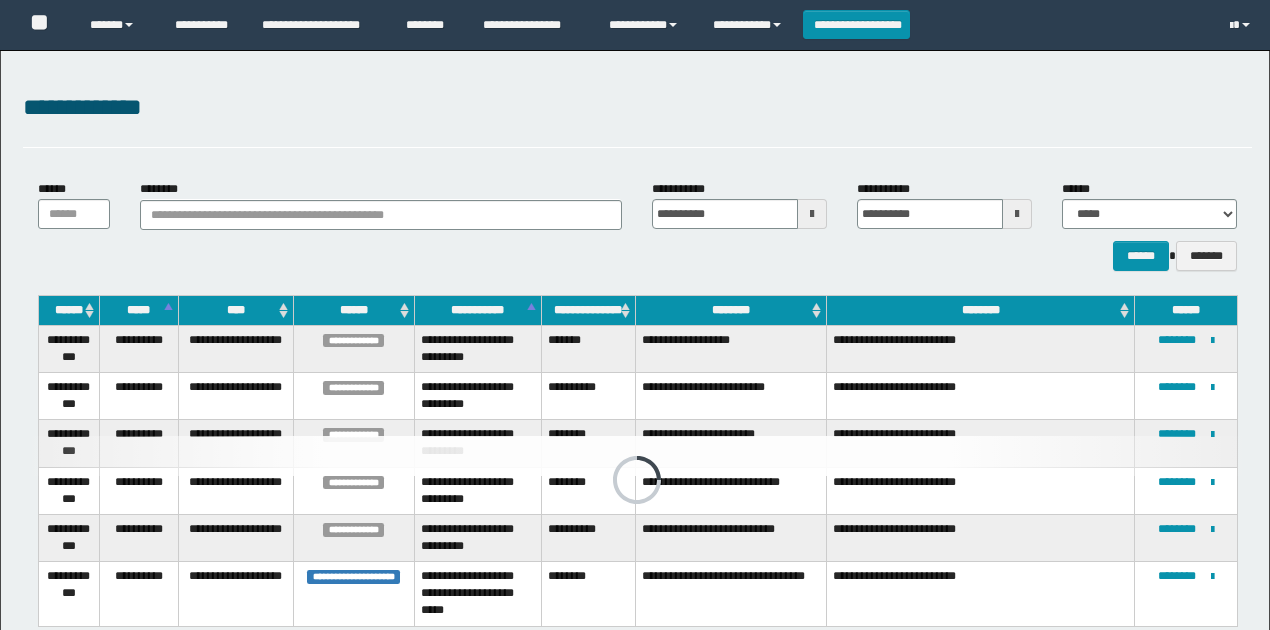 scroll, scrollTop: 149, scrollLeft: 0, axis: vertical 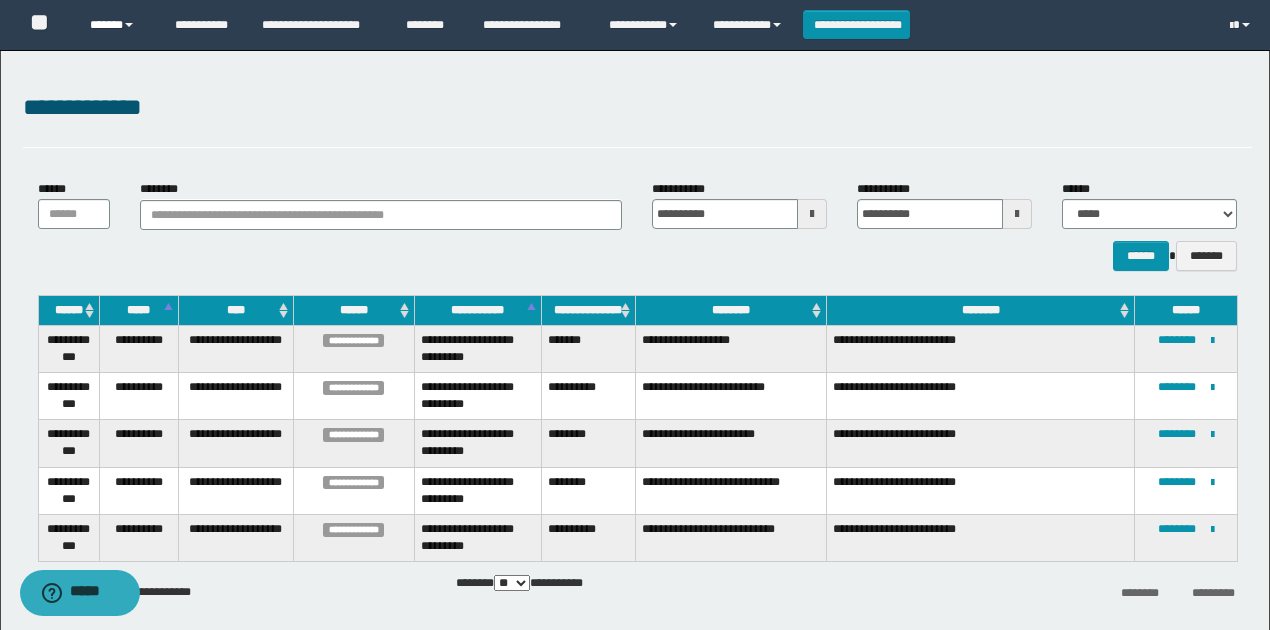 click on "******" at bounding box center (117, 25) 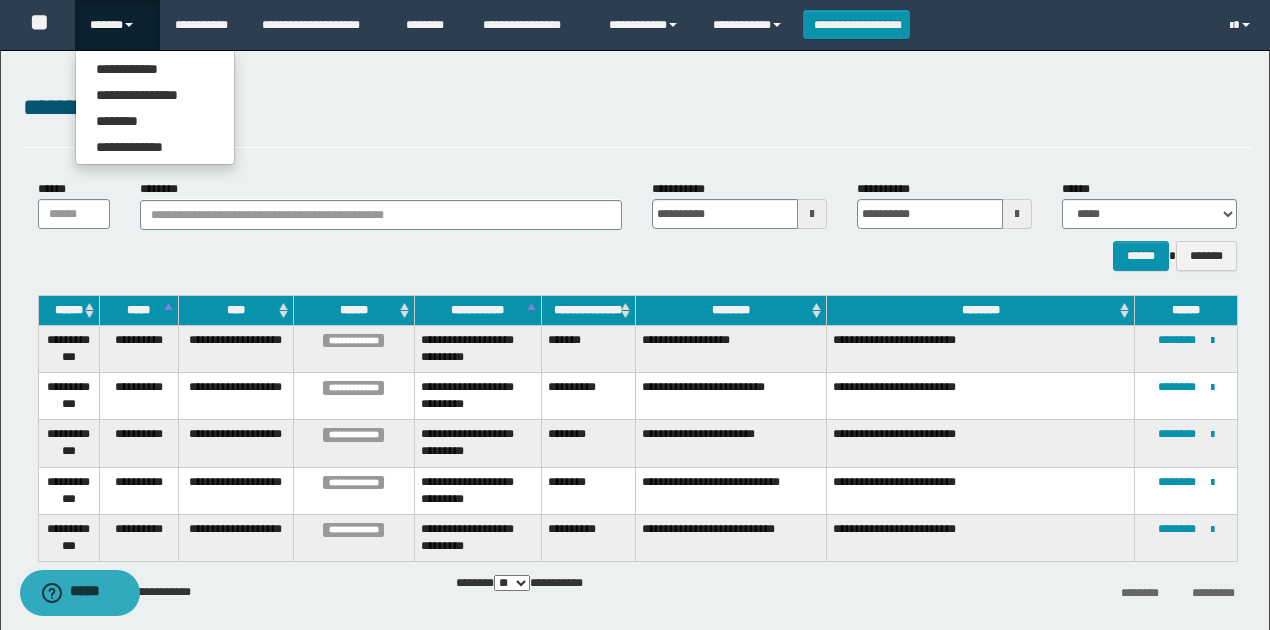 click on "**********" at bounding box center (637, 108) 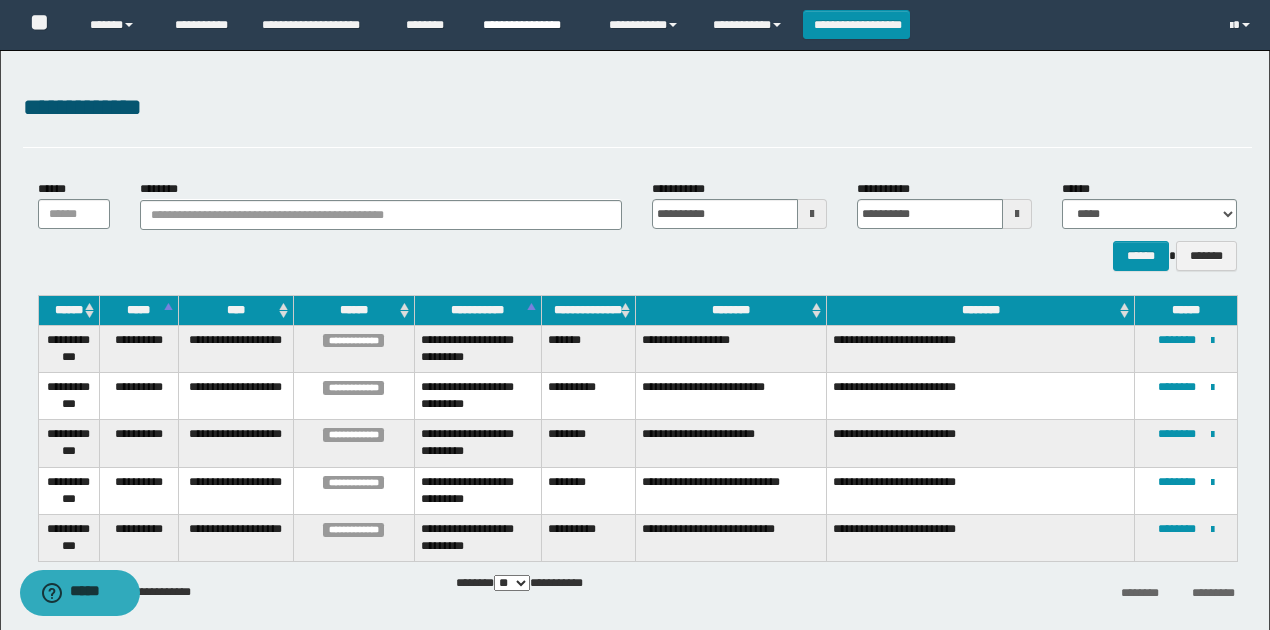 click on "**********" at bounding box center (531, 25) 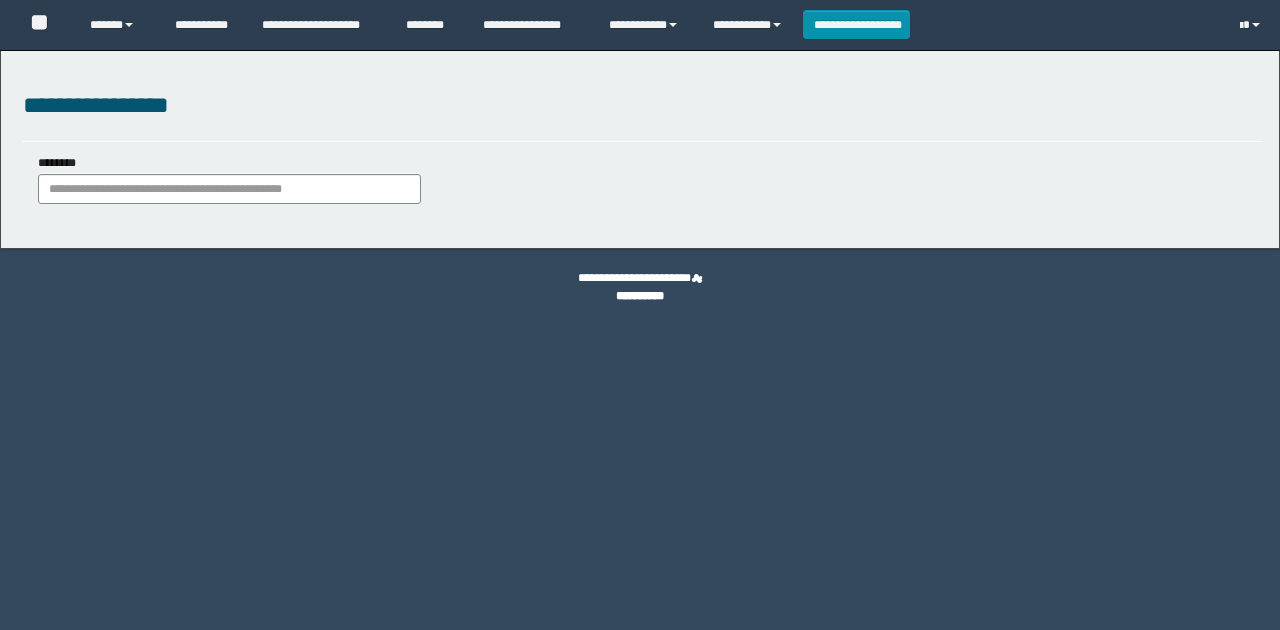 scroll, scrollTop: 0, scrollLeft: 0, axis: both 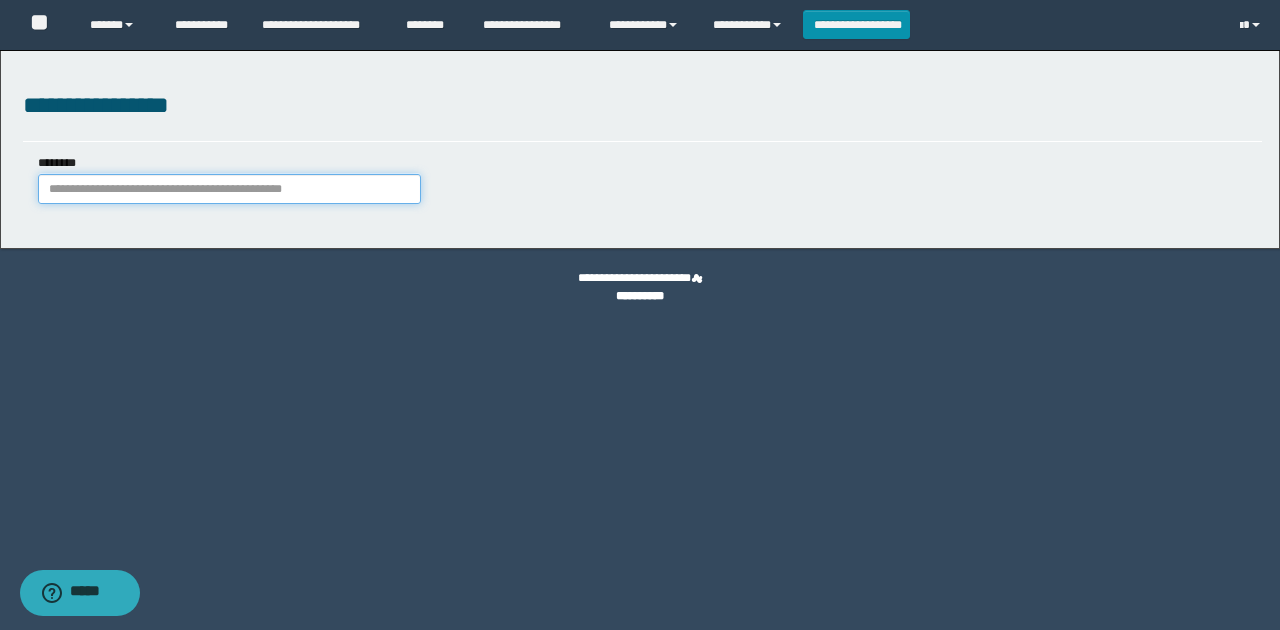 click on "********" at bounding box center (229, 189) 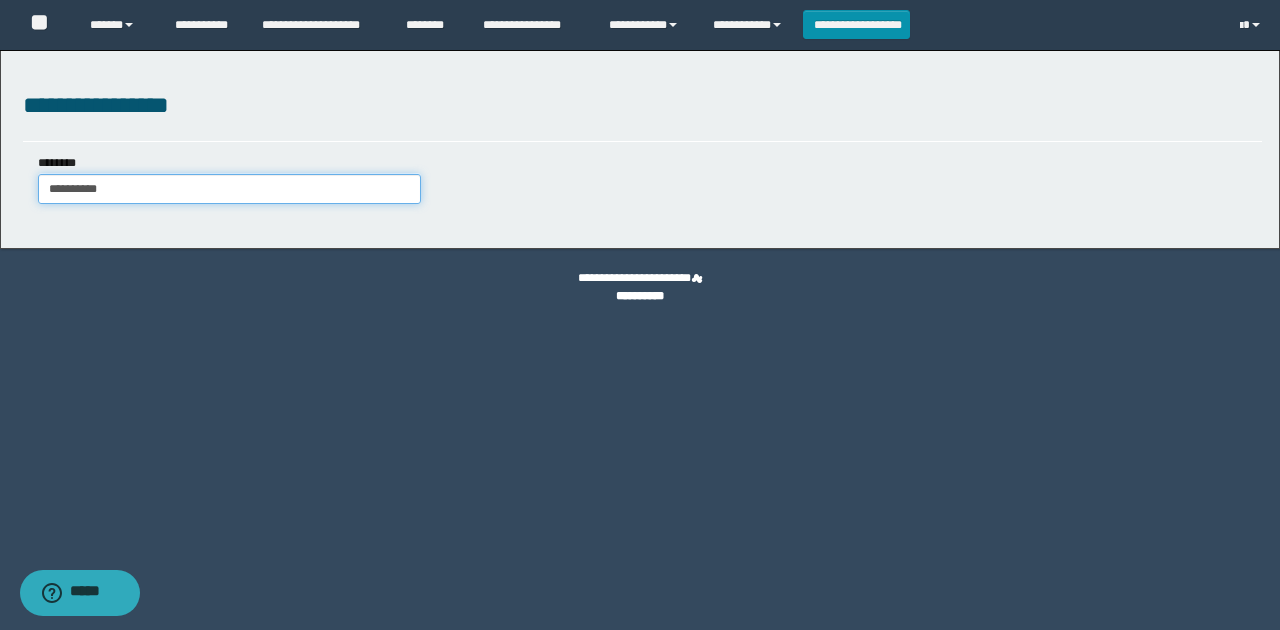 type on "**********" 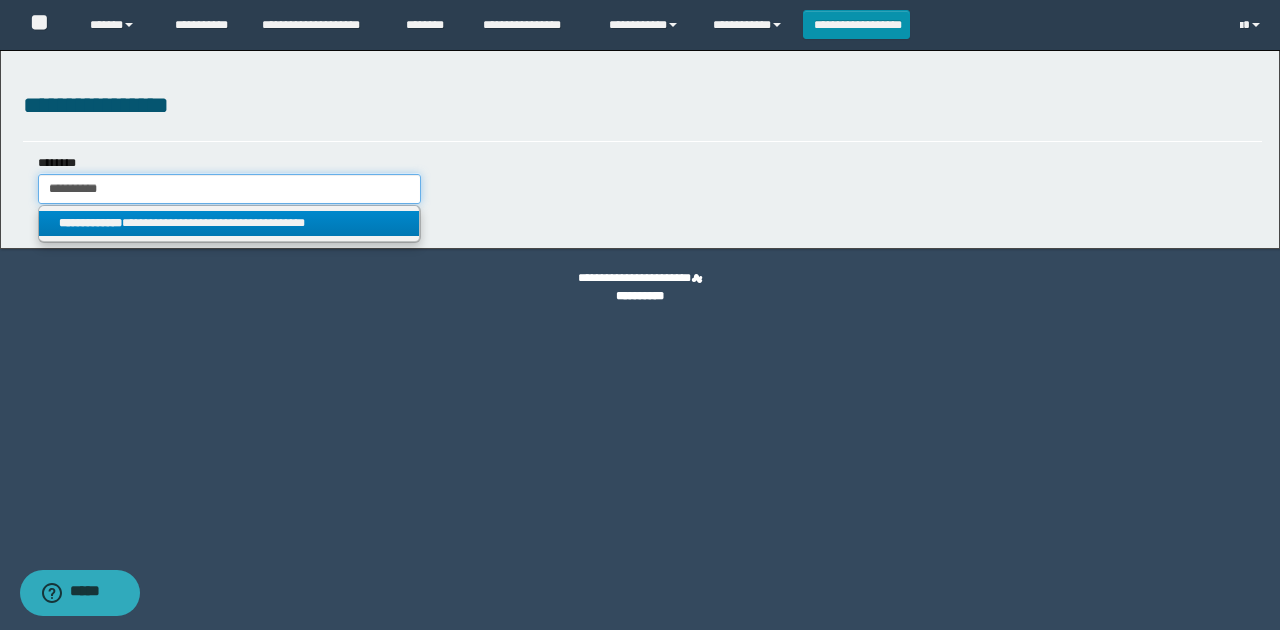 type on "**********" 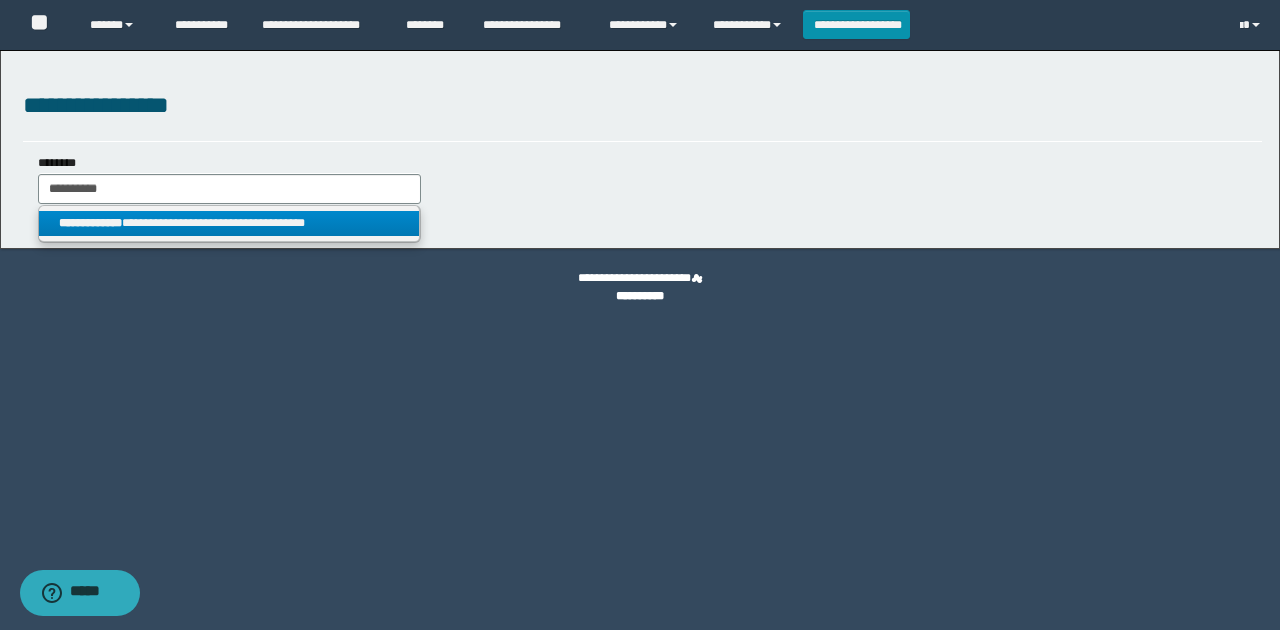 click on "**********" at bounding box center [229, 223] 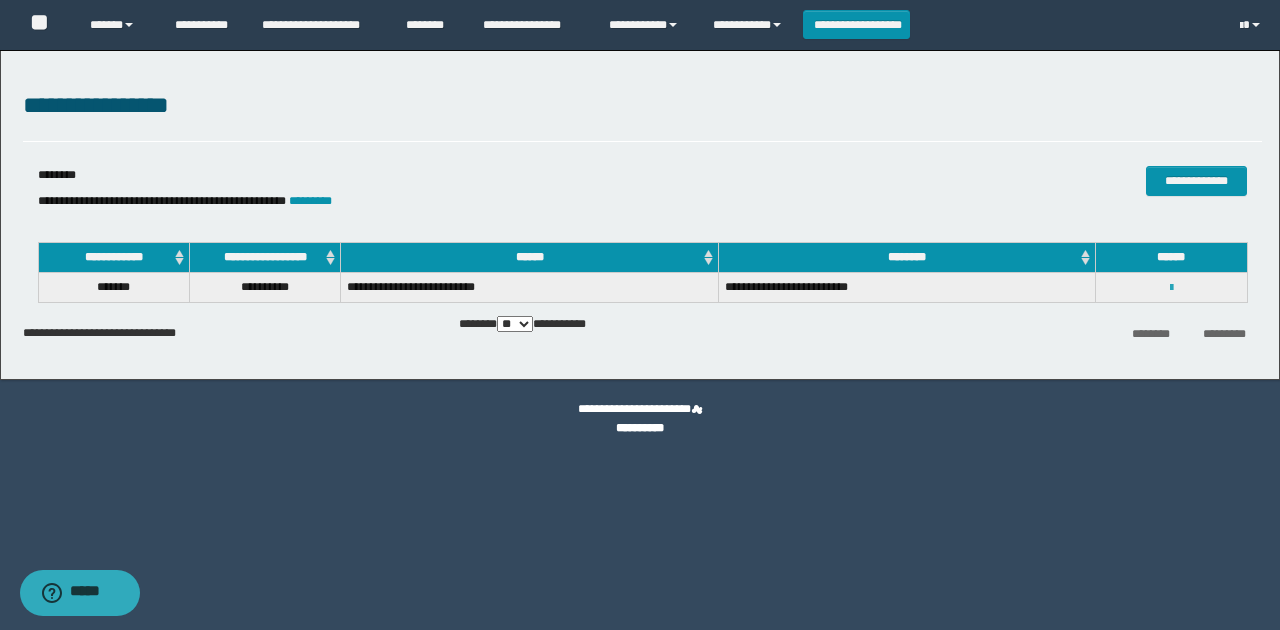 click at bounding box center (1171, 288) 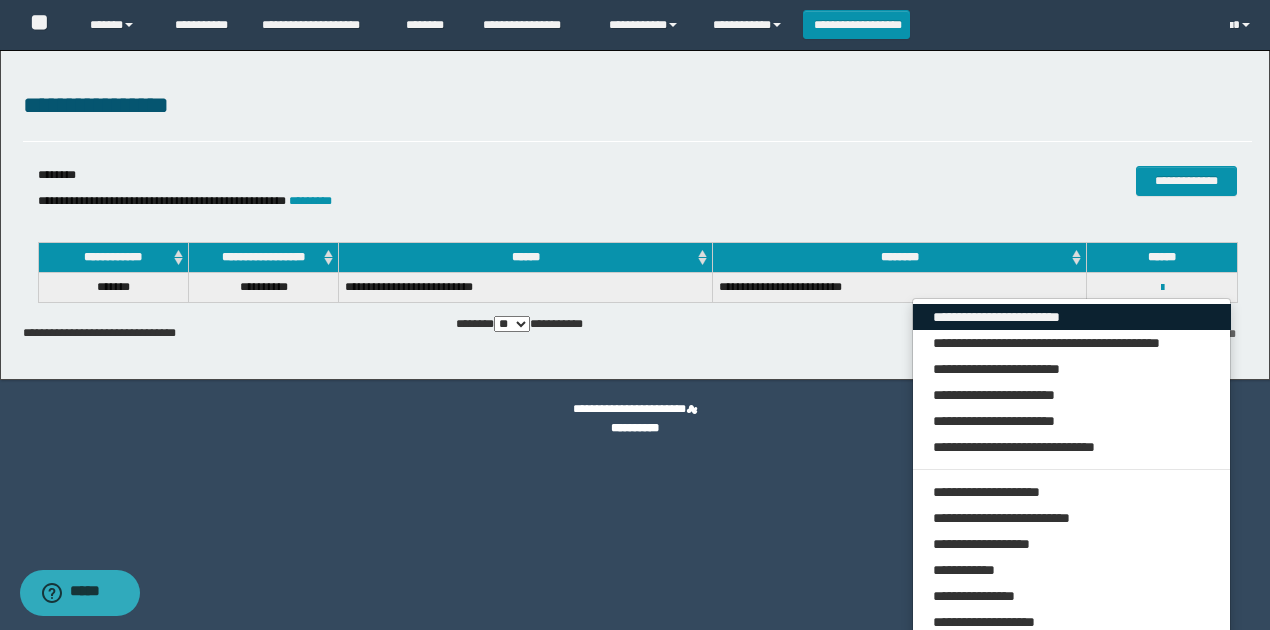 click on "**********" at bounding box center (1072, 317) 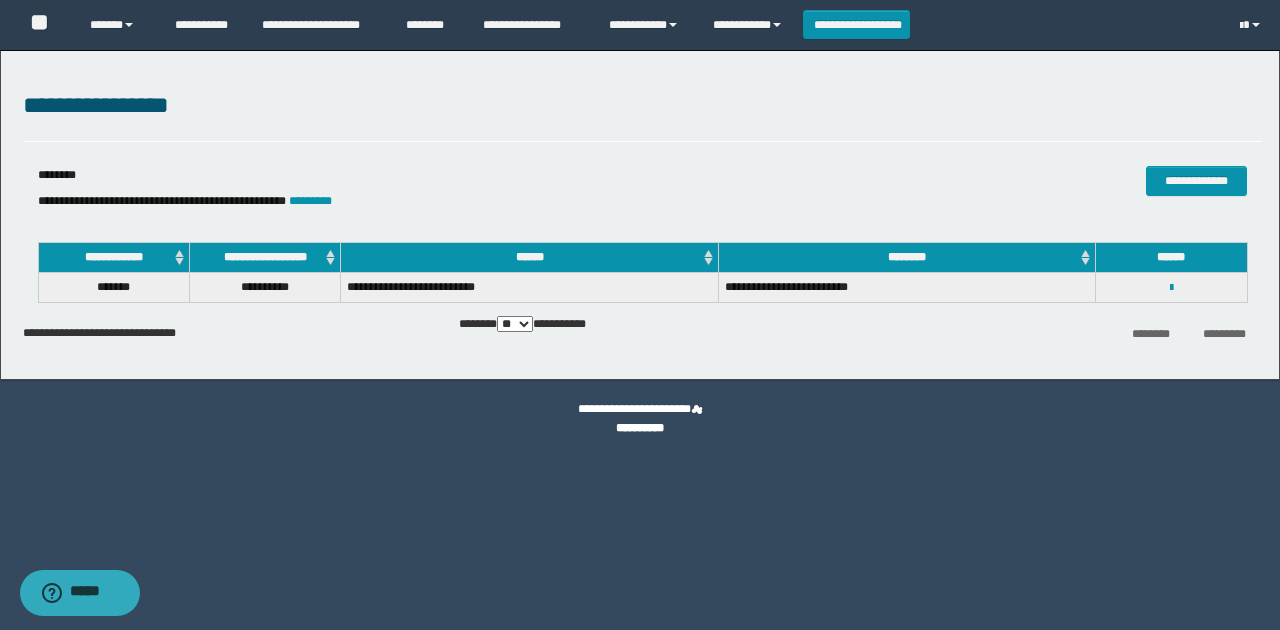 click on "**********" at bounding box center [162, 201] 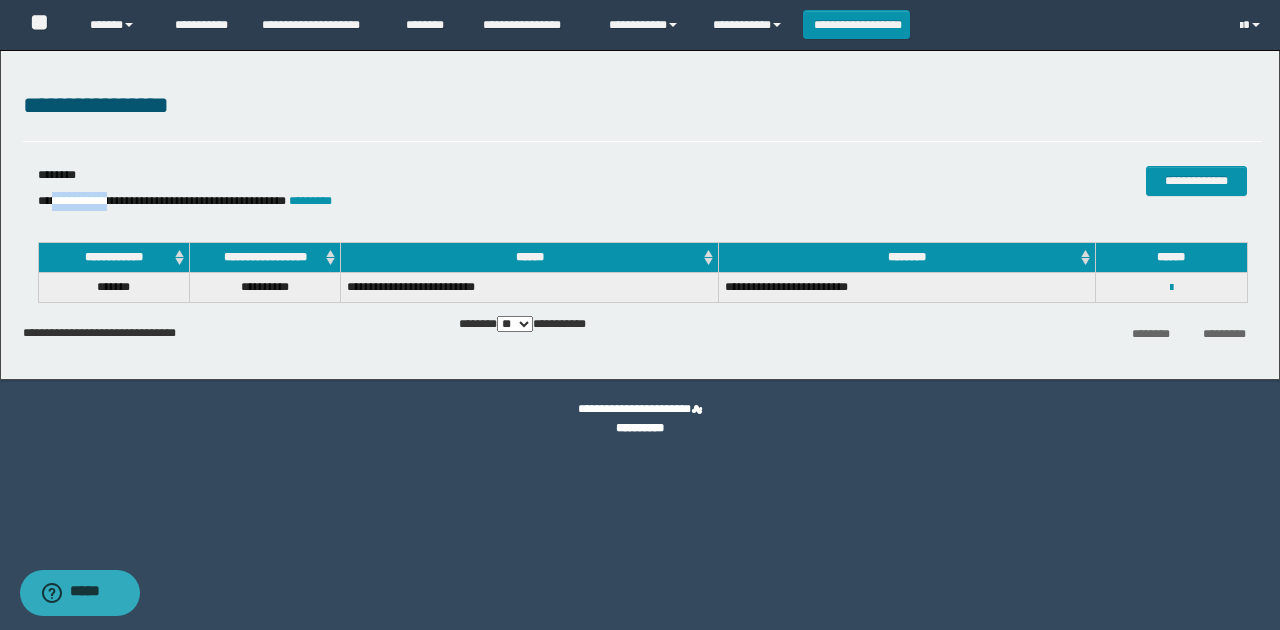 click on "**********" at bounding box center (162, 201) 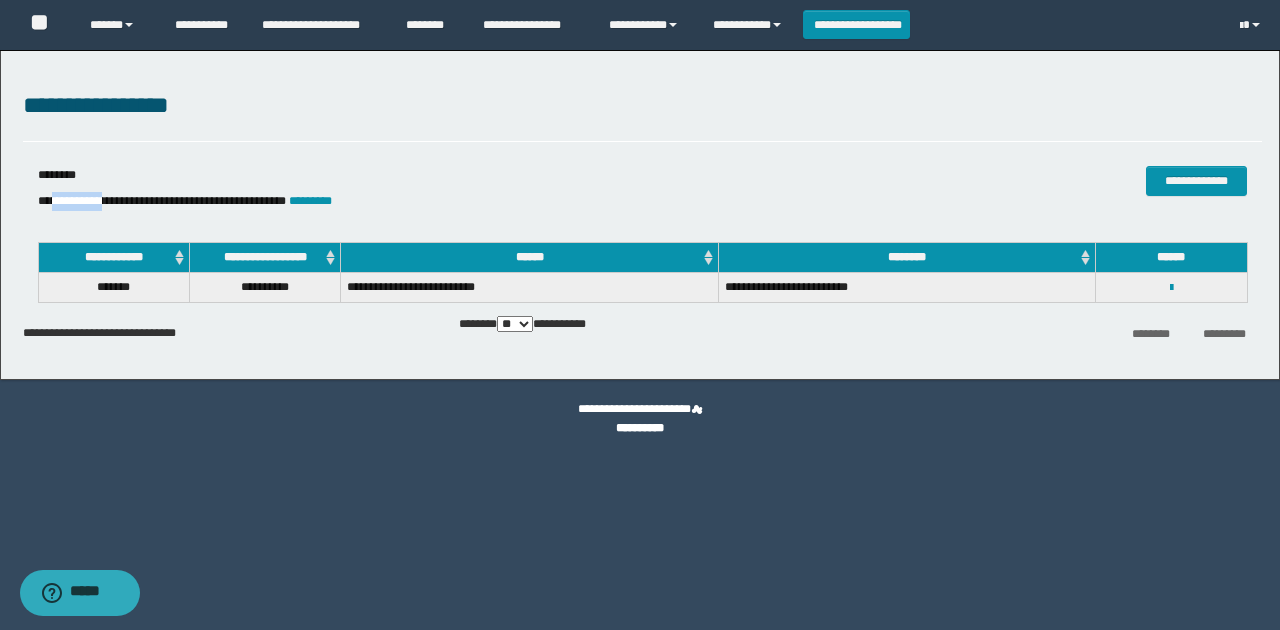 drag, startPoint x: 104, startPoint y: 201, endPoint x: 56, endPoint y: 201, distance: 48 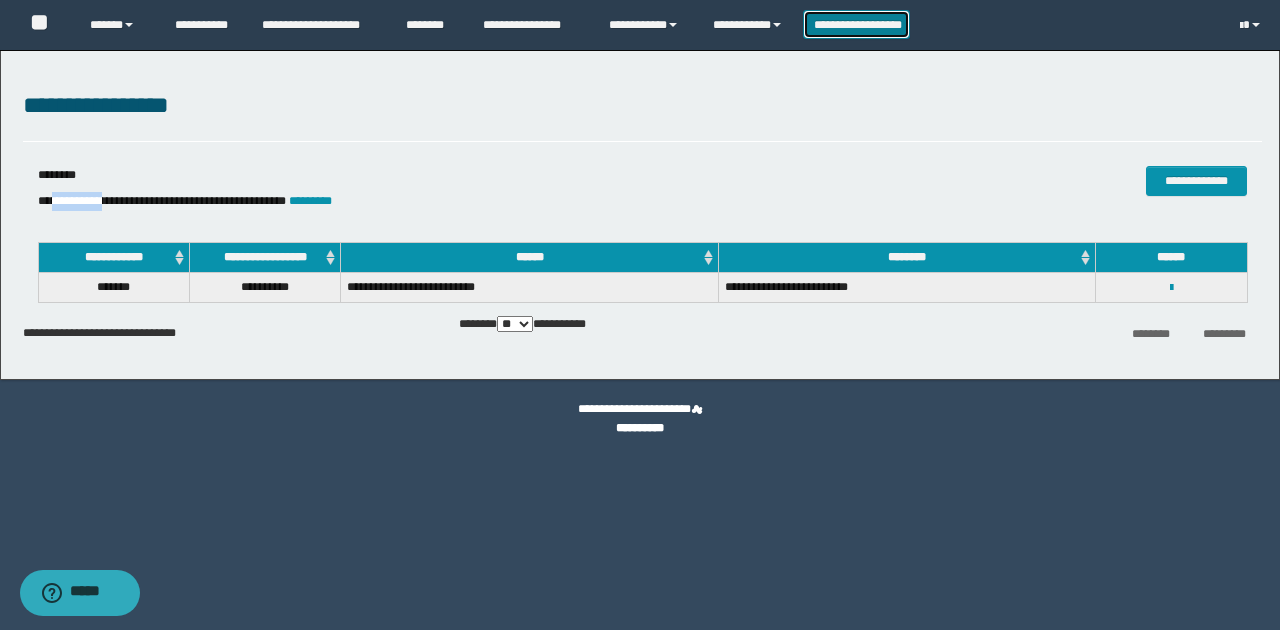 click on "**********" at bounding box center (857, 24) 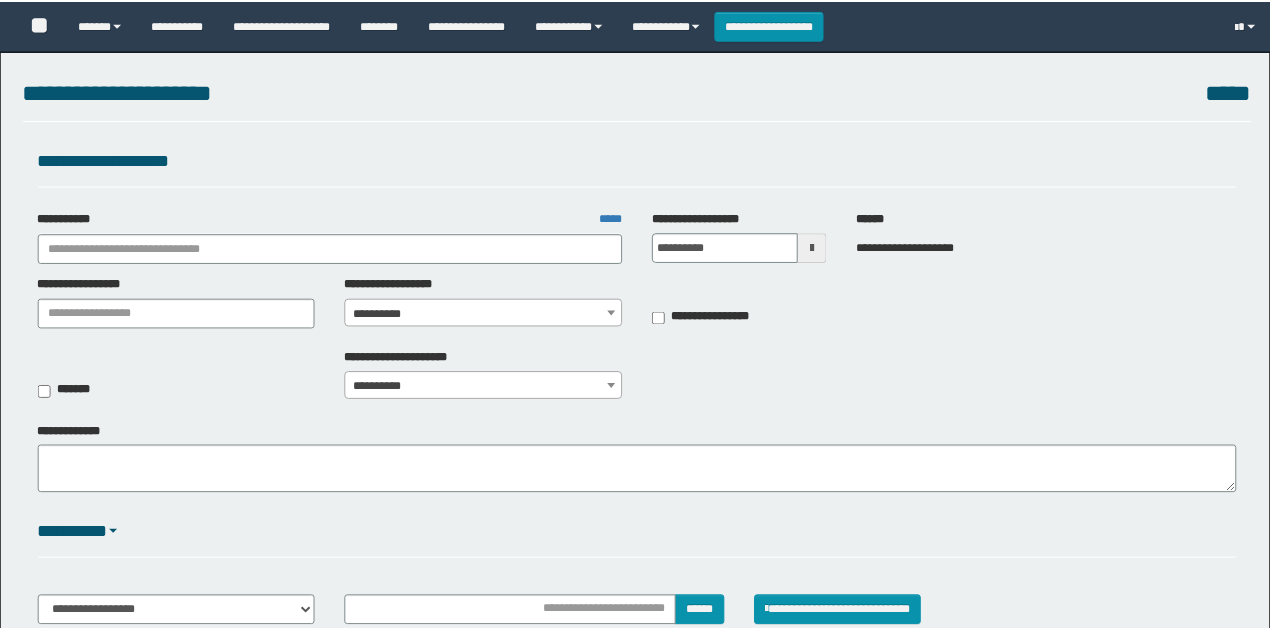 scroll, scrollTop: 0, scrollLeft: 0, axis: both 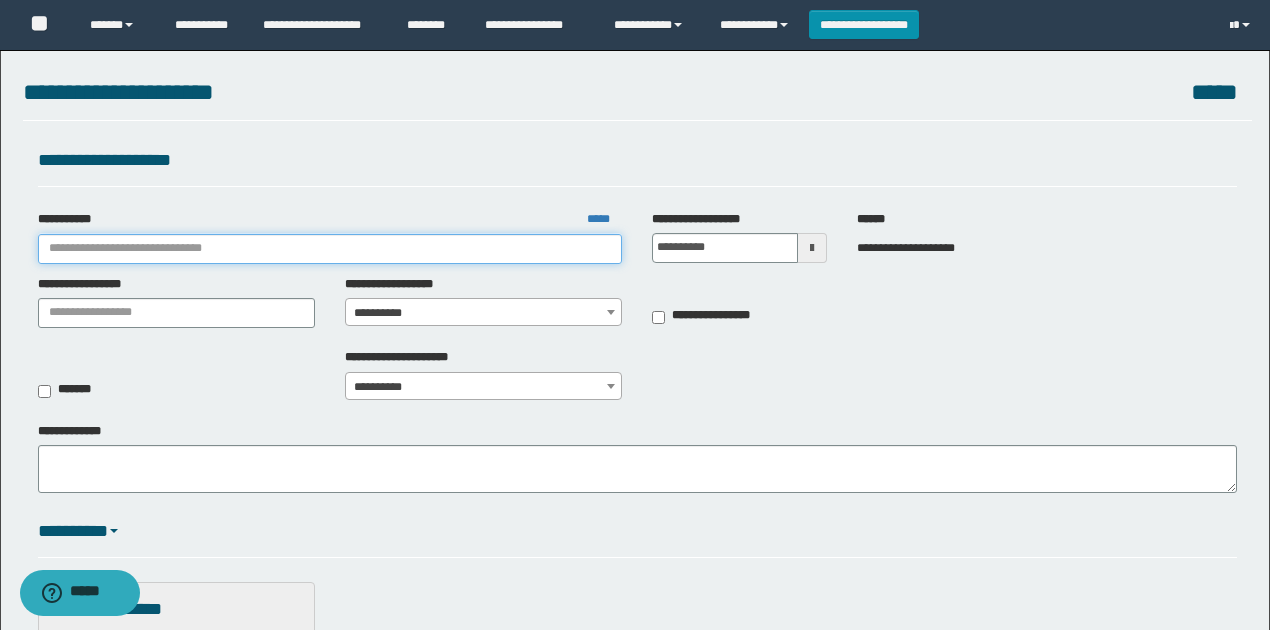 click on "**********" at bounding box center (330, 249) 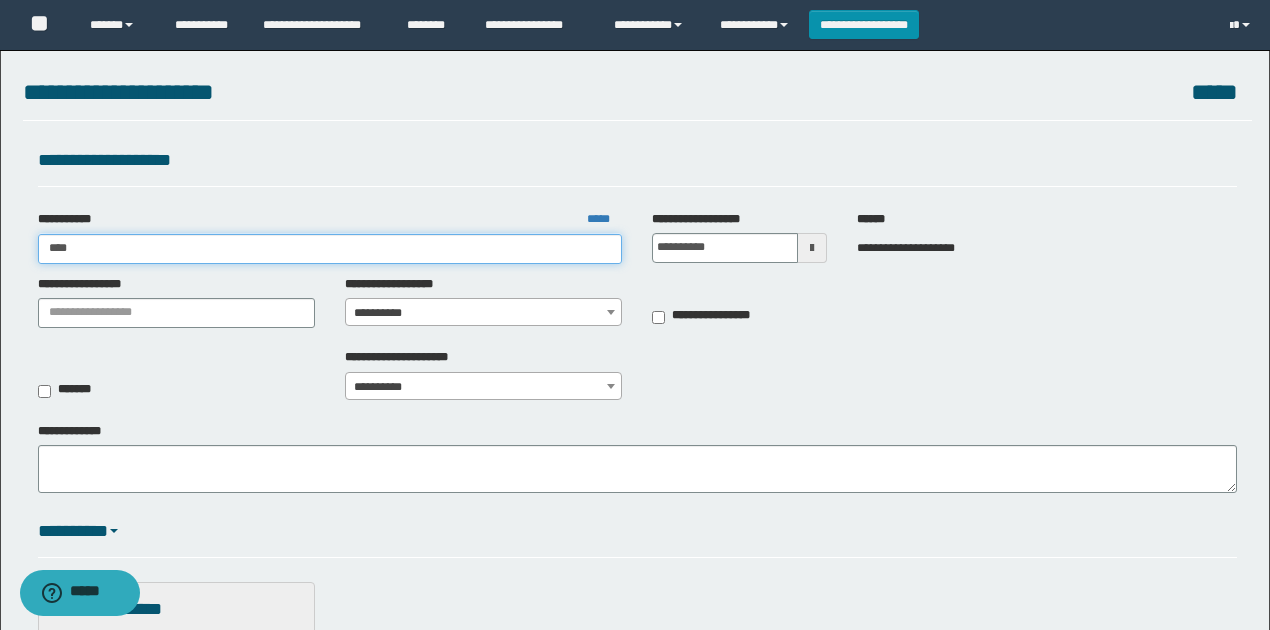 type on "*****" 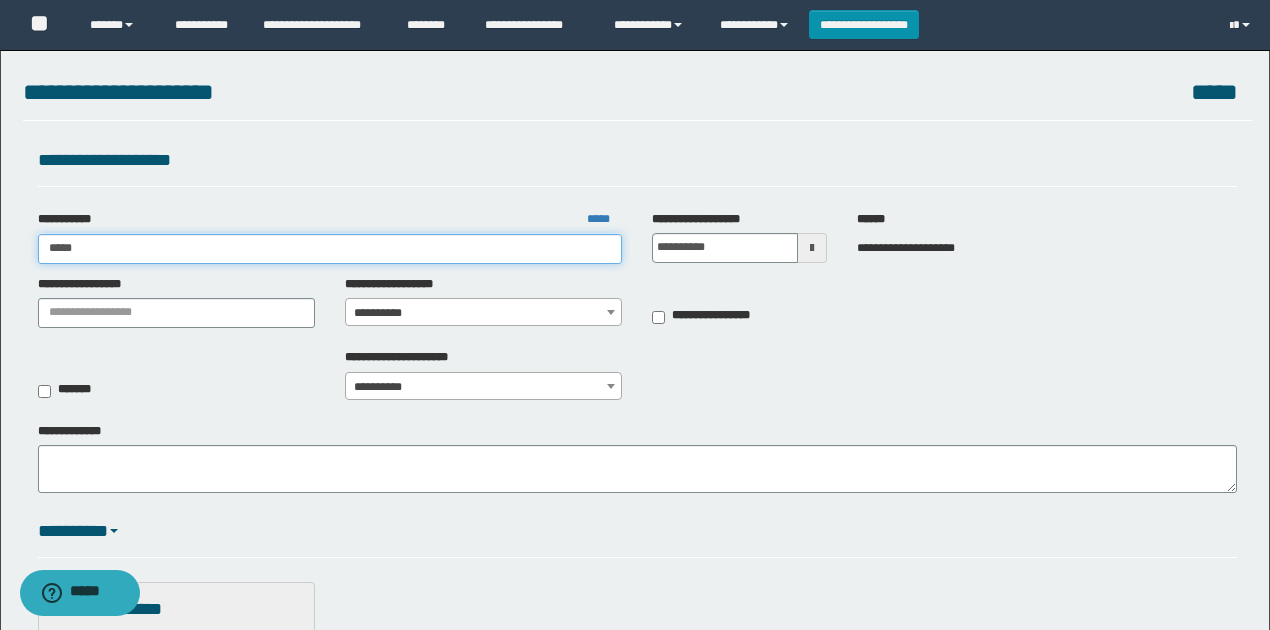 type on "*****" 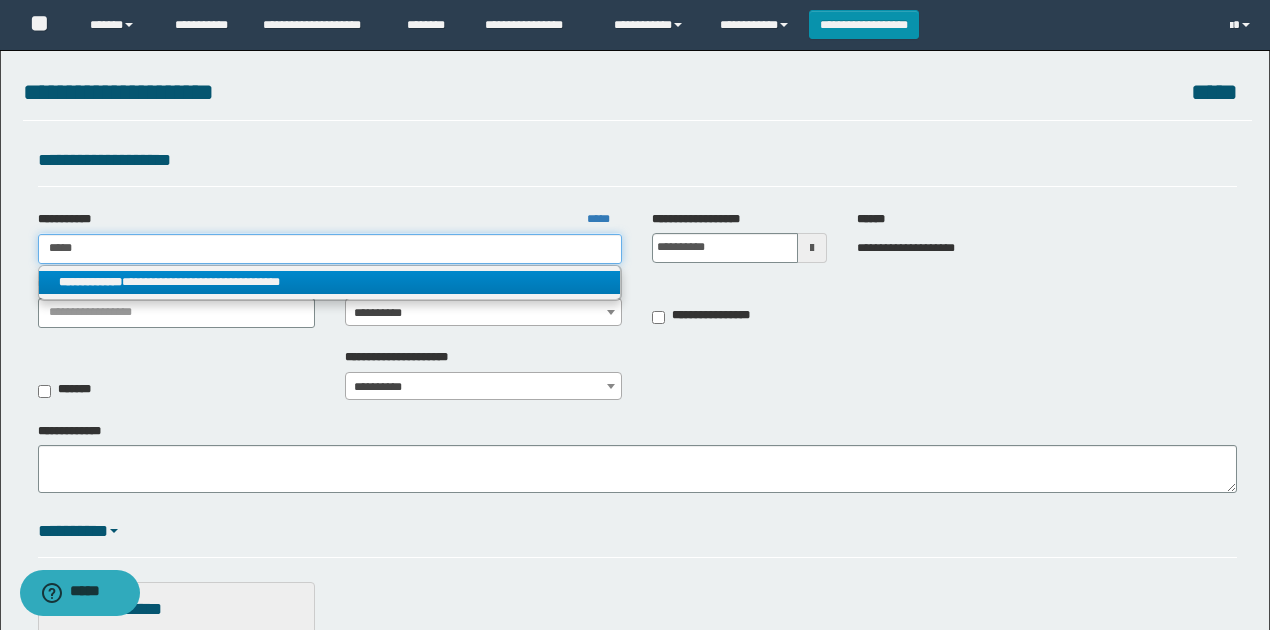 type on "*****" 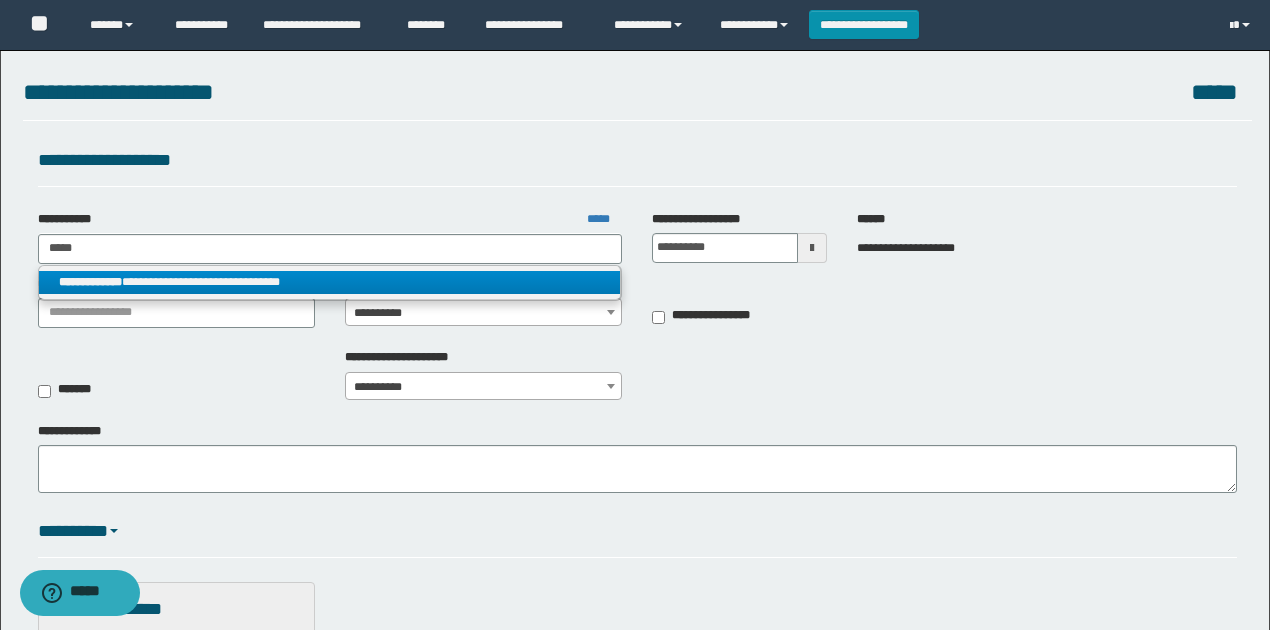 click on "**********" at bounding box center [330, 282] 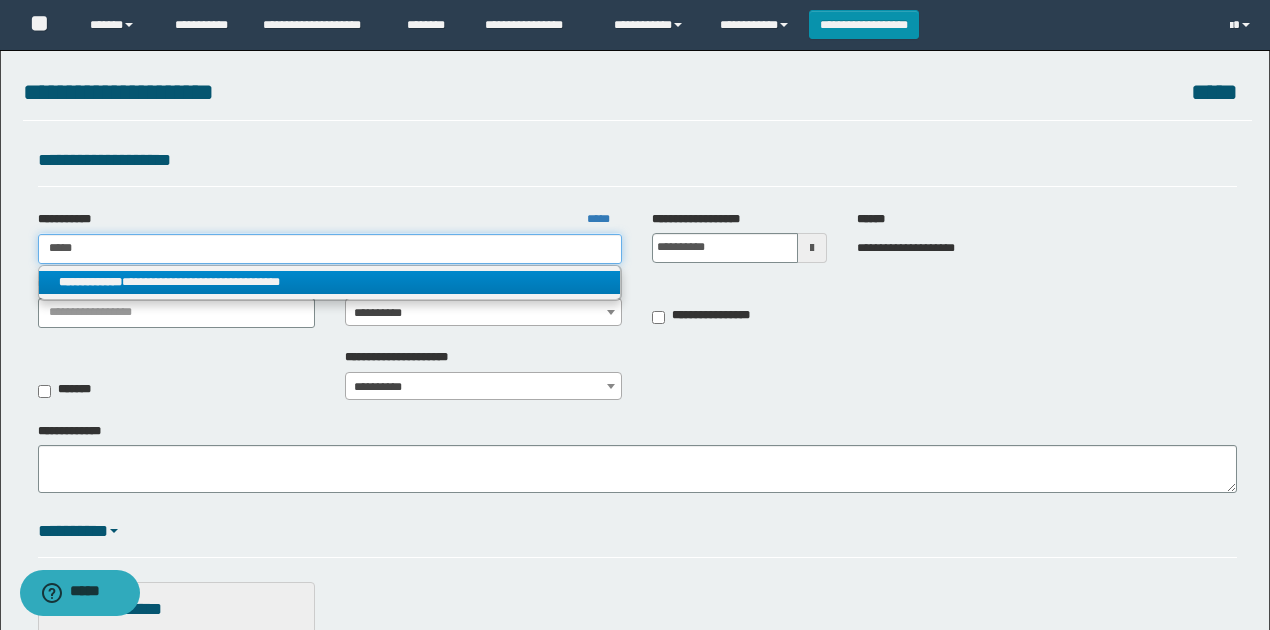 type 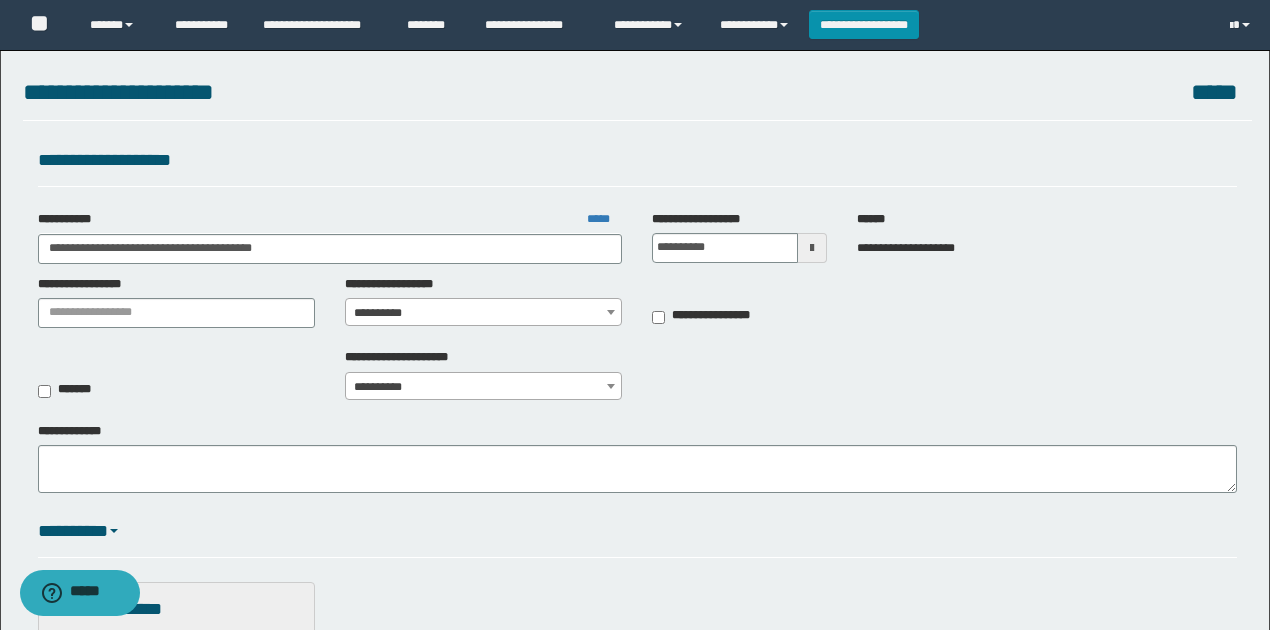 click on "**********" at bounding box center (484, 313) 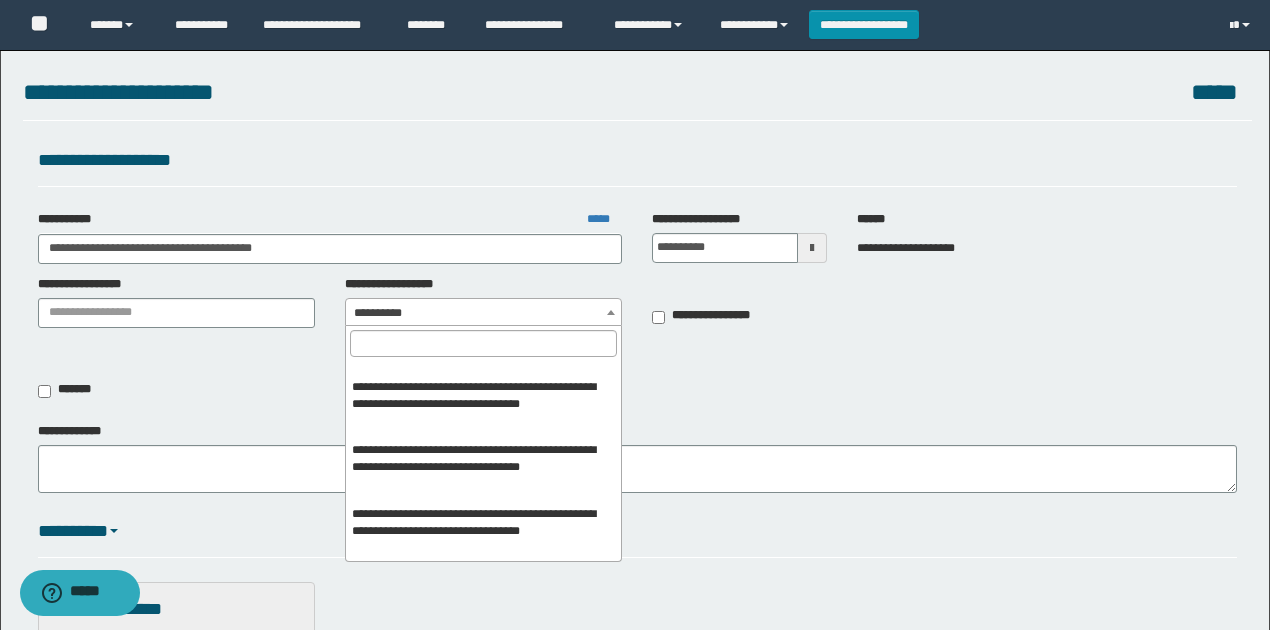scroll, scrollTop: 670, scrollLeft: 0, axis: vertical 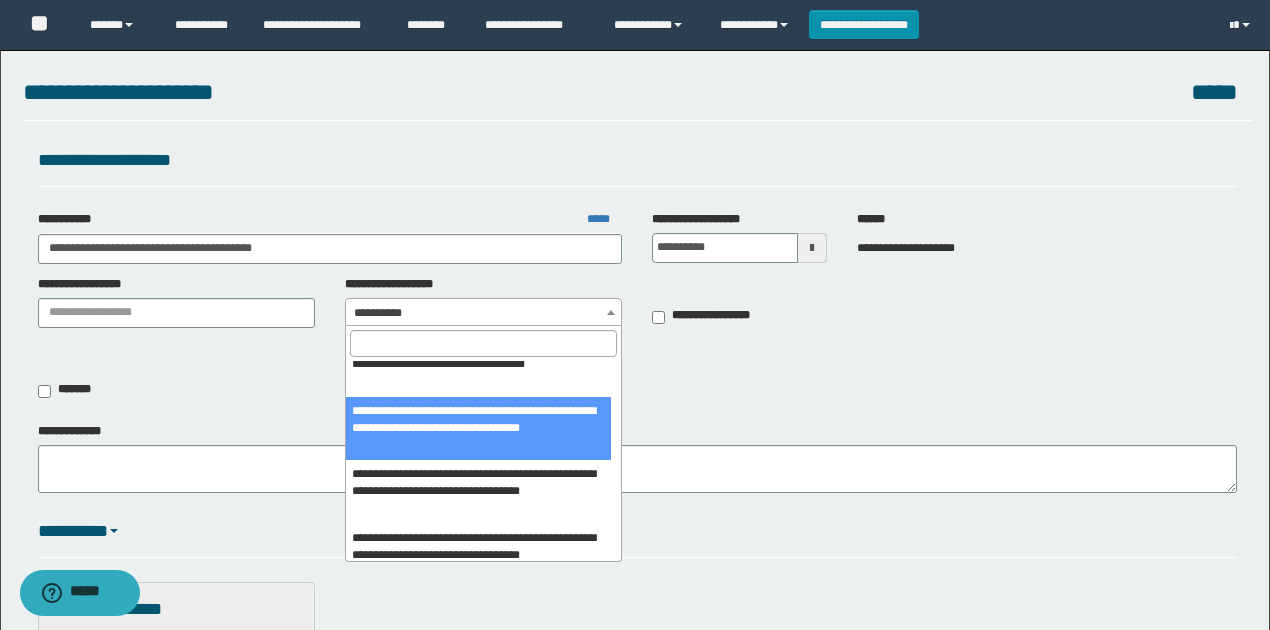 select on "****" 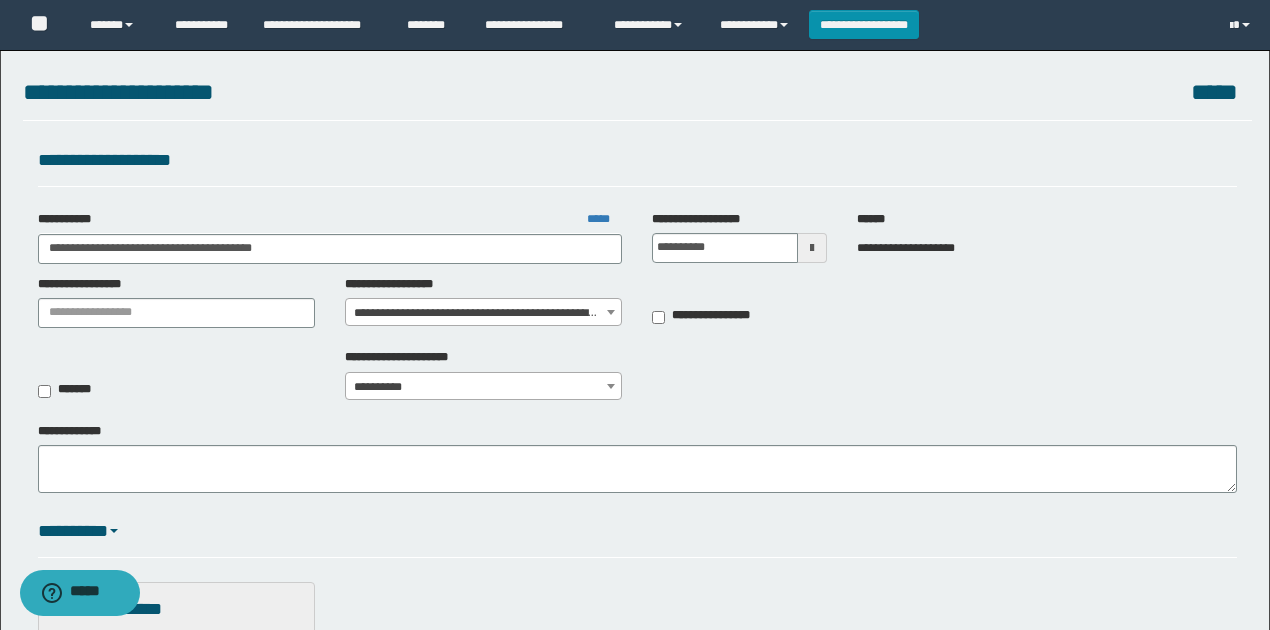 click on "**********" at bounding box center (637, 380) 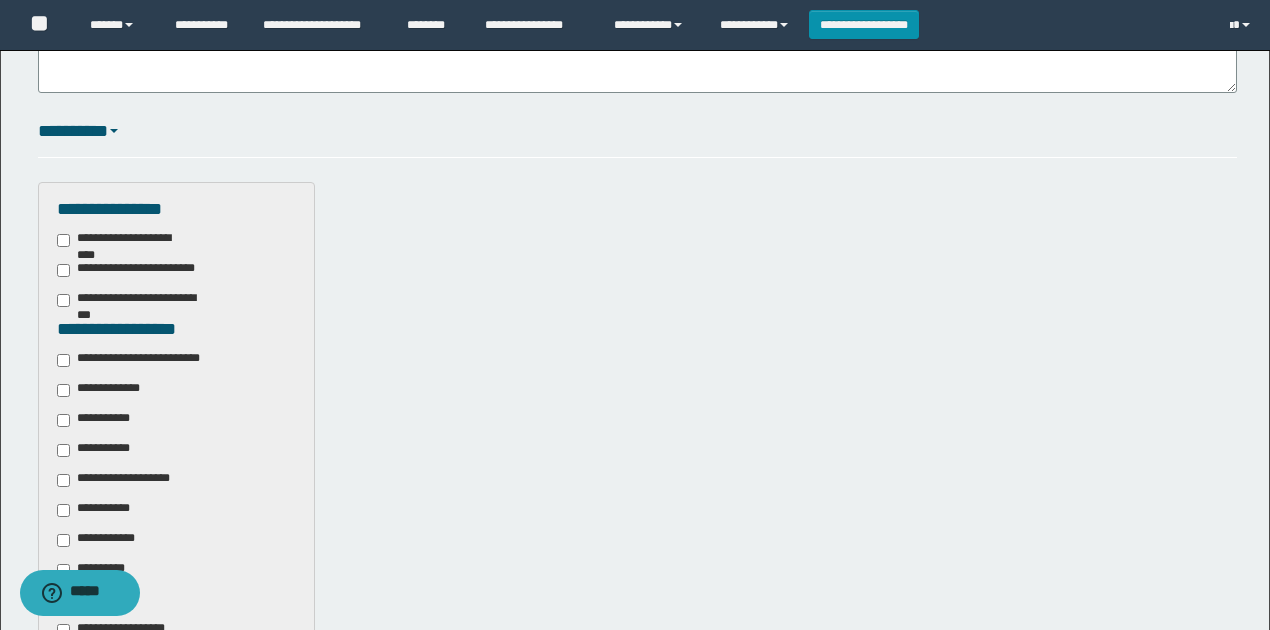 click on "**********" at bounding box center (143, 360) 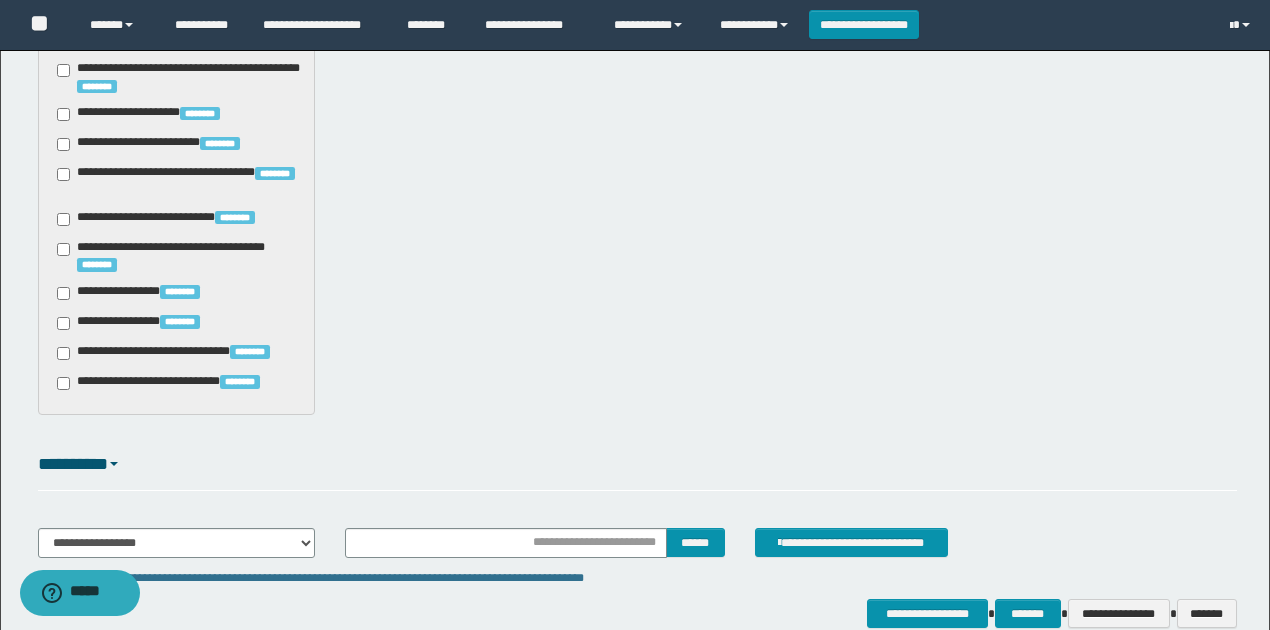 scroll, scrollTop: 1720, scrollLeft: 0, axis: vertical 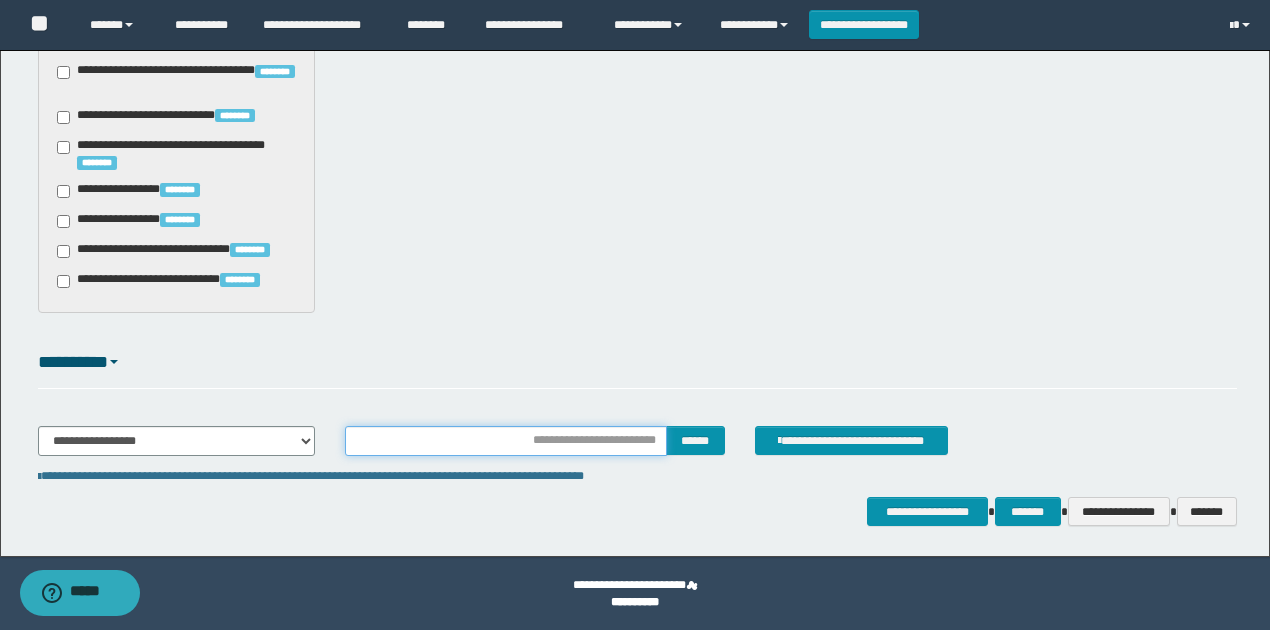 click at bounding box center (506, 441) 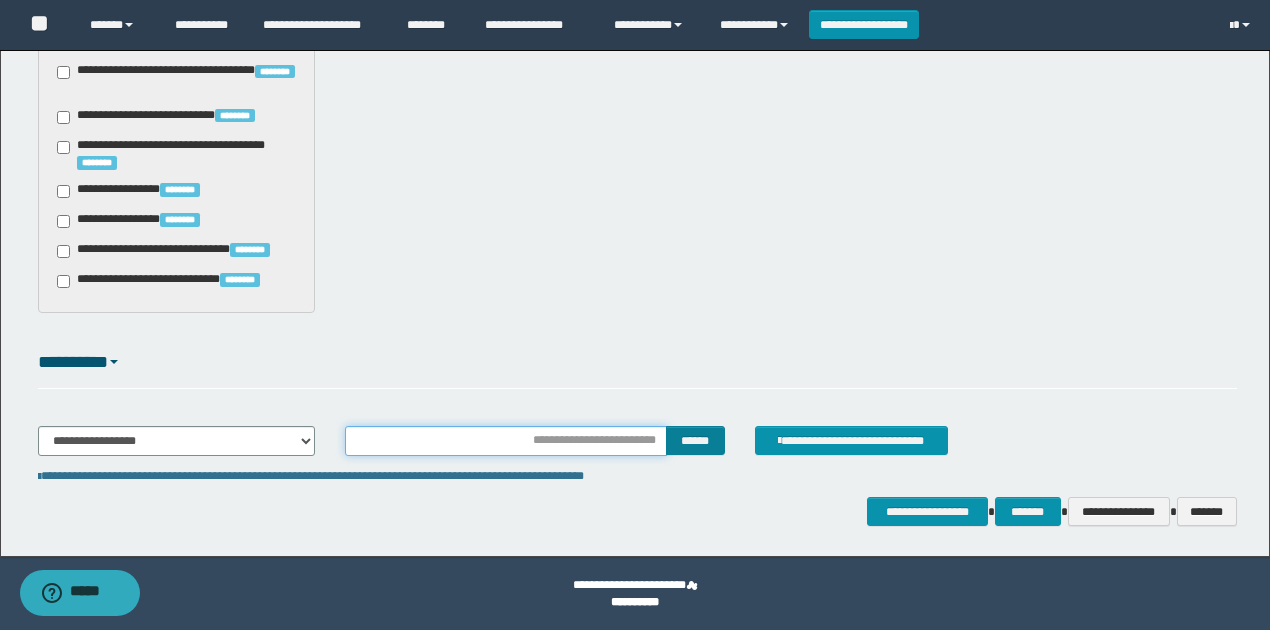type on "**********" 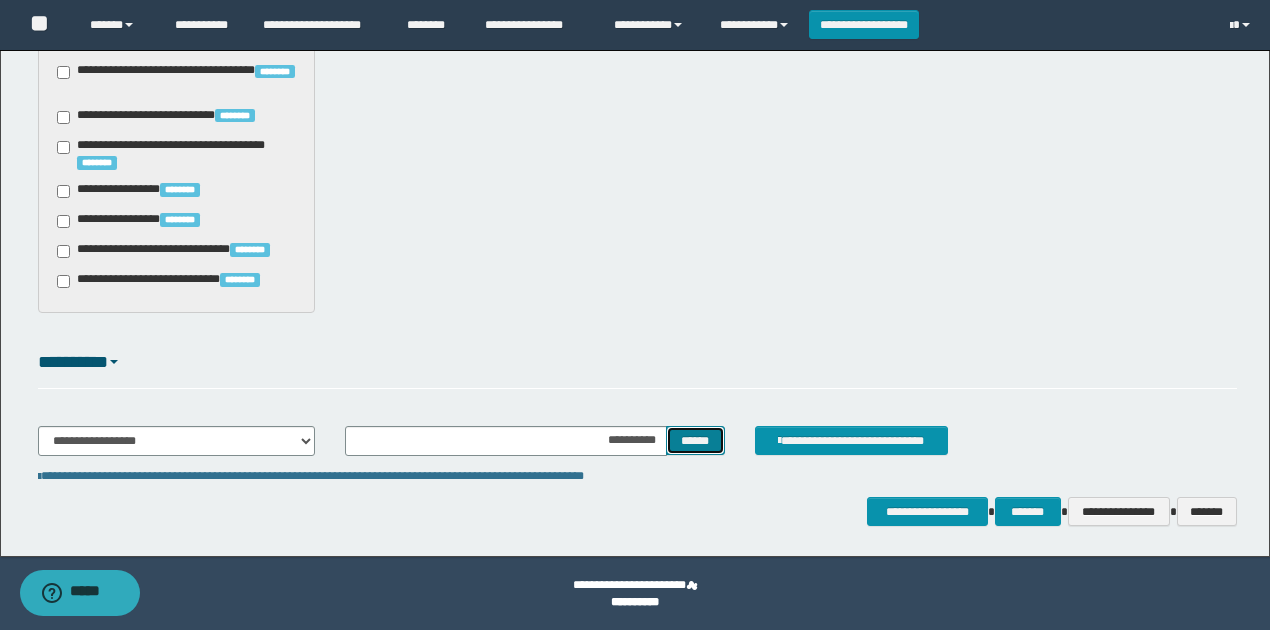 click on "******" at bounding box center (695, 440) 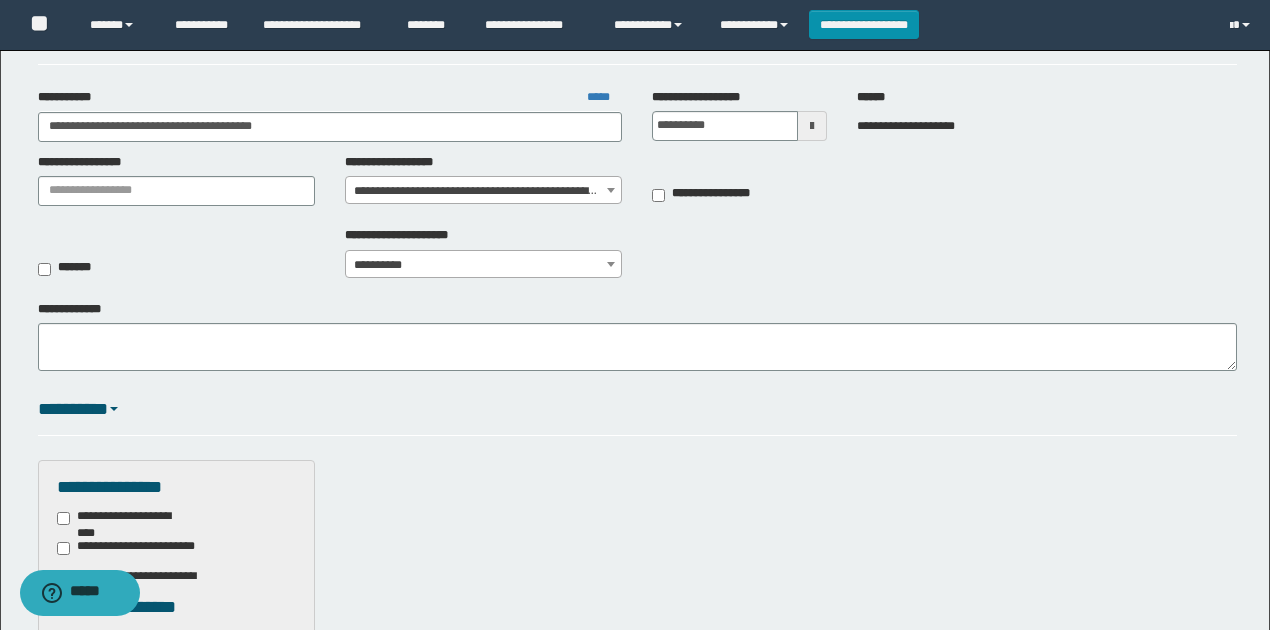 scroll, scrollTop: 120, scrollLeft: 0, axis: vertical 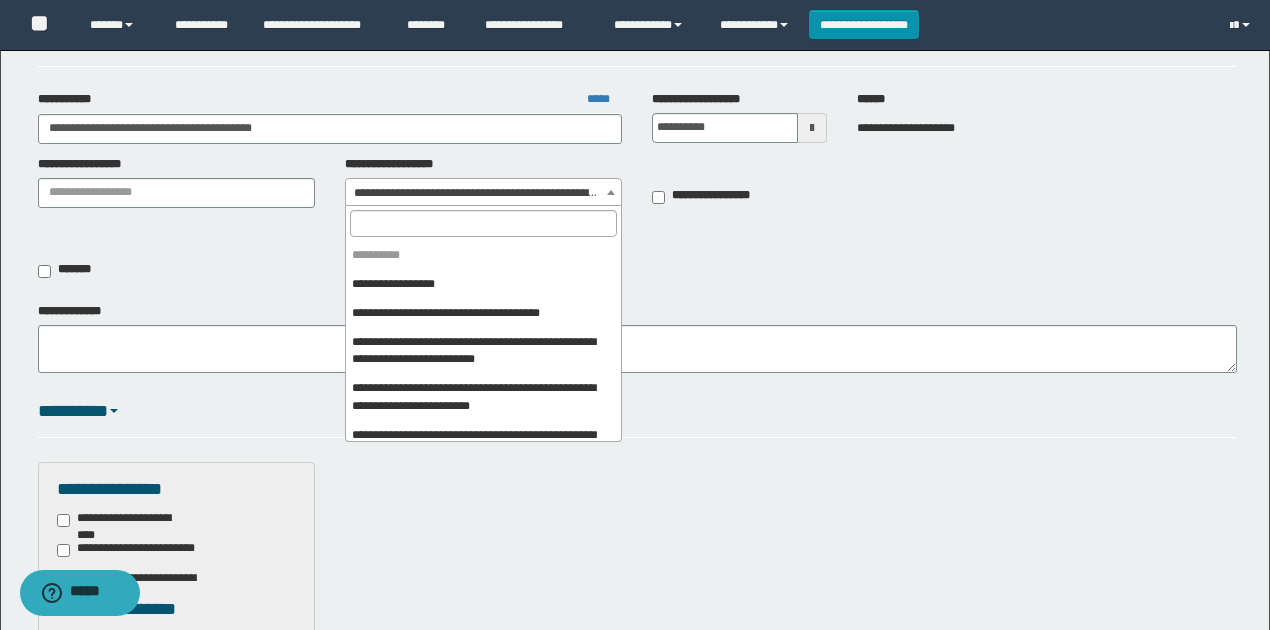 click on "**********" at bounding box center [484, 193] 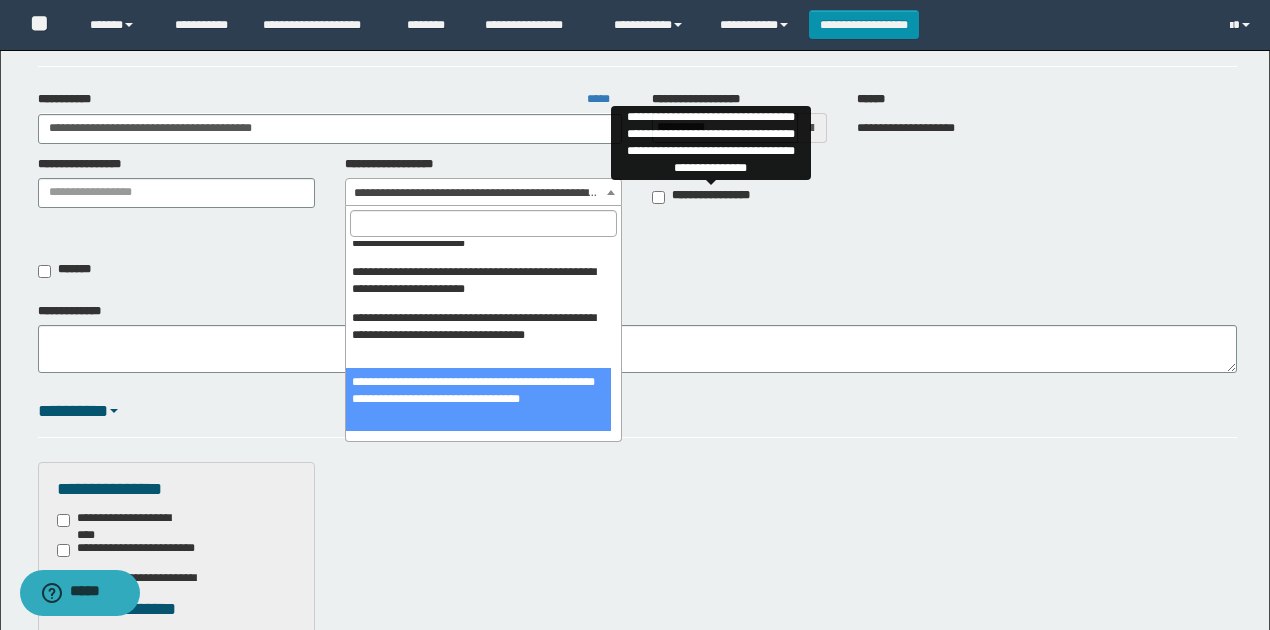 click on "**********" at bounding box center (710, 197) 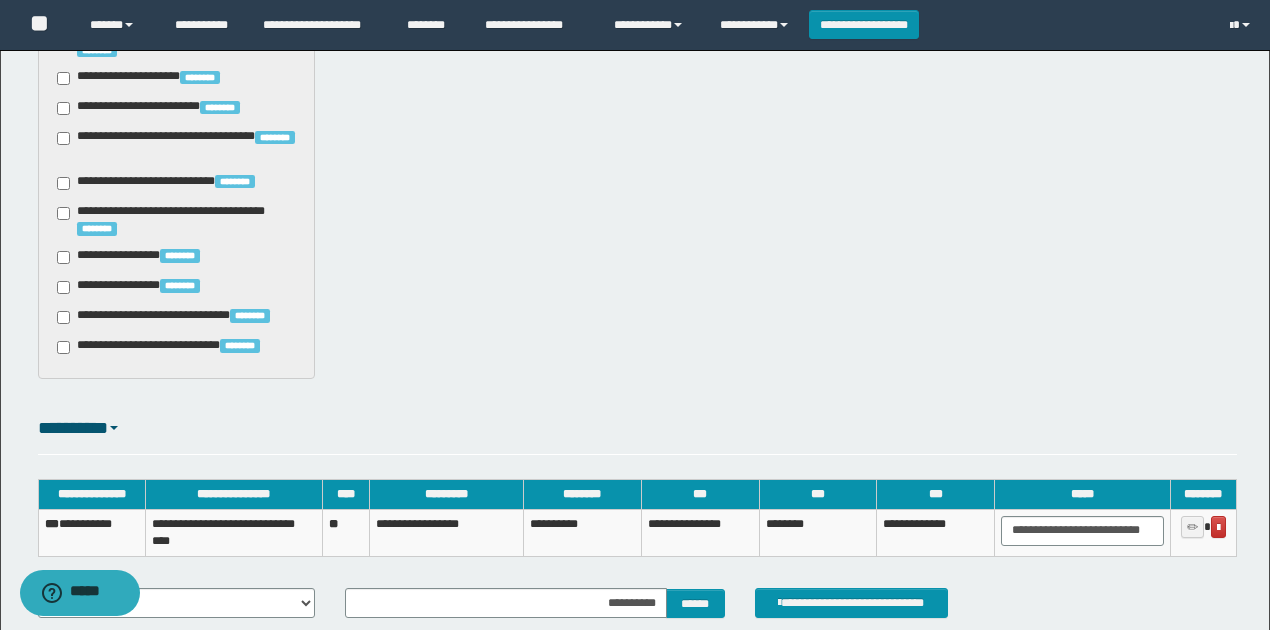 scroll, scrollTop: 1817, scrollLeft: 0, axis: vertical 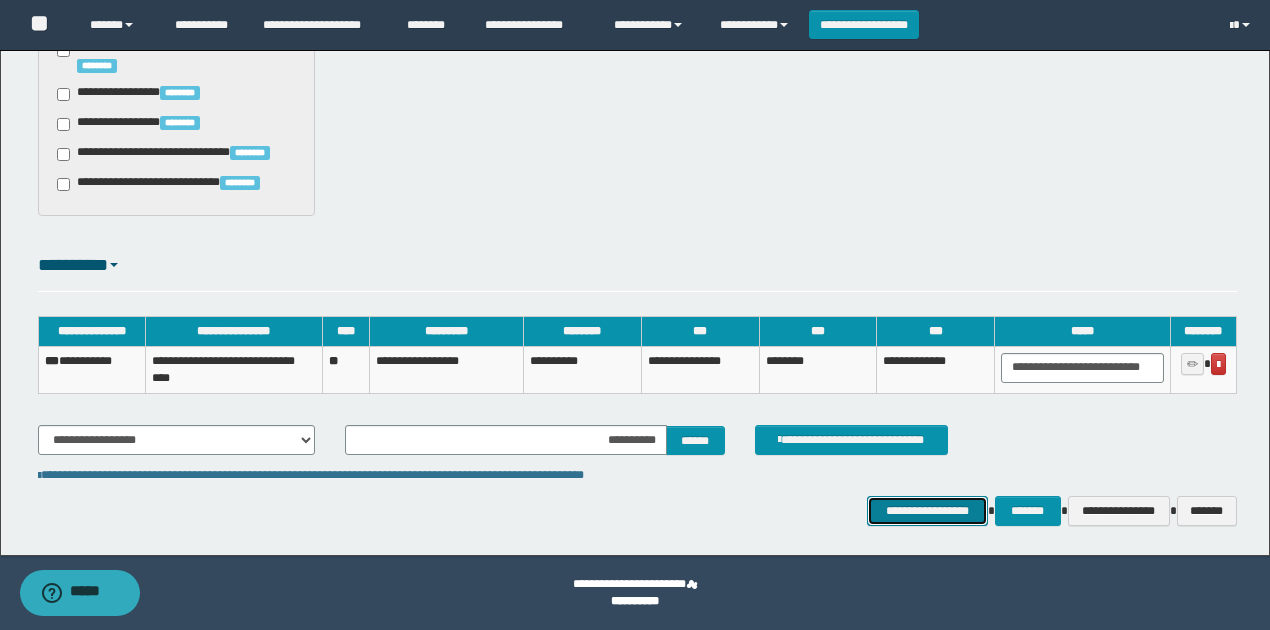 click on "**********" at bounding box center [927, 510] 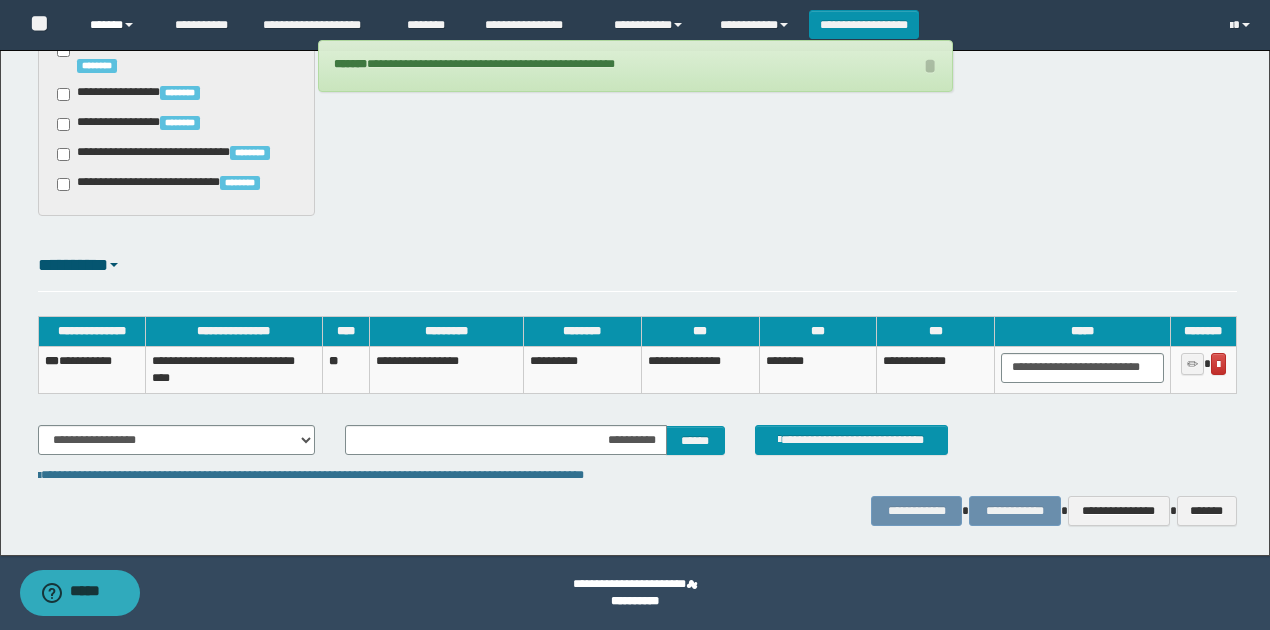 click at bounding box center [129, 25] 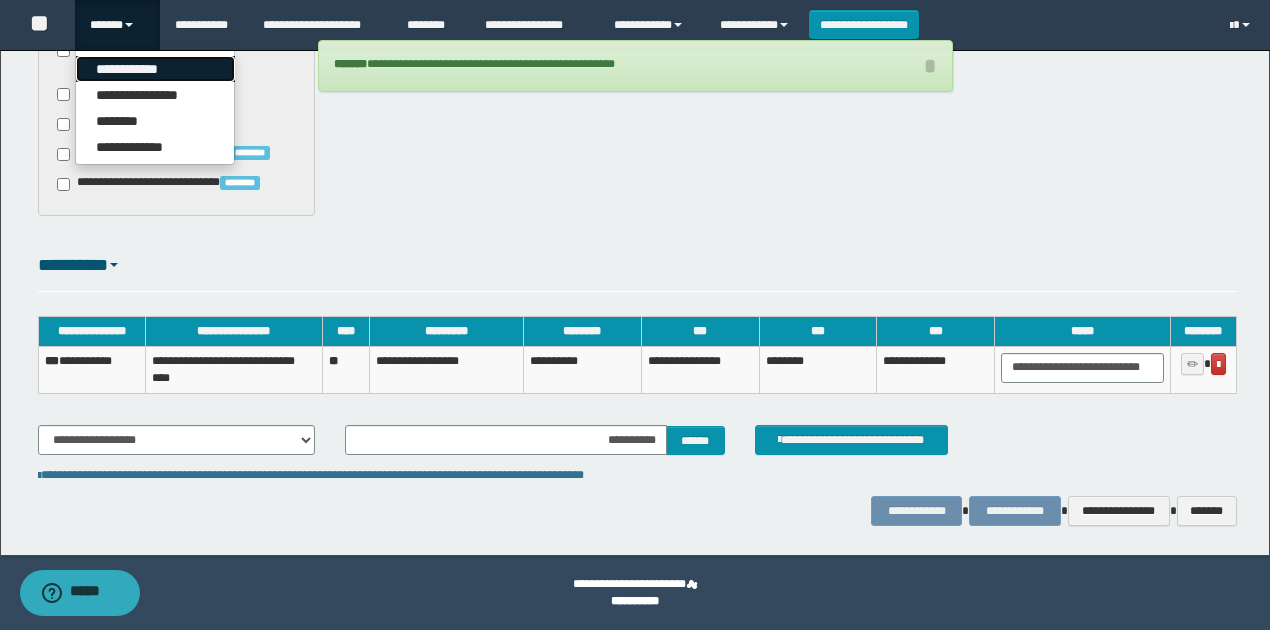 click on "**********" at bounding box center (155, 69) 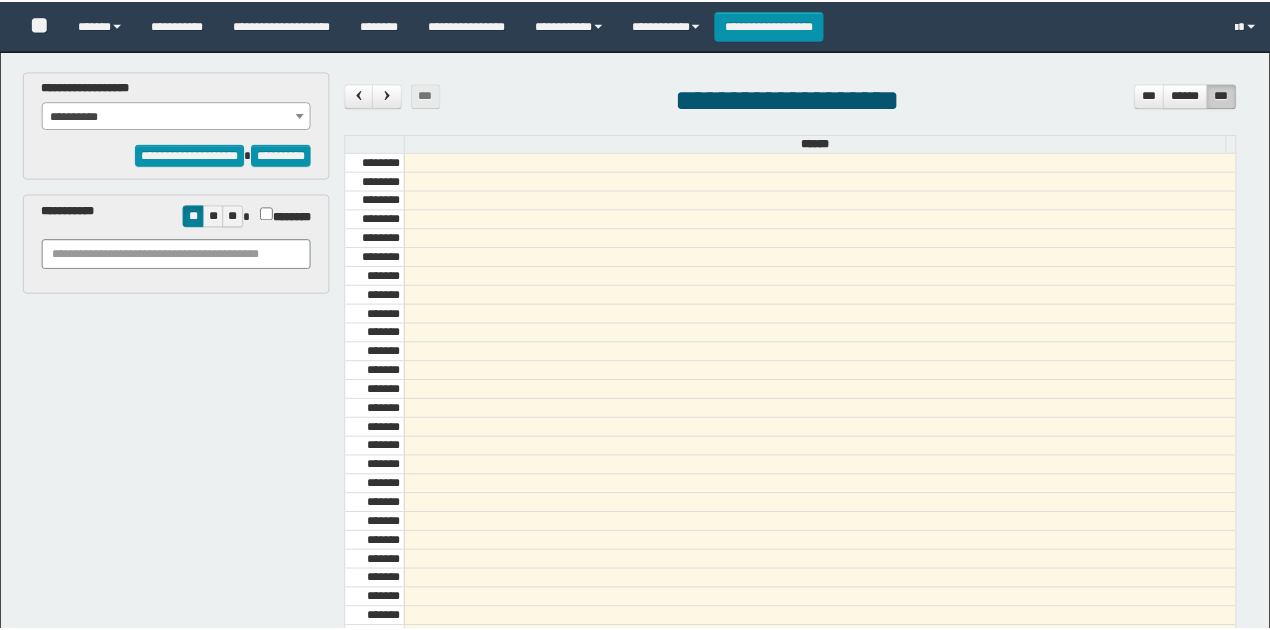 scroll, scrollTop: 0, scrollLeft: 0, axis: both 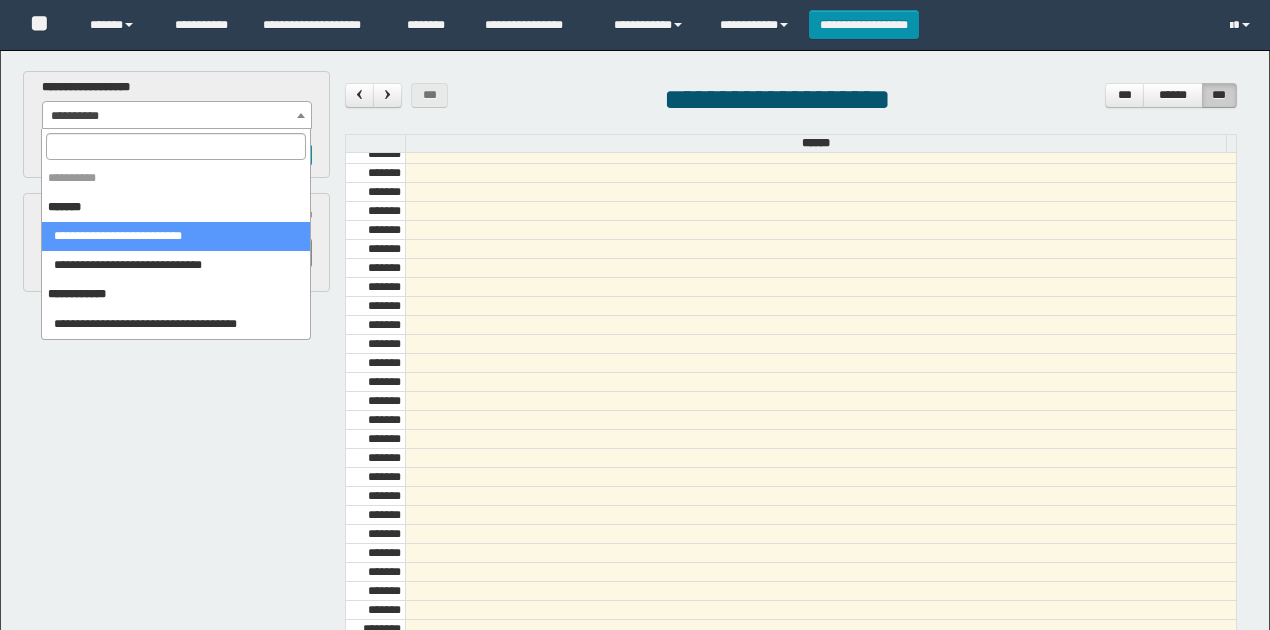 click on "**********" at bounding box center [177, 115] 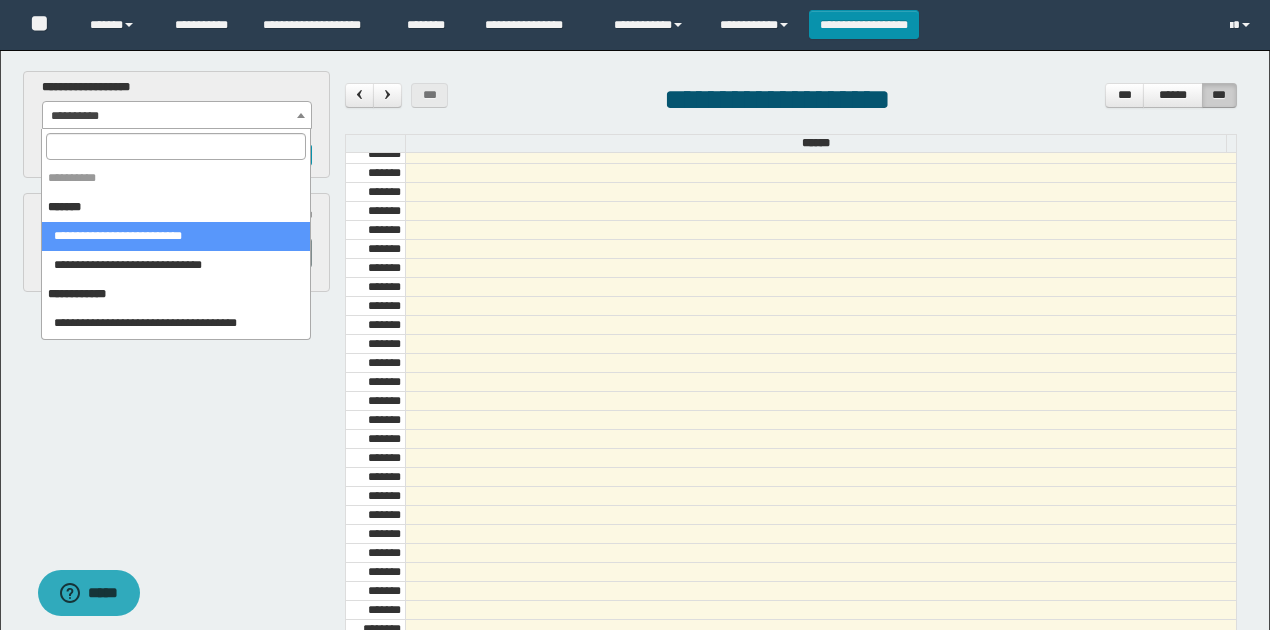 scroll, scrollTop: 0, scrollLeft: 0, axis: both 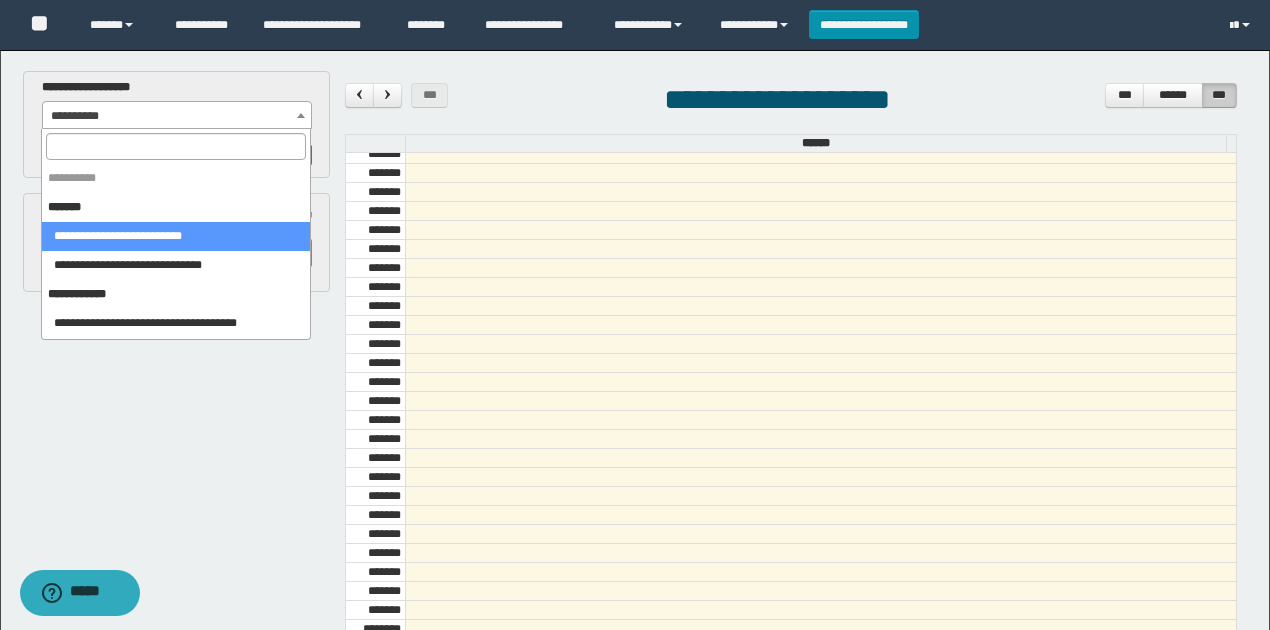 select on "******" 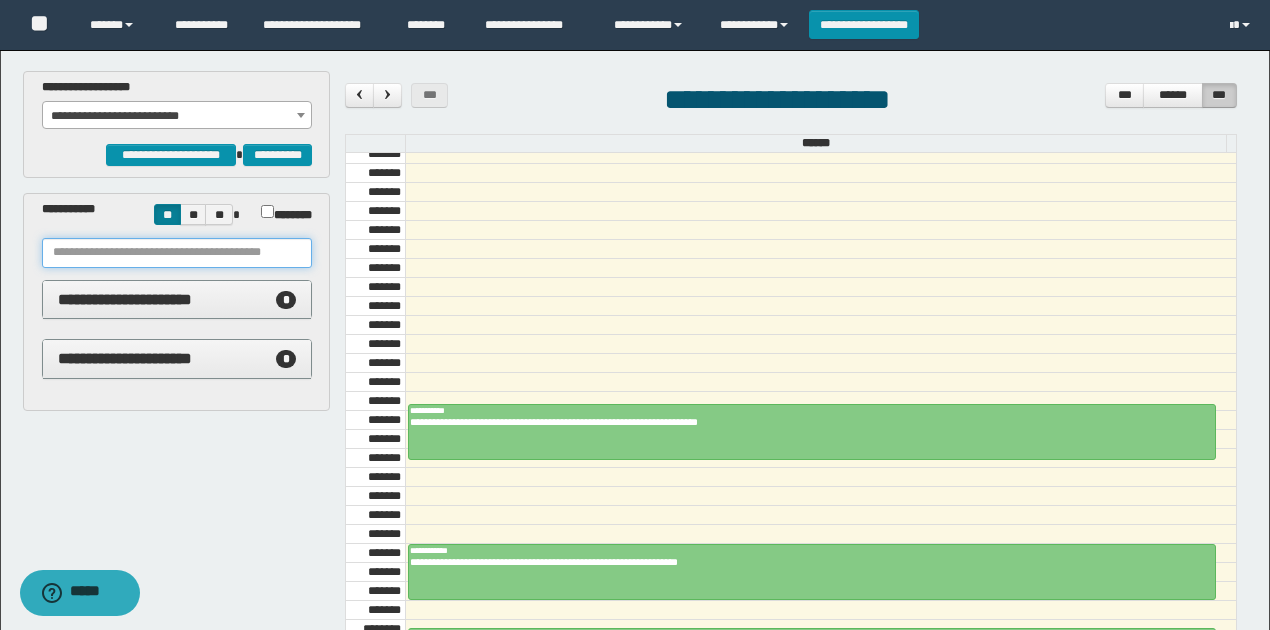 click at bounding box center [177, 253] 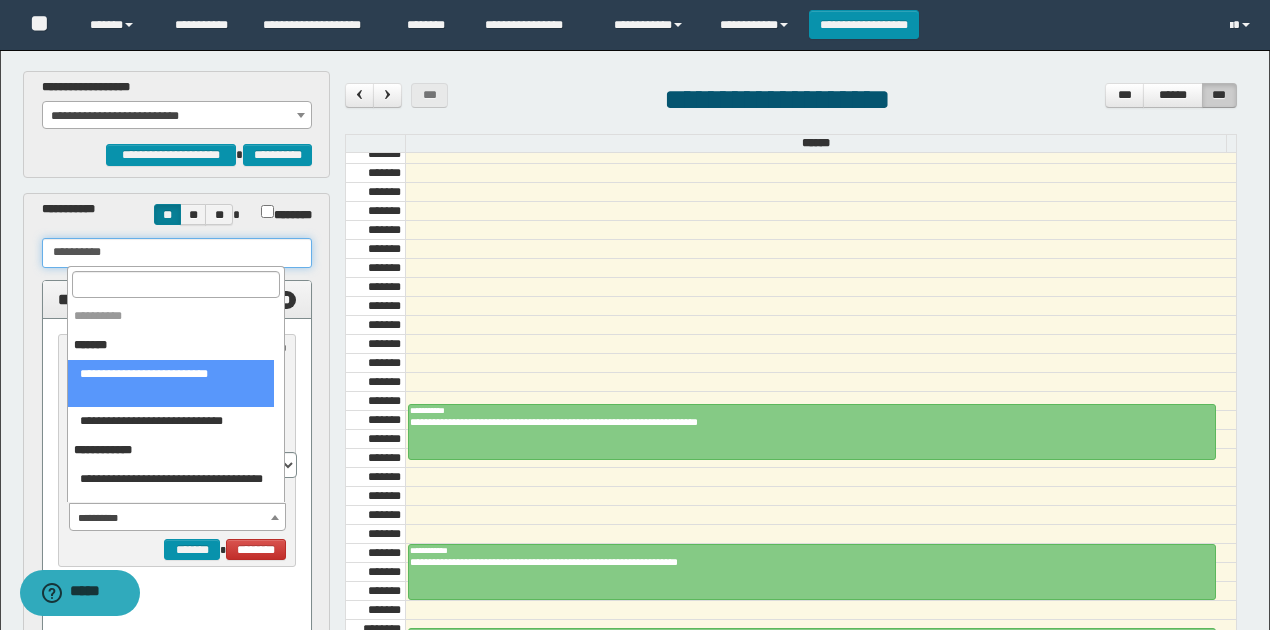 type on "**********" 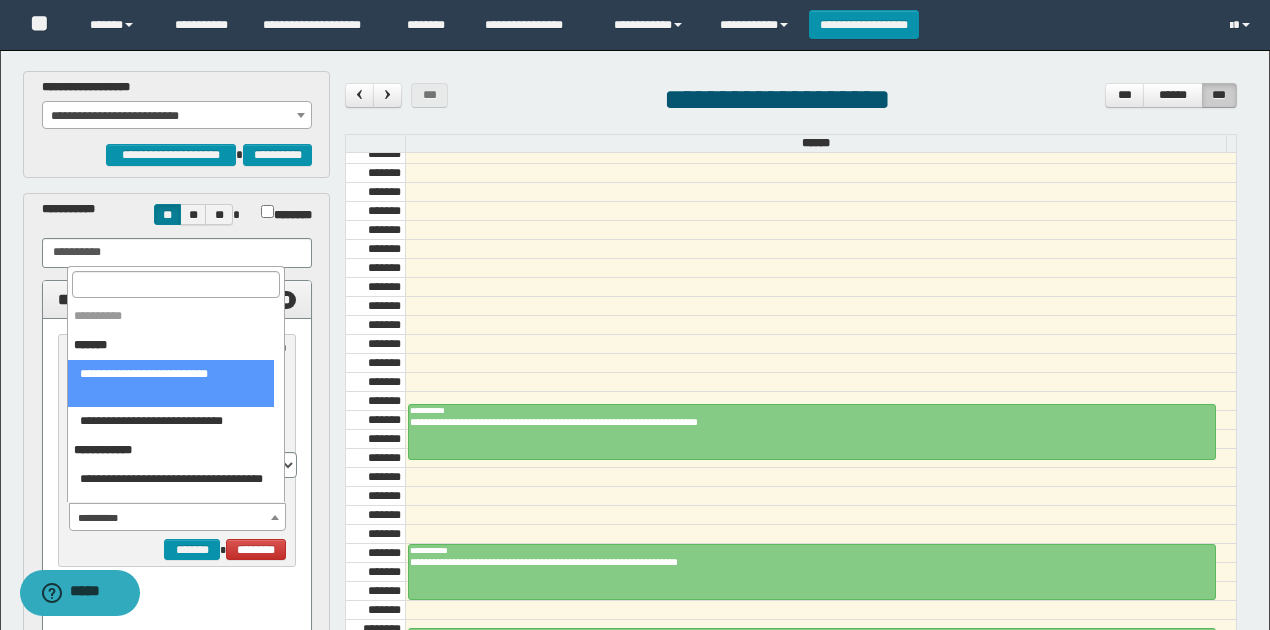 select on "******" 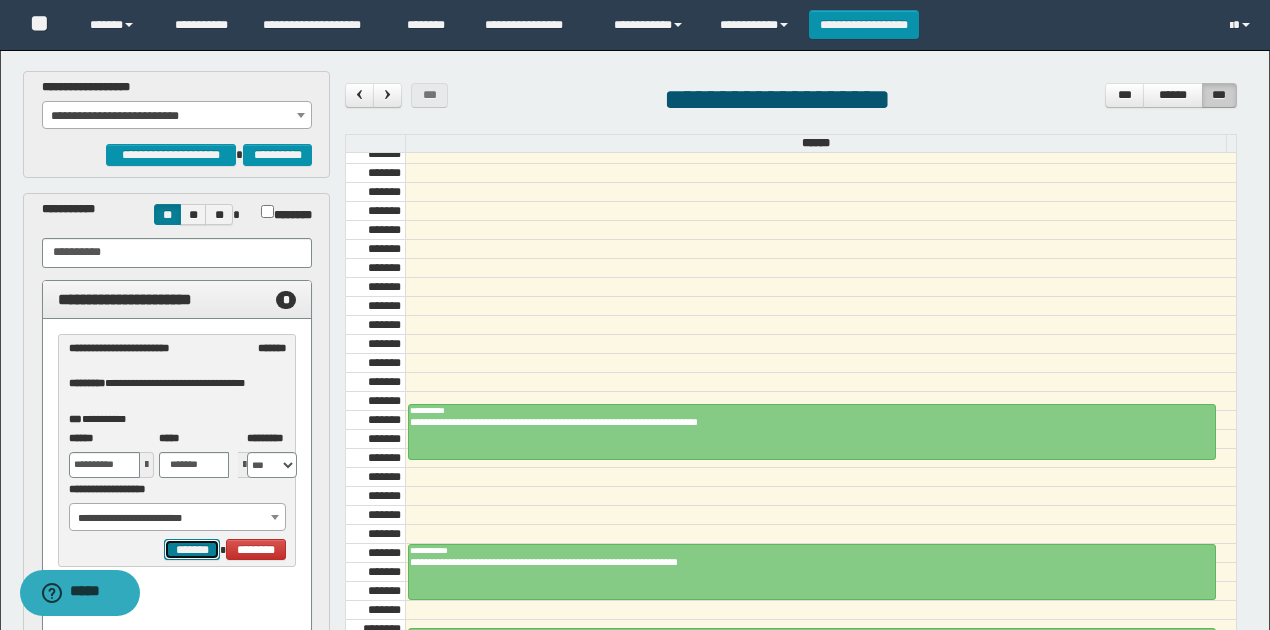click on "*******" at bounding box center [192, 549] 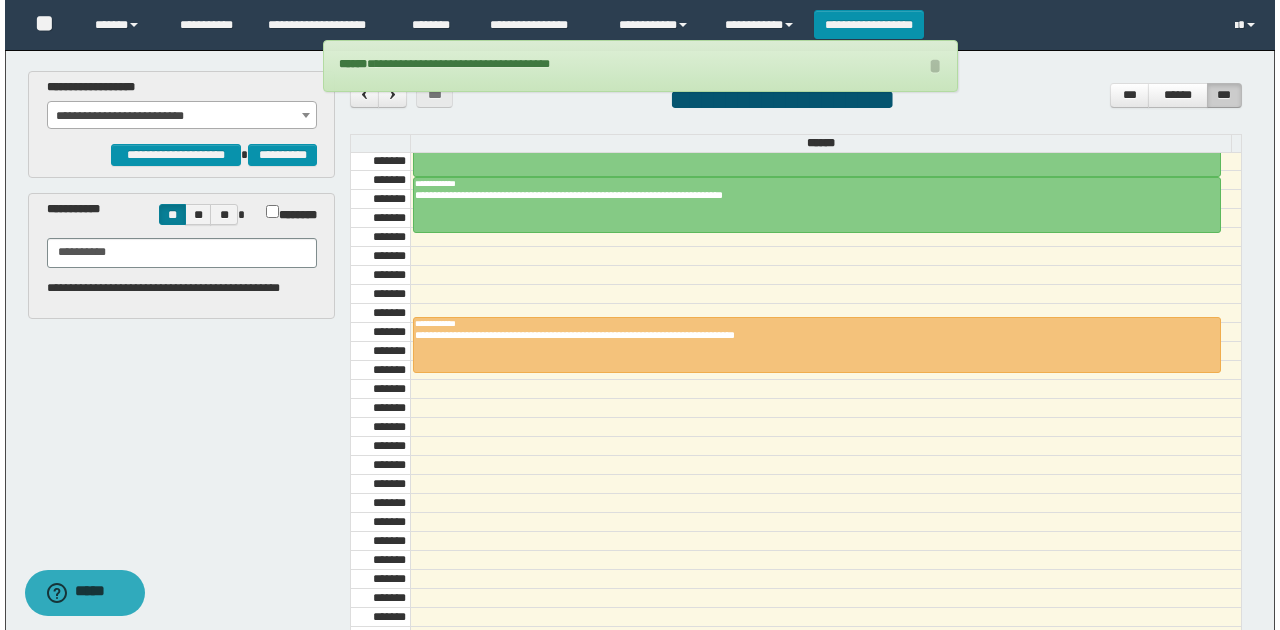 scroll, scrollTop: 1873, scrollLeft: 0, axis: vertical 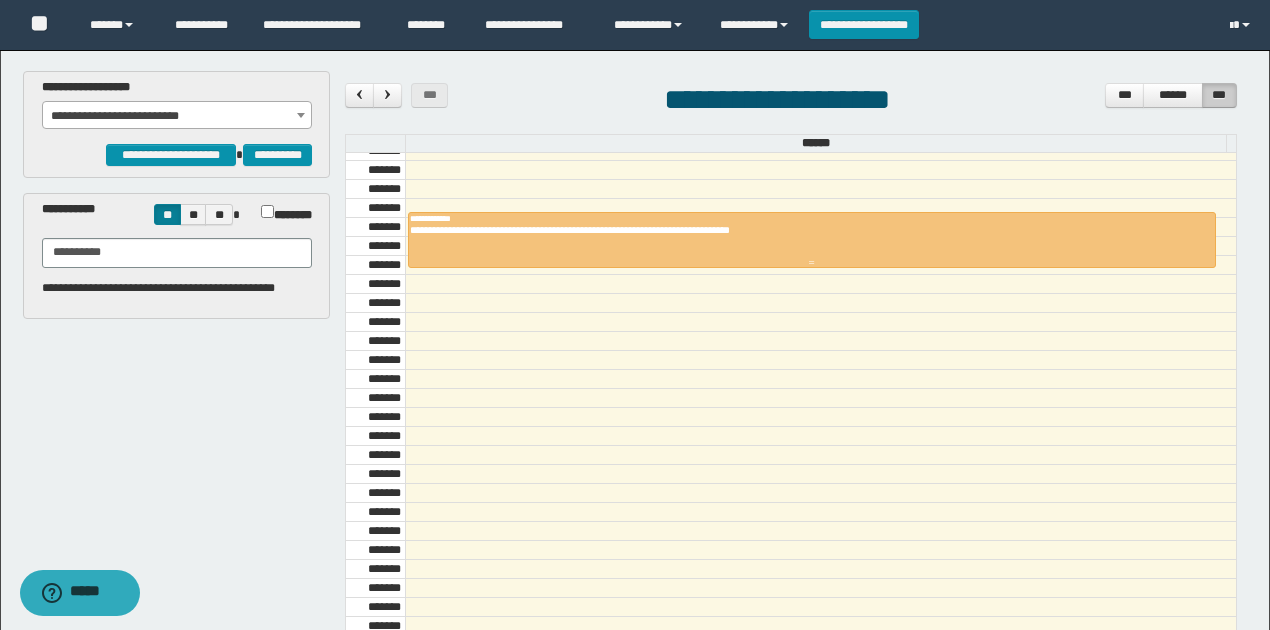 click at bounding box center (812, 240) 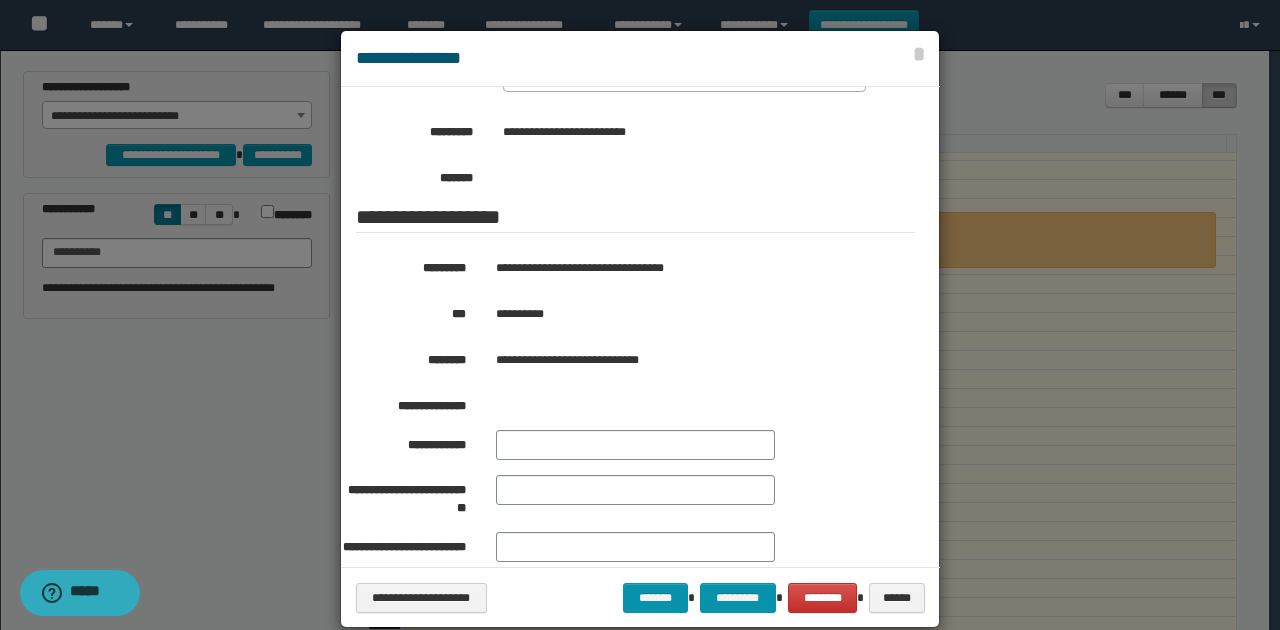 scroll, scrollTop: 333, scrollLeft: 0, axis: vertical 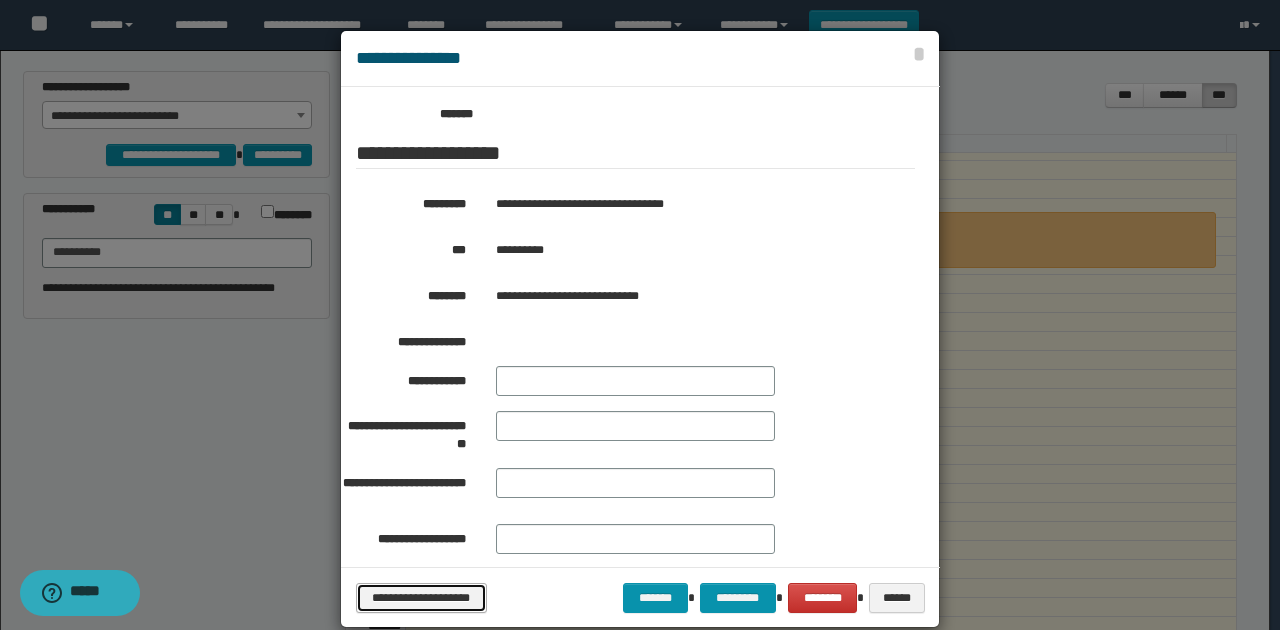 click on "**********" at bounding box center (421, 597) 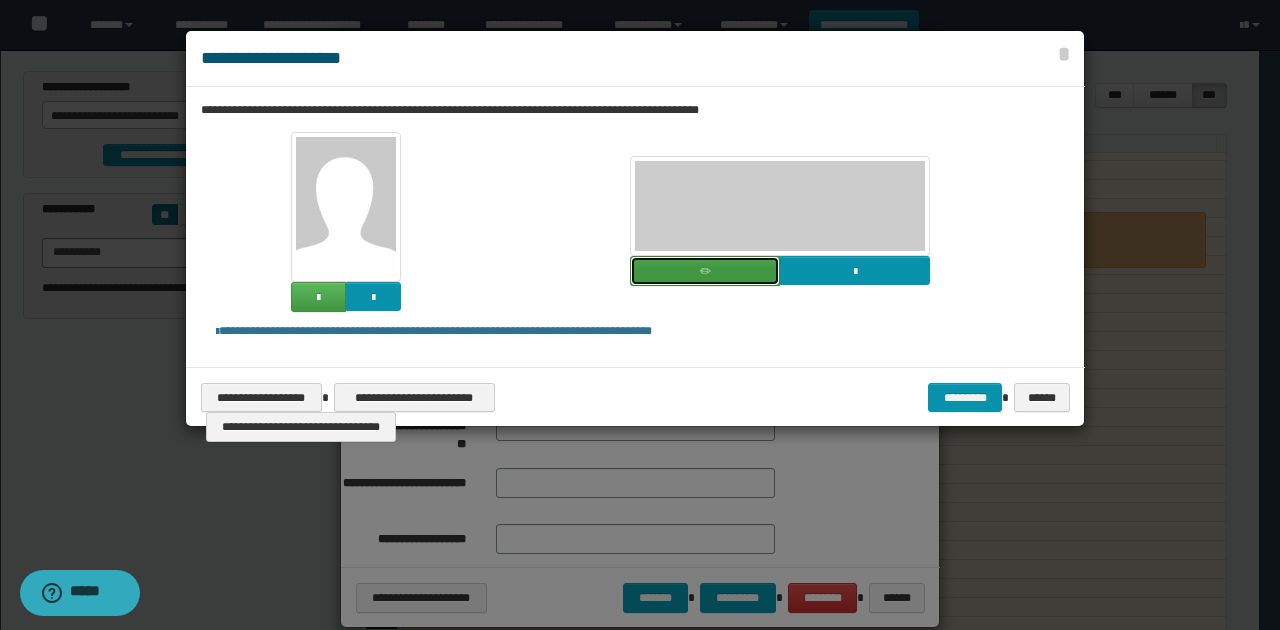 click at bounding box center (705, 271) 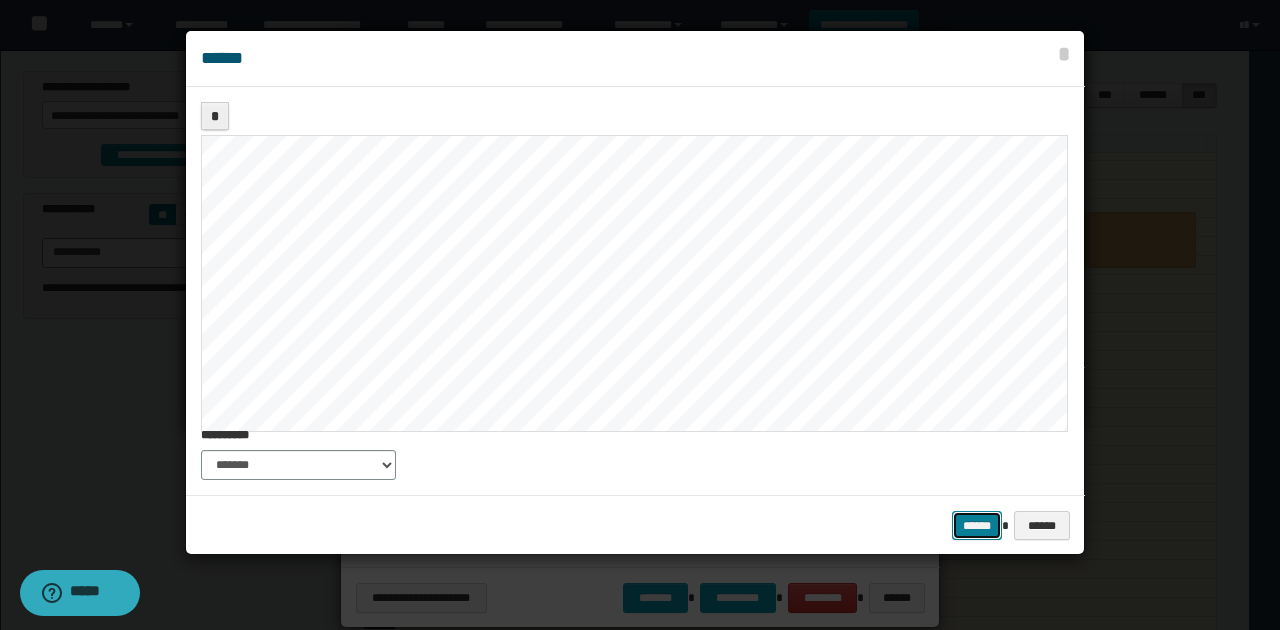 click on "******" at bounding box center (977, 525) 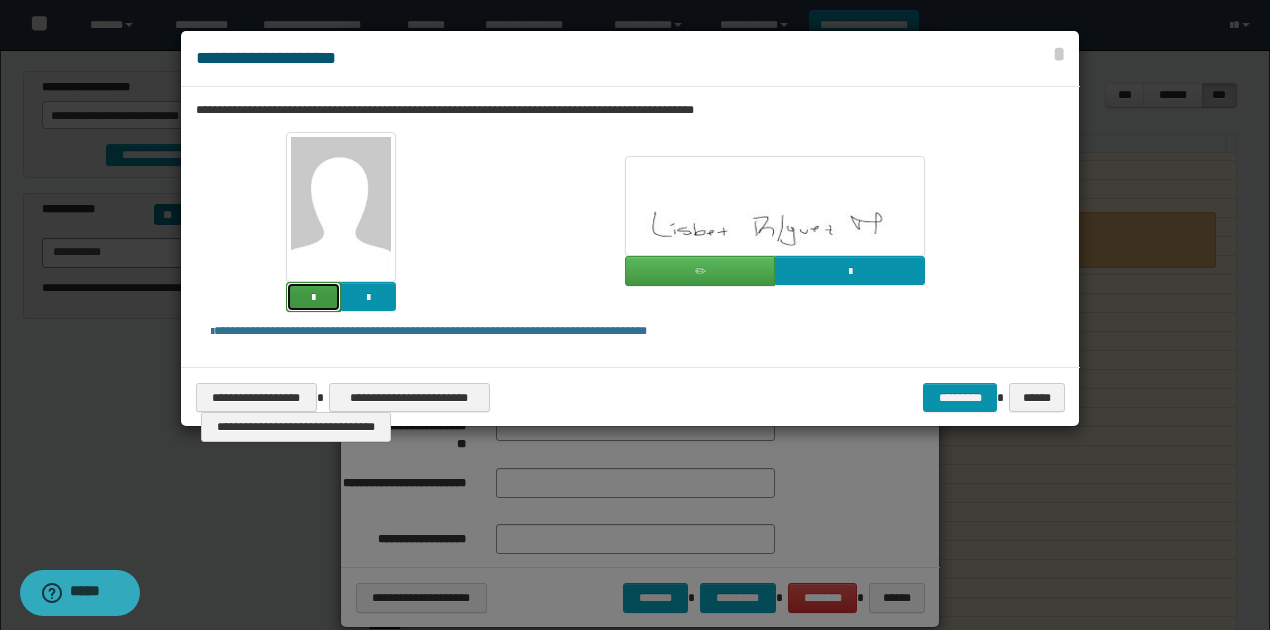 click at bounding box center (313, 298) 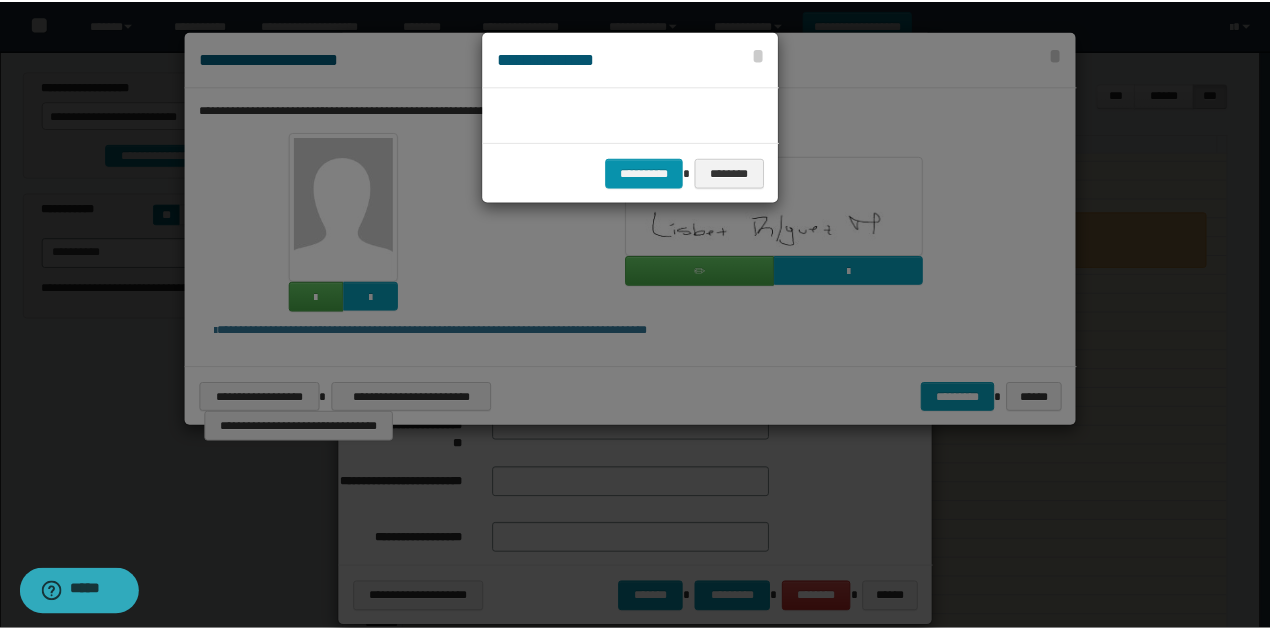 scroll, scrollTop: 45, scrollLeft: 105, axis: both 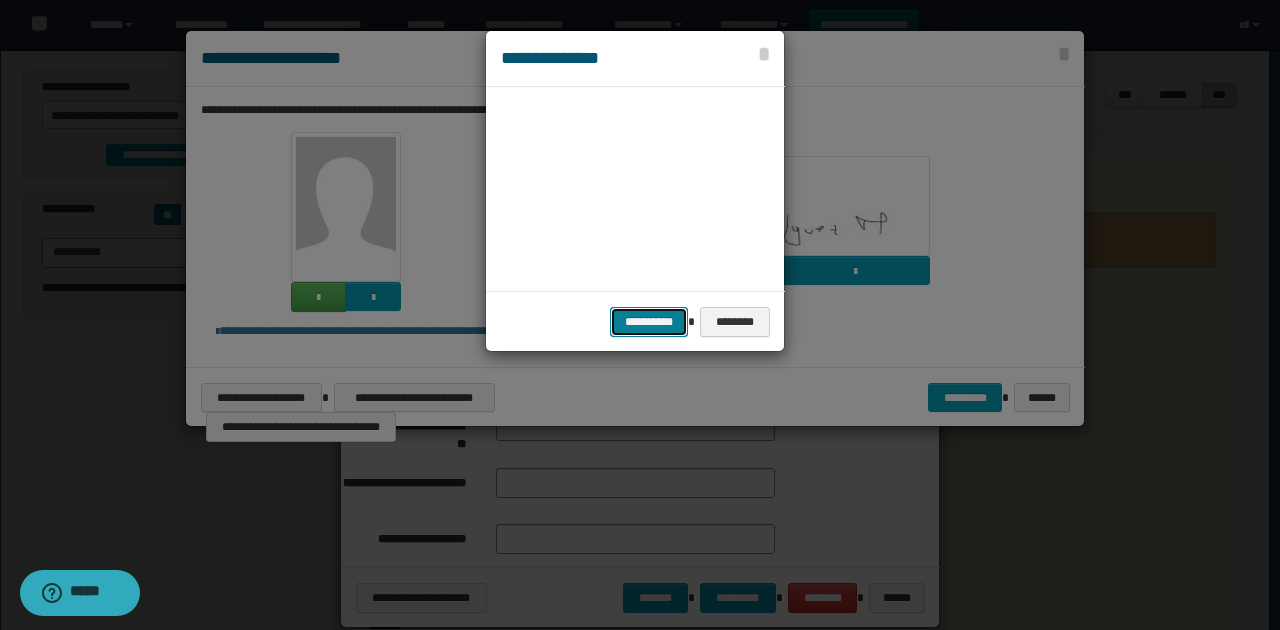 click on "**********" at bounding box center [649, 321] 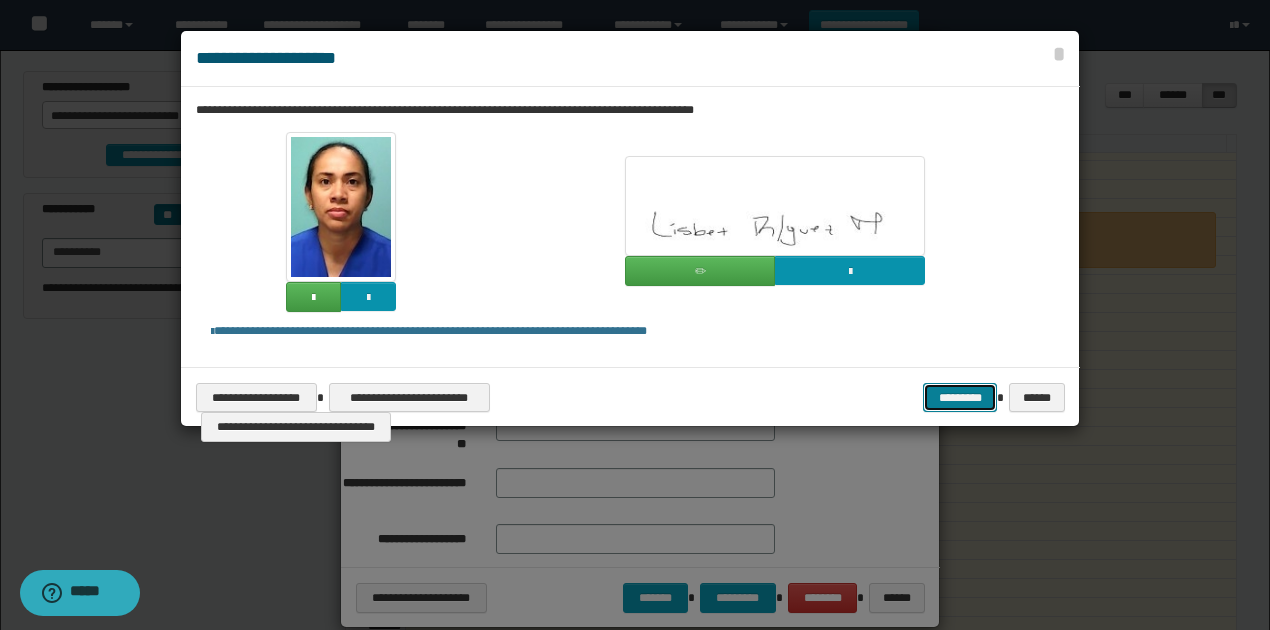 click on "*********" at bounding box center [960, 397] 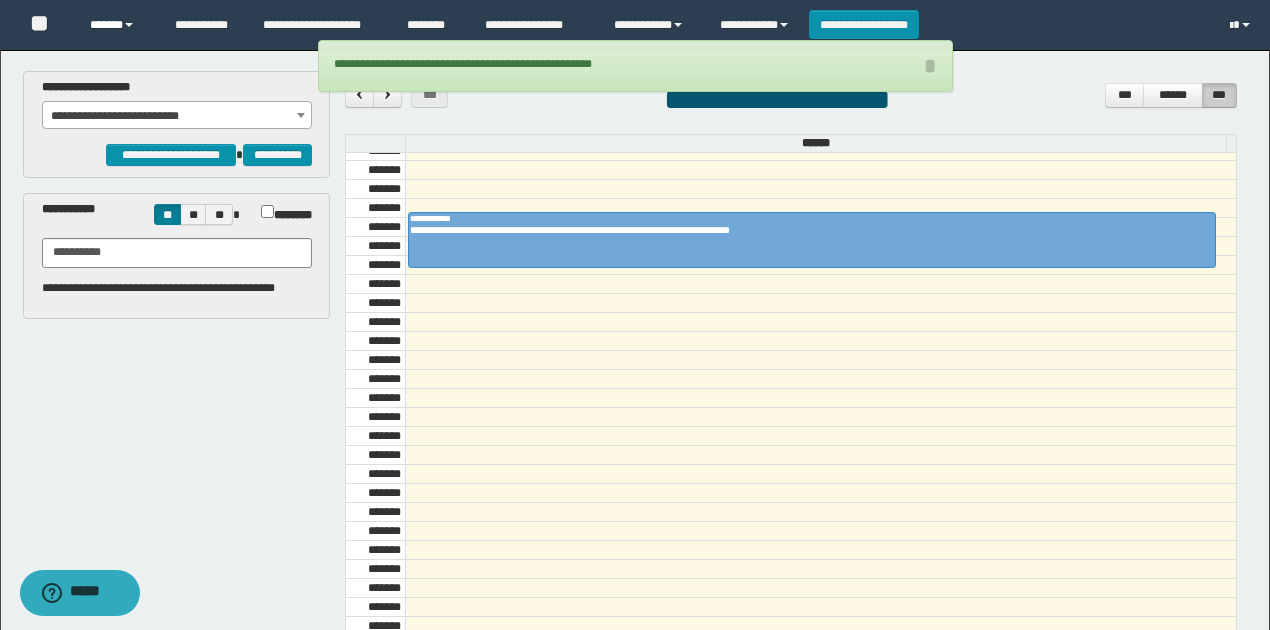click at bounding box center (129, 25) 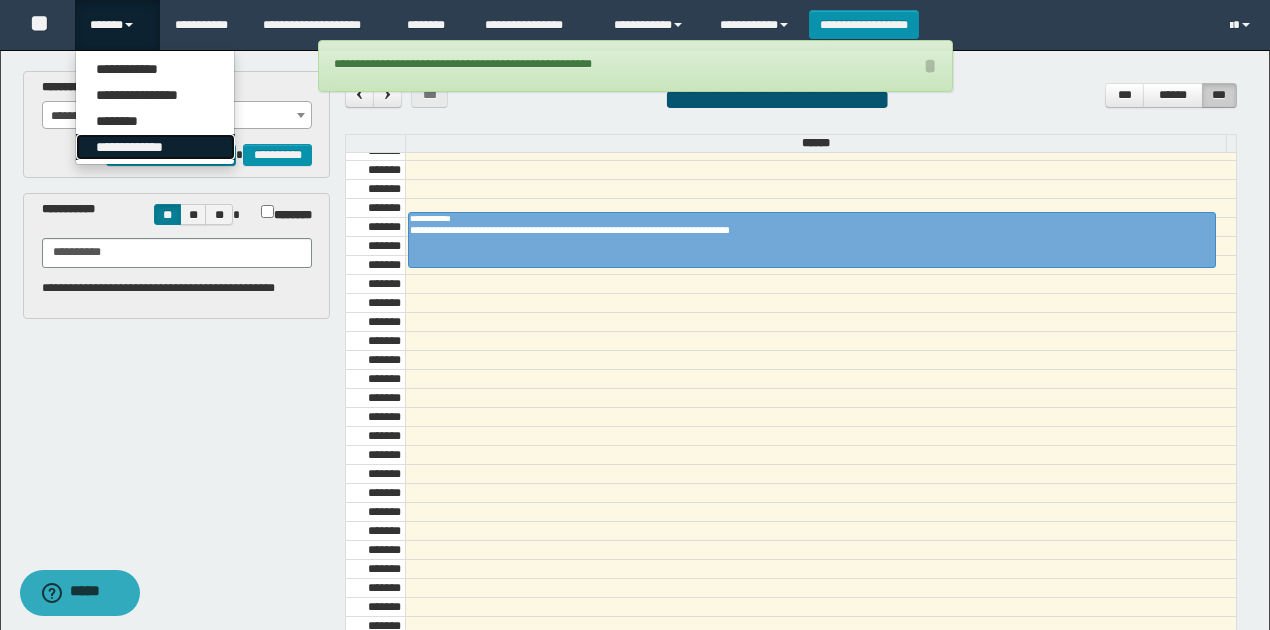 click on "**********" at bounding box center [155, 147] 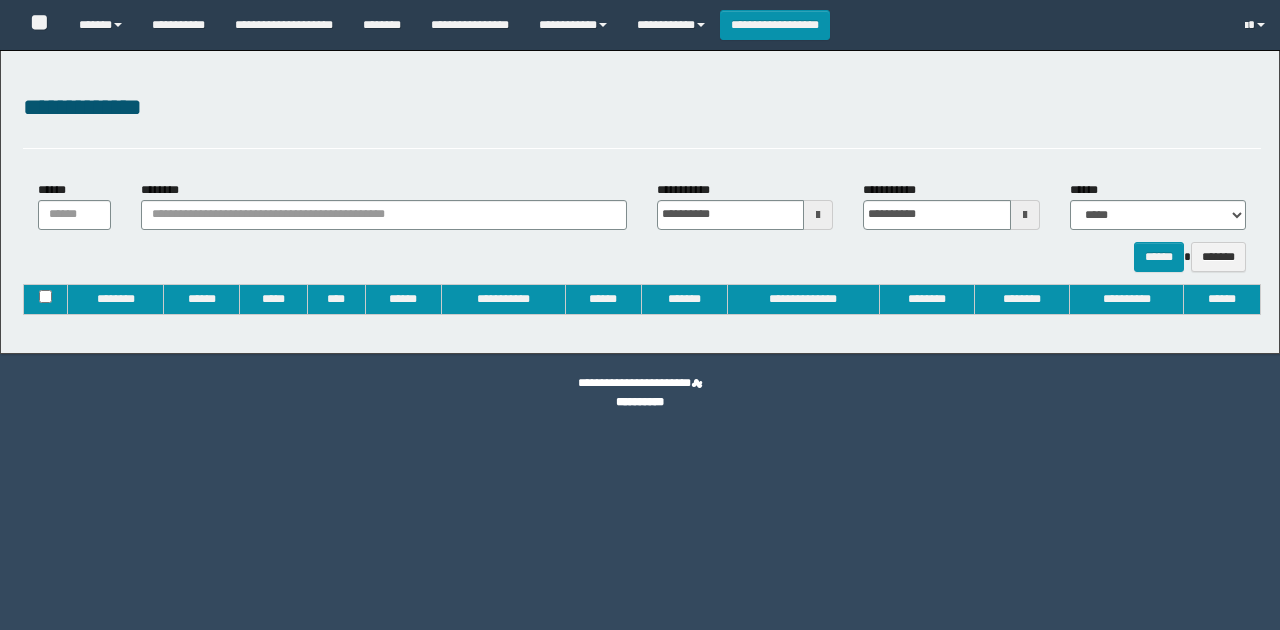 type on "**********" 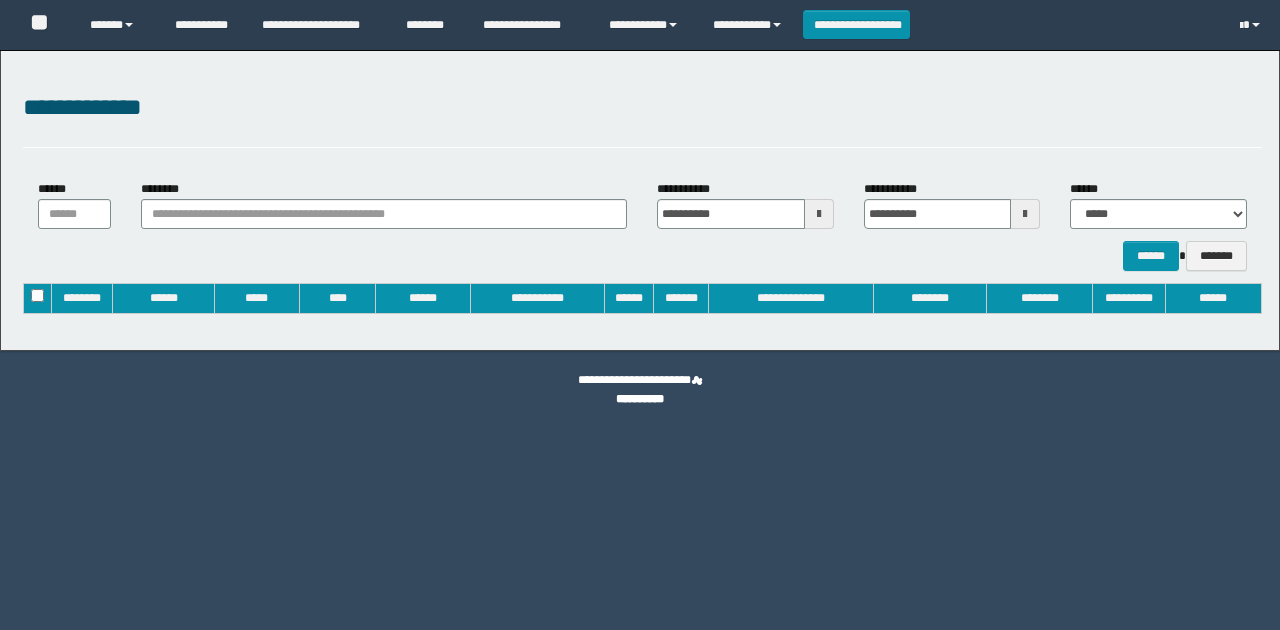 scroll, scrollTop: 0, scrollLeft: 0, axis: both 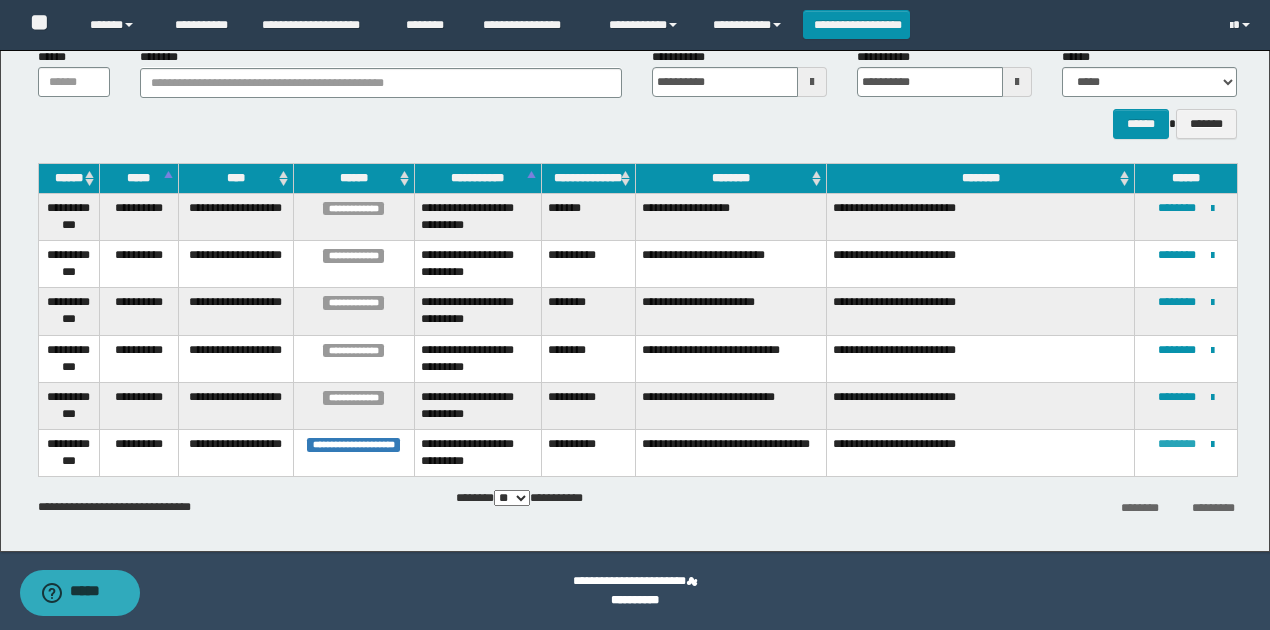 click on "********" at bounding box center (1177, 444) 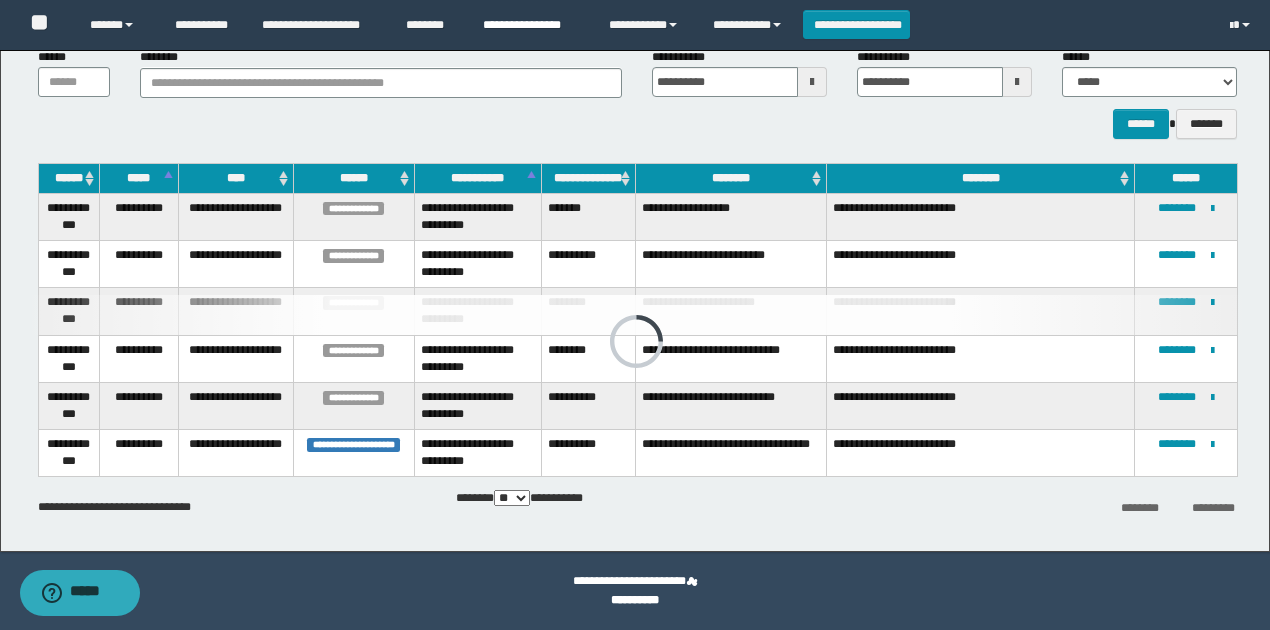 scroll, scrollTop: 0, scrollLeft: 0, axis: both 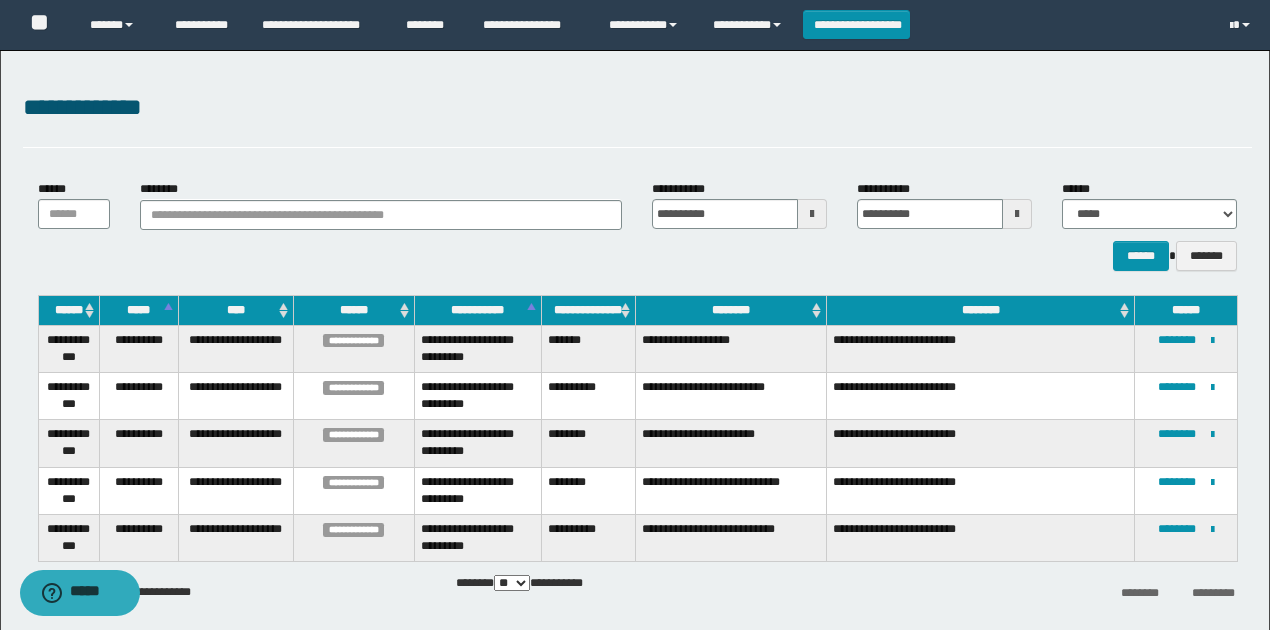 click on "******
*******" at bounding box center [637, 255] 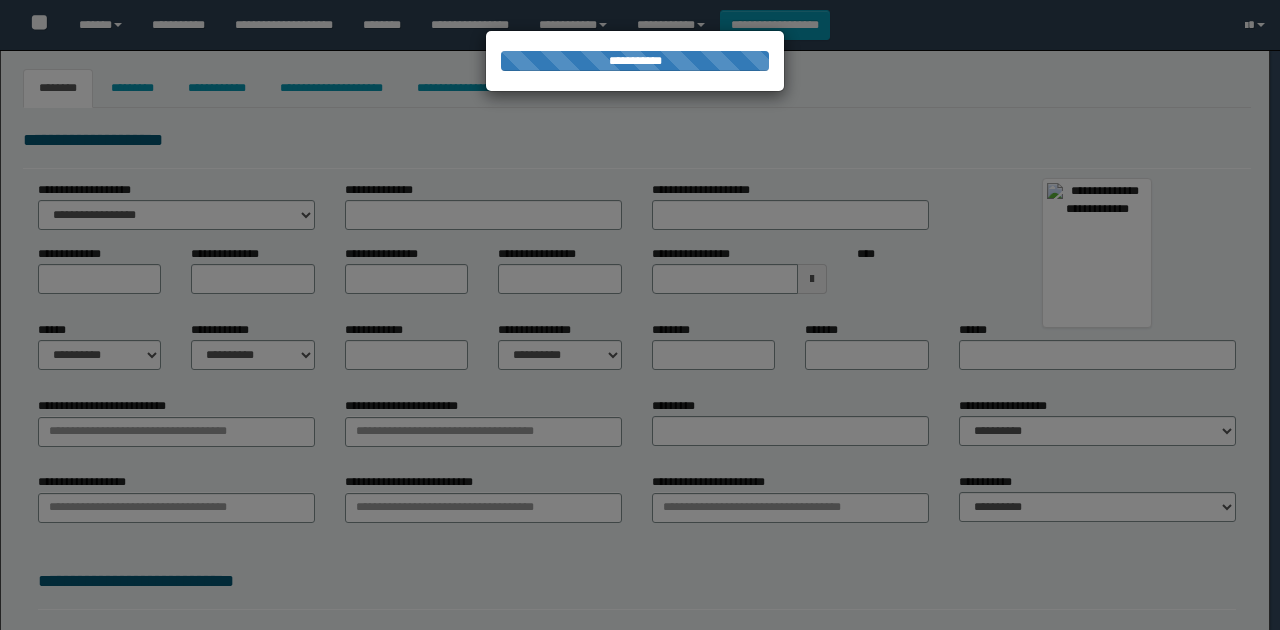 type on "**********" 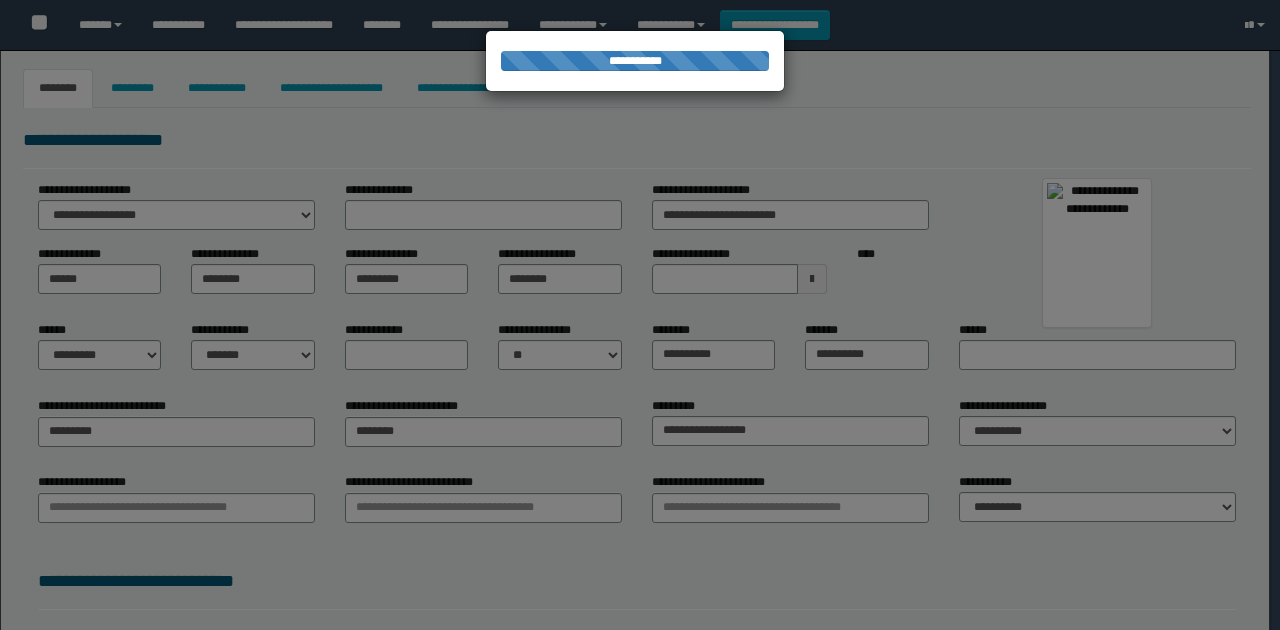 select on "*" 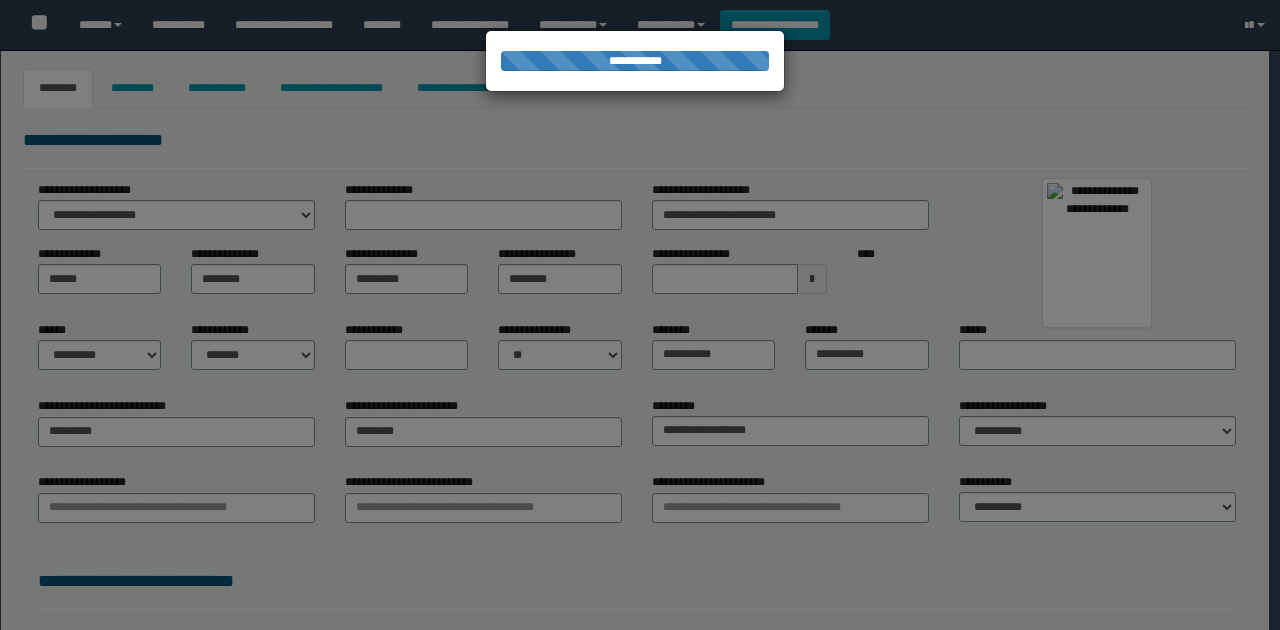 type on "********" 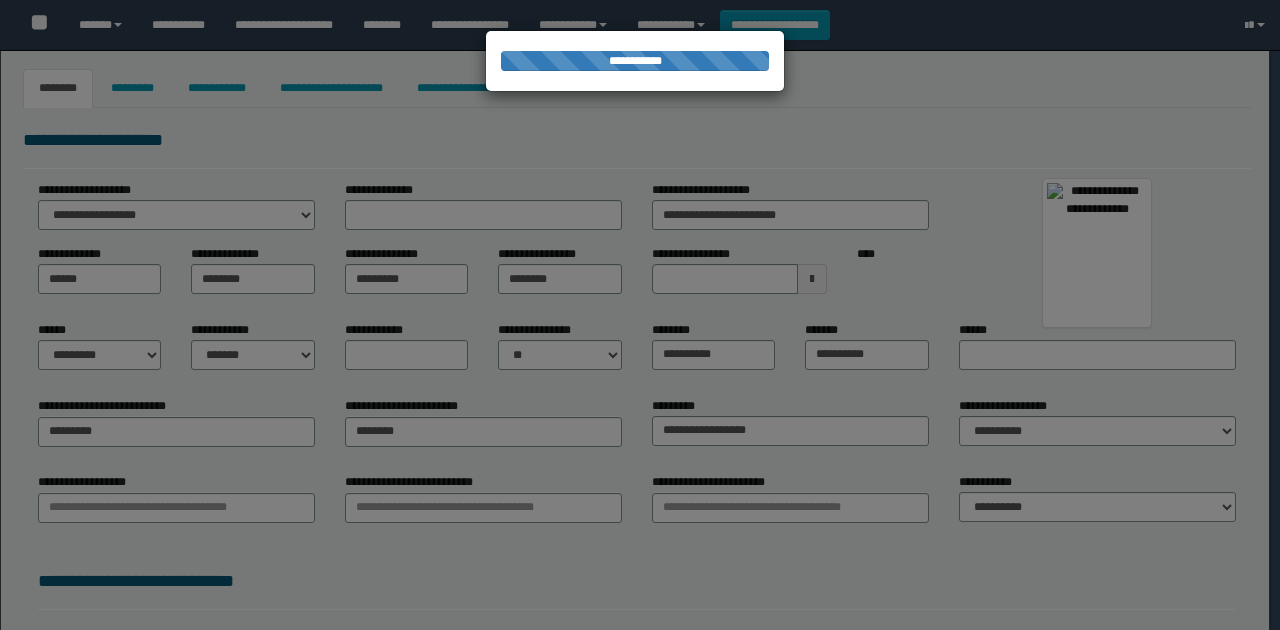 select on "*" 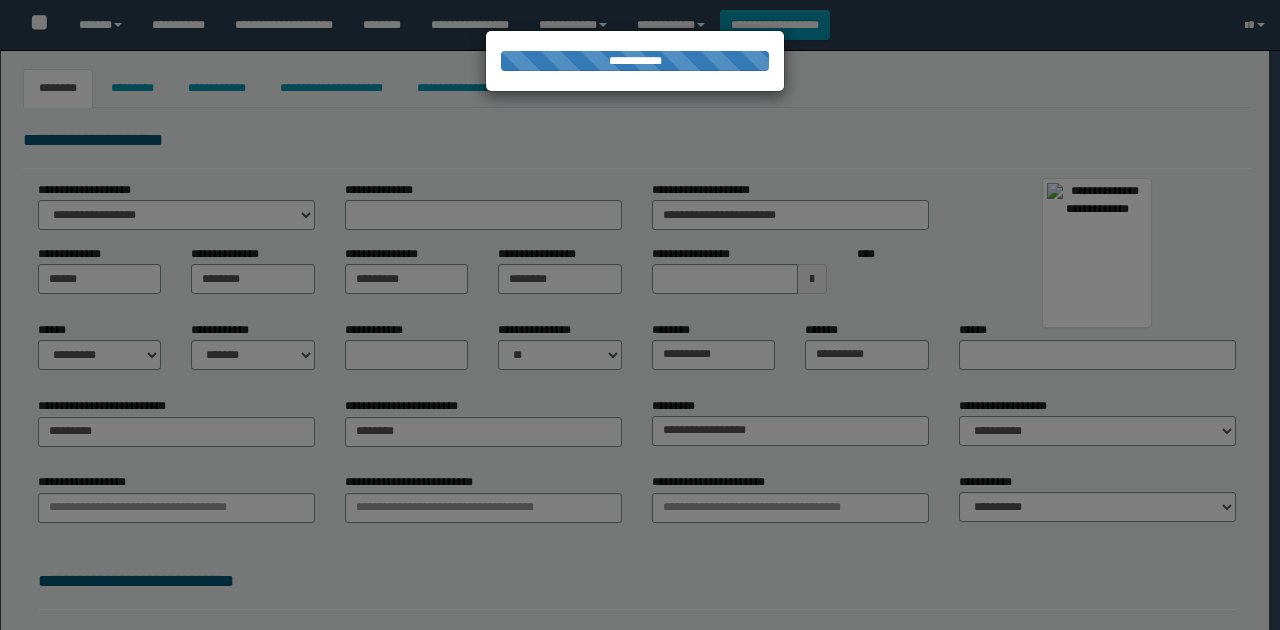 select on "*" 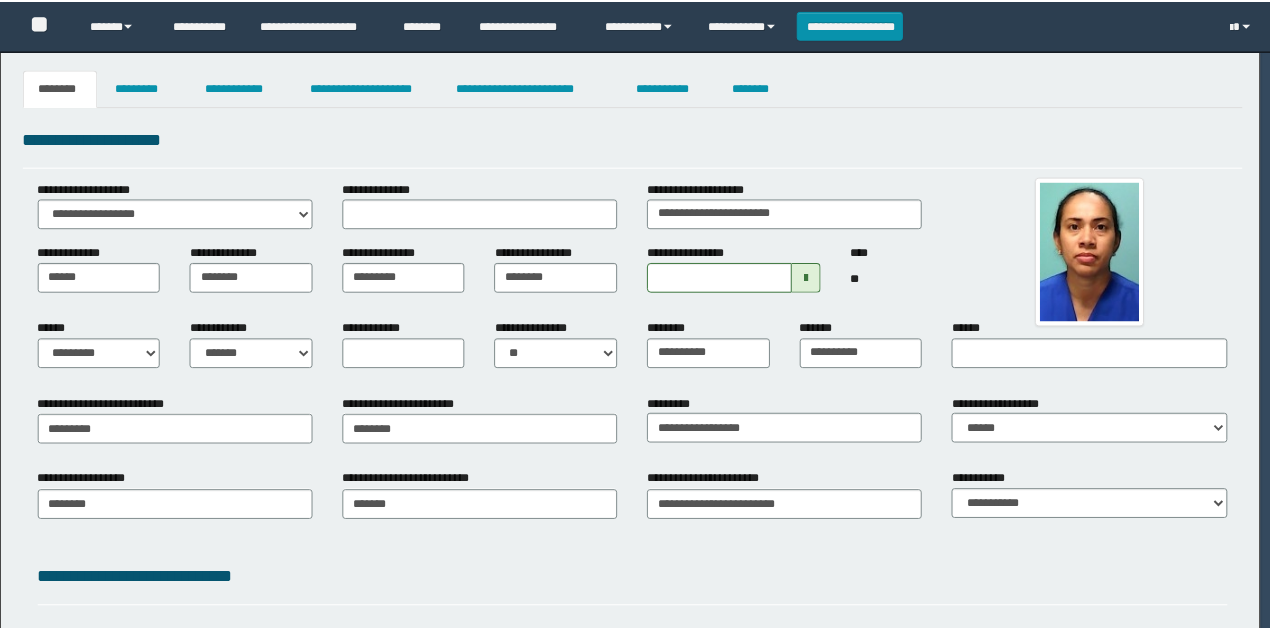 scroll, scrollTop: 0, scrollLeft: 0, axis: both 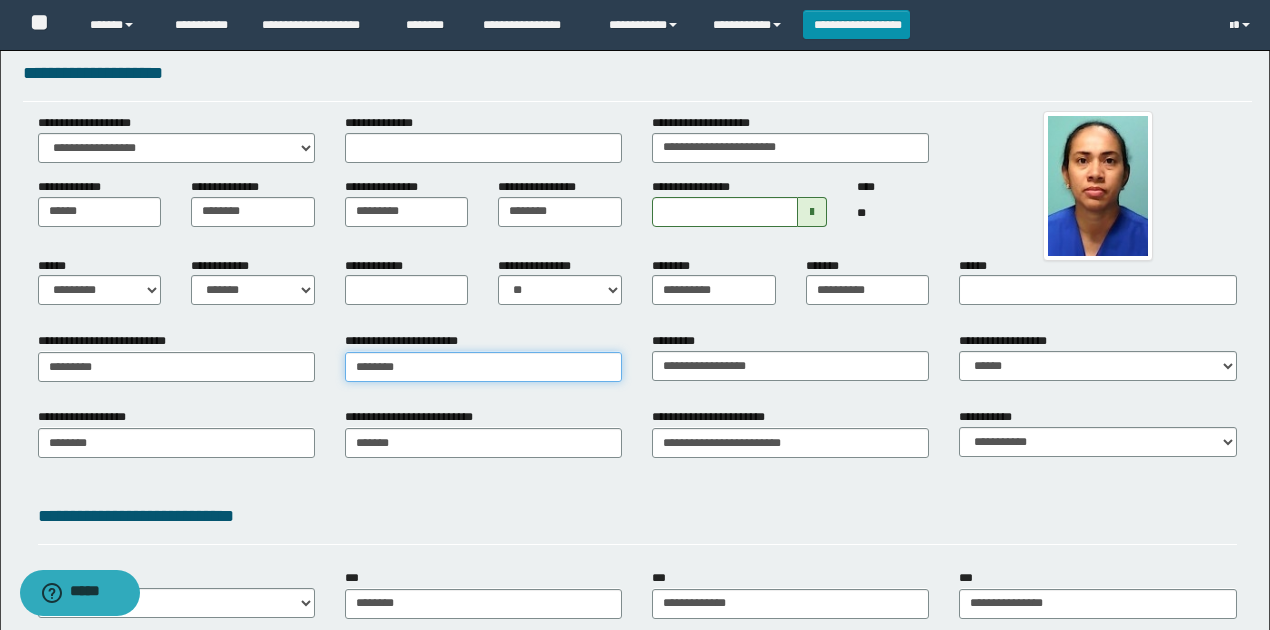 click on "********" at bounding box center (483, 367) 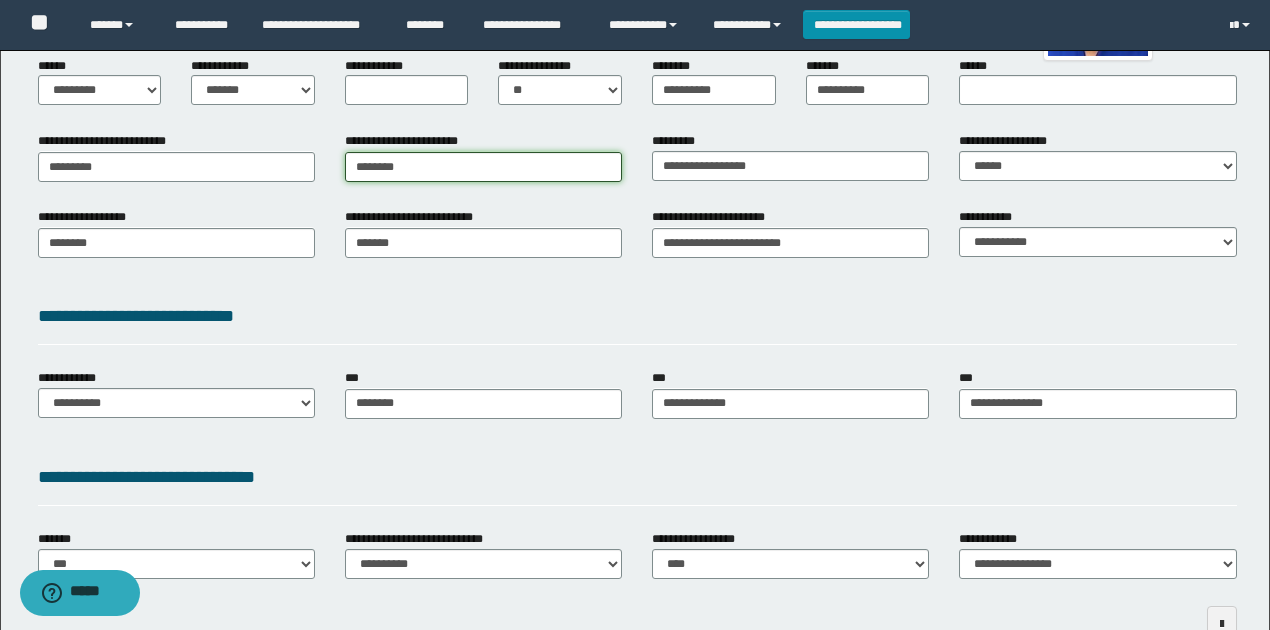 scroll, scrollTop: 266, scrollLeft: 0, axis: vertical 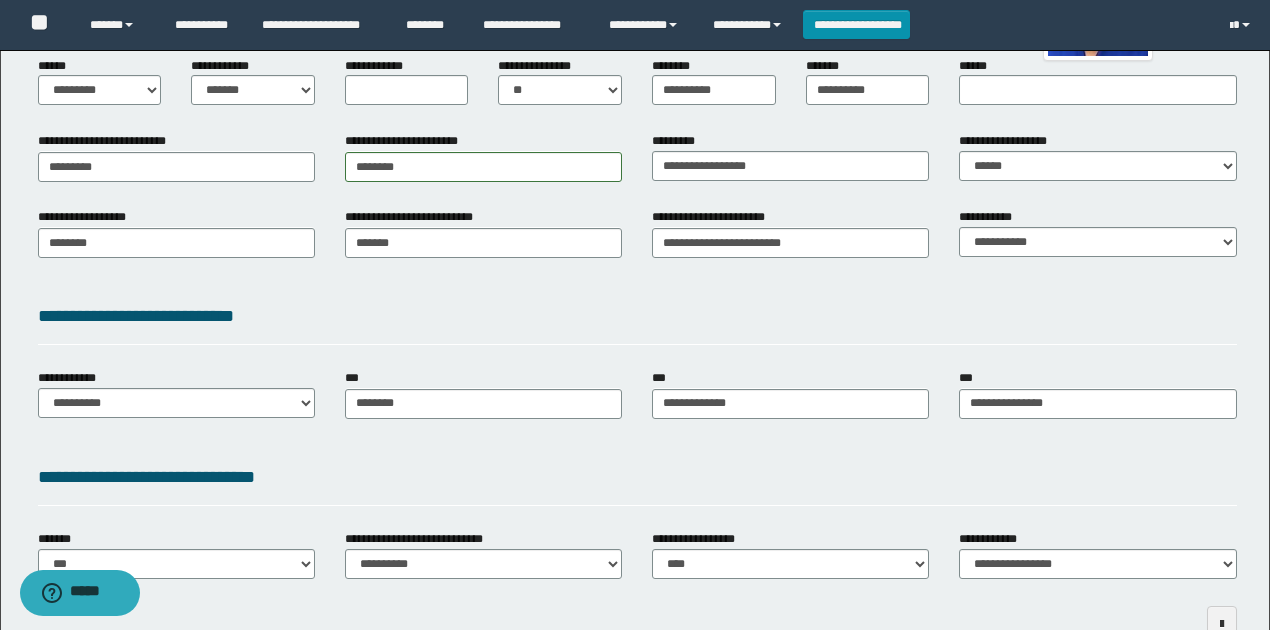 click on "**********" at bounding box center [637, 316] 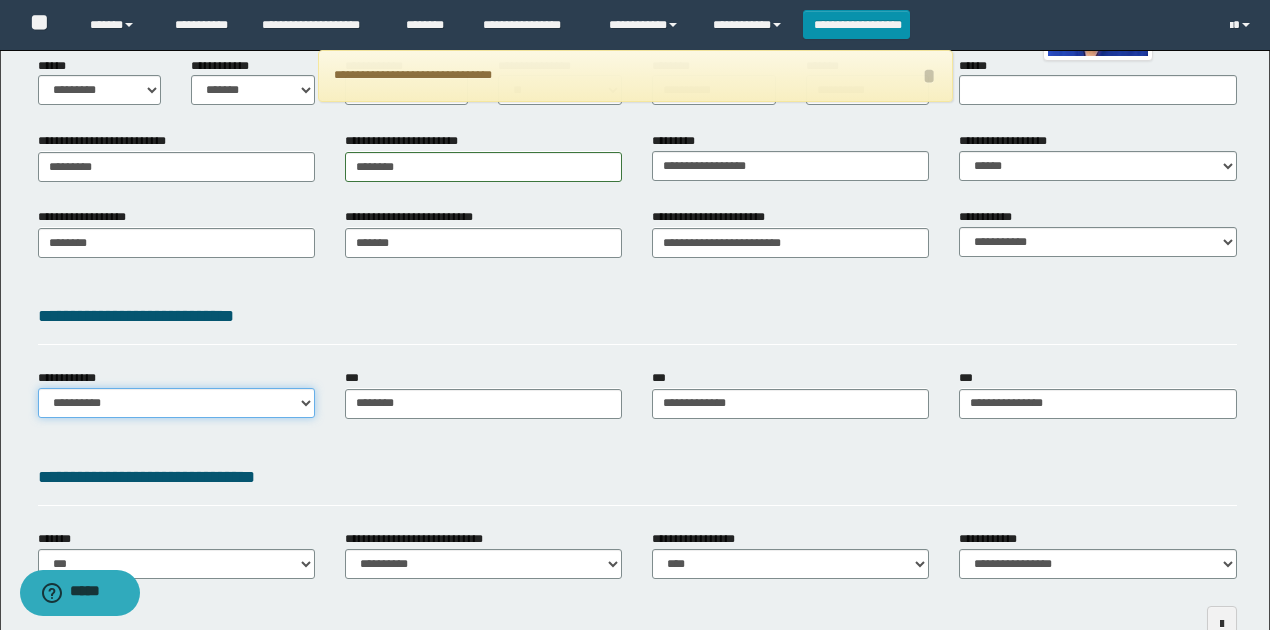 click on "**********" at bounding box center (176, 403) 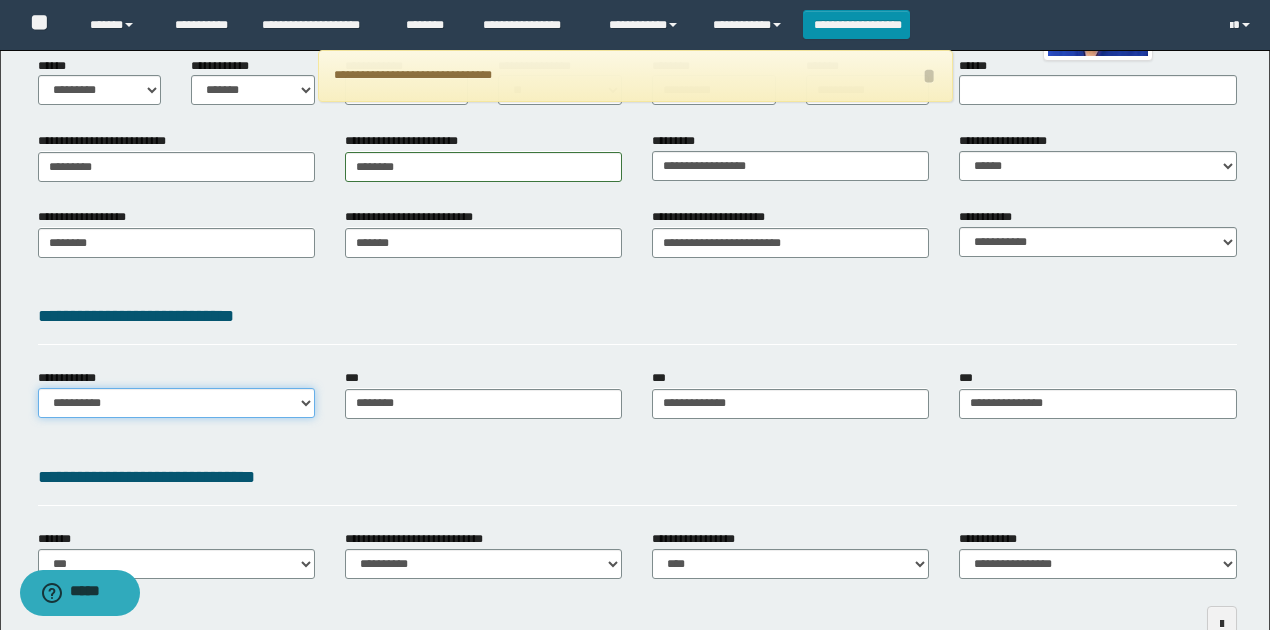 select on "**" 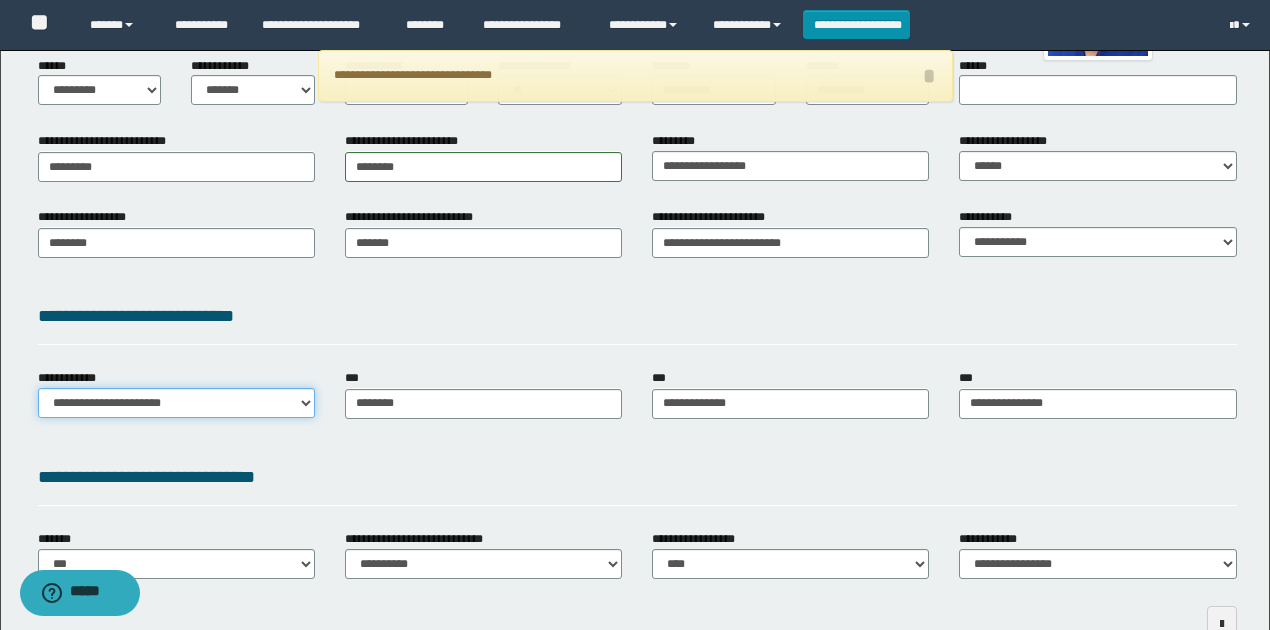 click on "**********" at bounding box center (176, 403) 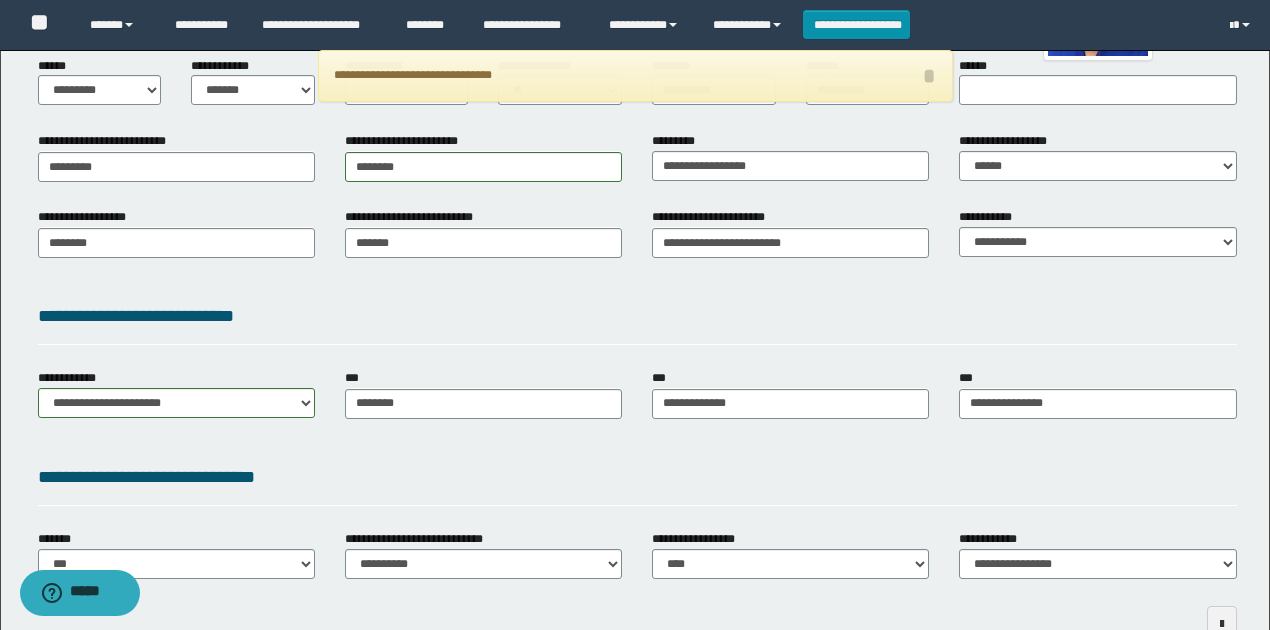 drag, startPoint x: 324, startPoint y: 334, endPoint x: 752, endPoint y: 340, distance: 428.04205 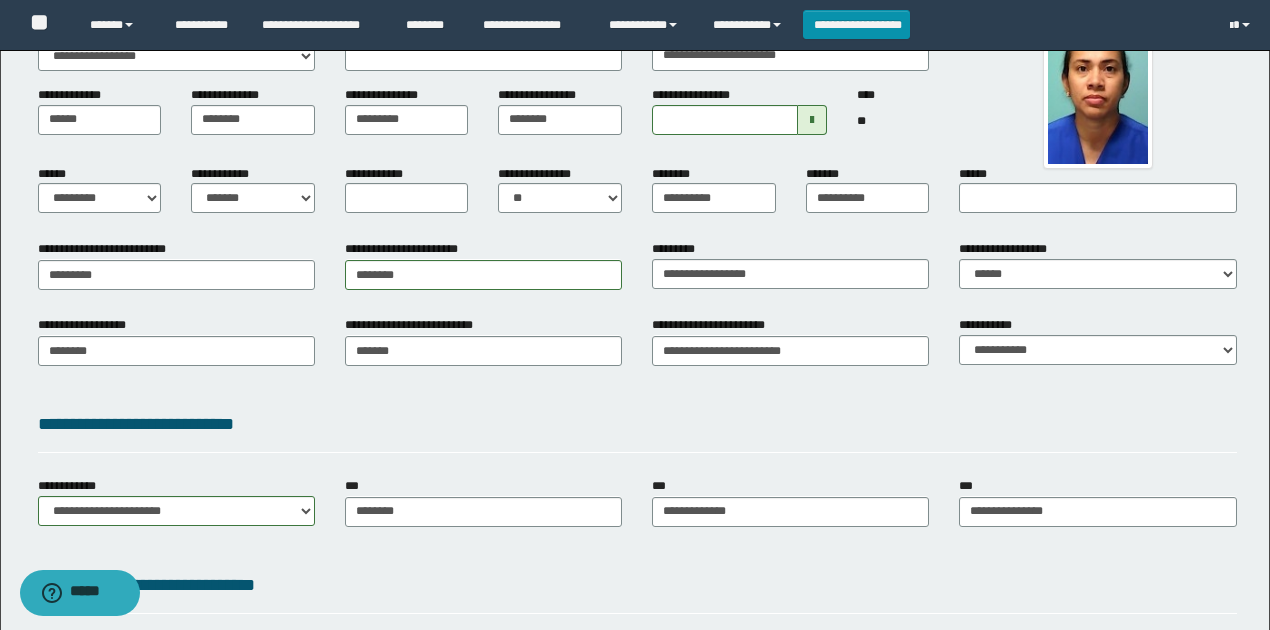 scroll, scrollTop: 50, scrollLeft: 0, axis: vertical 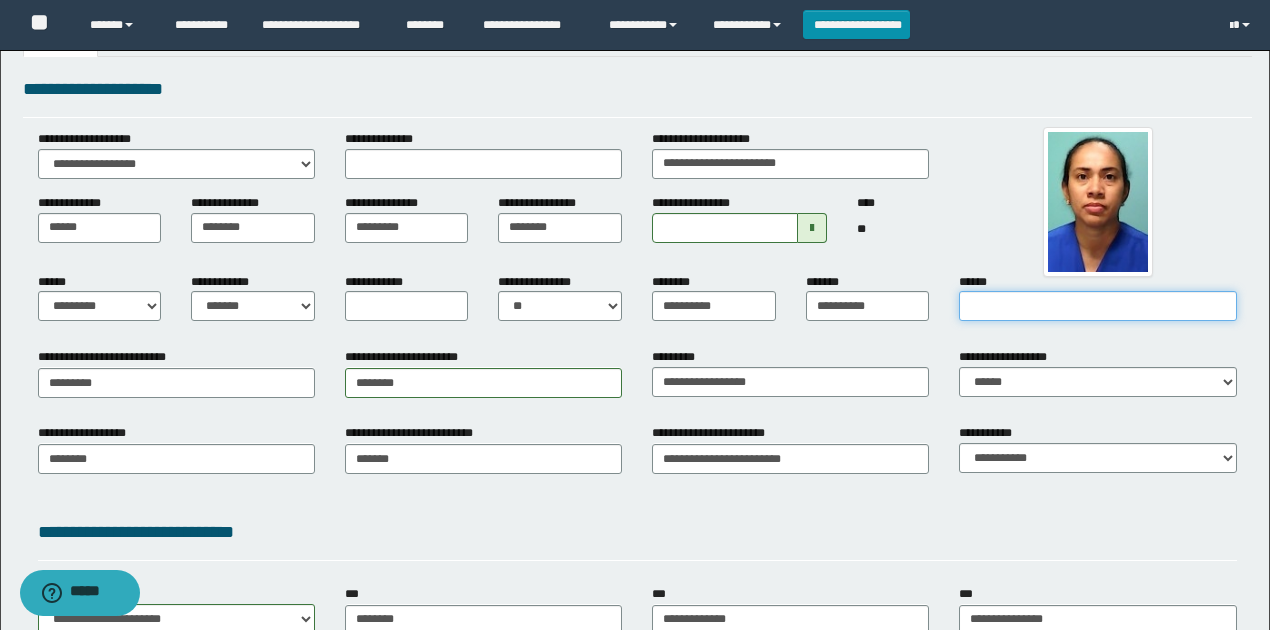 click on "******" at bounding box center [1097, 306] 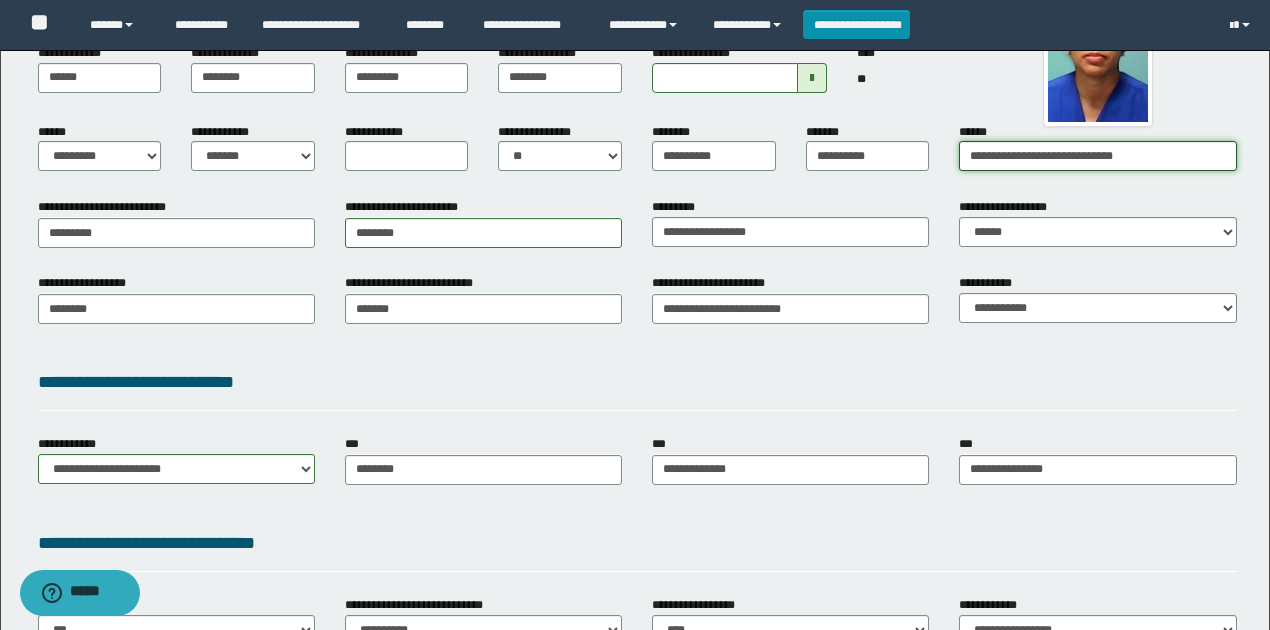 scroll, scrollTop: 0, scrollLeft: 0, axis: both 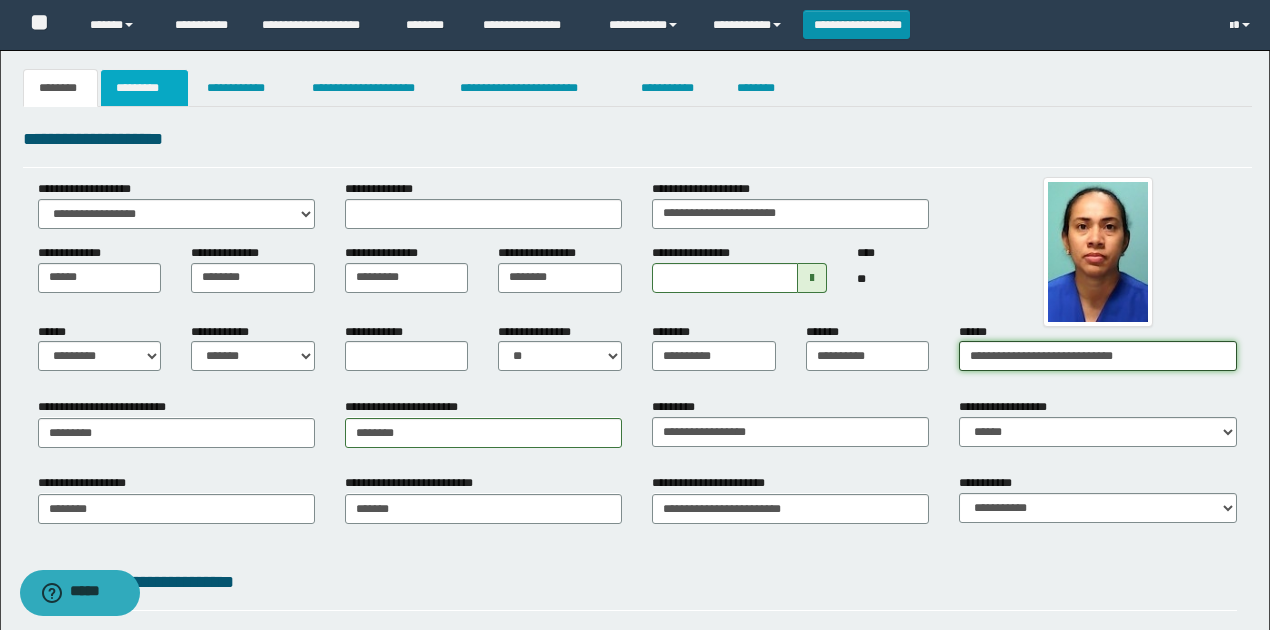 type on "**********" 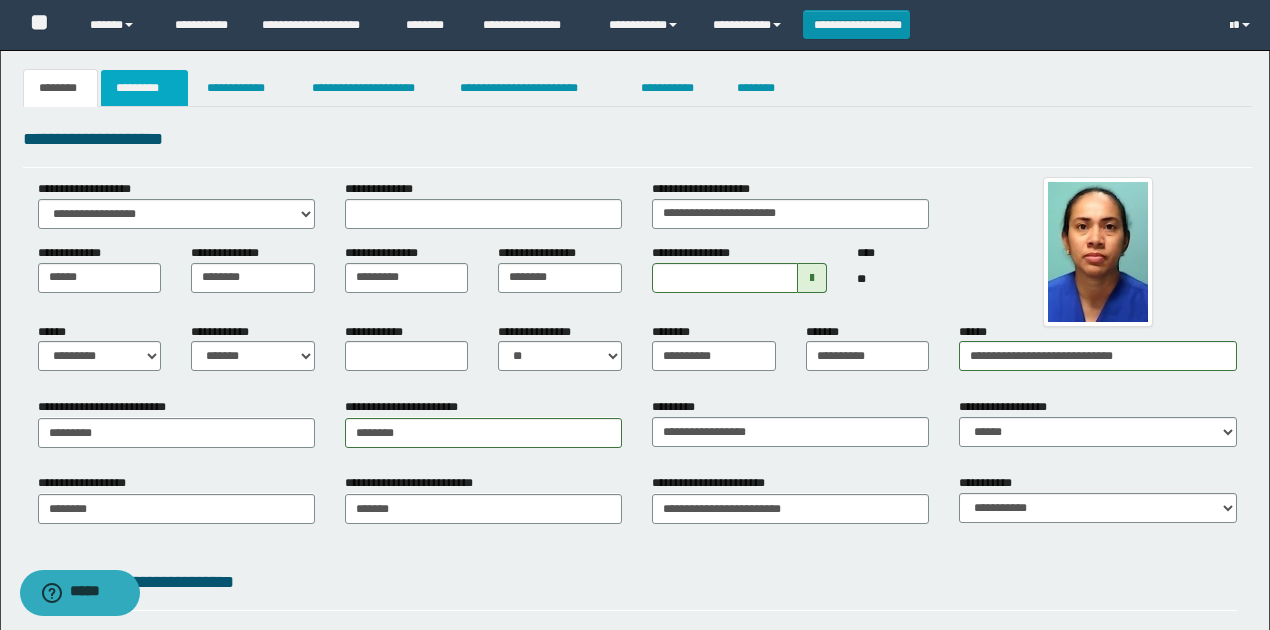 click on "*********" at bounding box center [144, 88] 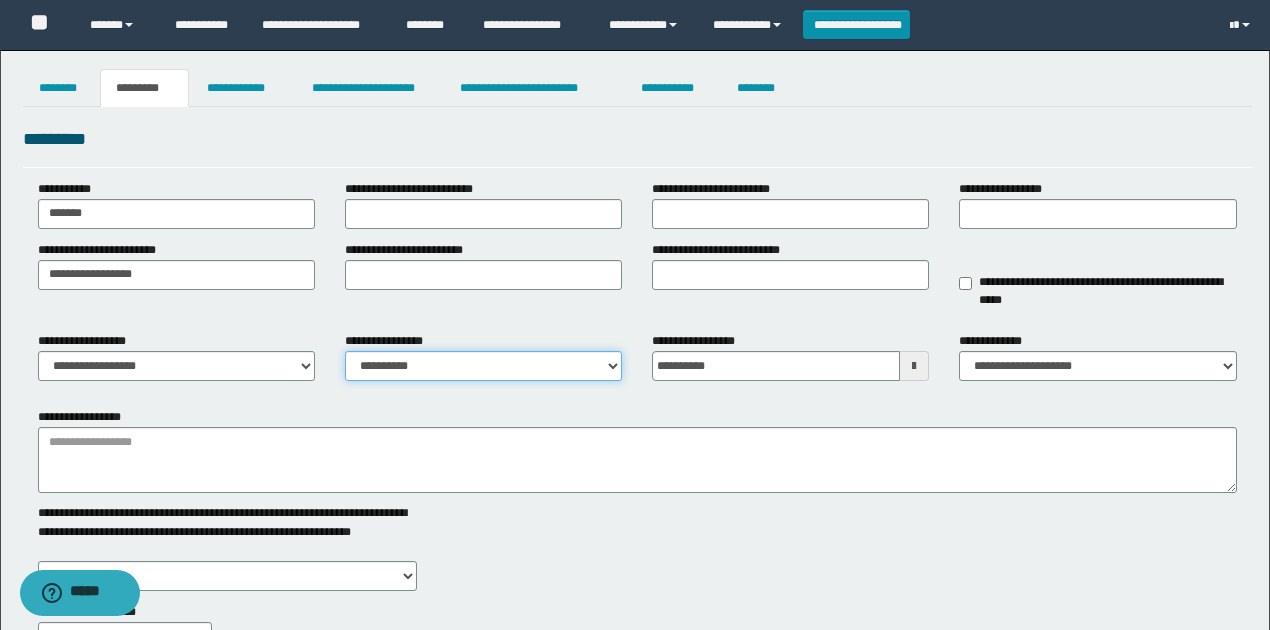 click on "**********" at bounding box center (483, 366) 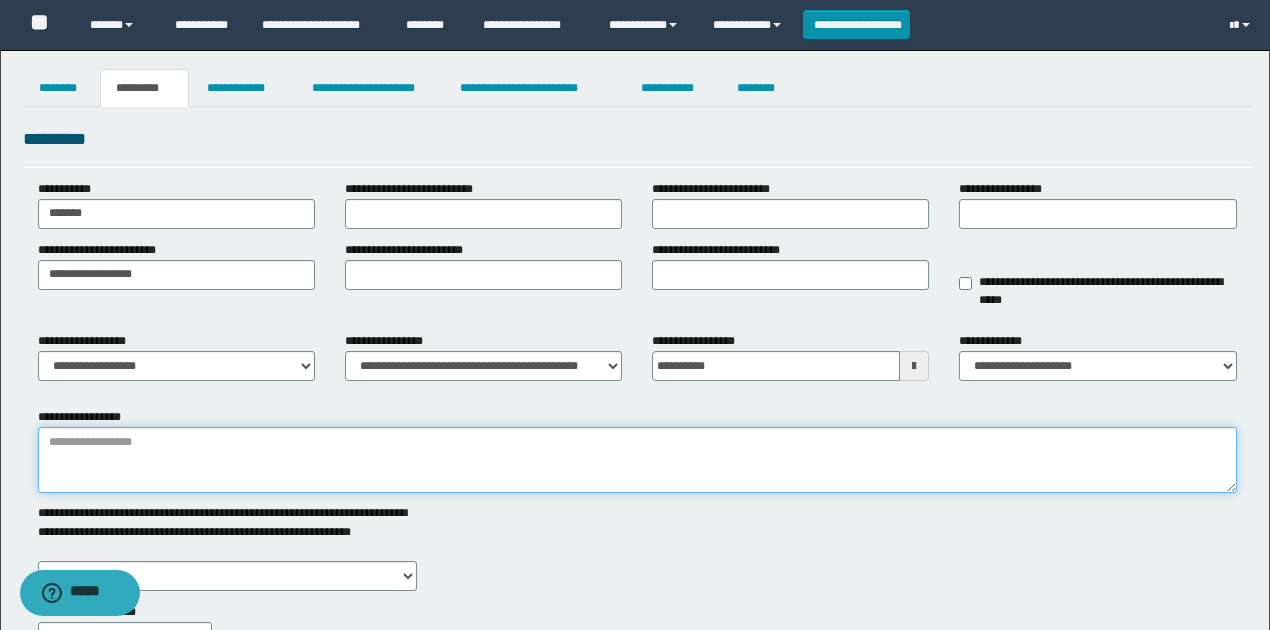 click on "**********" at bounding box center [637, 460] 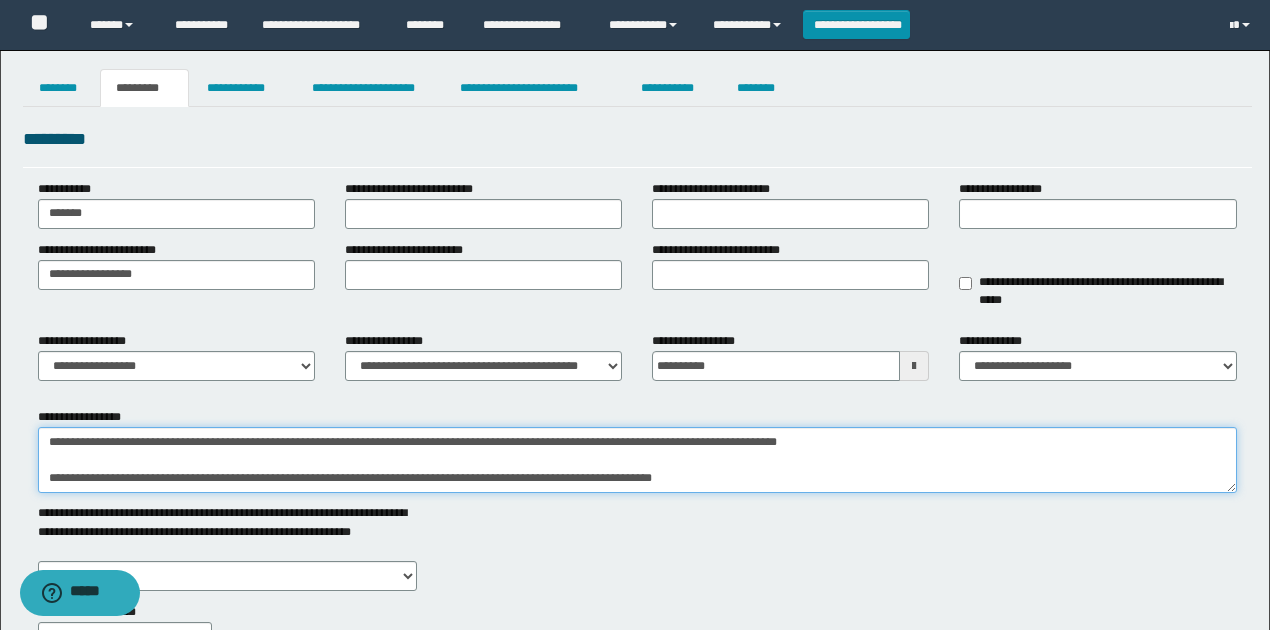 drag, startPoint x: 604, startPoint y: 474, endPoint x: 46, endPoint y: 473, distance: 558.0009 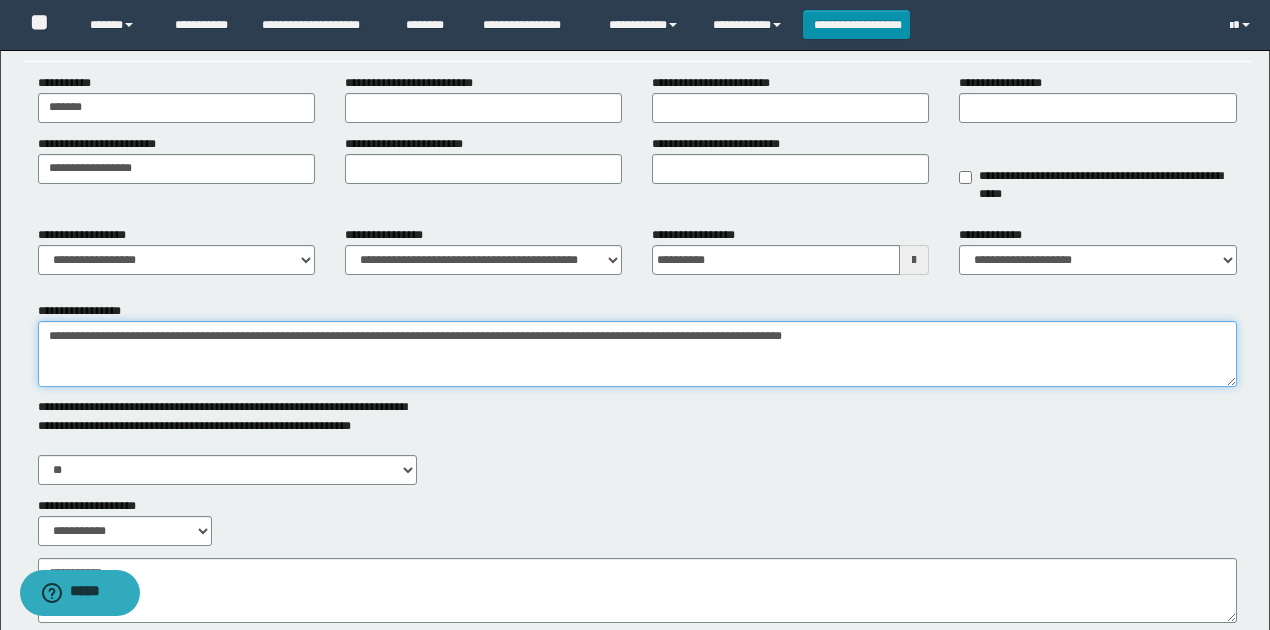 scroll, scrollTop: 266, scrollLeft: 0, axis: vertical 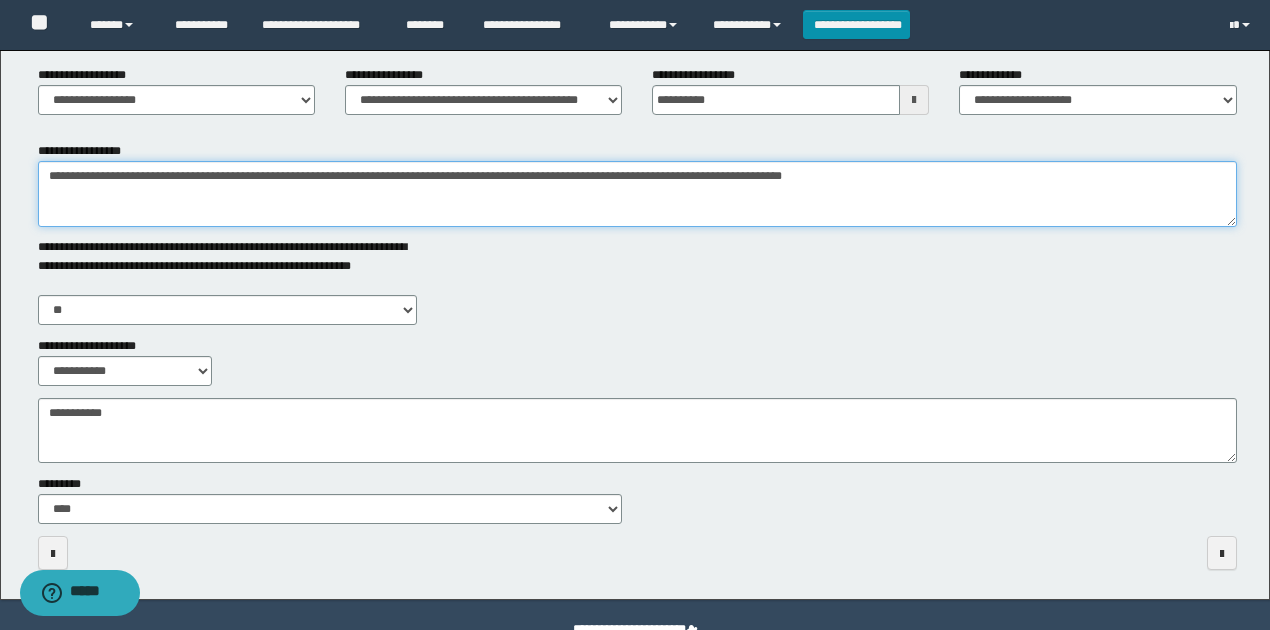 type on "**********" 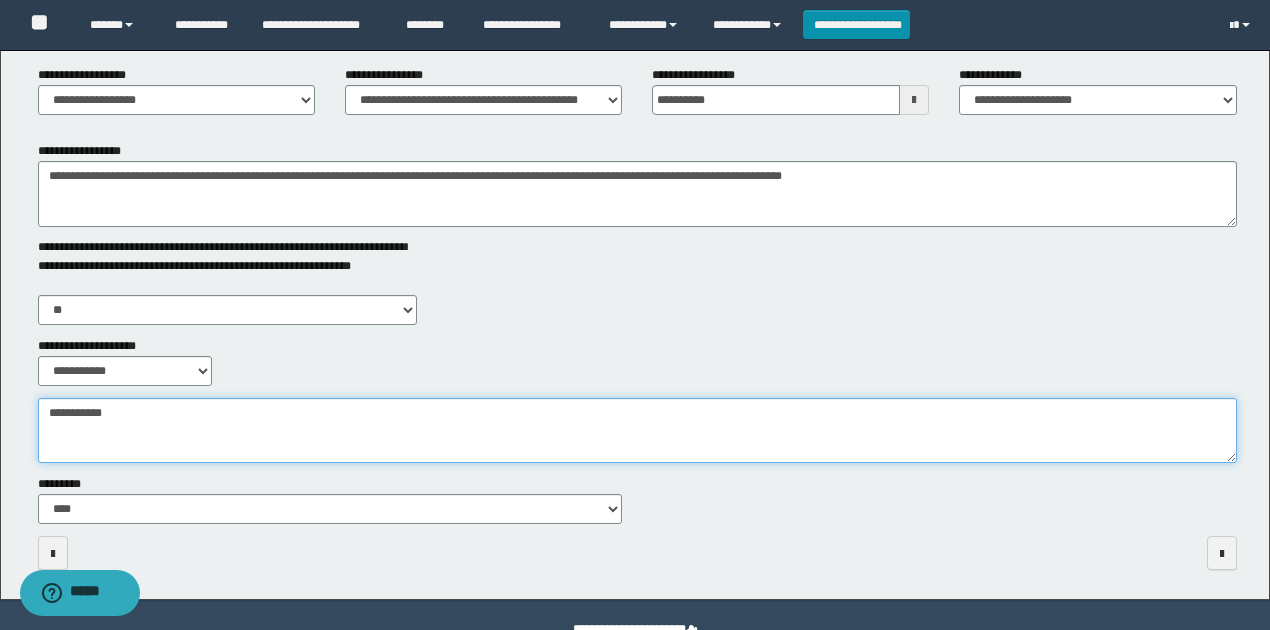 click on "**********" at bounding box center [637, 430] 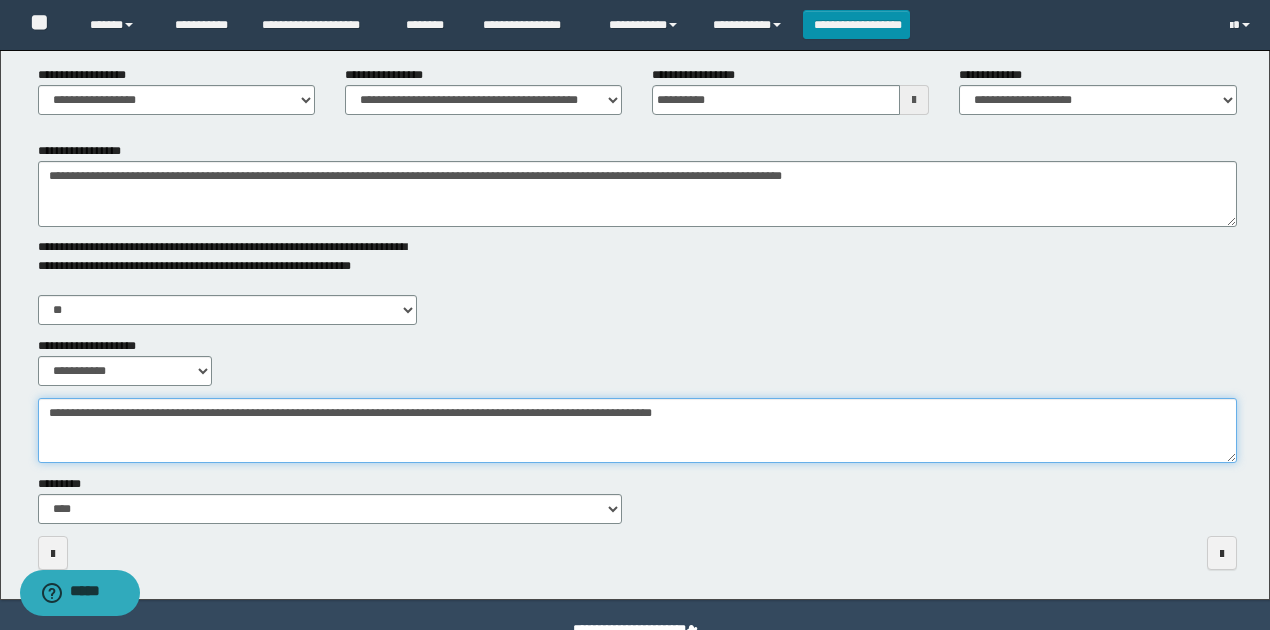 drag, startPoint x: 718, startPoint y: 399, endPoint x: 0, endPoint y: 442, distance: 719.28644 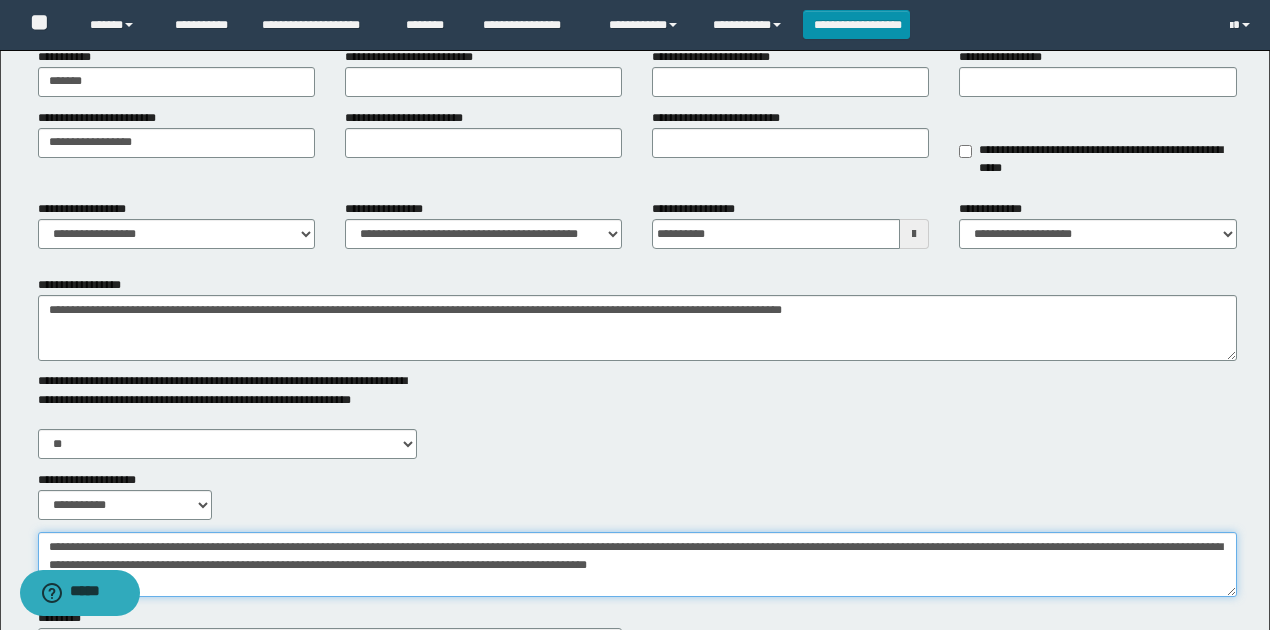scroll, scrollTop: 0, scrollLeft: 0, axis: both 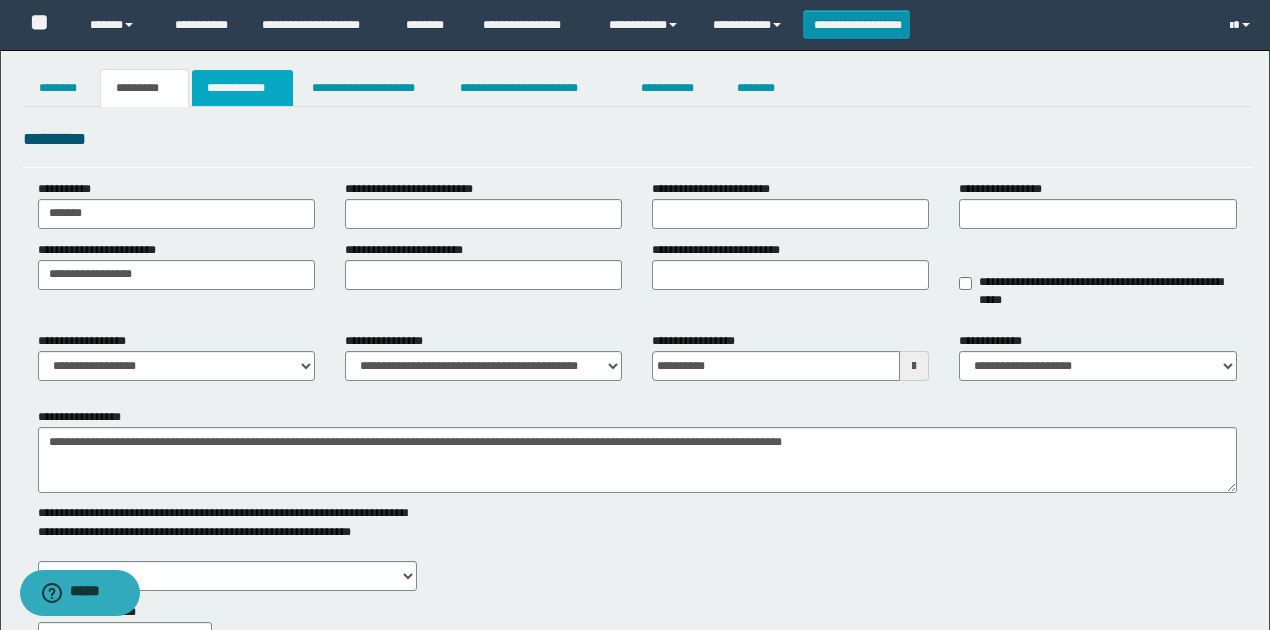 type on "**********" 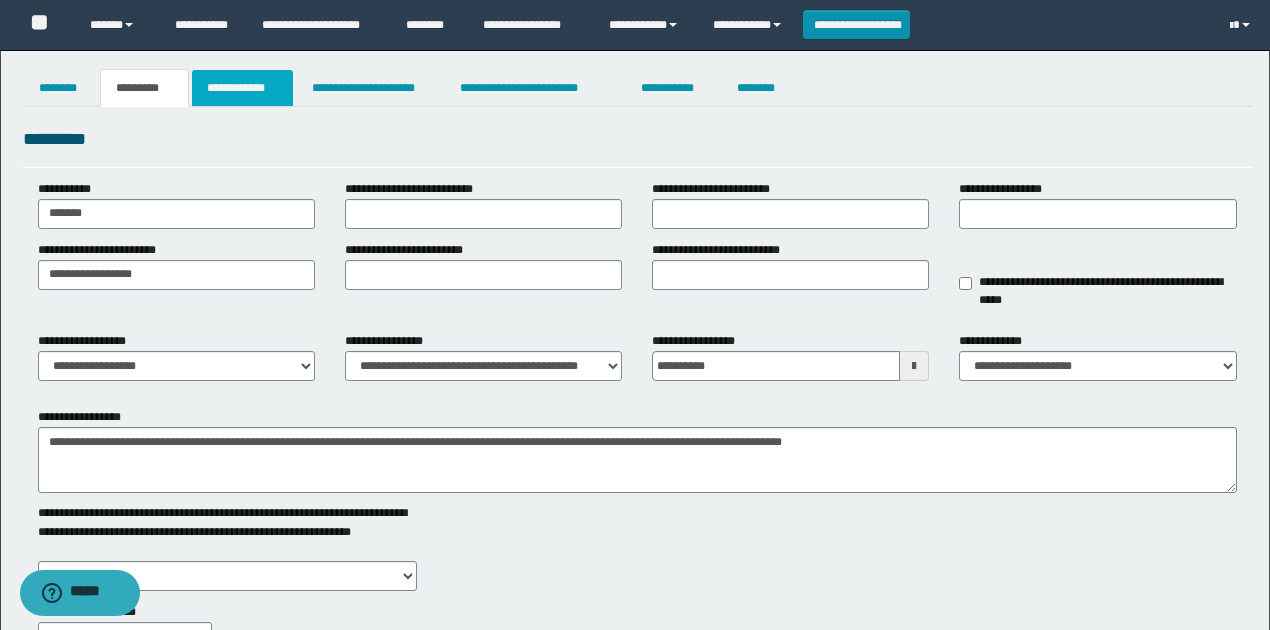 click on "**********" at bounding box center [243, 88] 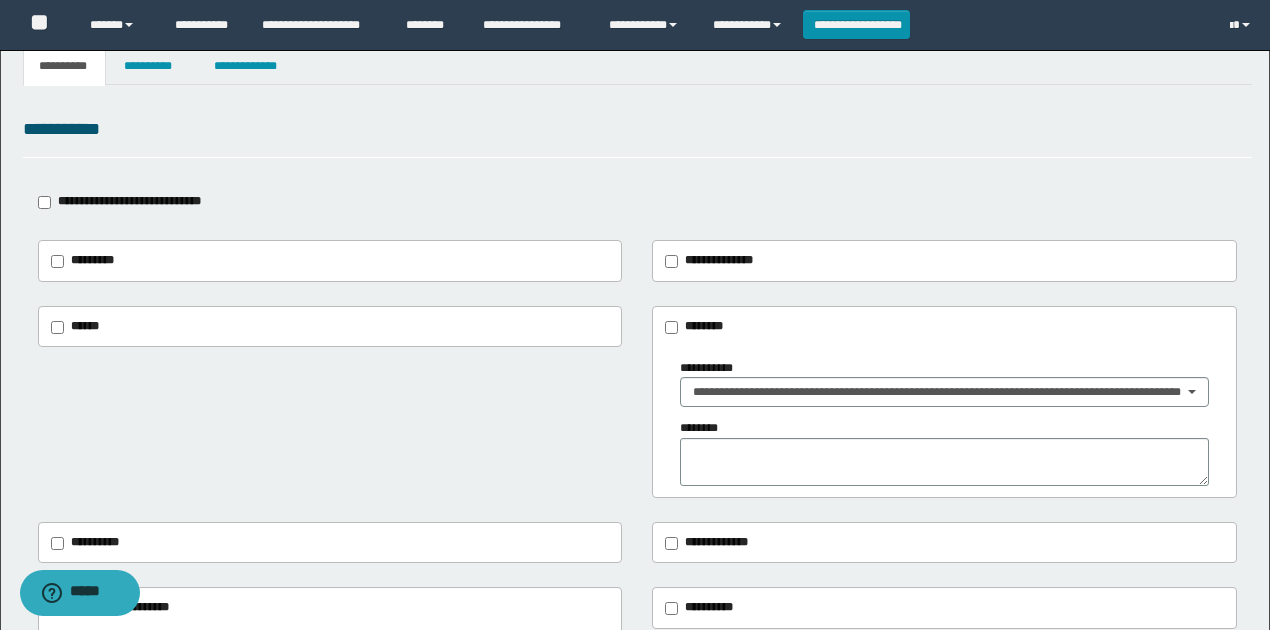 scroll, scrollTop: 0, scrollLeft: 0, axis: both 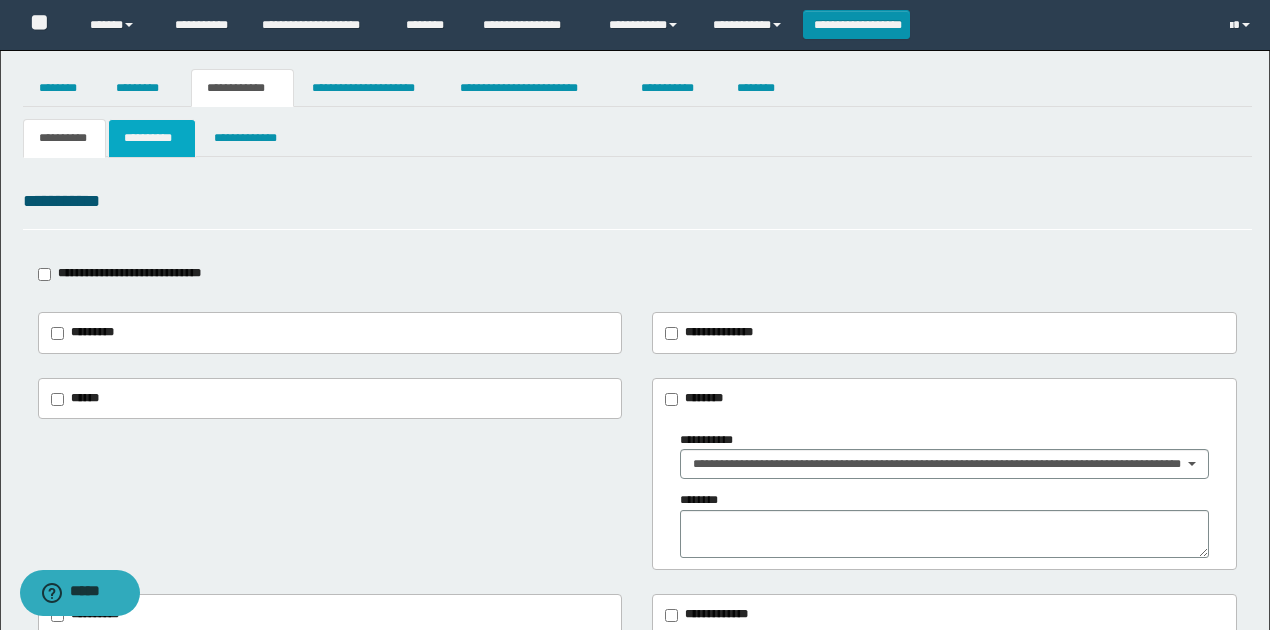 click on "**********" at bounding box center [151, 138] 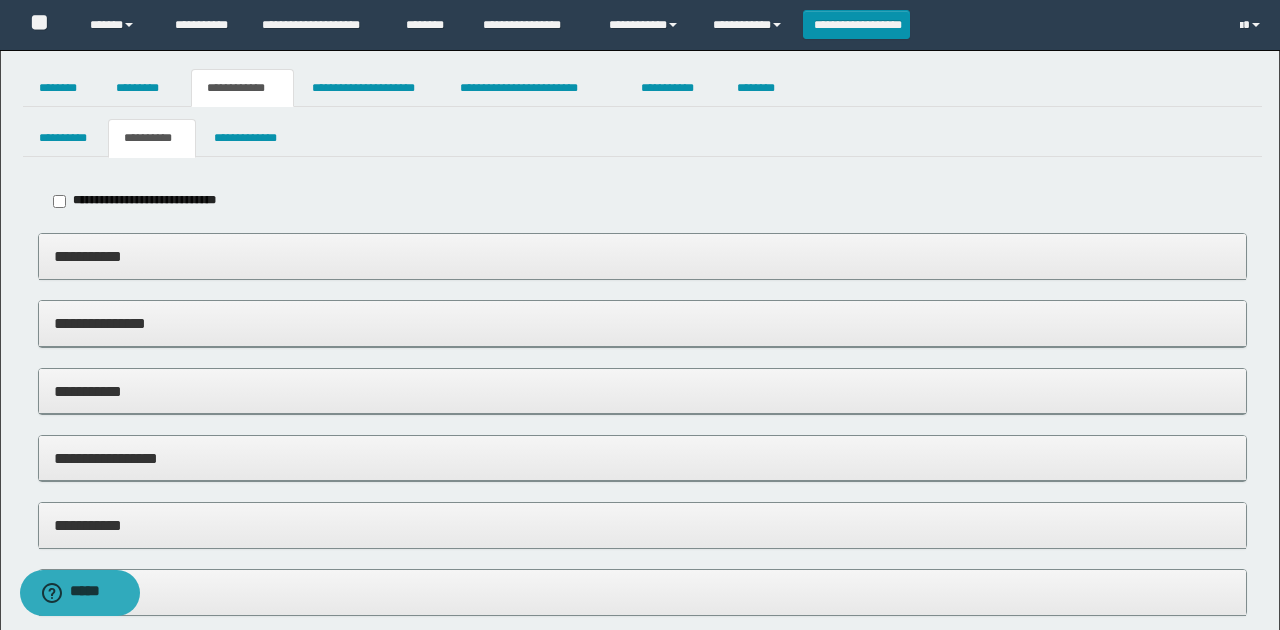 type on "*****" 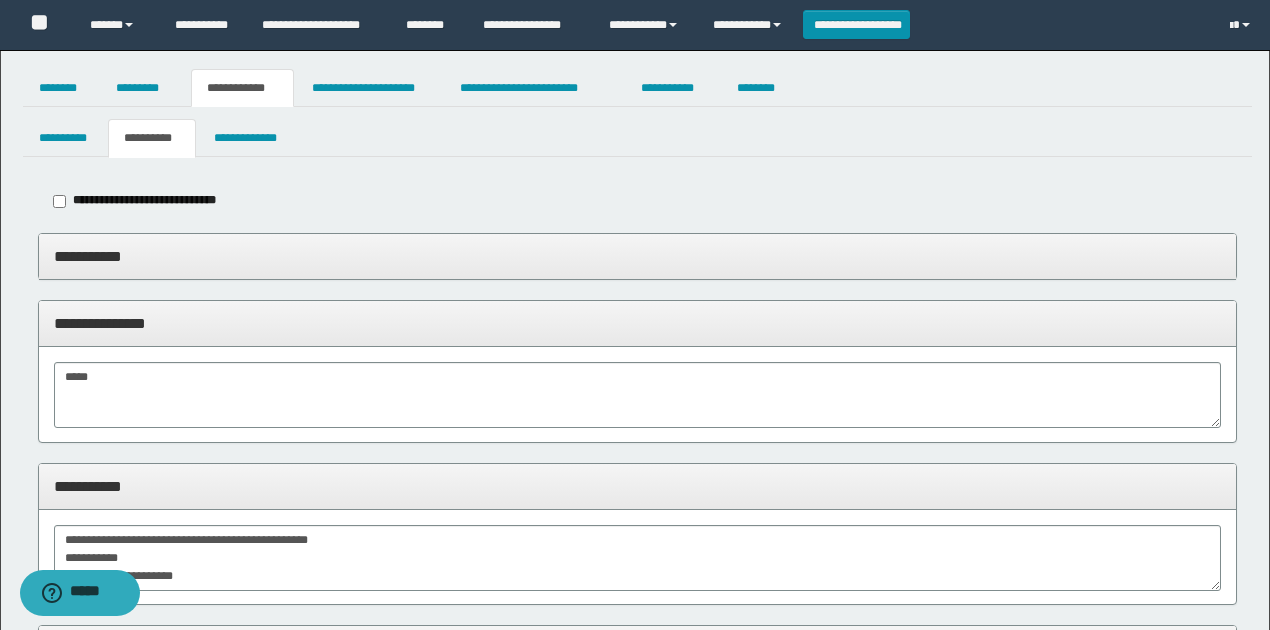 click on "**********" at bounding box center (638, 256) 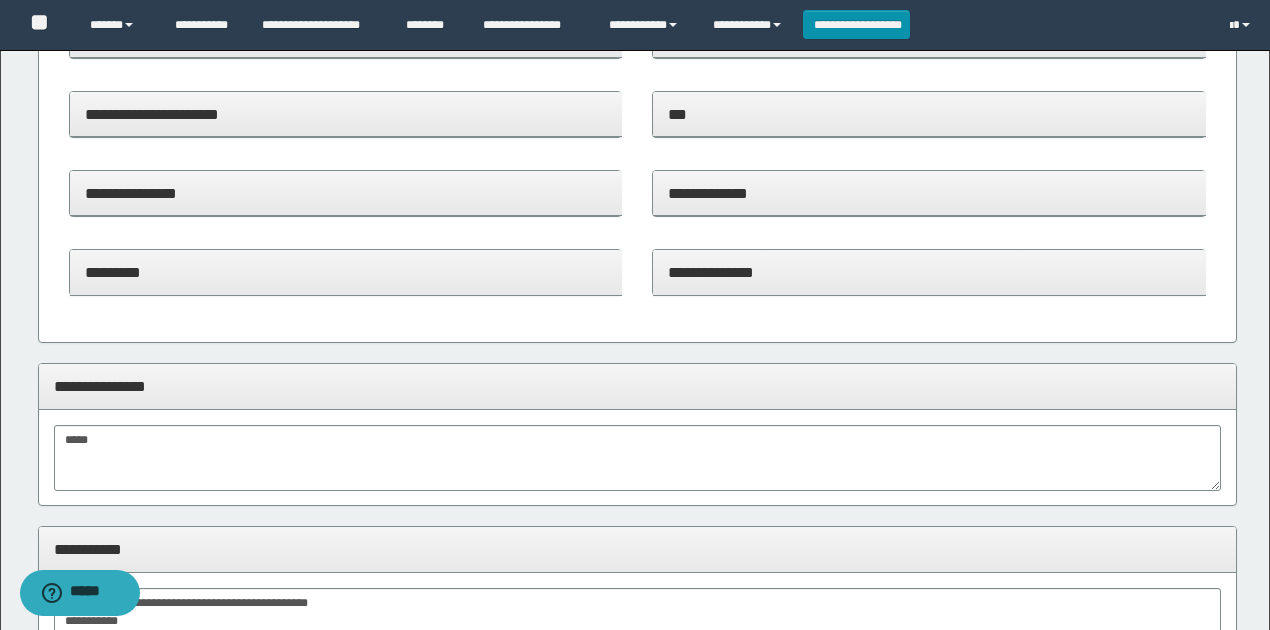 click on "**********" at bounding box center (929, 272) 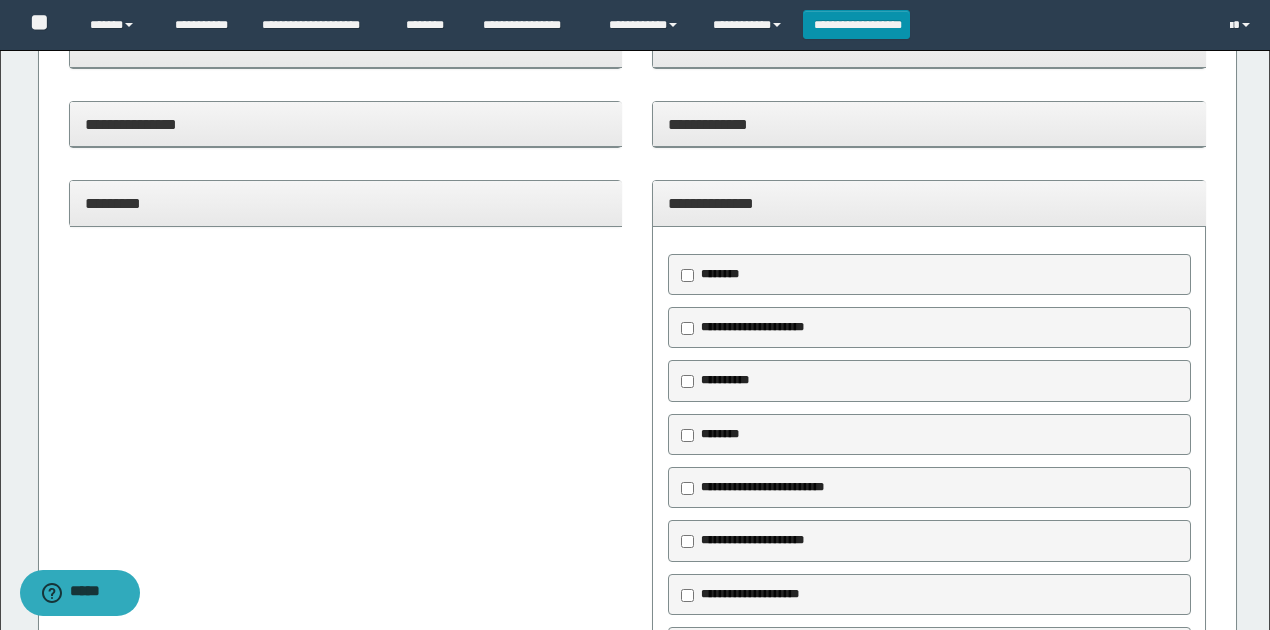scroll, scrollTop: 733, scrollLeft: 0, axis: vertical 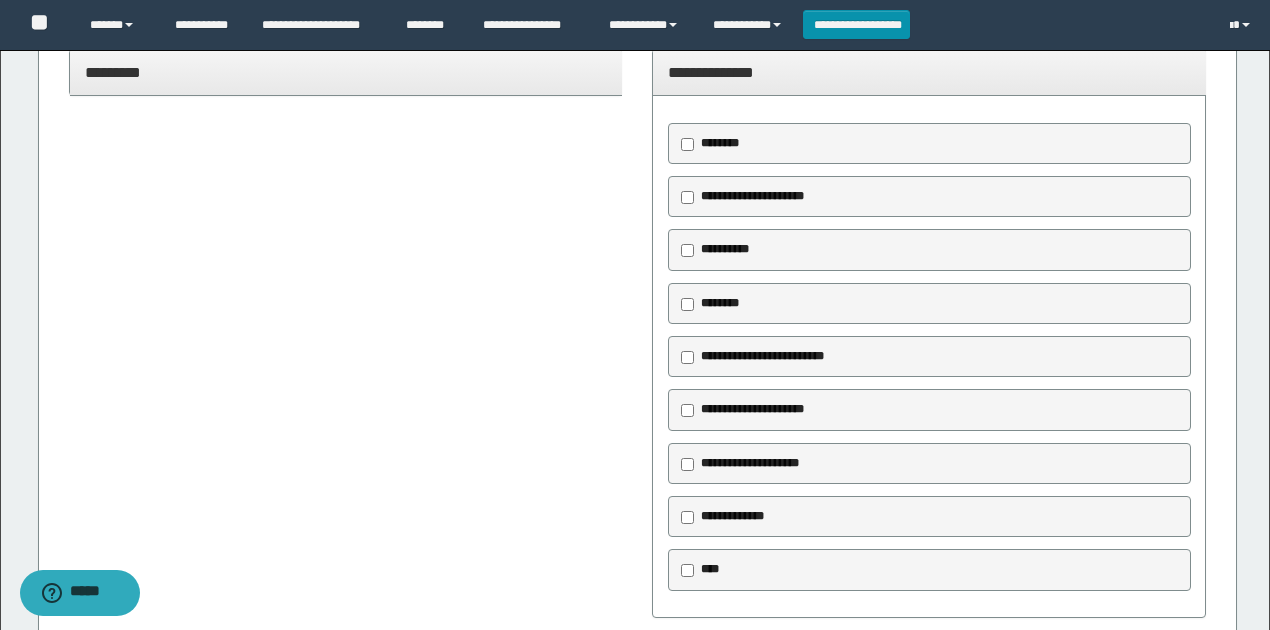 click on "**********" at bounding box center [752, 196] 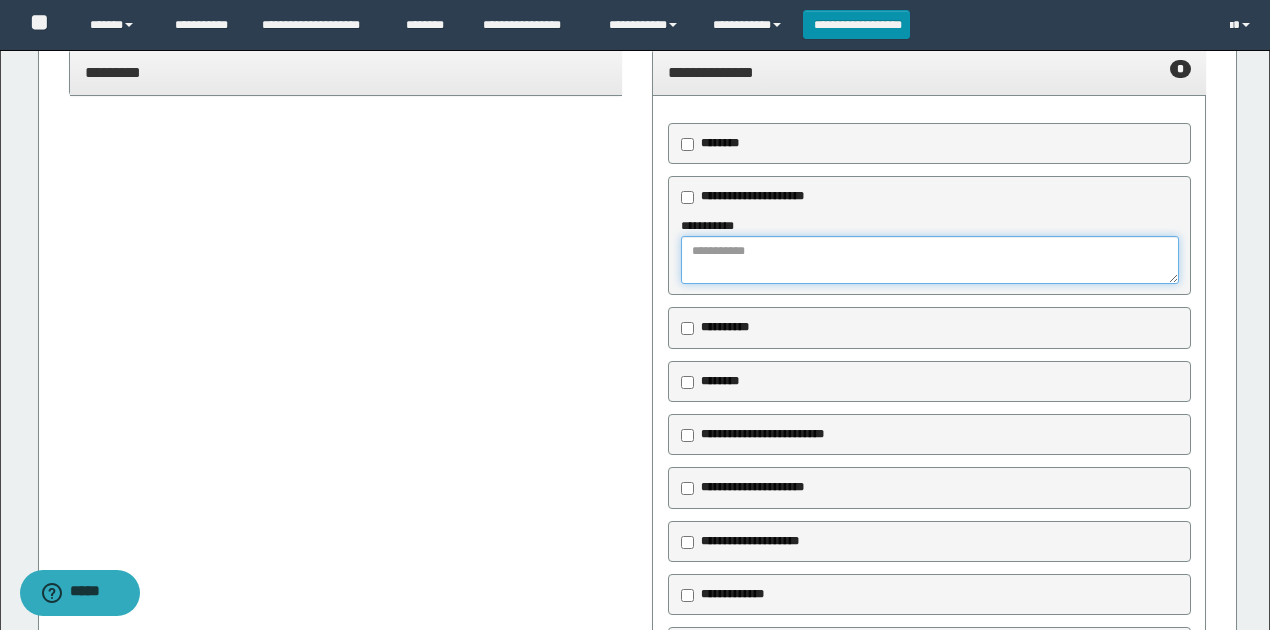 click at bounding box center [929, 260] 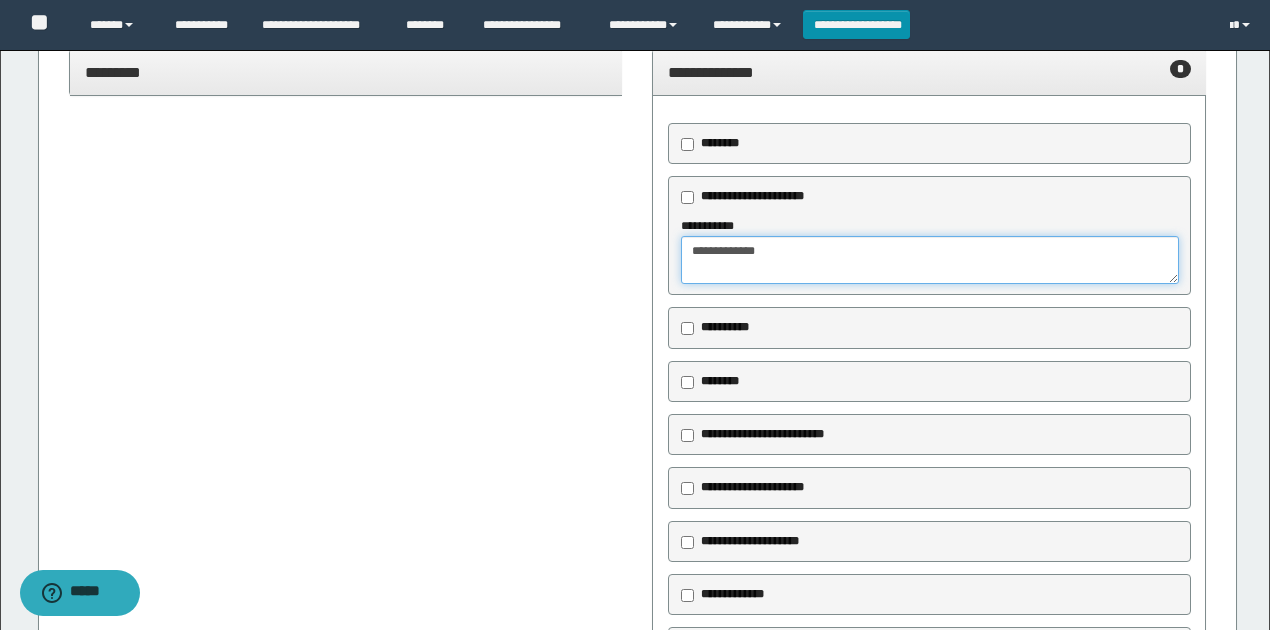 type on "**********" 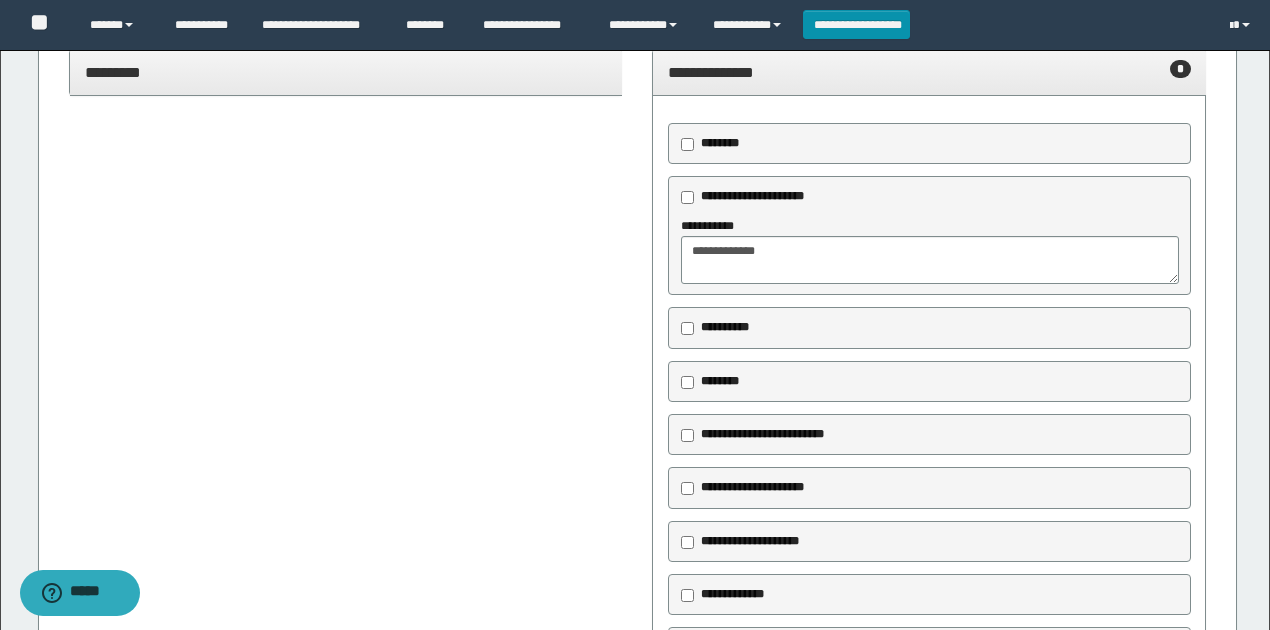 click on "**********" at bounding box center (929, 73) 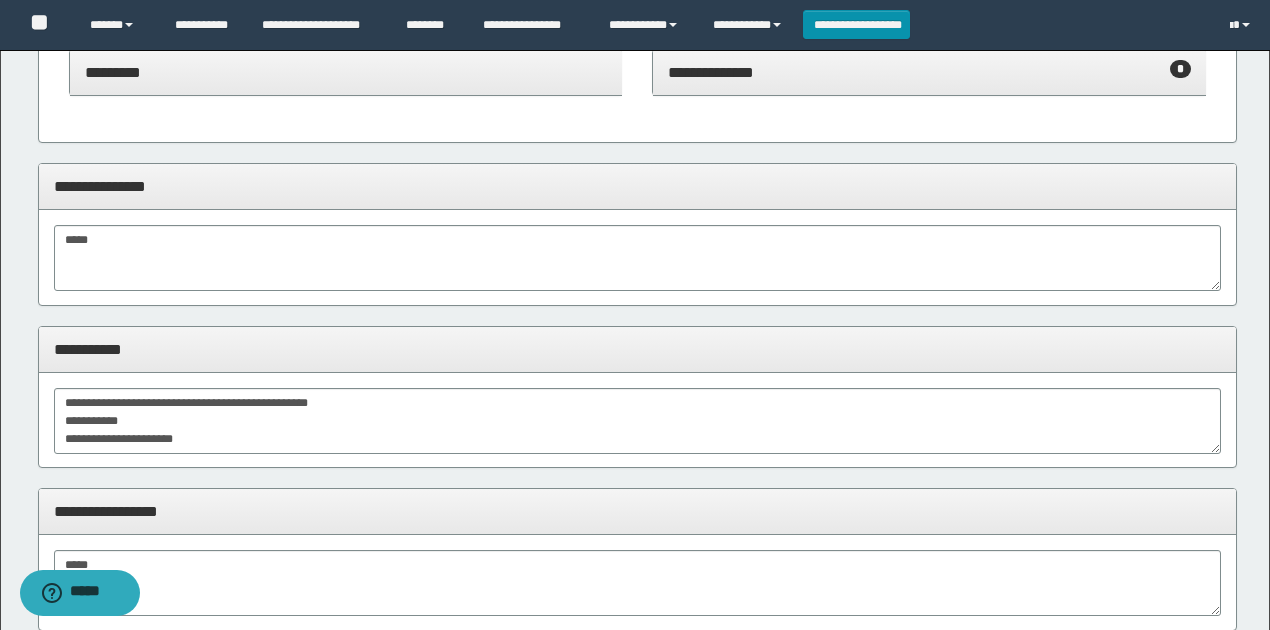 click on "**********" at bounding box center [929, 72] 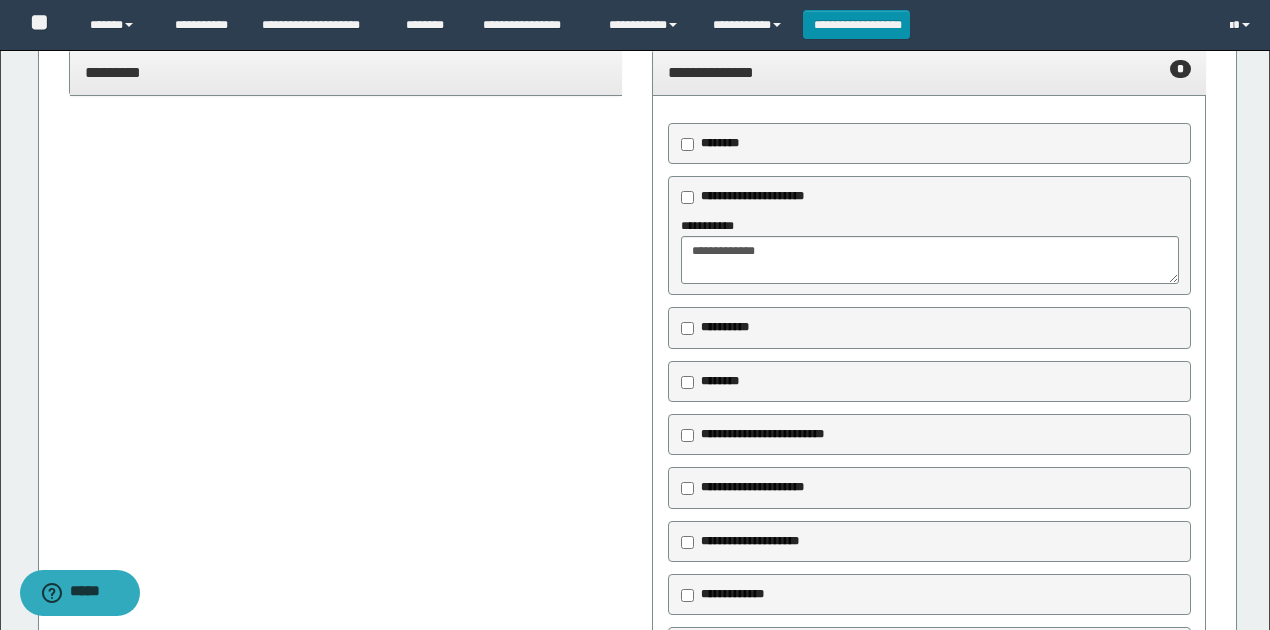 click on "**********" at bounding box center [929, 72] 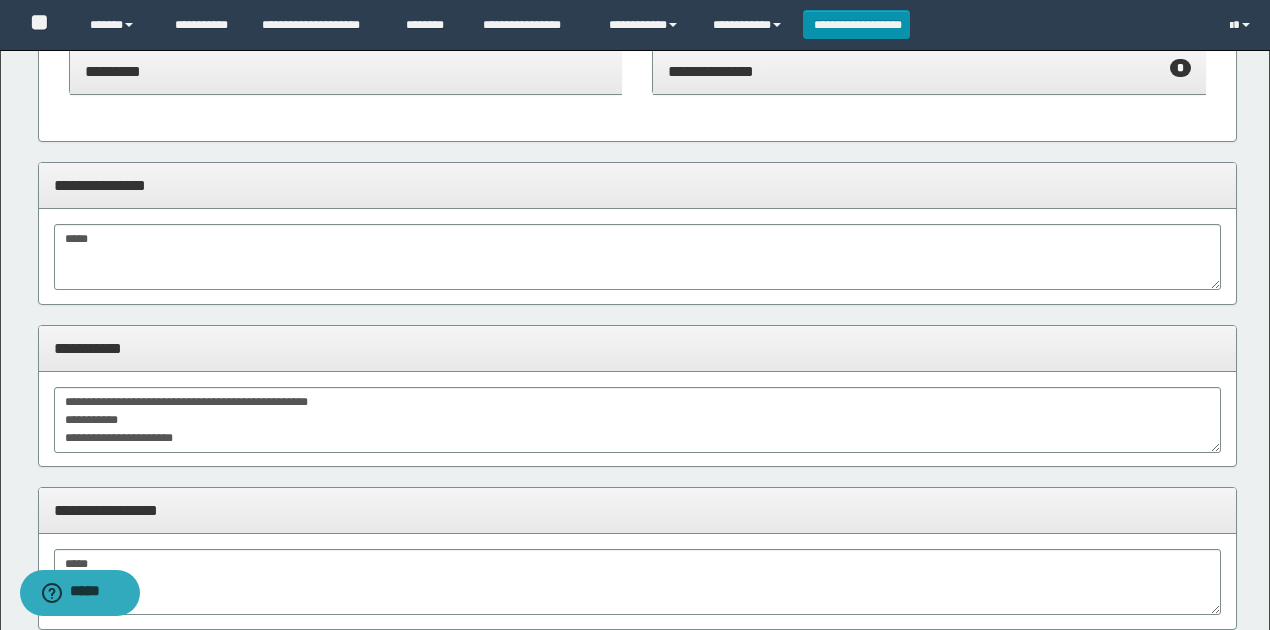 scroll, scrollTop: 933, scrollLeft: 0, axis: vertical 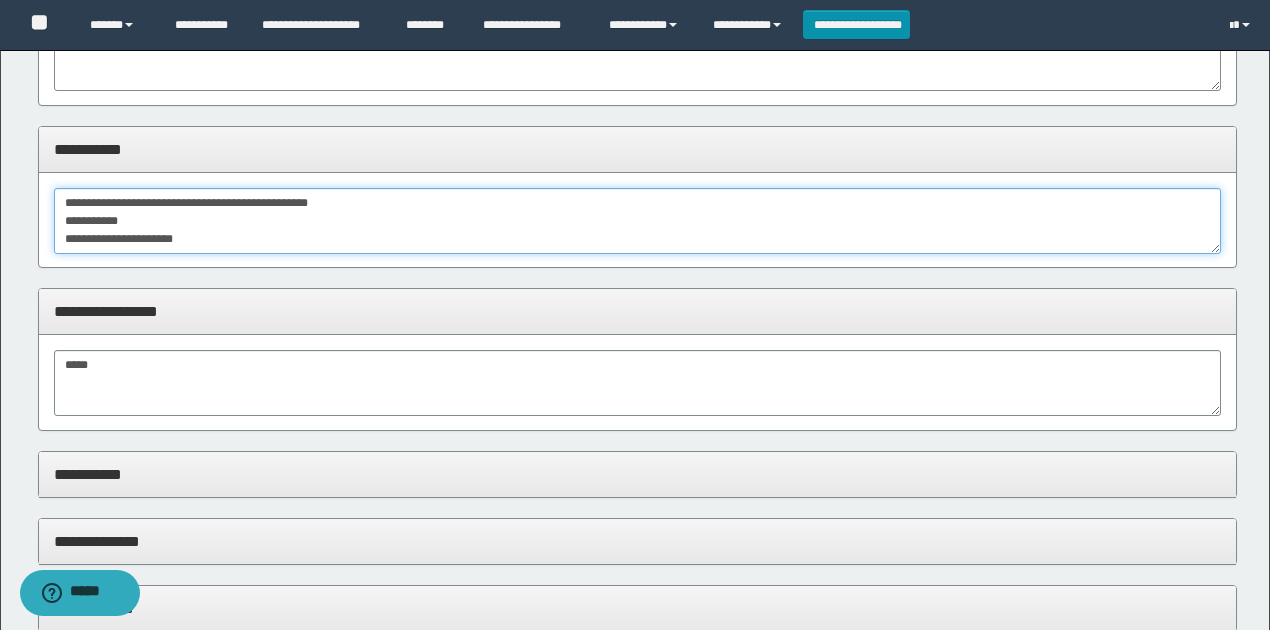 click on "**********" at bounding box center [638, 221] 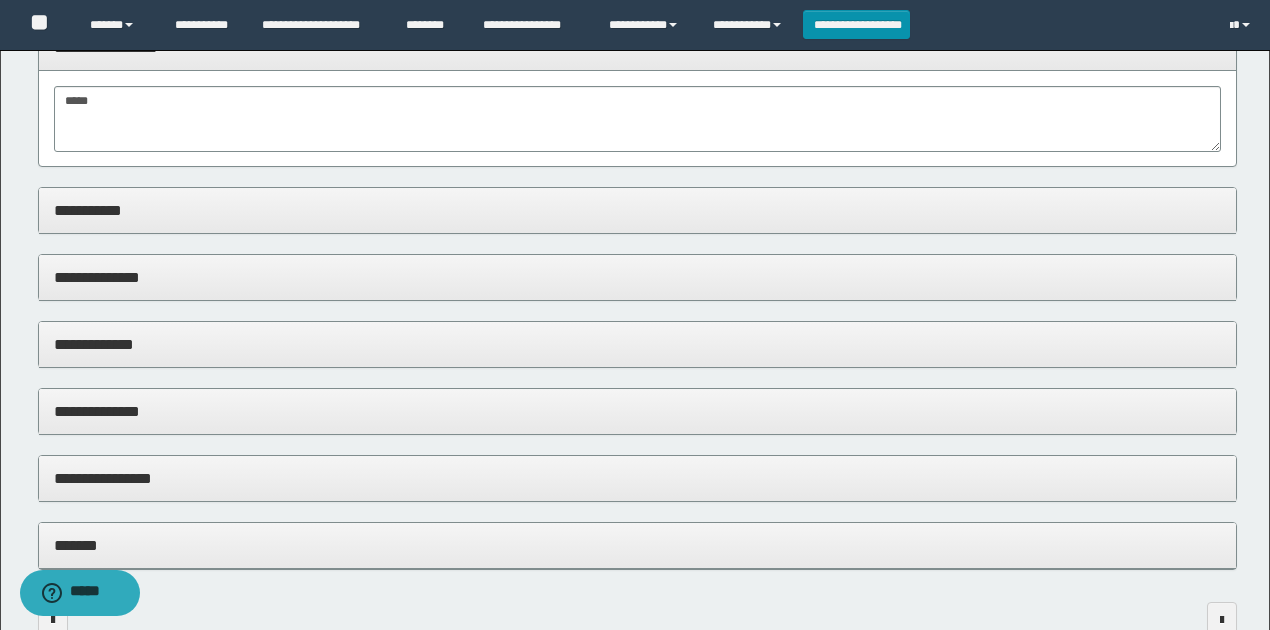 scroll, scrollTop: 1310, scrollLeft: 0, axis: vertical 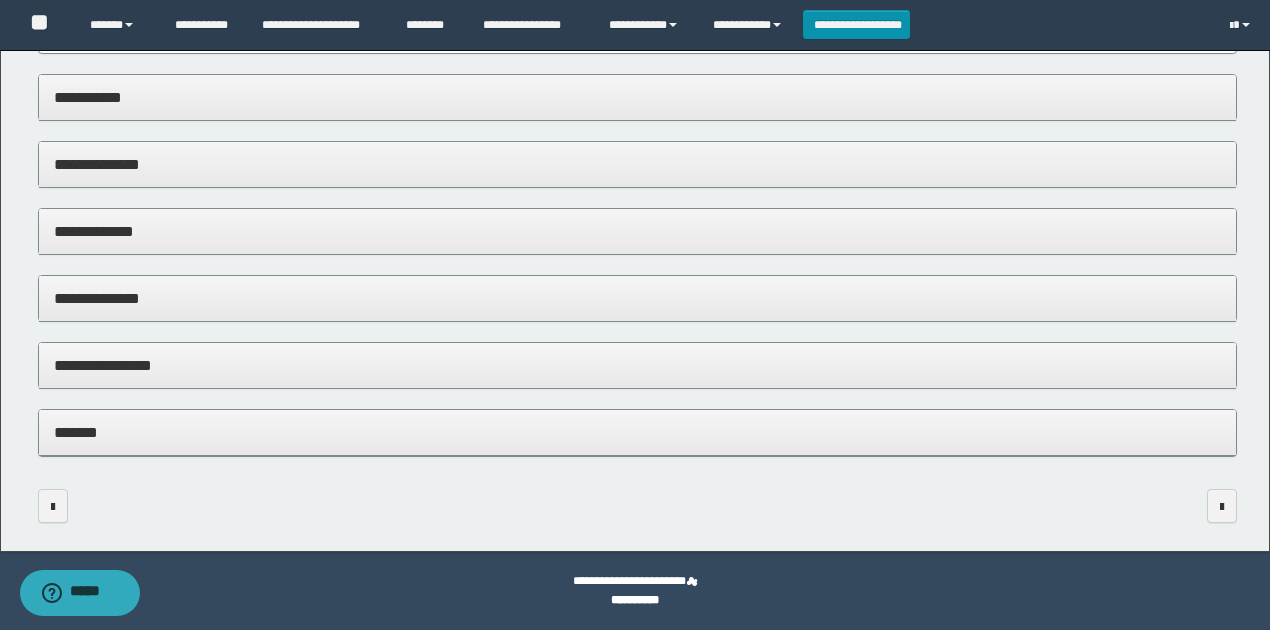 click on "**********" at bounding box center (638, 97) 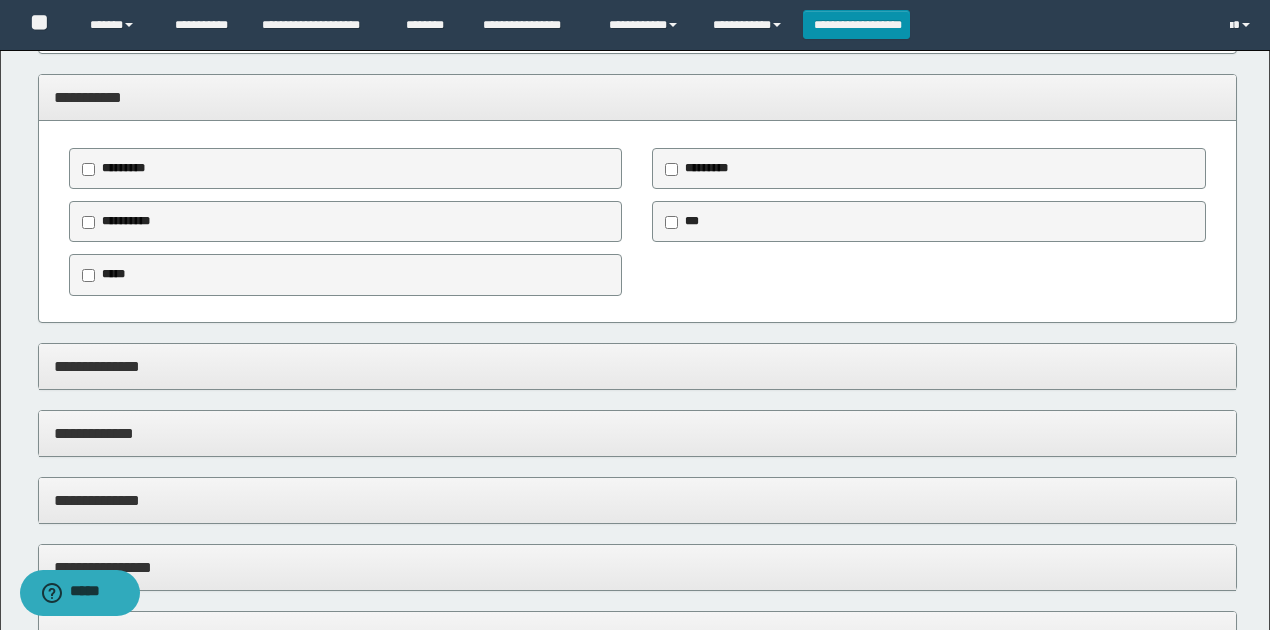 click on "*********" at bounding box center (701, 169) 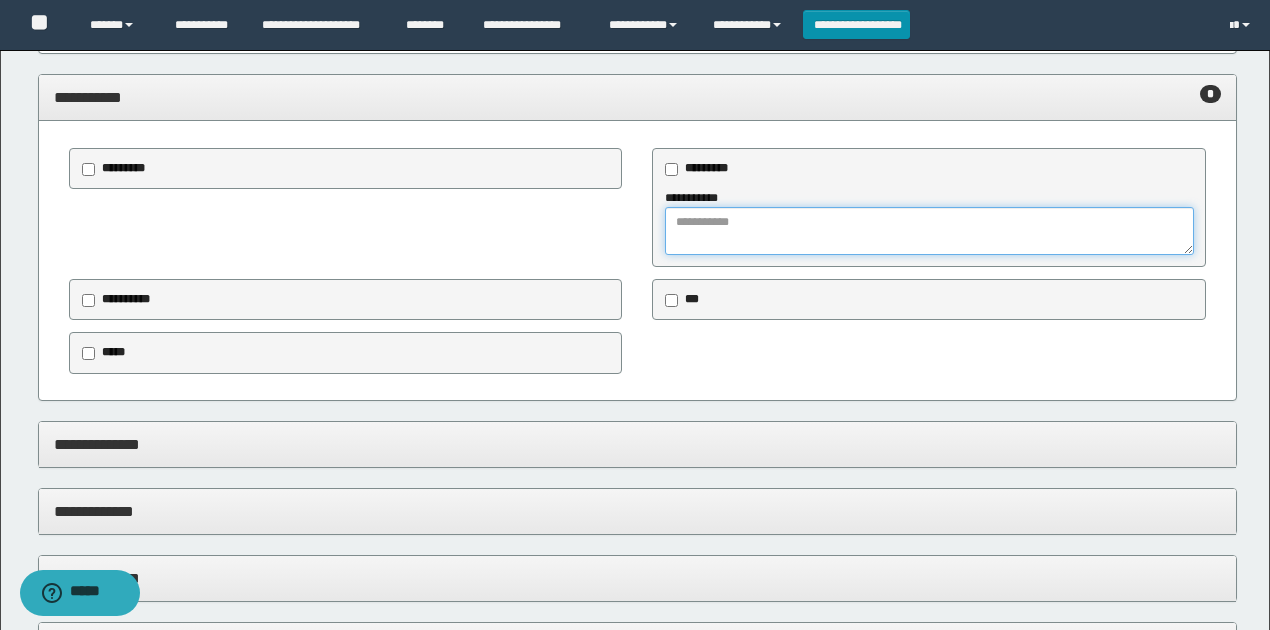 click at bounding box center [929, 231] 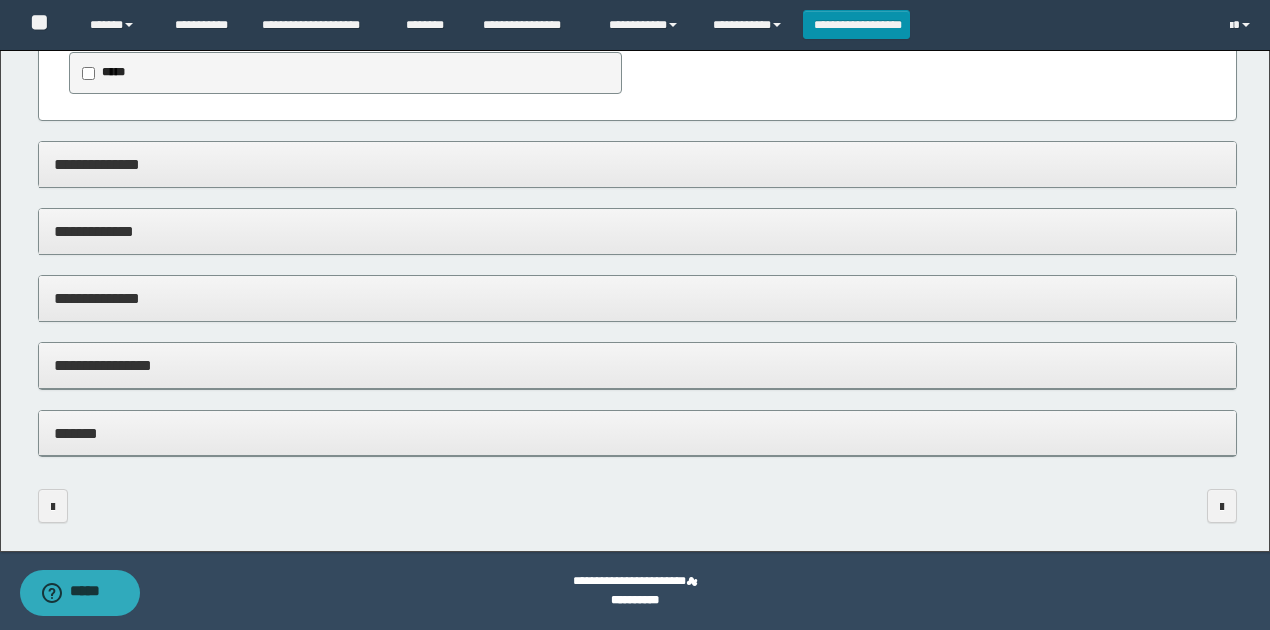 type on "**********" 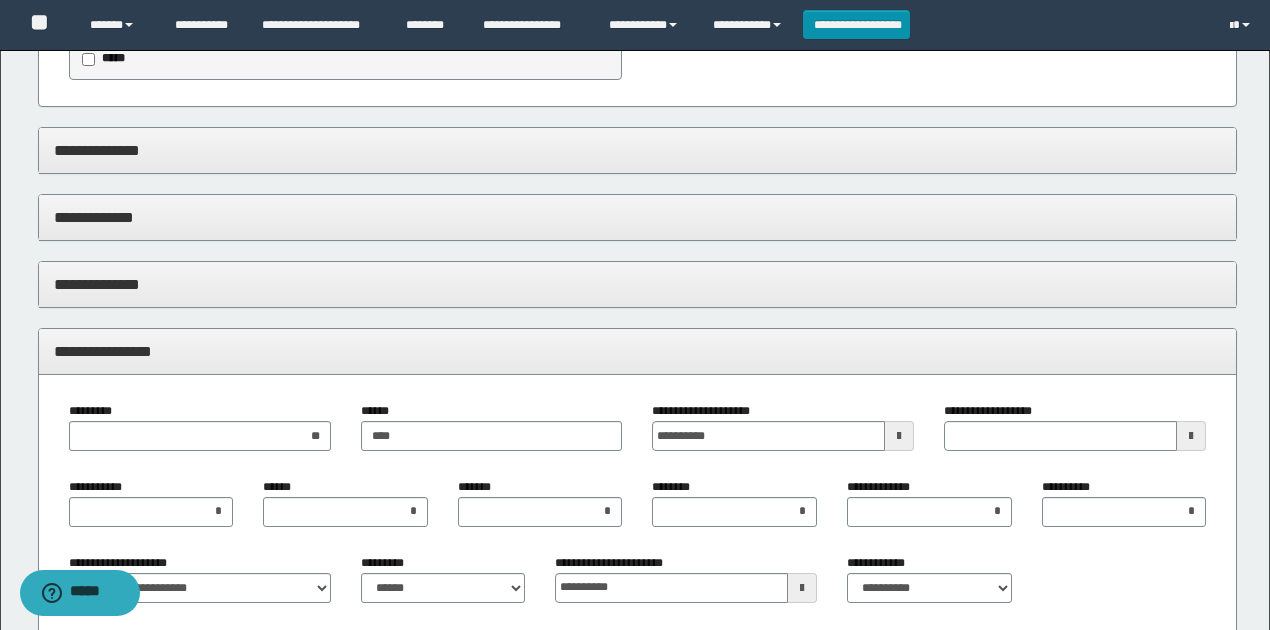 scroll, scrollTop: 1856, scrollLeft: 0, axis: vertical 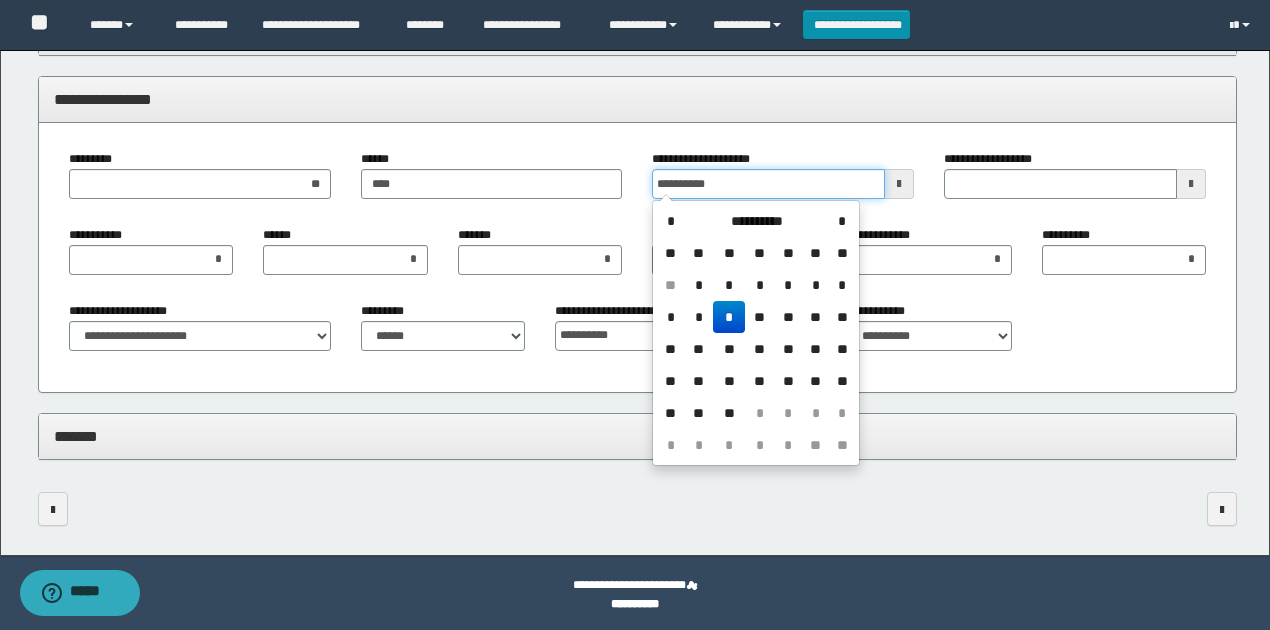 drag, startPoint x: 728, startPoint y: 179, endPoint x: 645, endPoint y: 169, distance: 83.60024 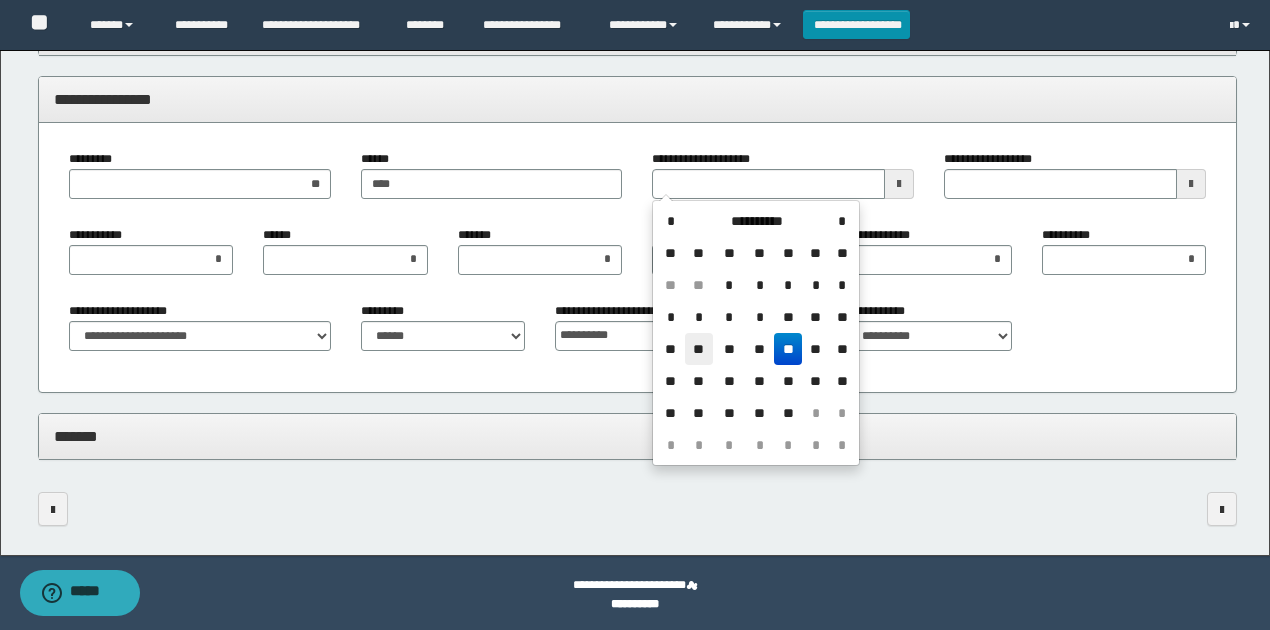 click on "**" at bounding box center [699, 349] 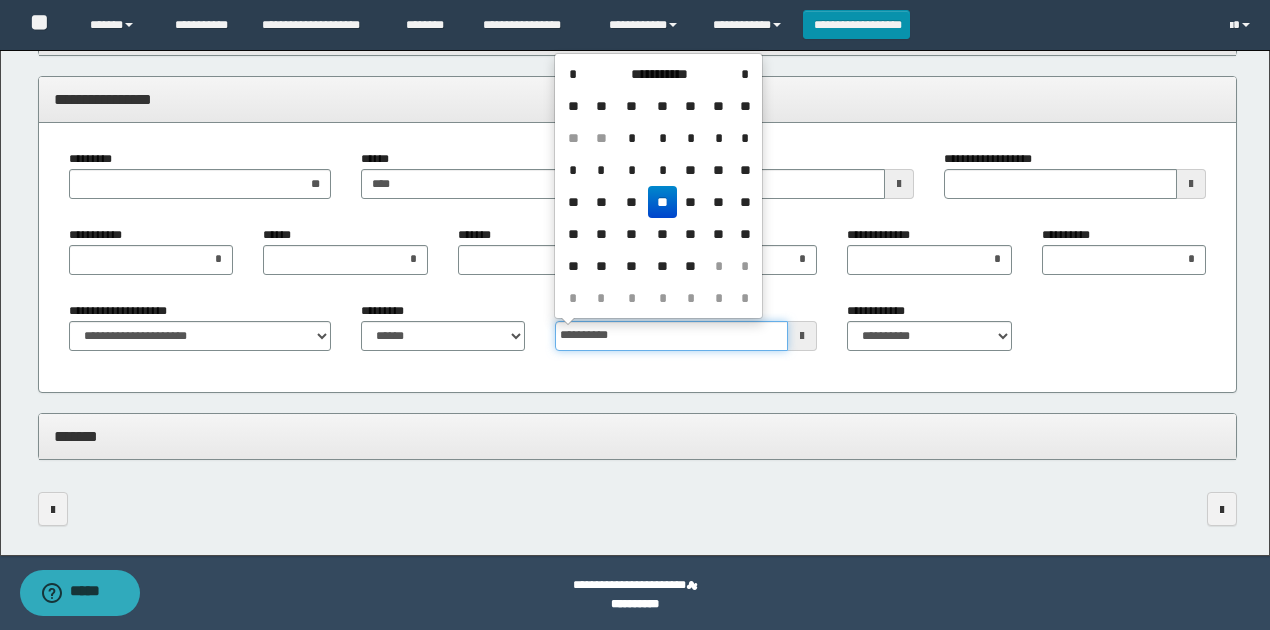 drag, startPoint x: 675, startPoint y: 337, endPoint x: 432, endPoint y: 332, distance: 243.05144 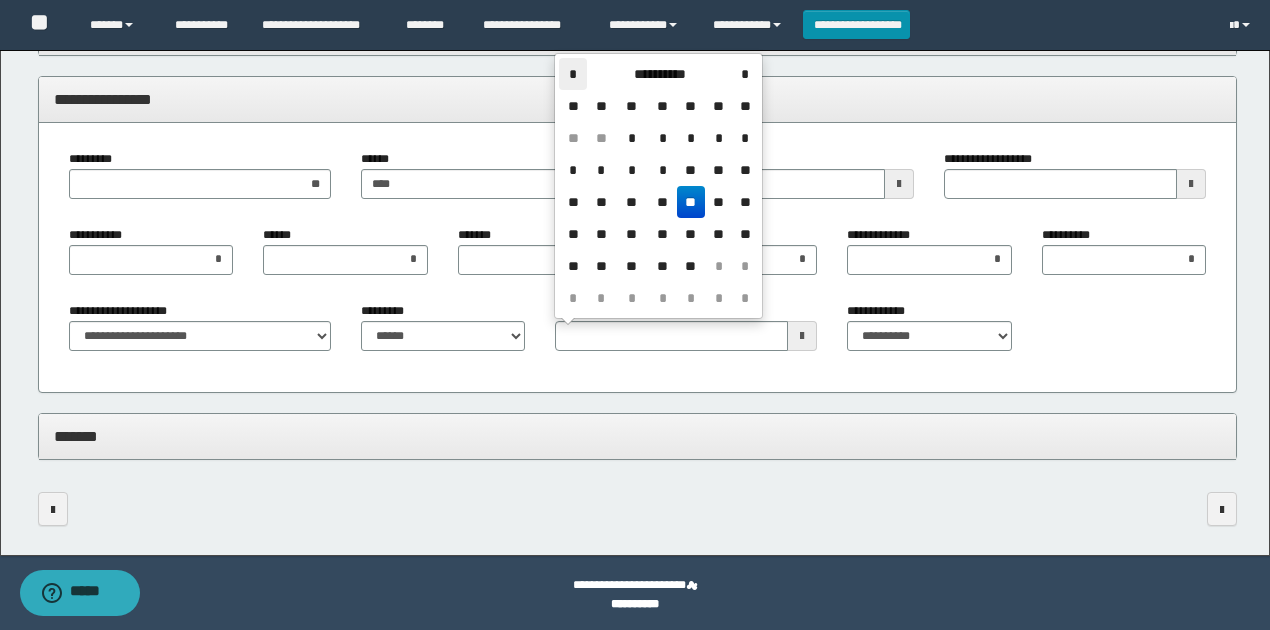 click on "*" at bounding box center [573, 74] 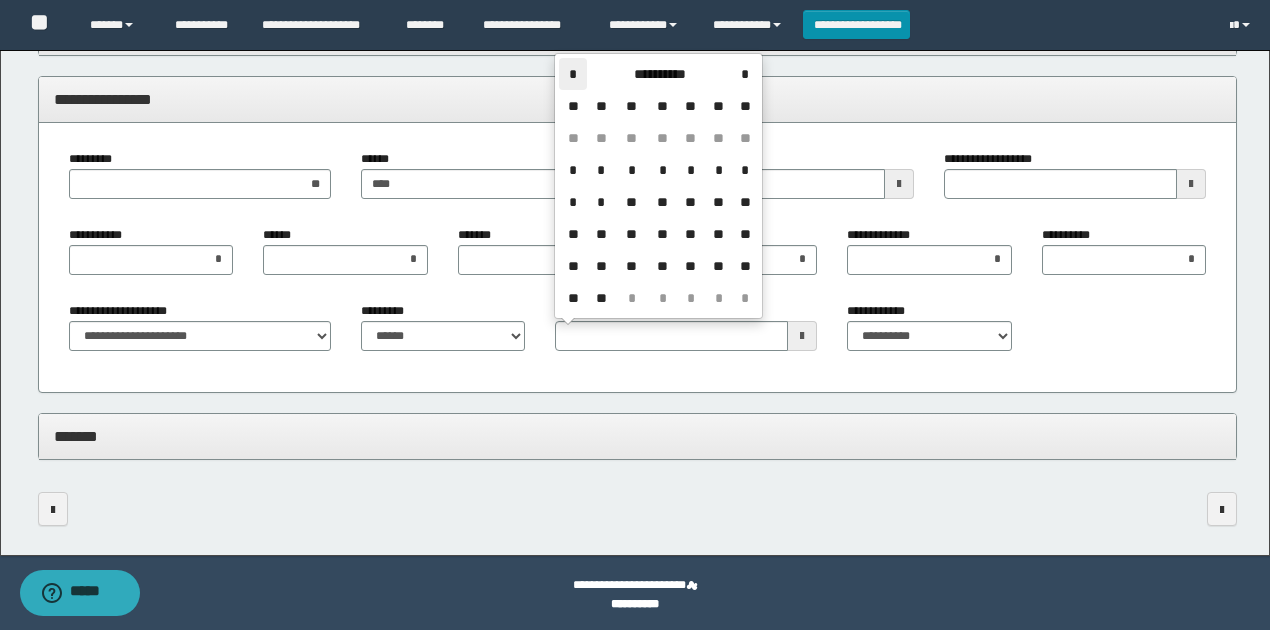 click on "*" at bounding box center [573, 74] 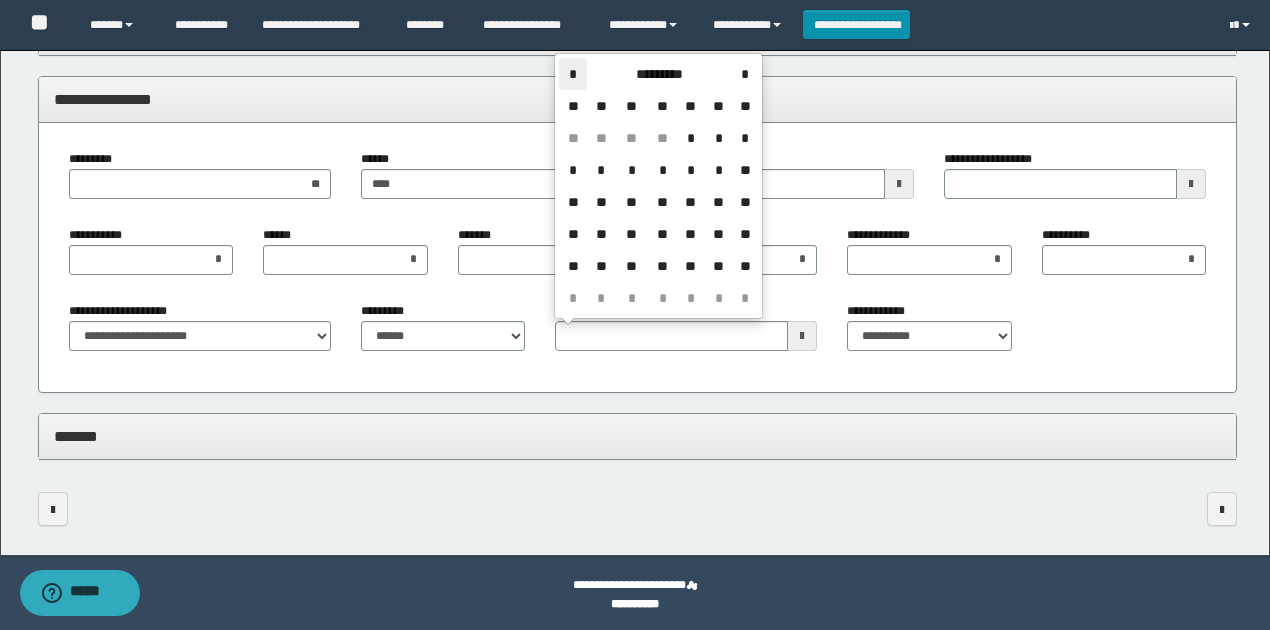 click on "*" at bounding box center [573, 74] 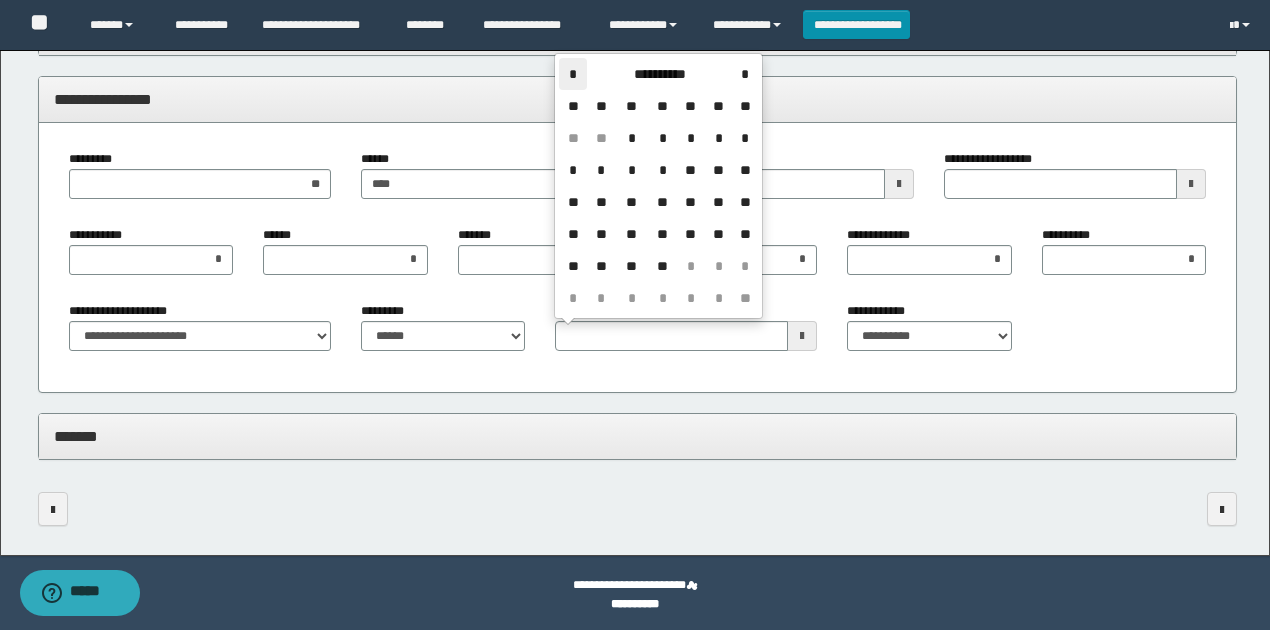 click on "*" at bounding box center [573, 74] 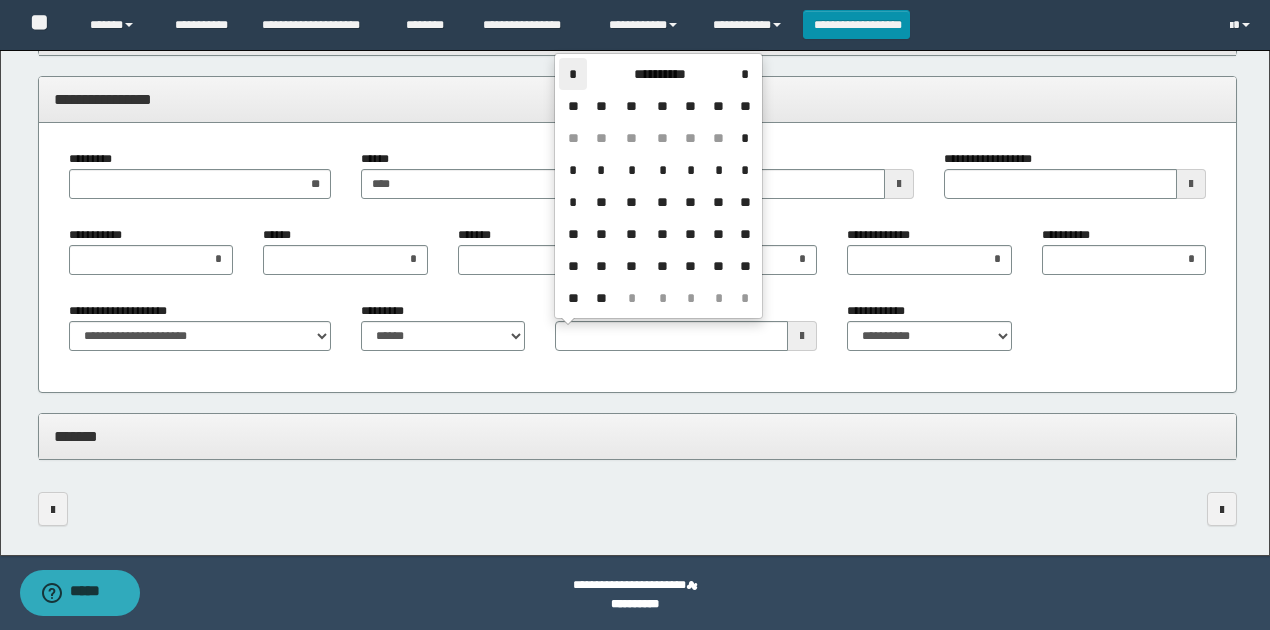 click on "*" at bounding box center [573, 74] 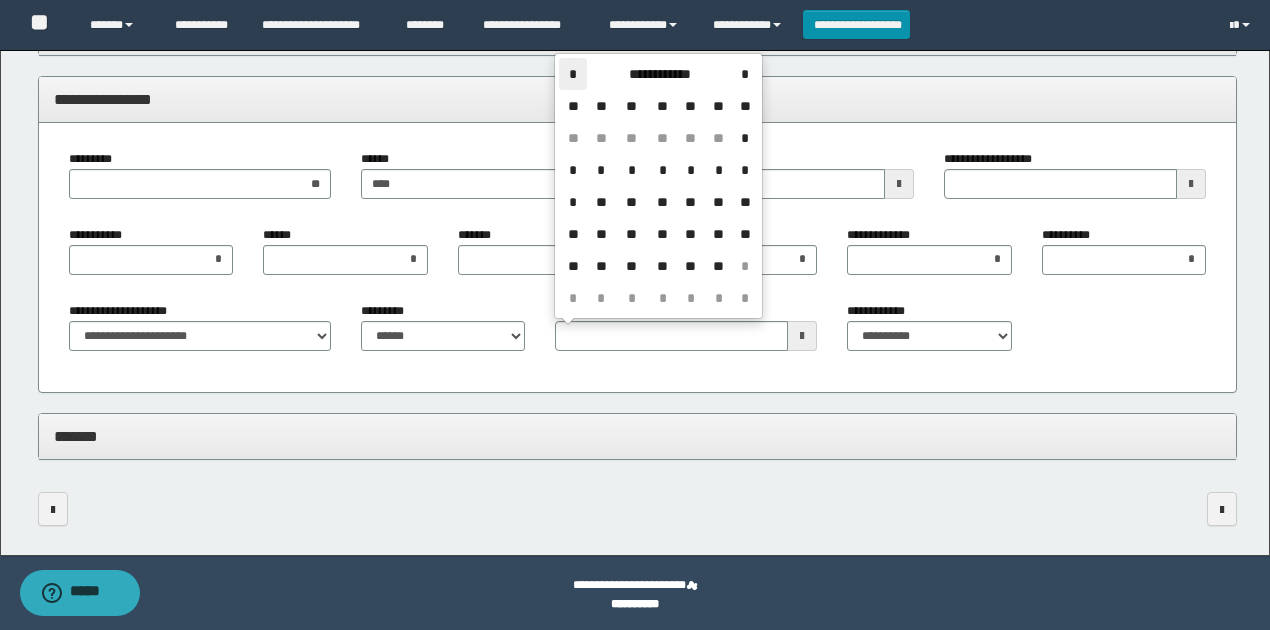 click on "*" at bounding box center [573, 74] 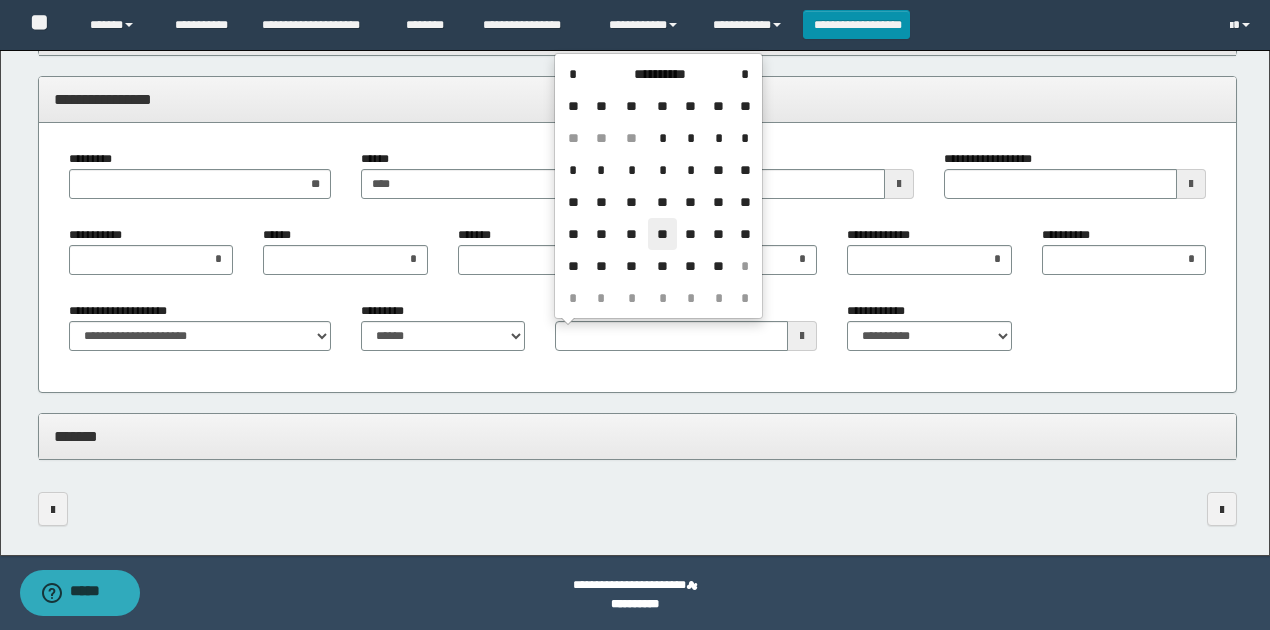 click on "**" at bounding box center (662, 234) 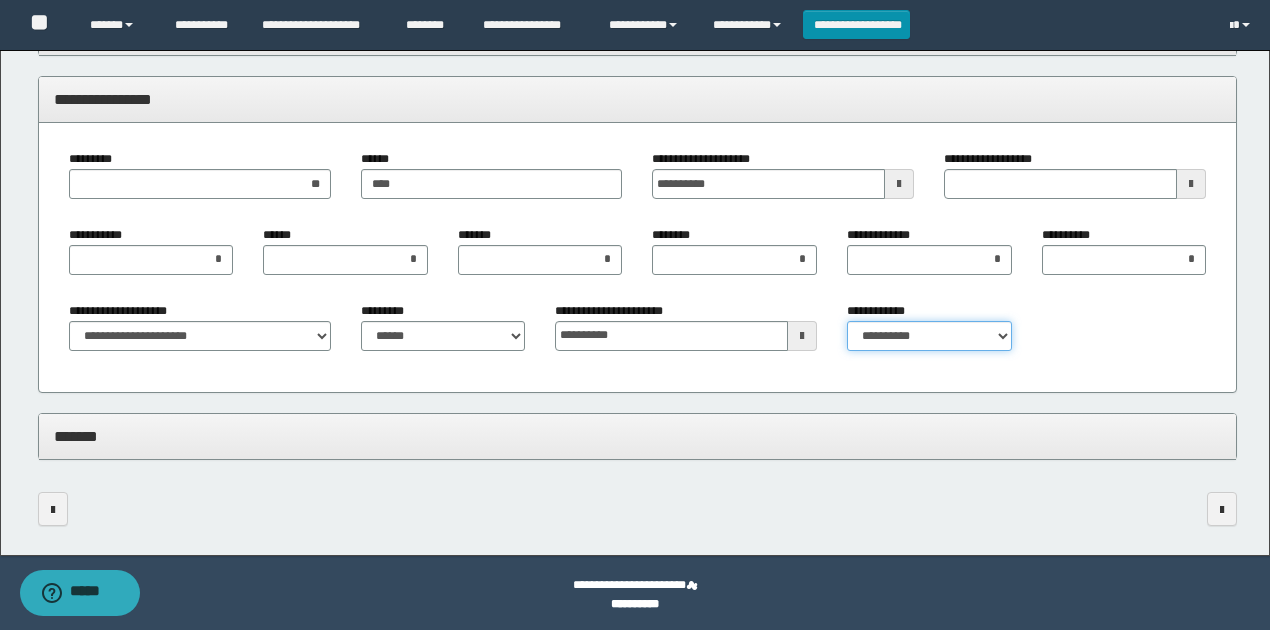 drag, startPoint x: 882, startPoint y: 332, endPoint x: 882, endPoint y: 344, distance: 12 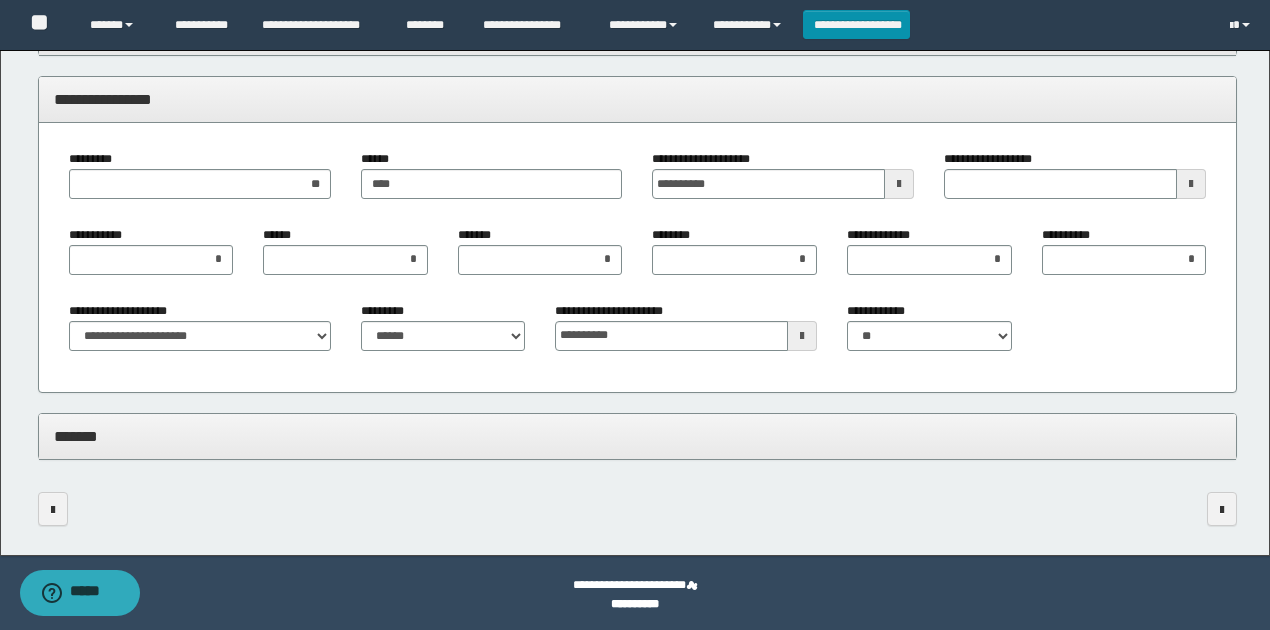 click on "*******" at bounding box center [638, 436] 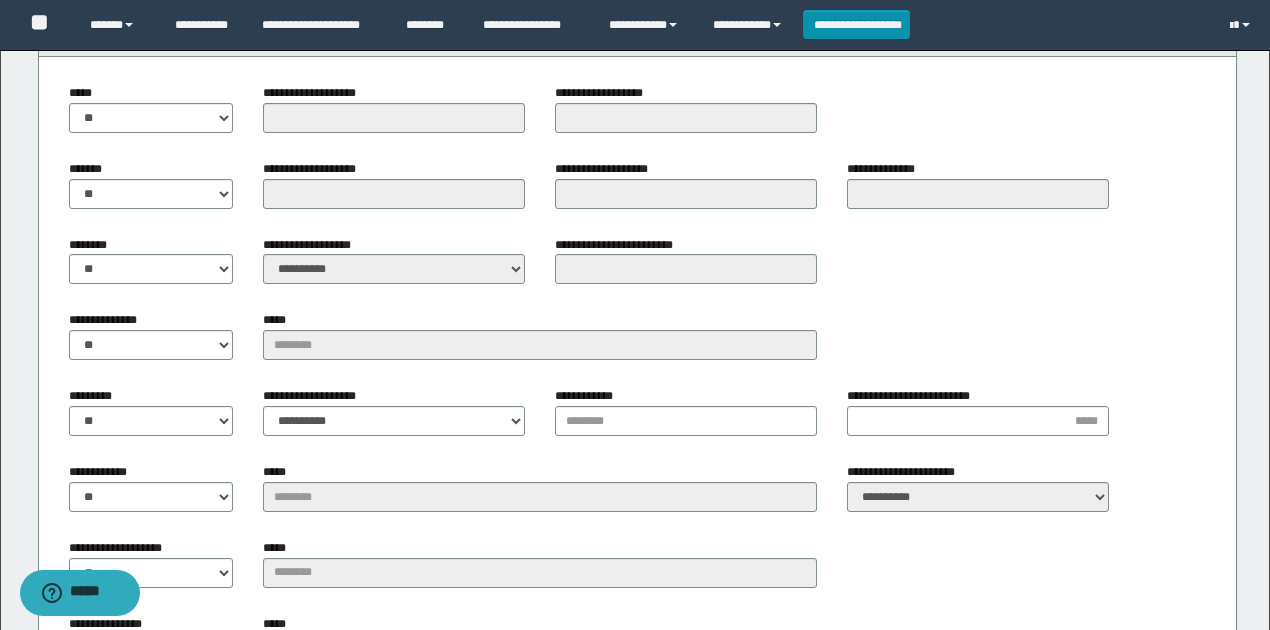 scroll, scrollTop: 2323, scrollLeft: 0, axis: vertical 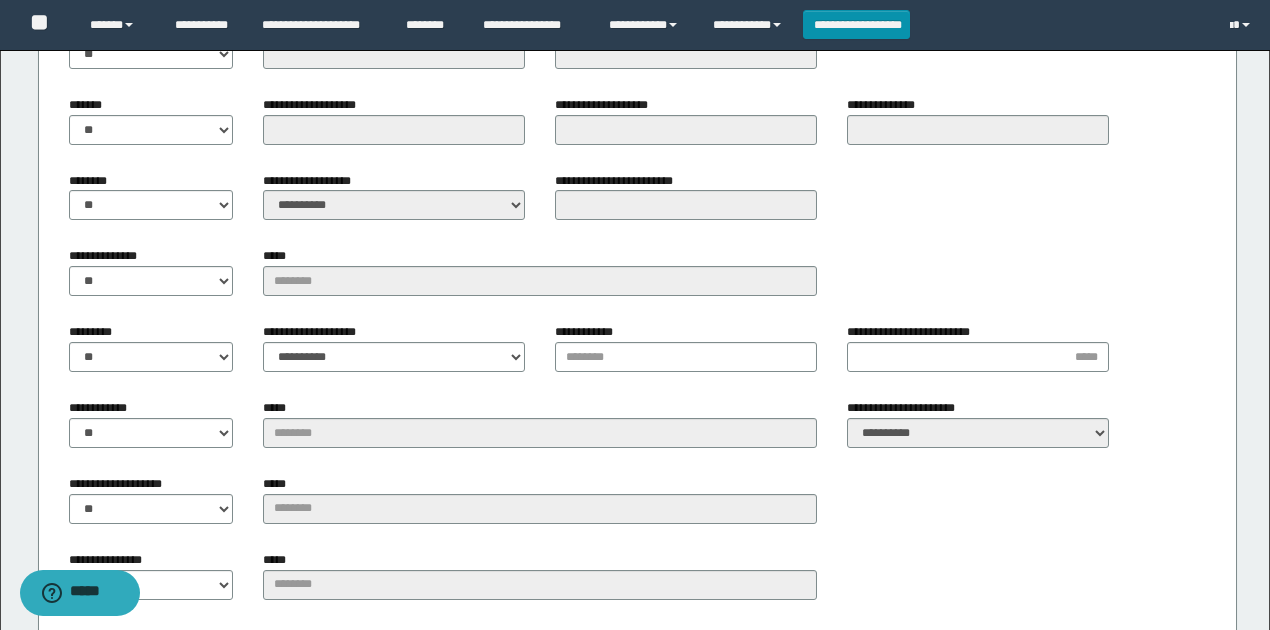 click on "********
**
**" at bounding box center [151, 204] 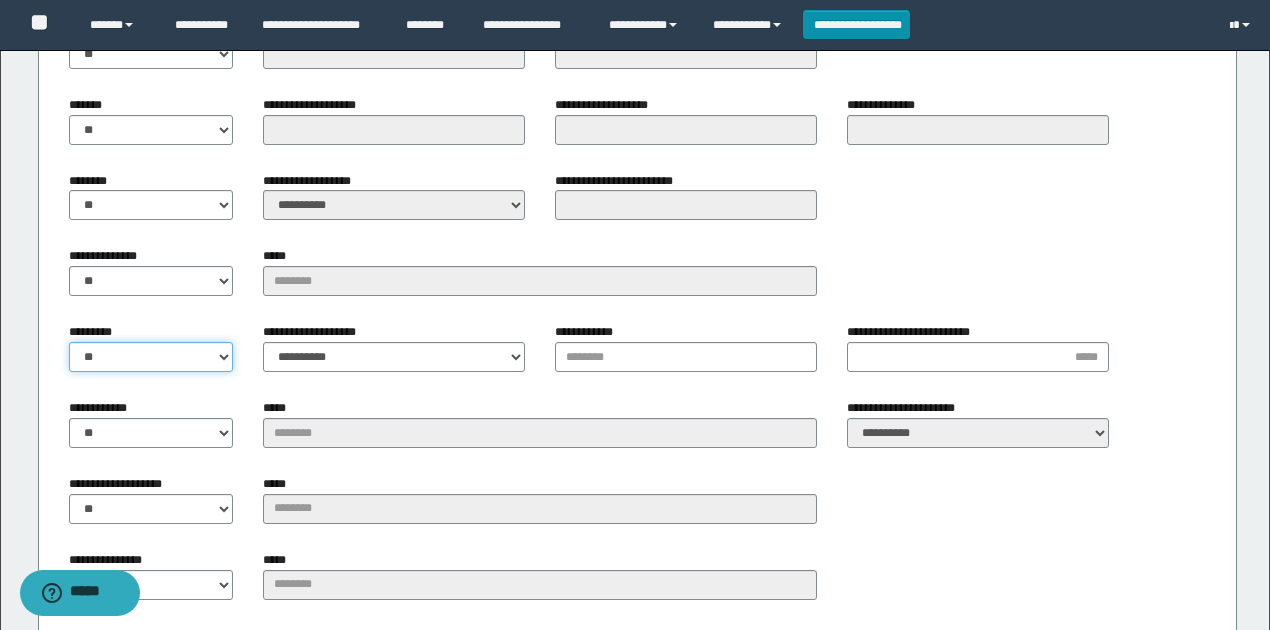 click on "**
**" at bounding box center [151, 357] 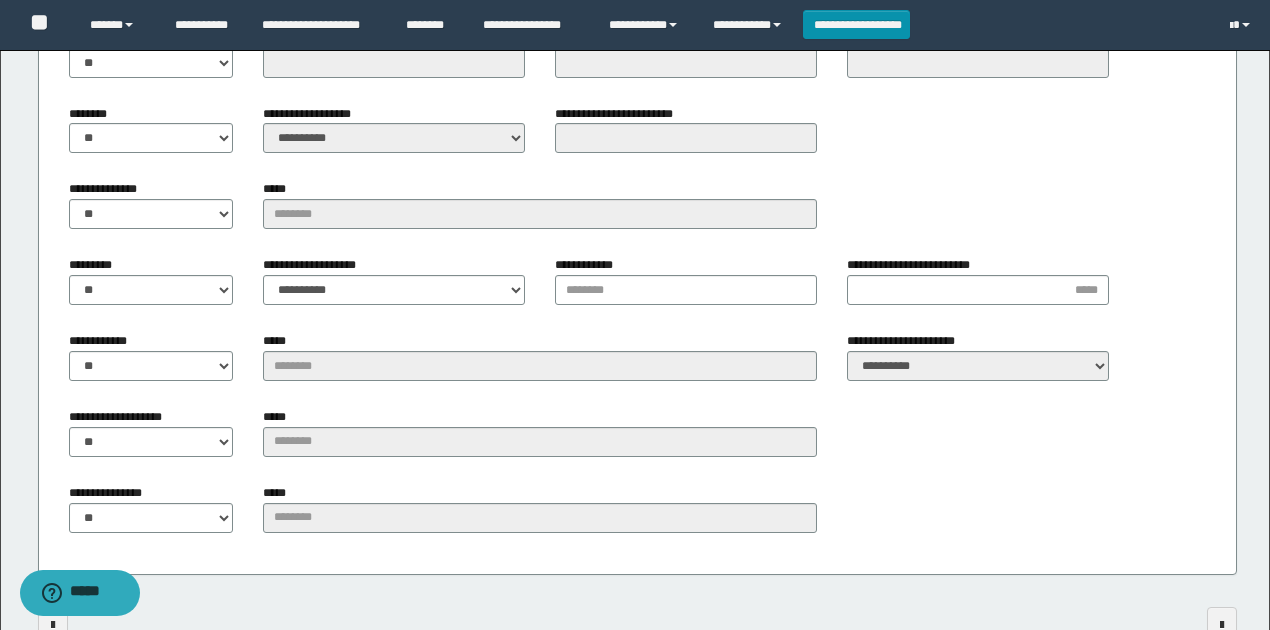 click on "*****" at bounding box center (540, 364) 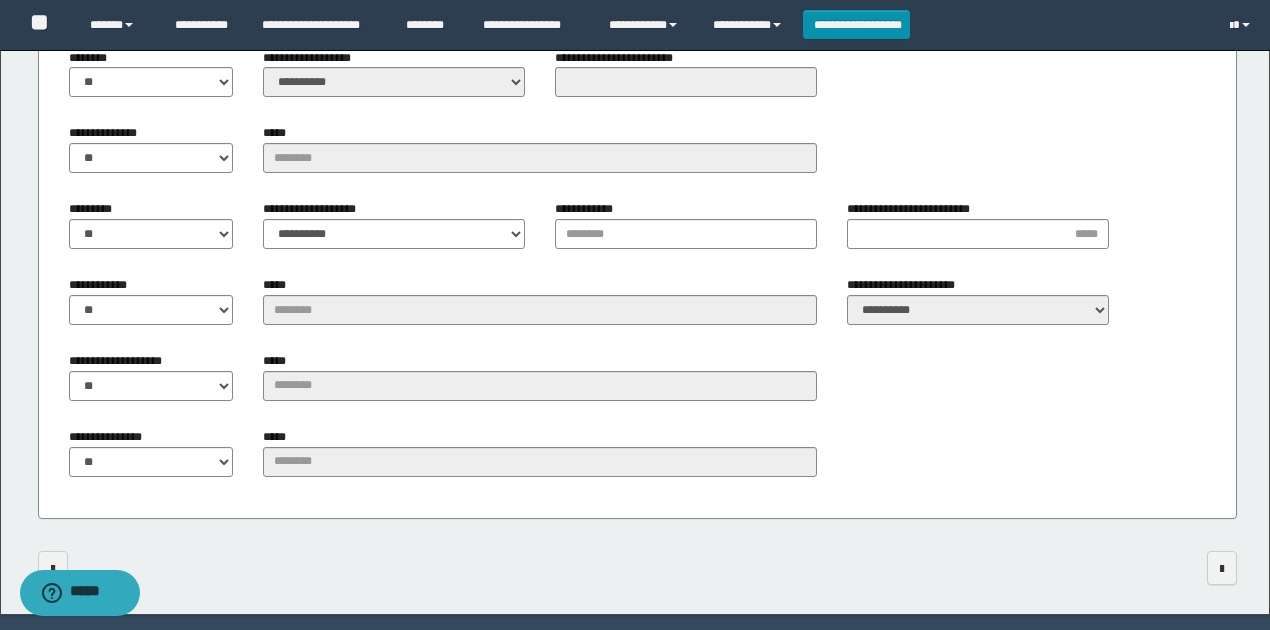 scroll, scrollTop: 2508, scrollLeft: 0, axis: vertical 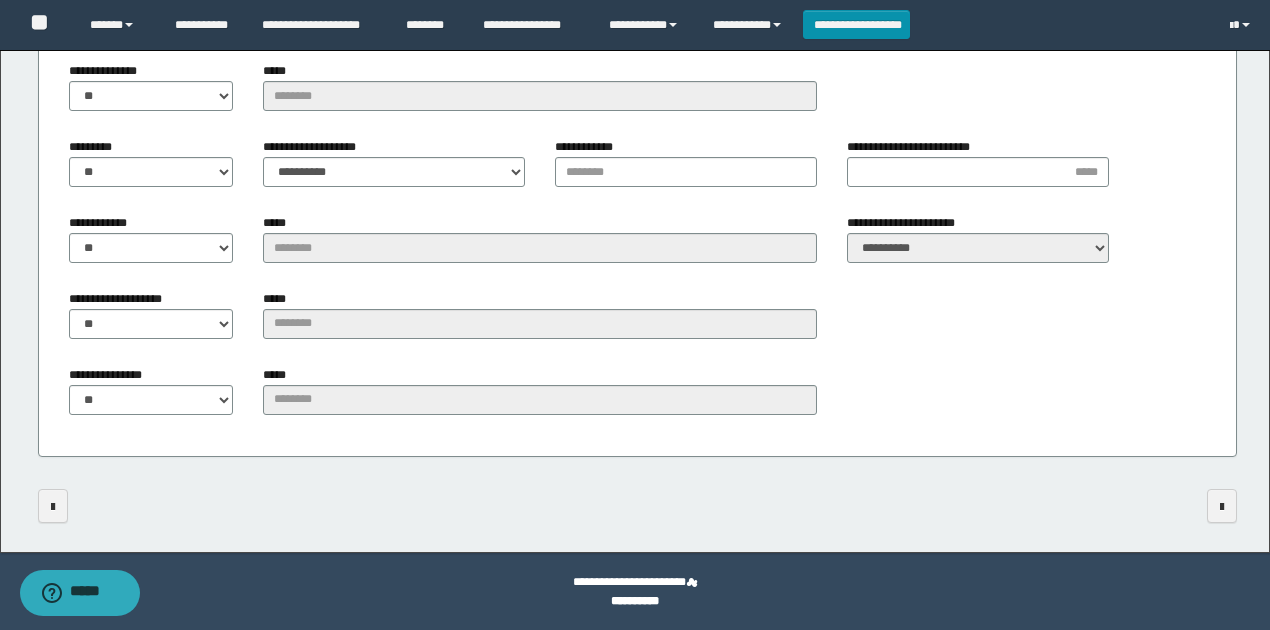 click on "**********" at bounding box center (638, 132) 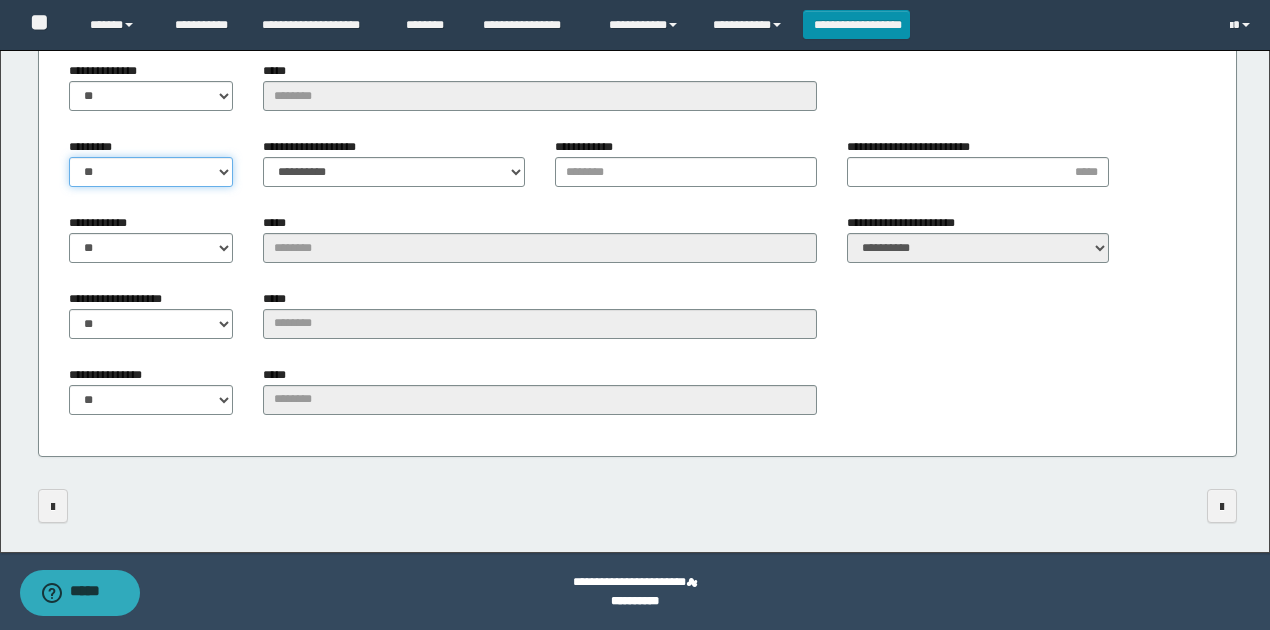 drag, startPoint x: 213, startPoint y: 168, endPoint x: 214, endPoint y: 178, distance: 10.049875 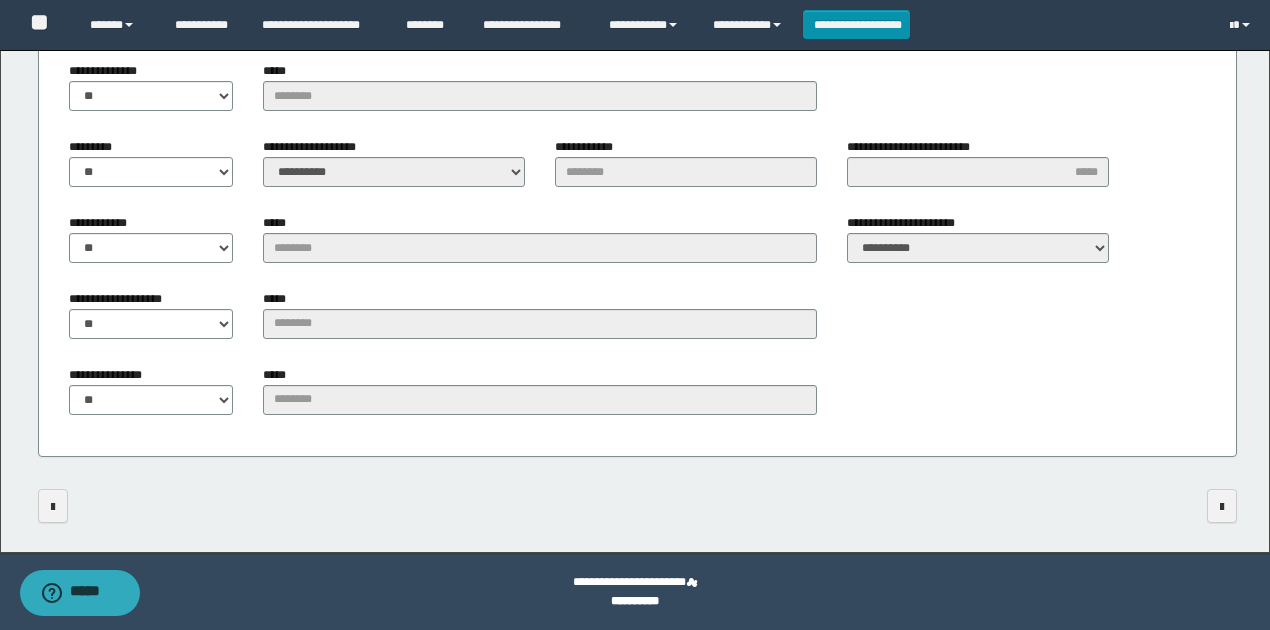 click on "*****" at bounding box center [277, 223] 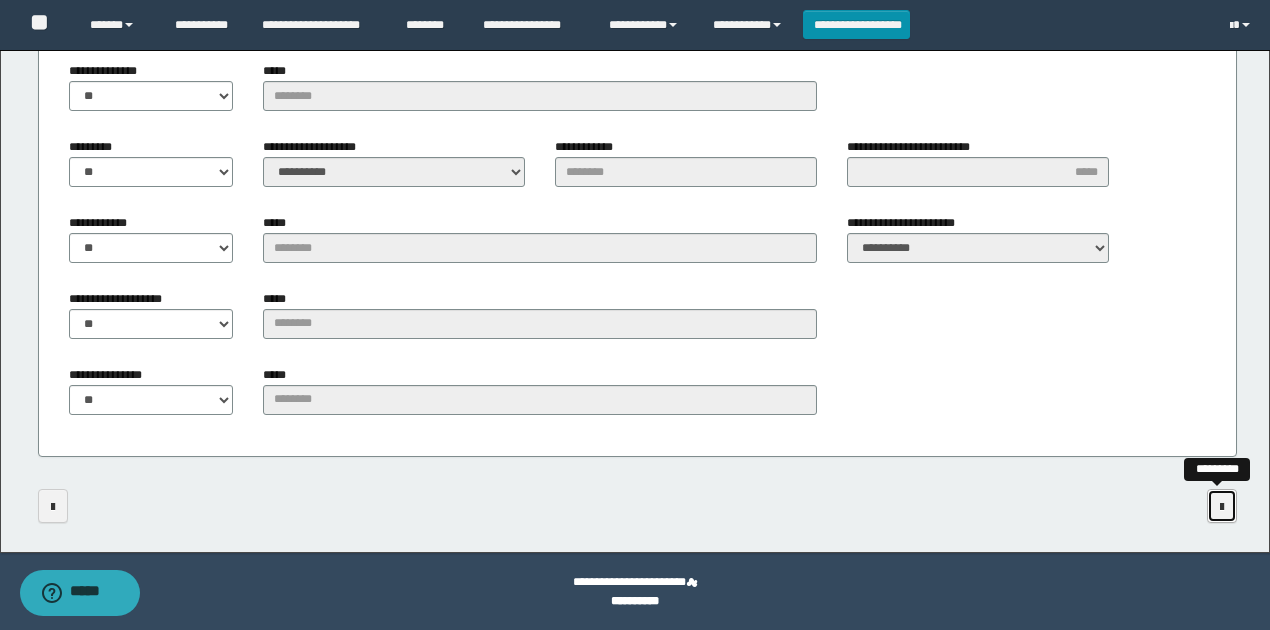 click at bounding box center (1222, 507) 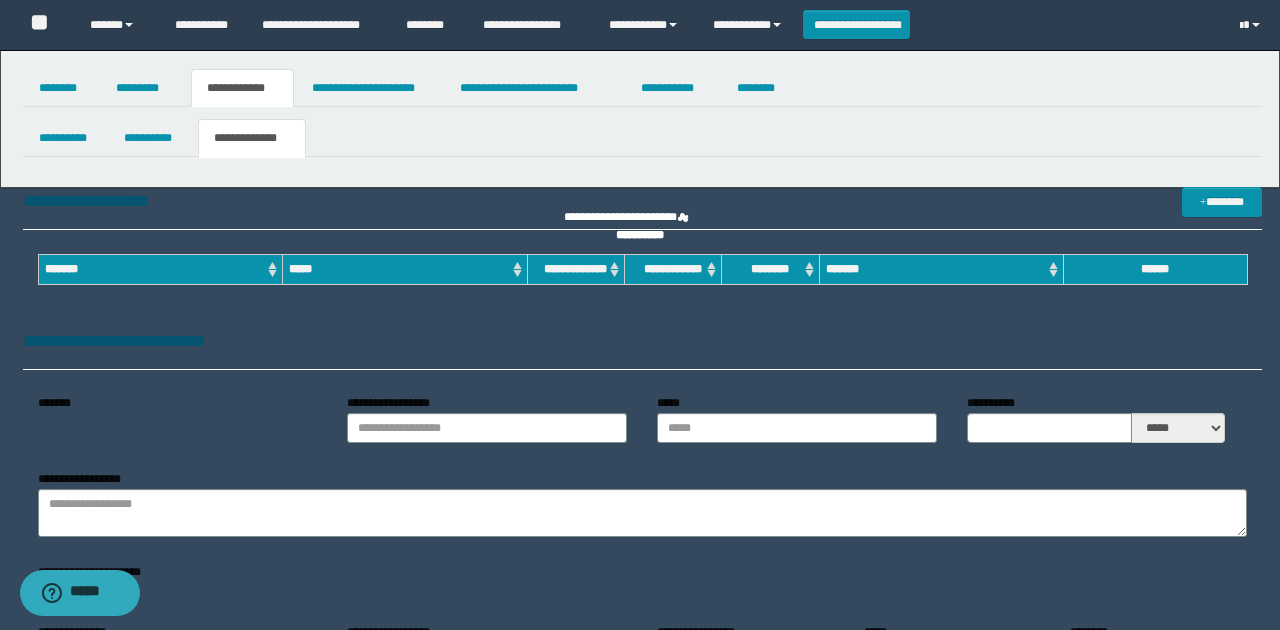 type on "**********" 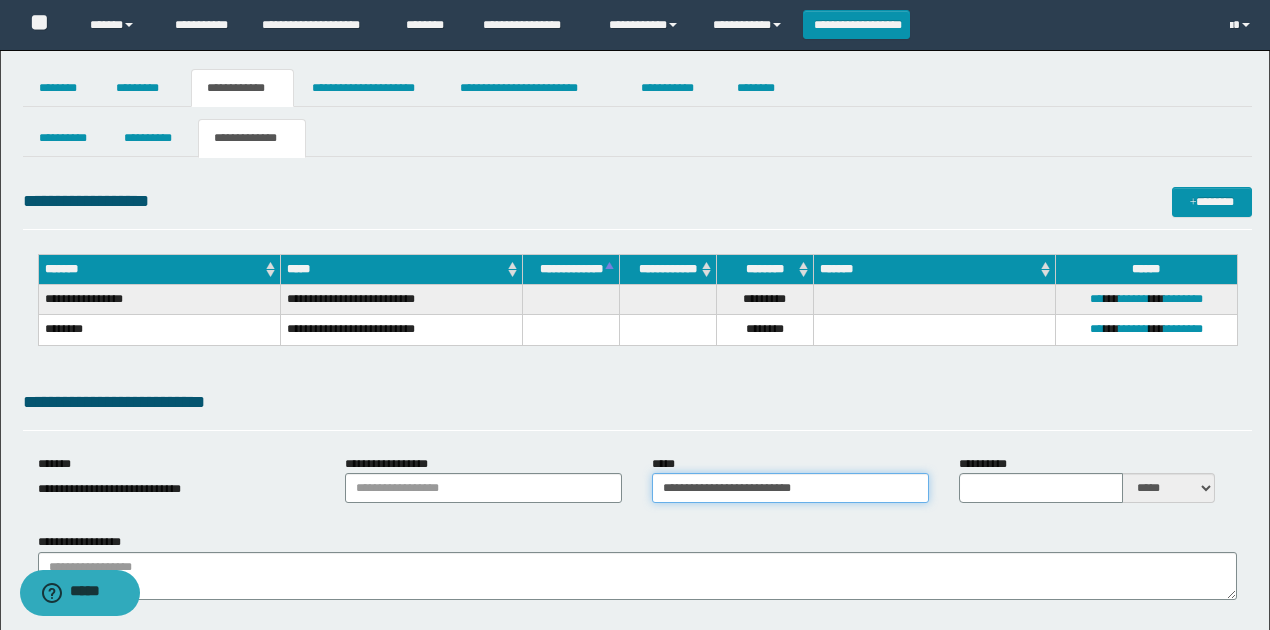 drag, startPoint x: 824, startPoint y: 488, endPoint x: 638, endPoint y: 487, distance: 186.00269 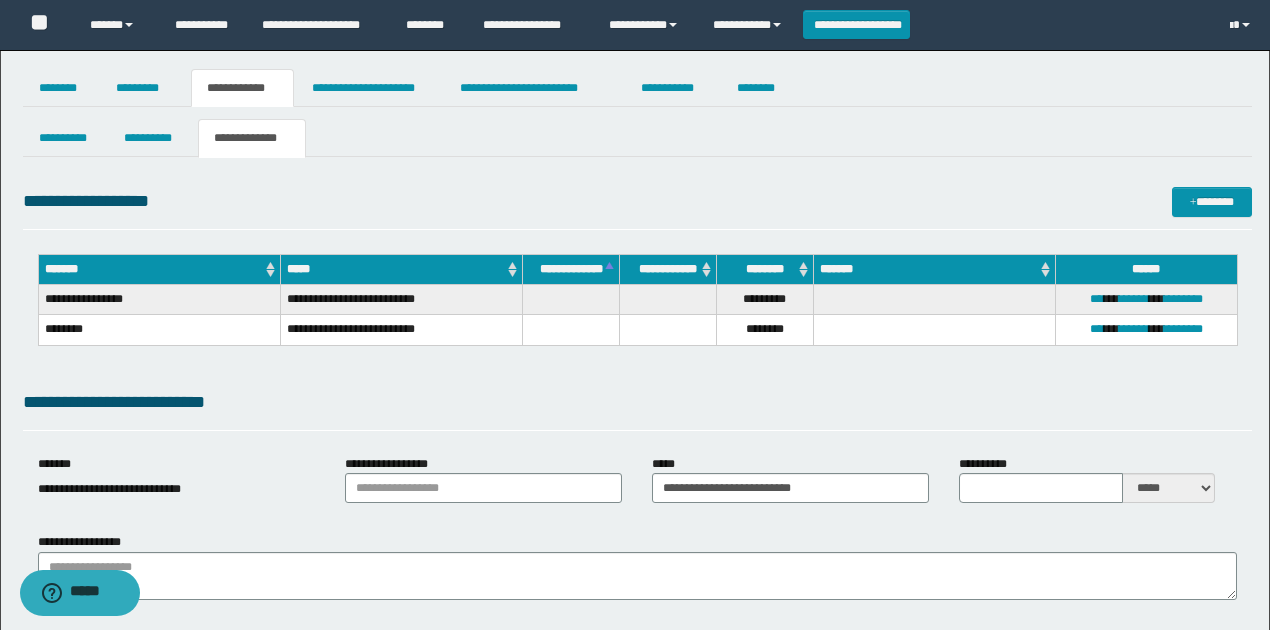 click on "**********" at bounding box center [637, 402] 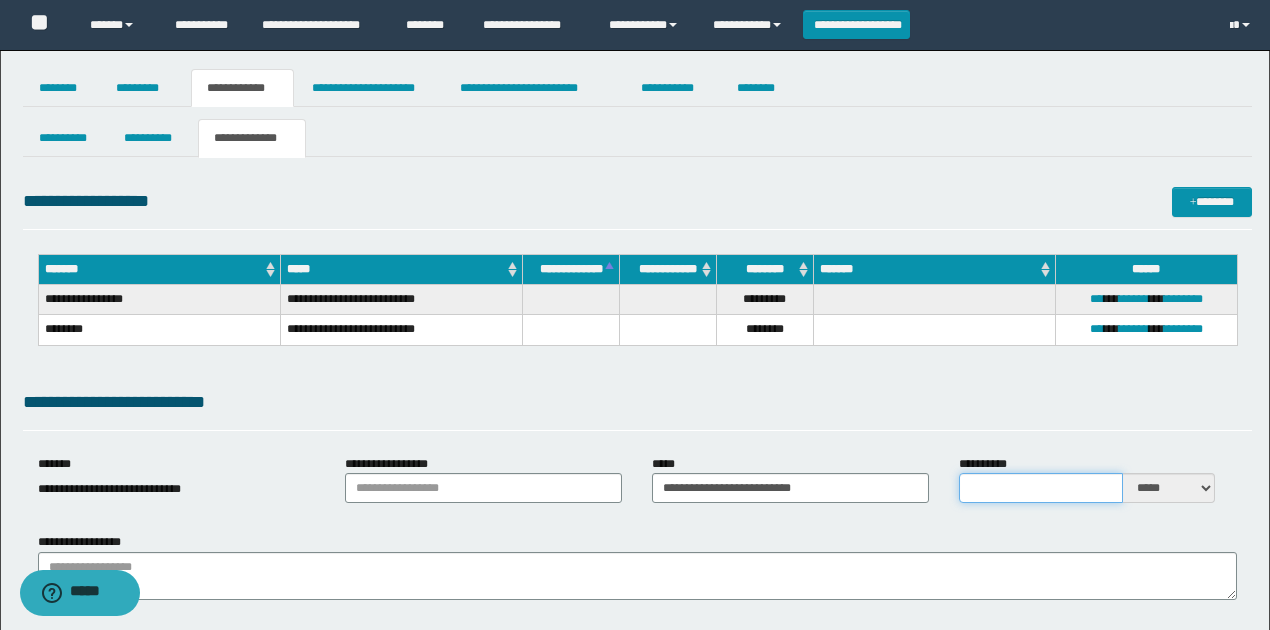 click on "**********" at bounding box center [1041, 488] 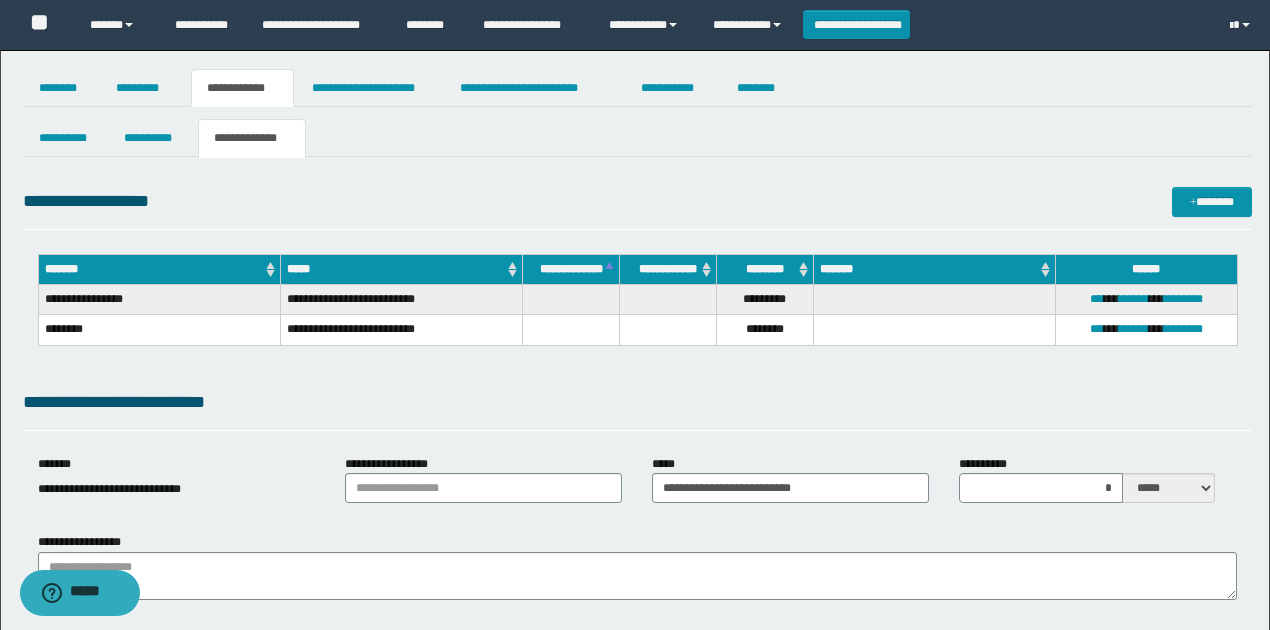 click on "**********" at bounding box center (637, 409) 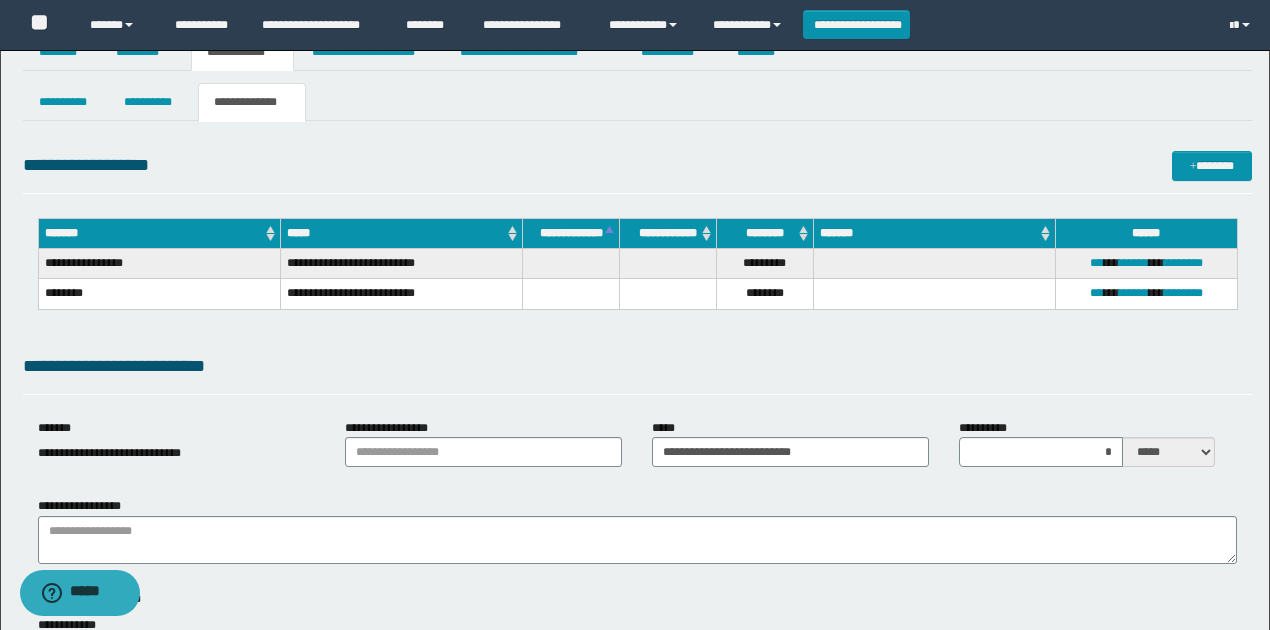 scroll, scrollTop: 66, scrollLeft: 0, axis: vertical 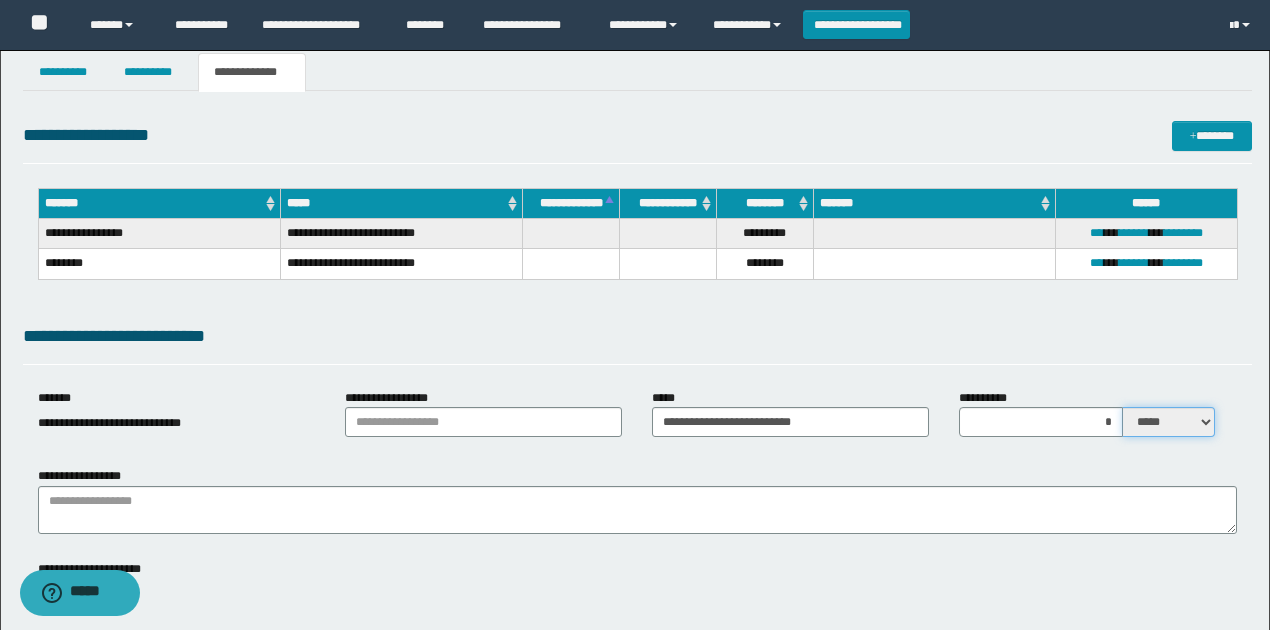 click on "*****
****" at bounding box center [1169, 422] 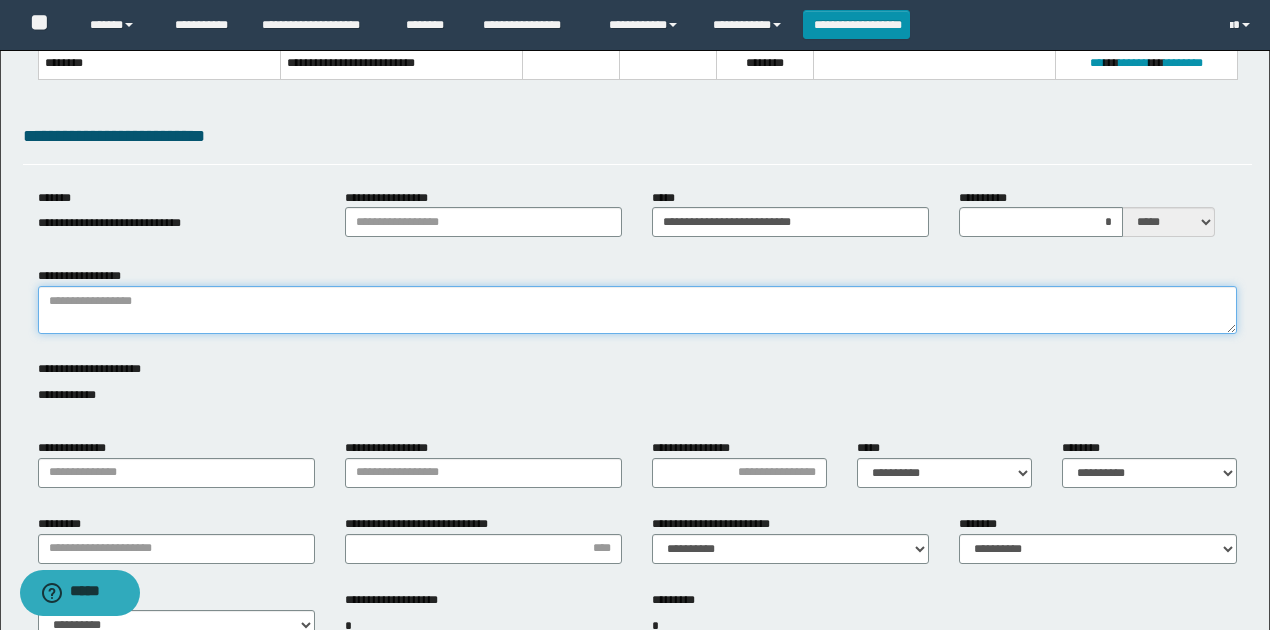 click on "**********" at bounding box center [637, 310] 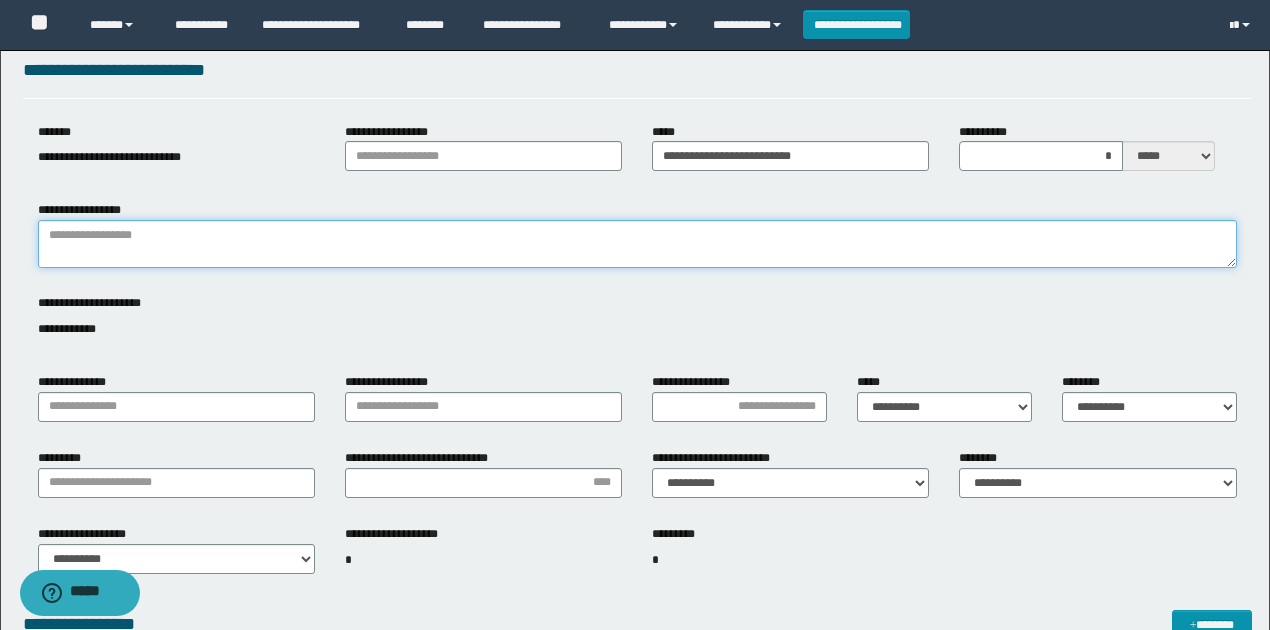 scroll, scrollTop: 466, scrollLeft: 0, axis: vertical 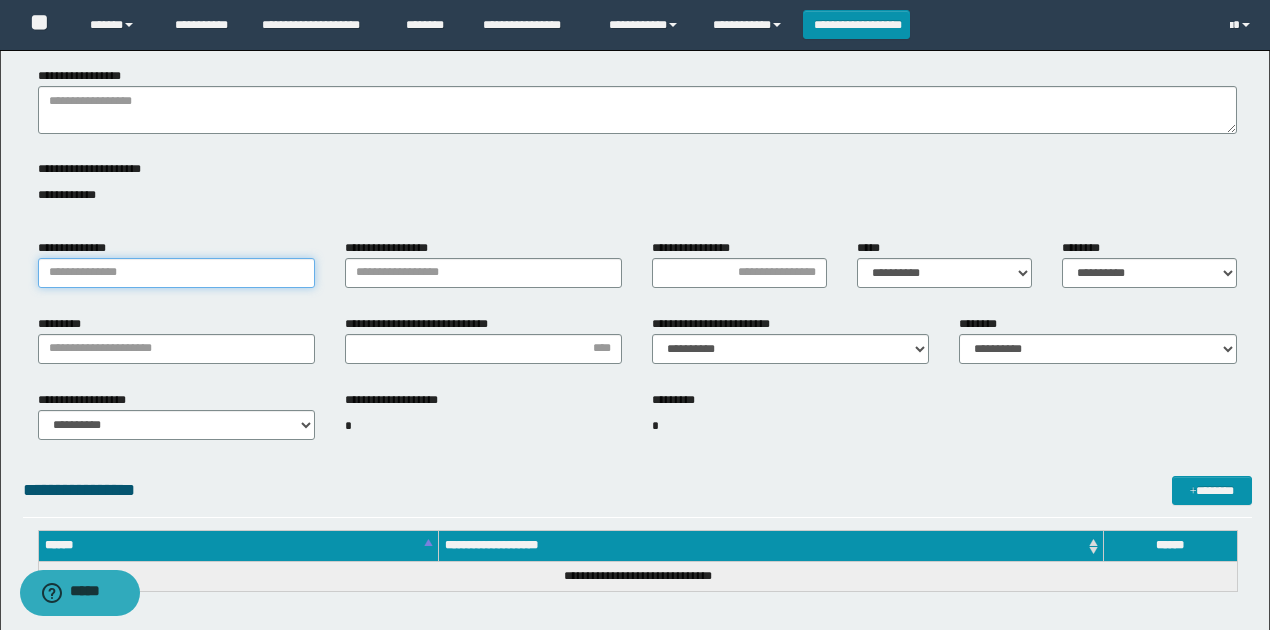drag, startPoint x: 170, startPoint y: 270, endPoint x: 167, endPoint y: 280, distance: 10.440307 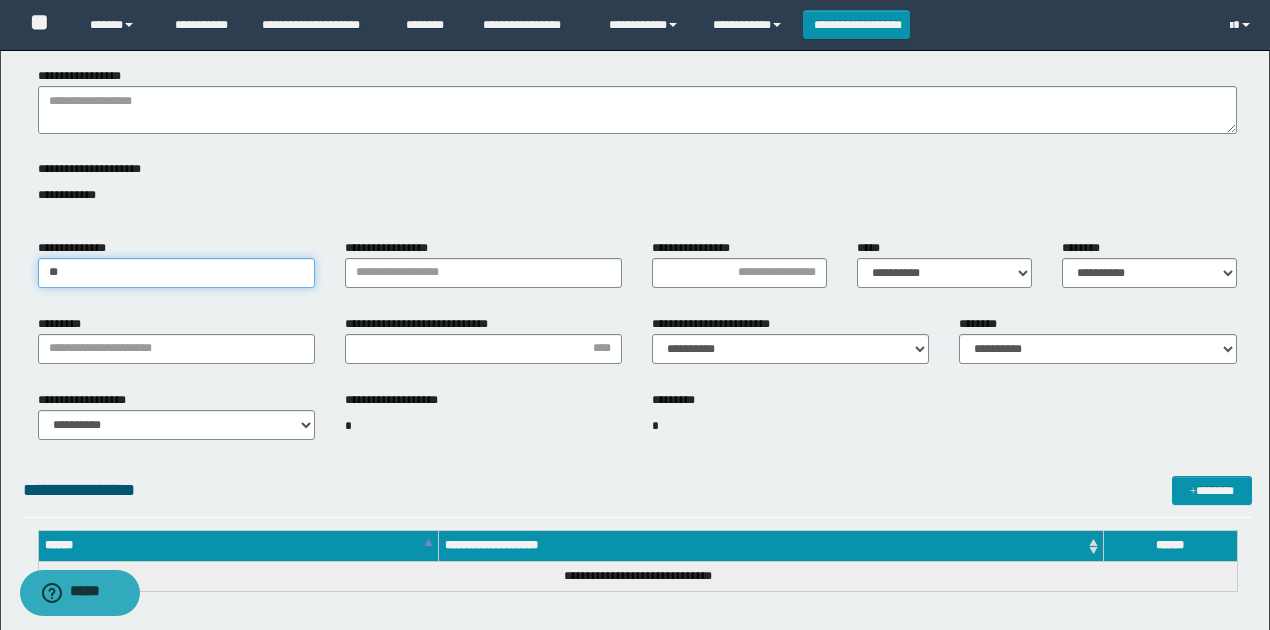 type on "**********" 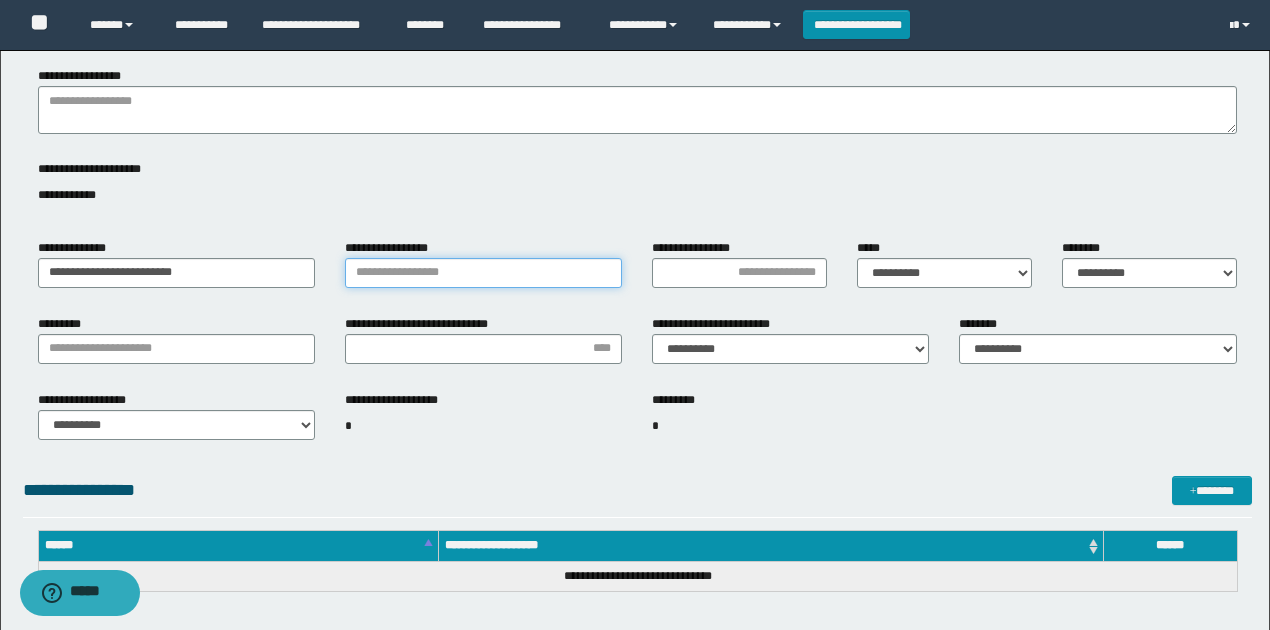 click on "**********" at bounding box center [483, 273] 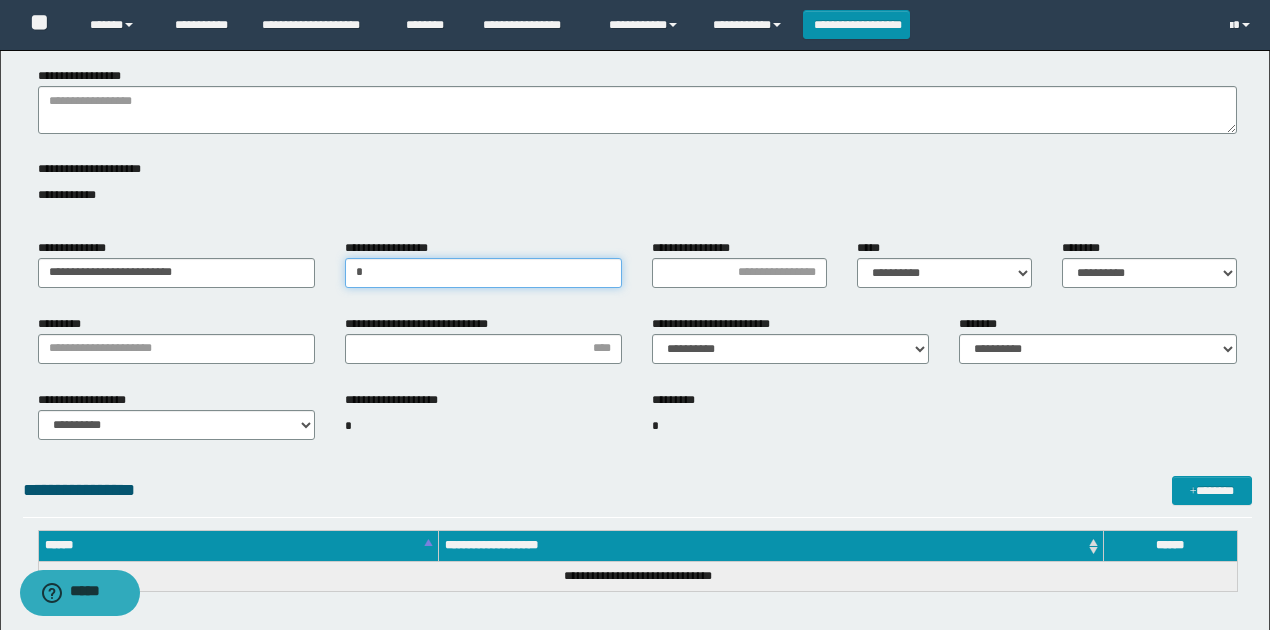 type on "*" 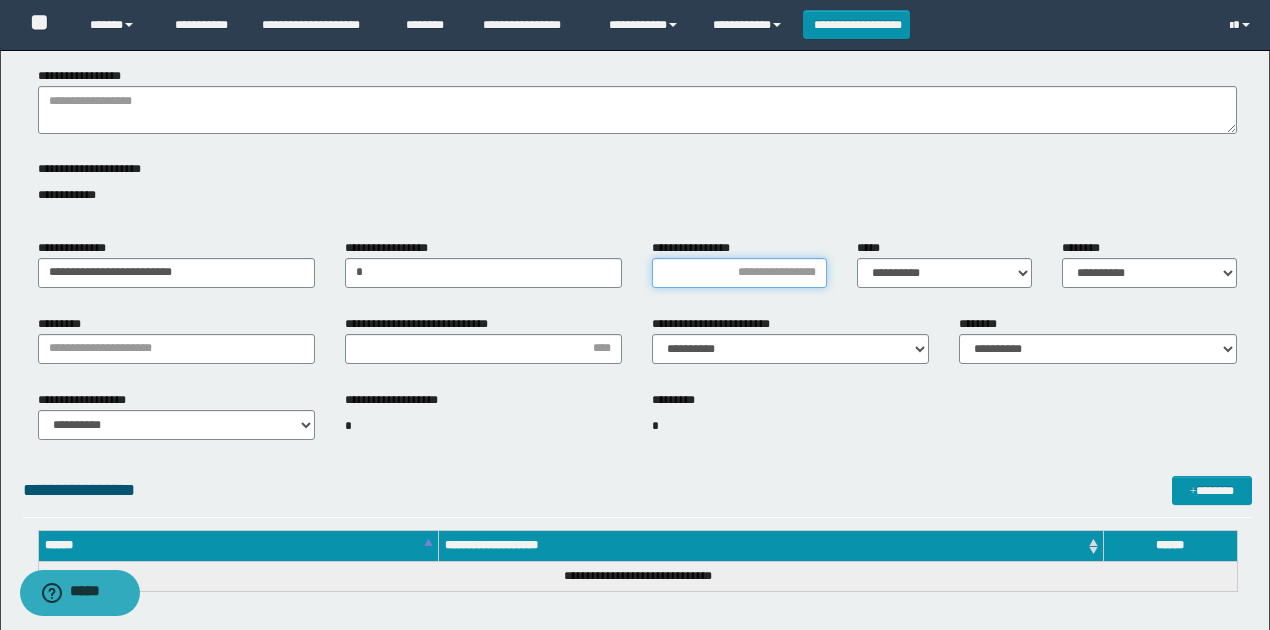 type on "*" 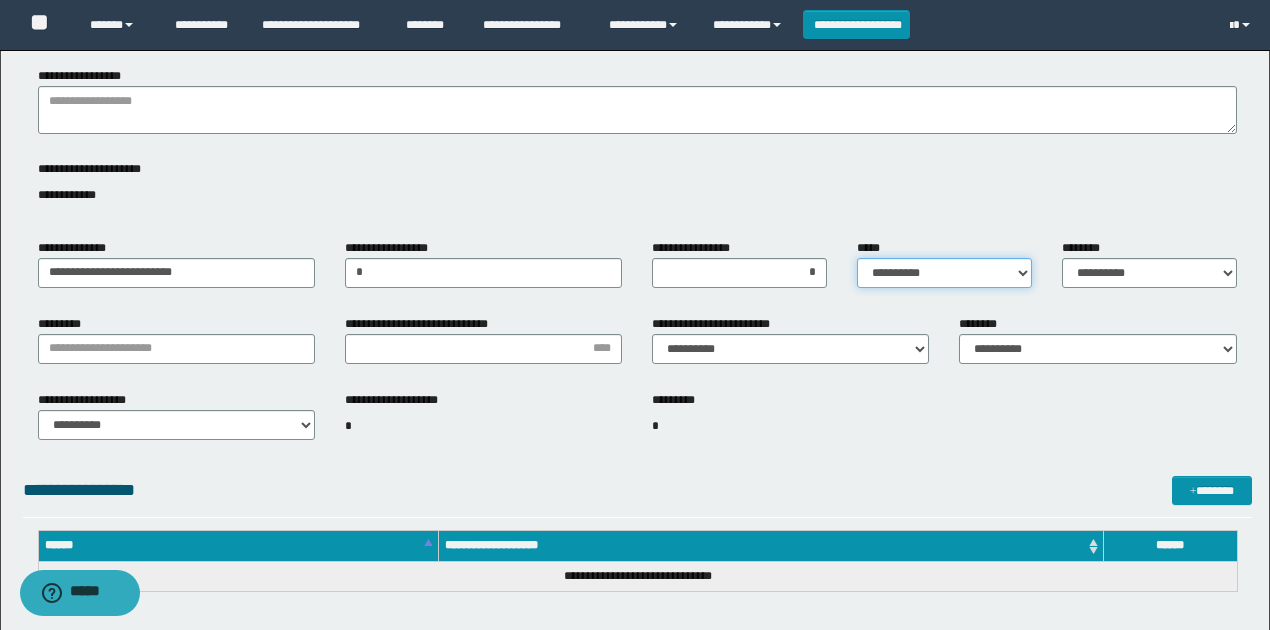 click on "**********" at bounding box center (944, 273) 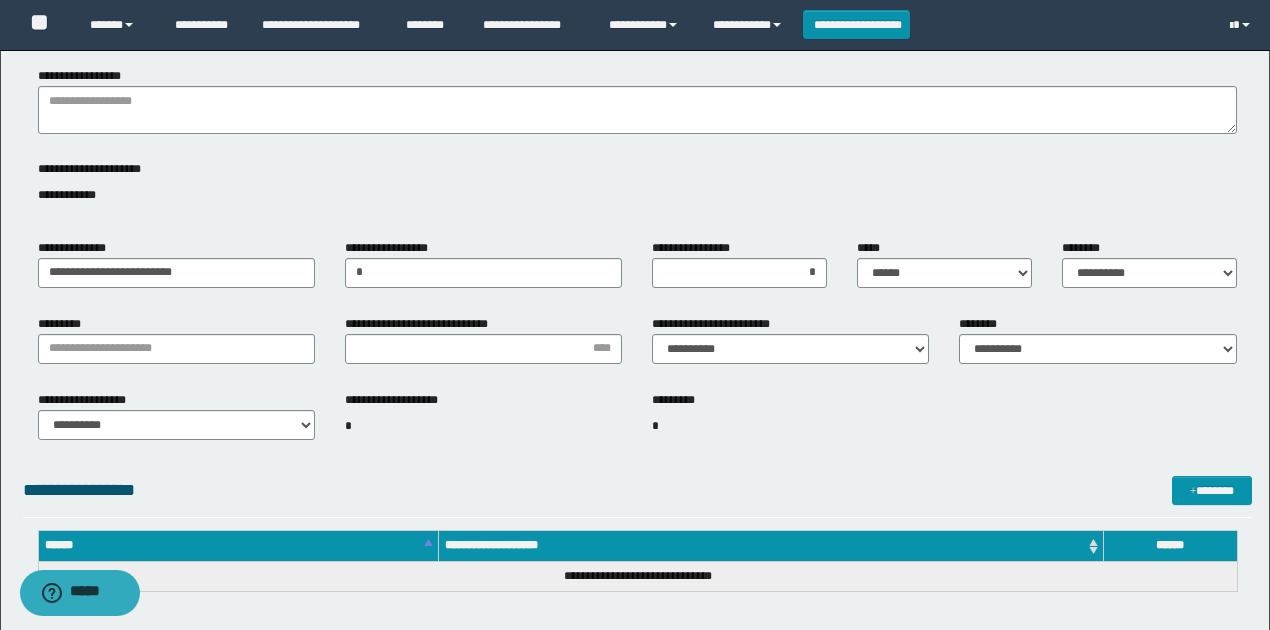 drag, startPoint x: 922, startPoint y: 224, endPoint x: 1161, endPoint y: 286, distance: 246.91092 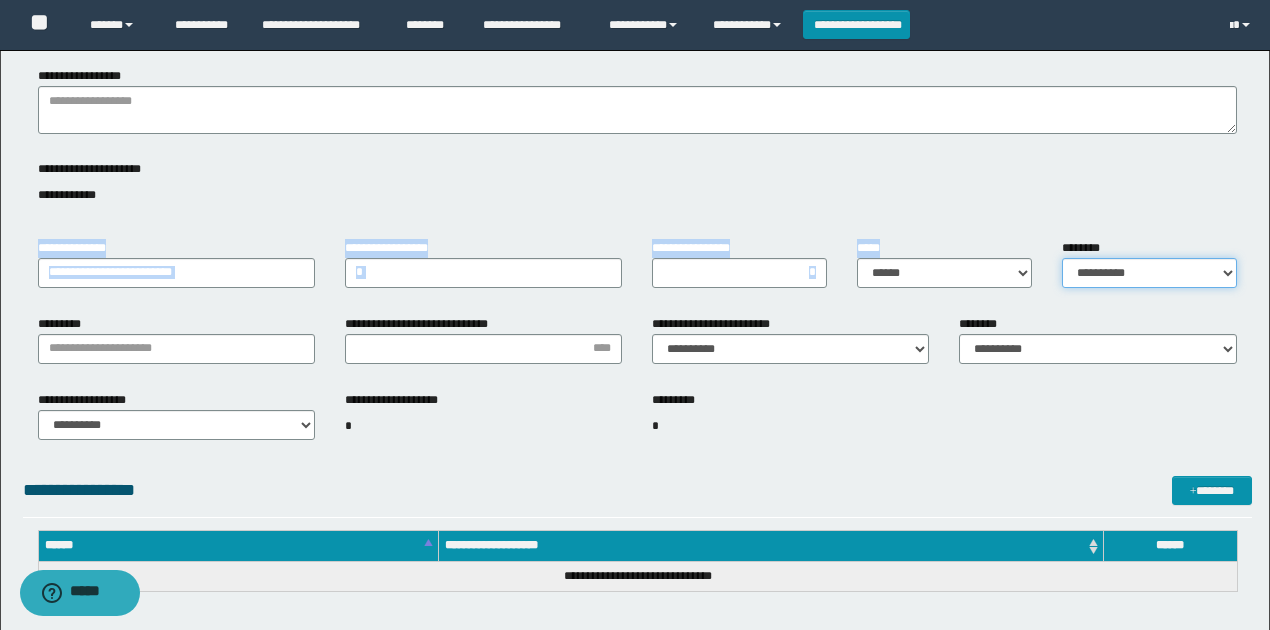 click on "**********" at bounding box center (1149, 273) 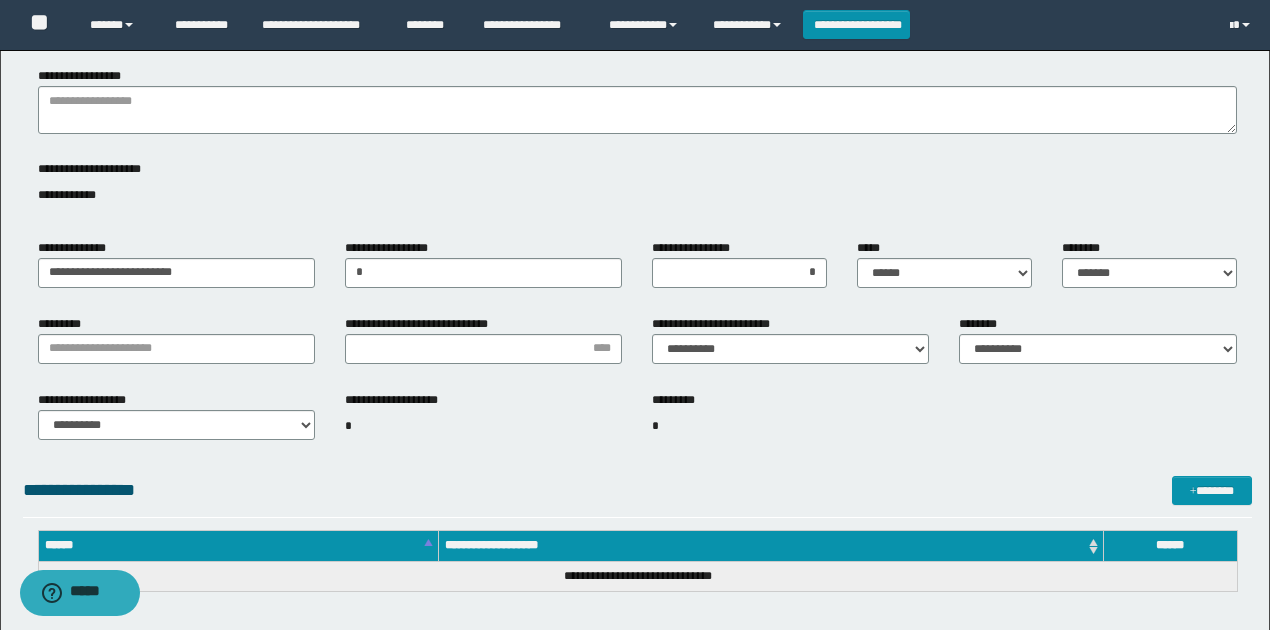 click on "**********" at bounding box center (637, 434) 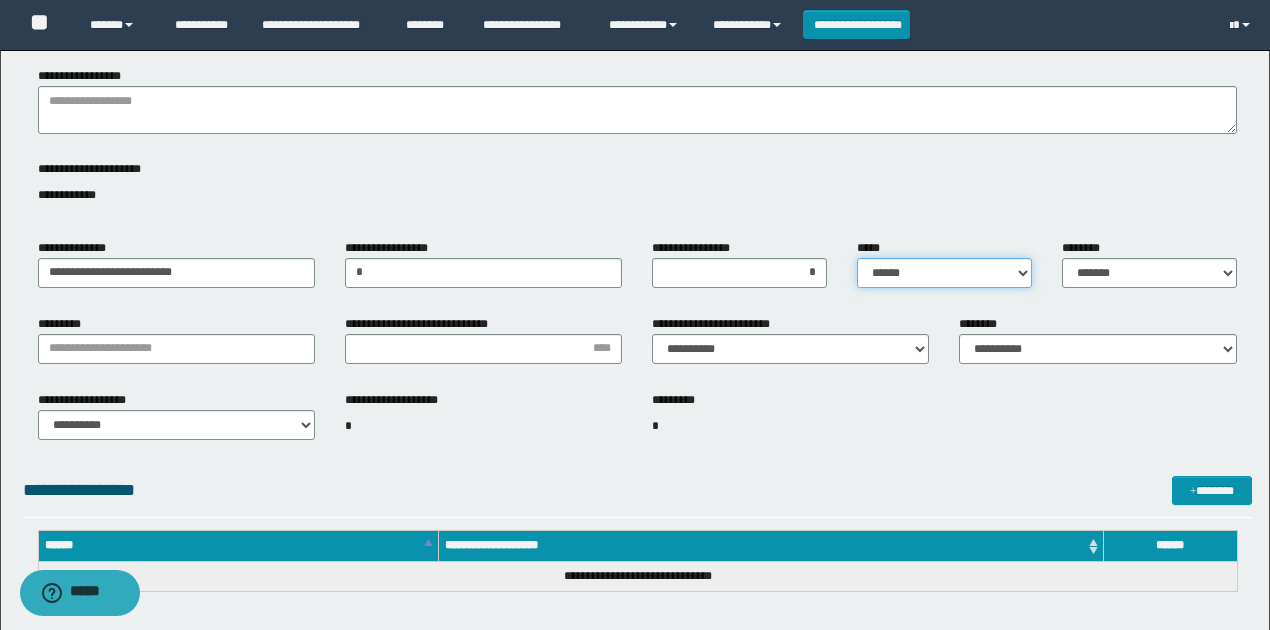 click on "**********" at bounding box center [944, 273] 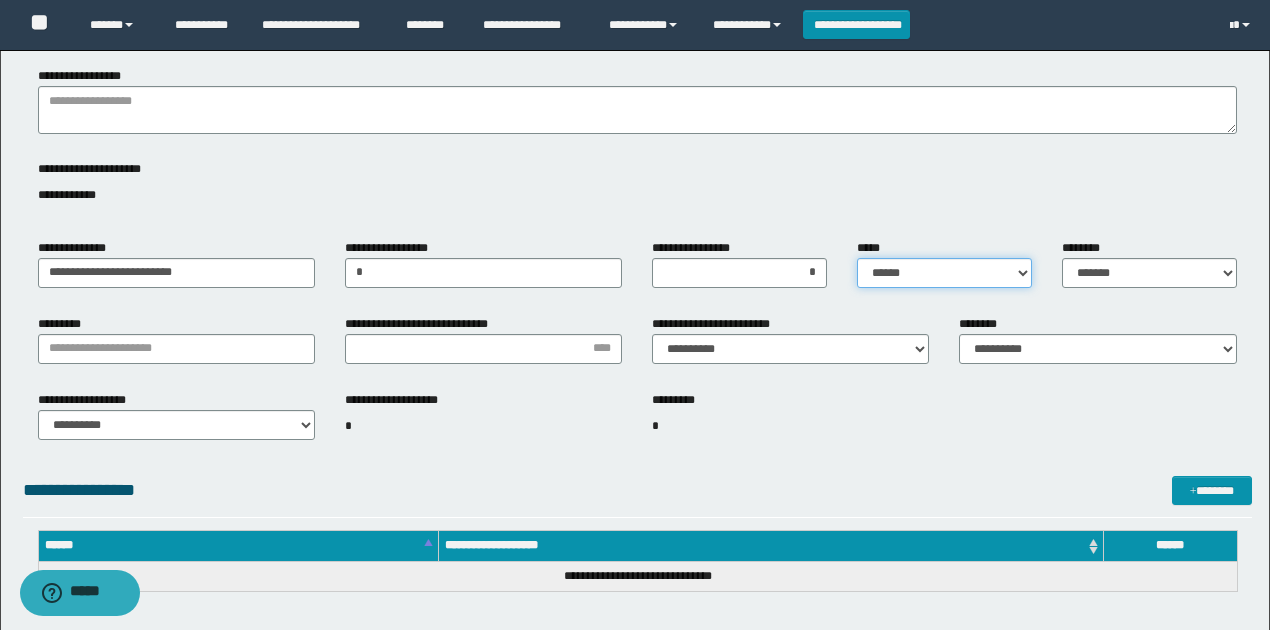 select on "*" 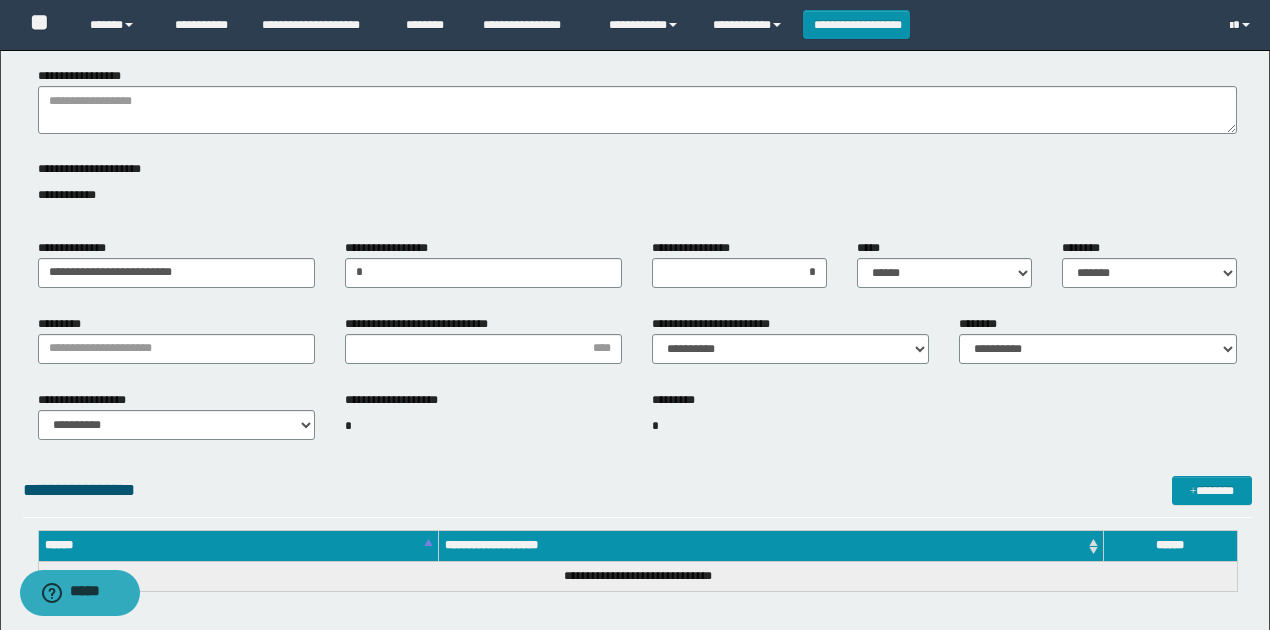 click on "**********" at bounding box center (637, 434) 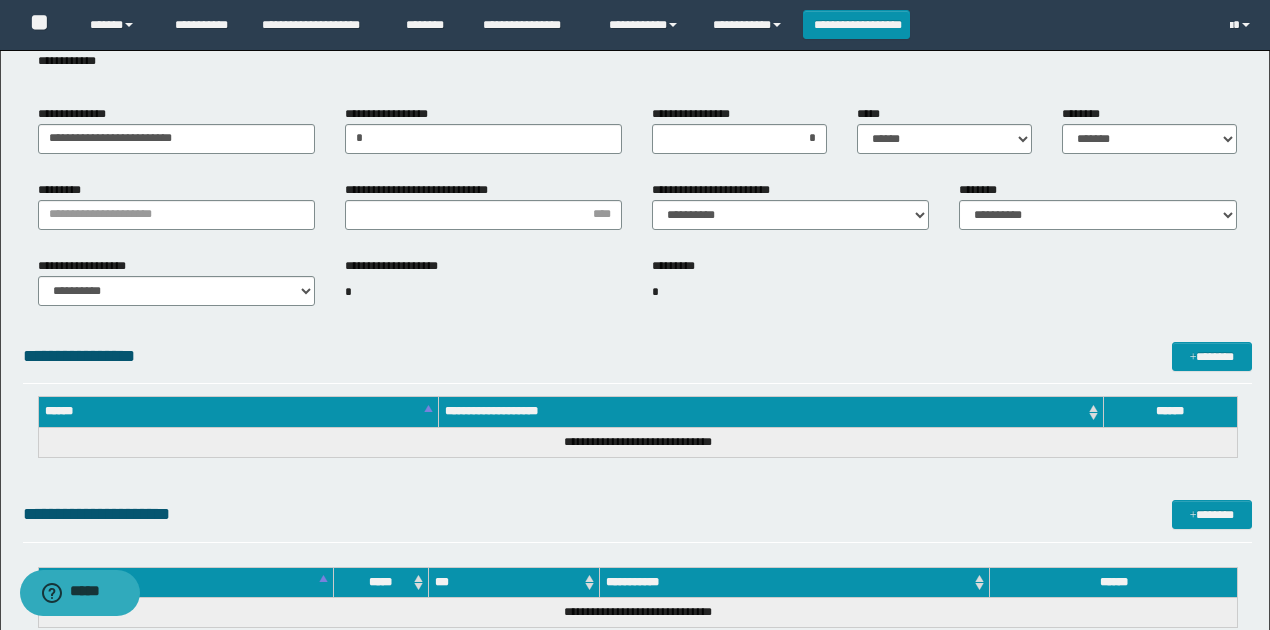 click on "*********
*" at bounding box center [790, 290] 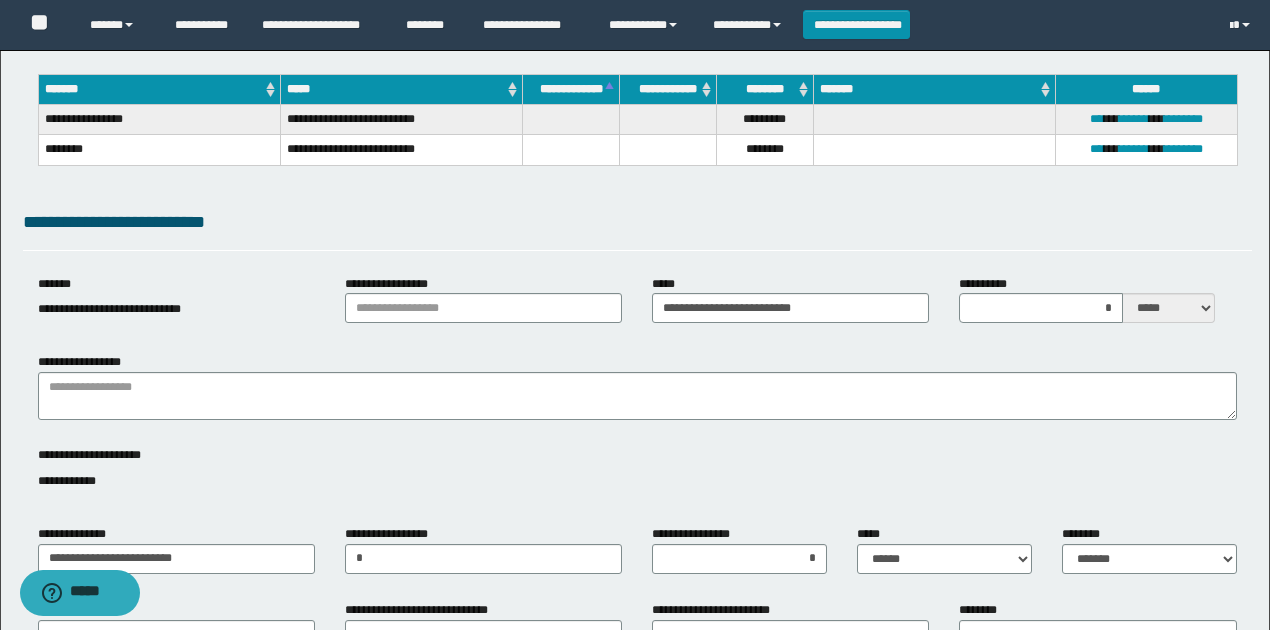 scroll, scrollTop: 333, scrollLeft: 0, axis: vertical 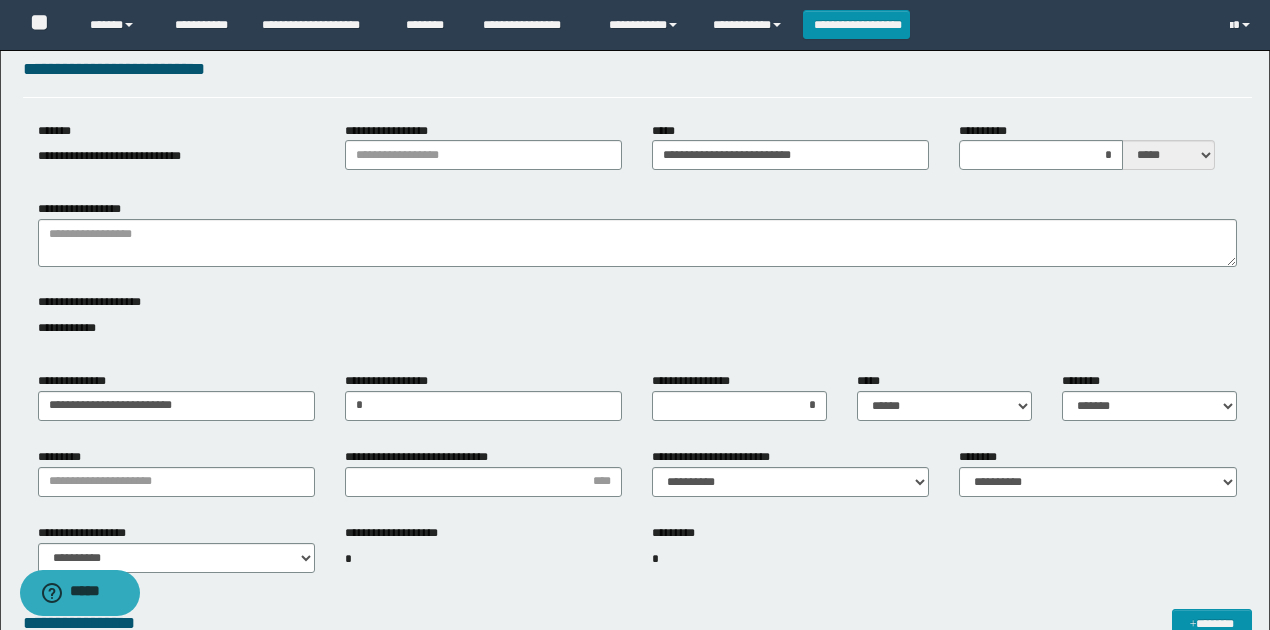 click on "**********" at bounding box center (637, 328) 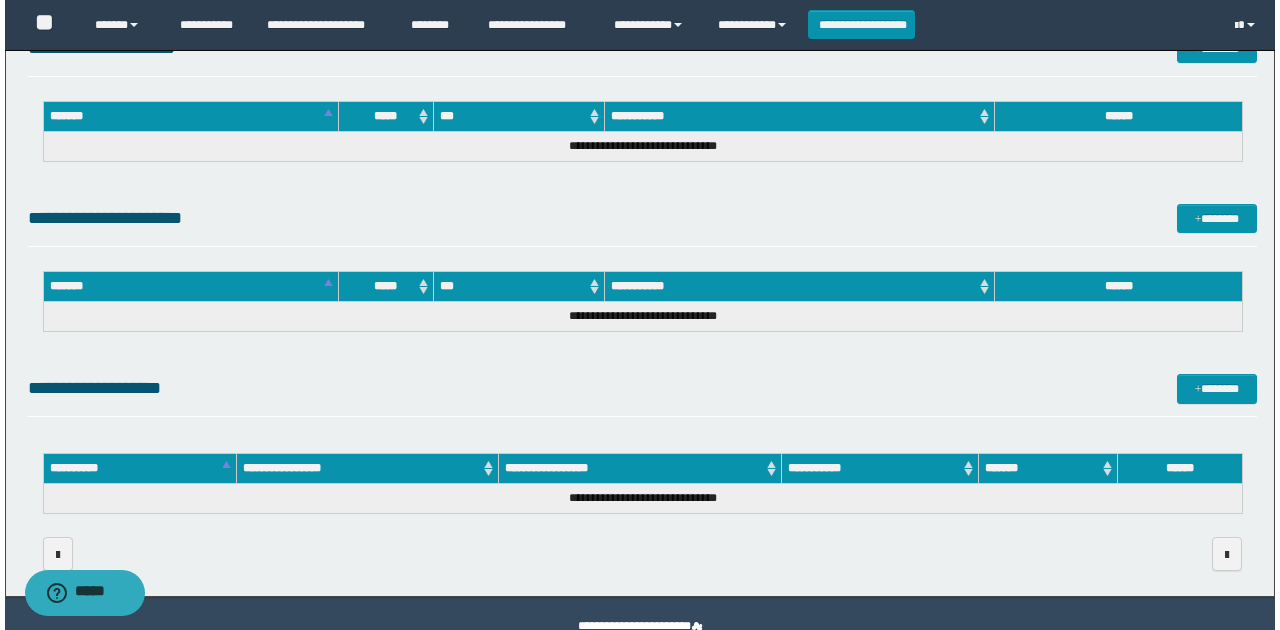 scroll, scrollTop: 666, scrollLeft: 0, axis: vertical 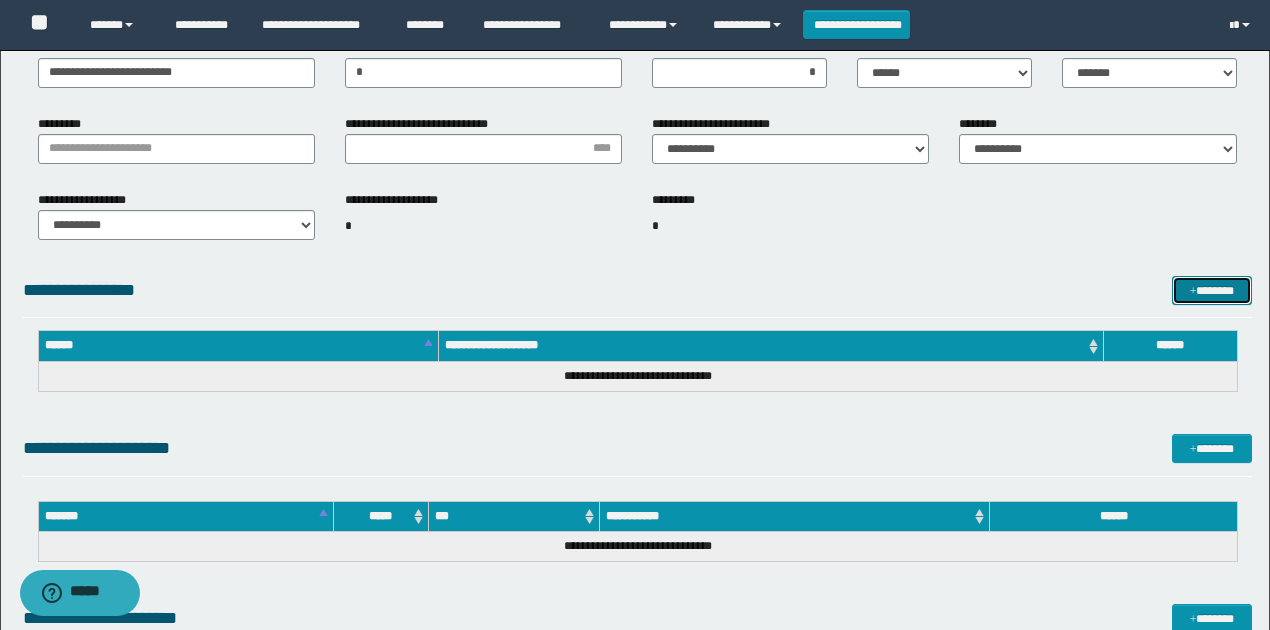 click at bounding box center (1193, 292) 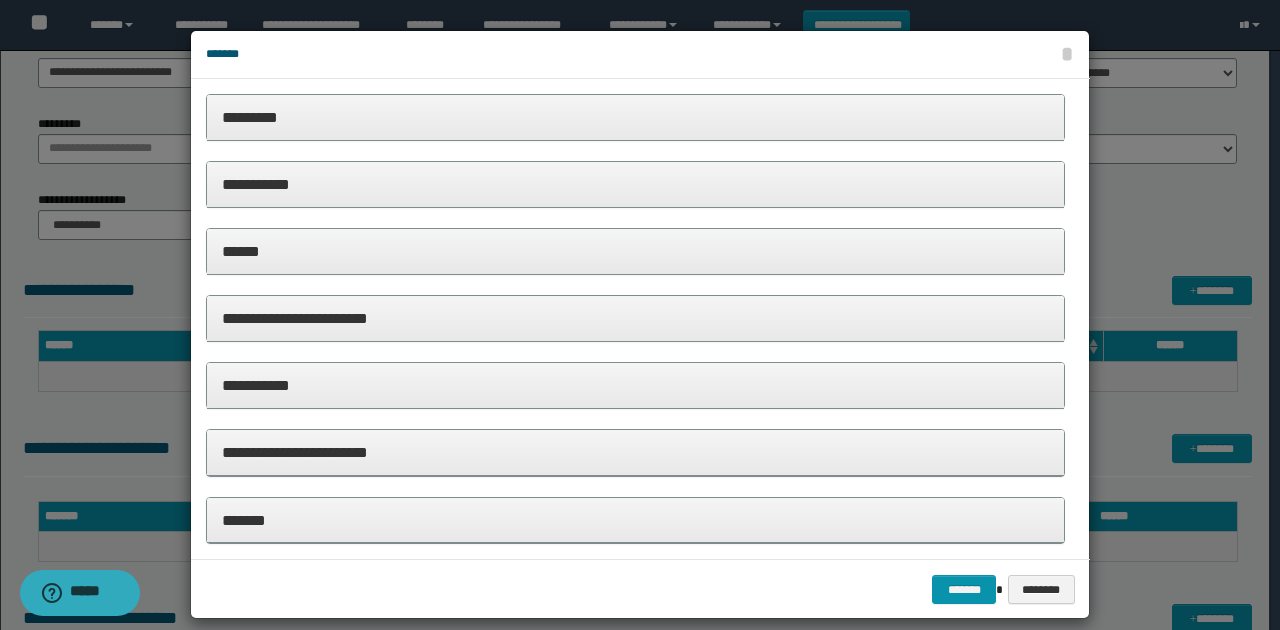 drag, startPoint x: 1194, startPoint y: 282, endPoint x: 812, endPoint y: 210, distance: 388.72614 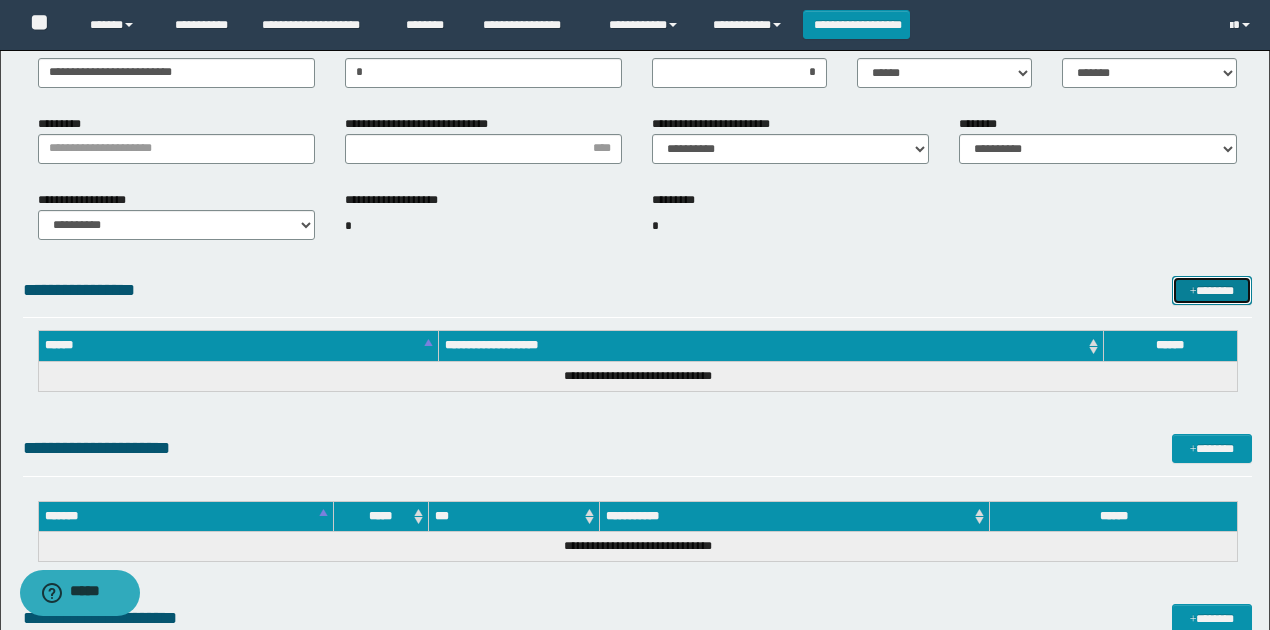 click on "*******" at bounding box center [1211, 290] 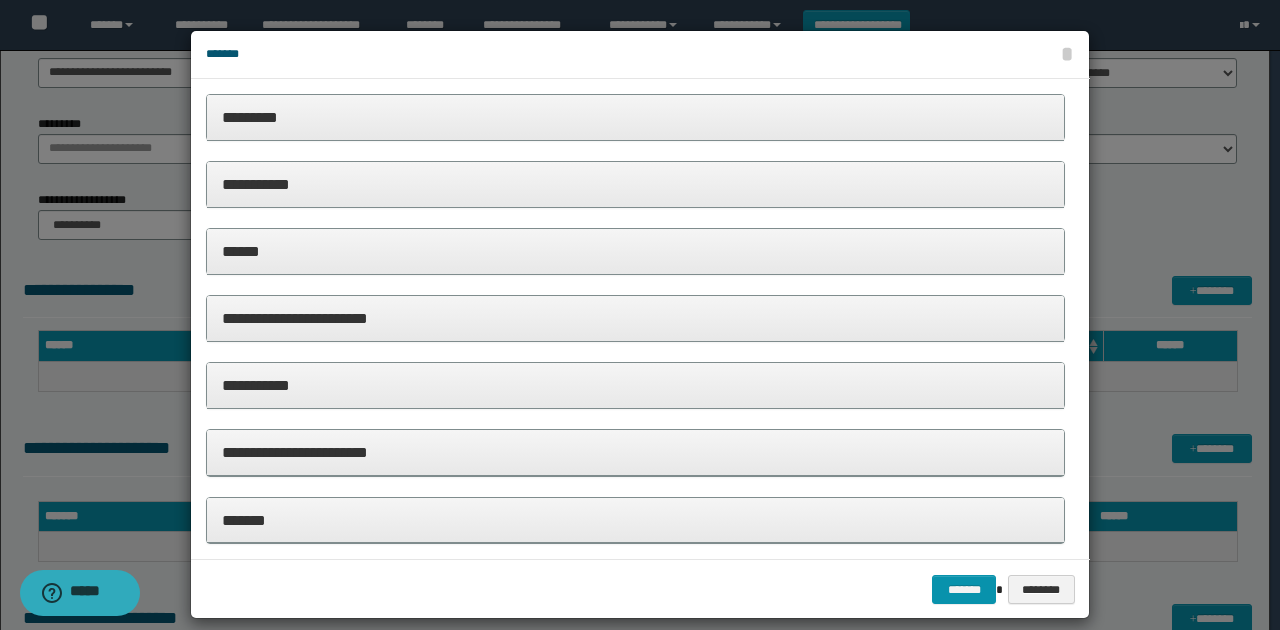 click on "*********" at bounding box center [635, 117] 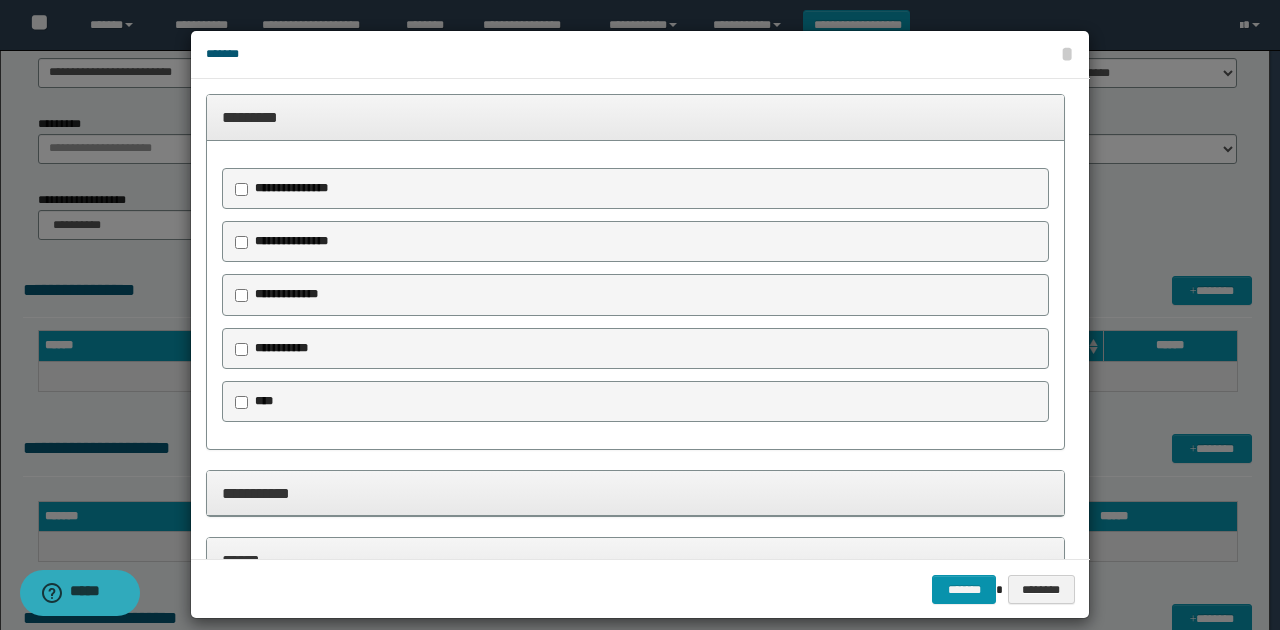 click on "**********" at bounding box center (291, 241) 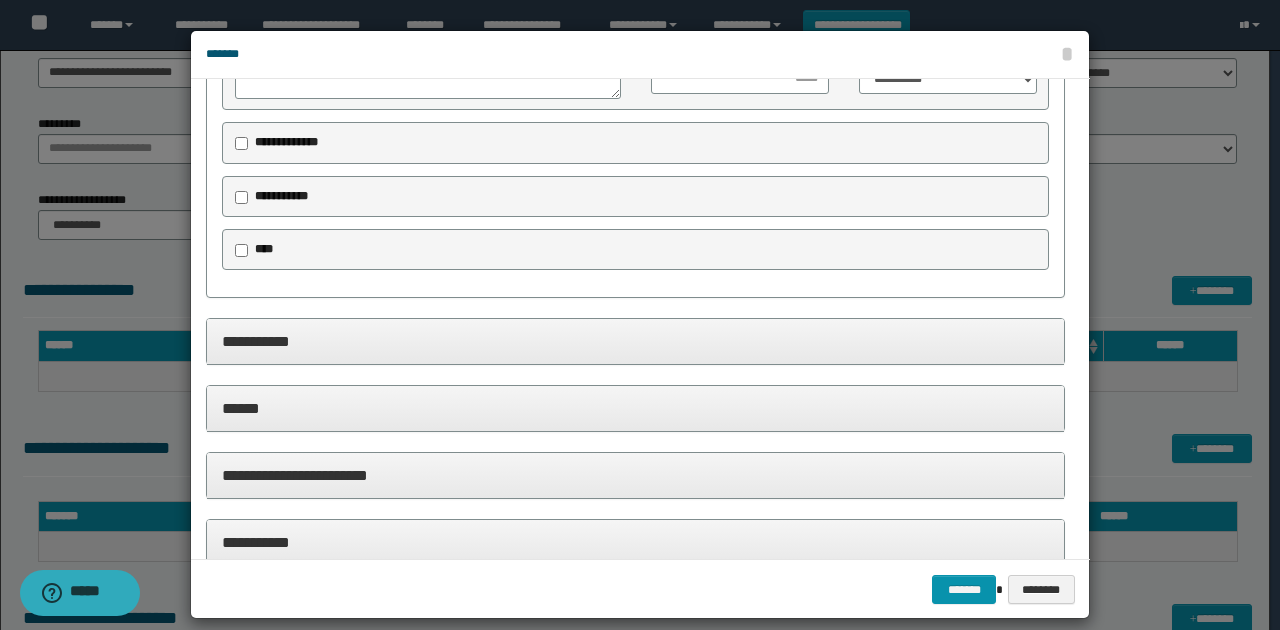 click on "**********" at bounding box center [635, 341] 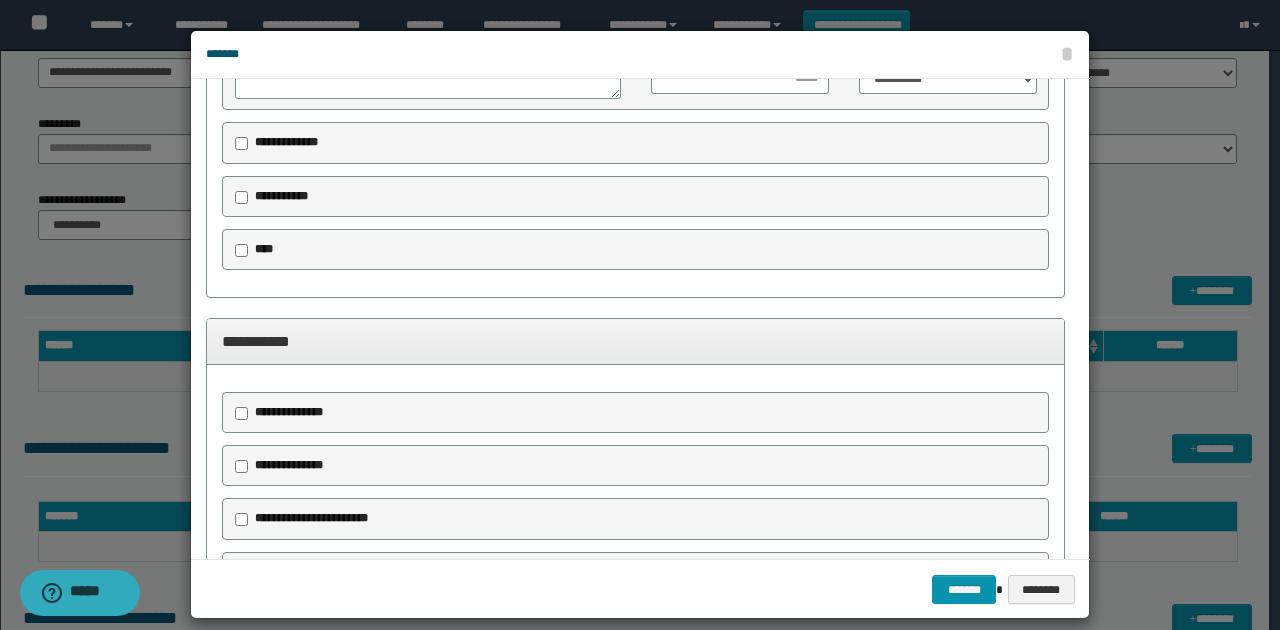 scroll, scrollTop: 466, scrollLeft: 0, axis: vertical 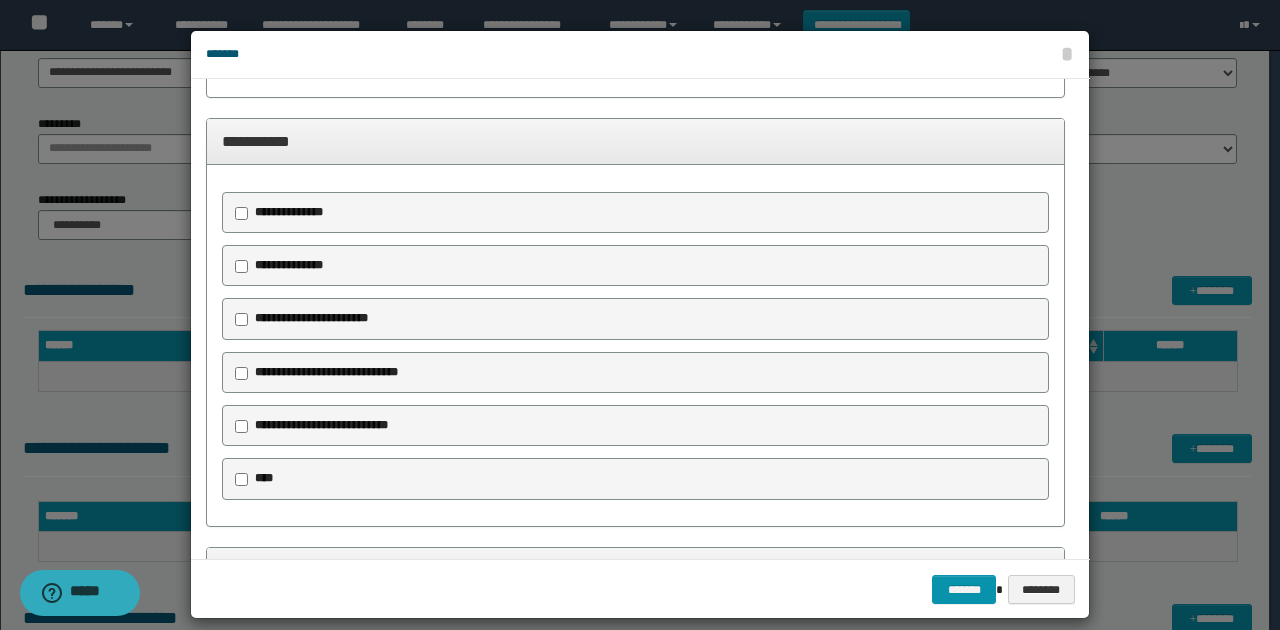 click on "**********" at bounding box center (311, 318) 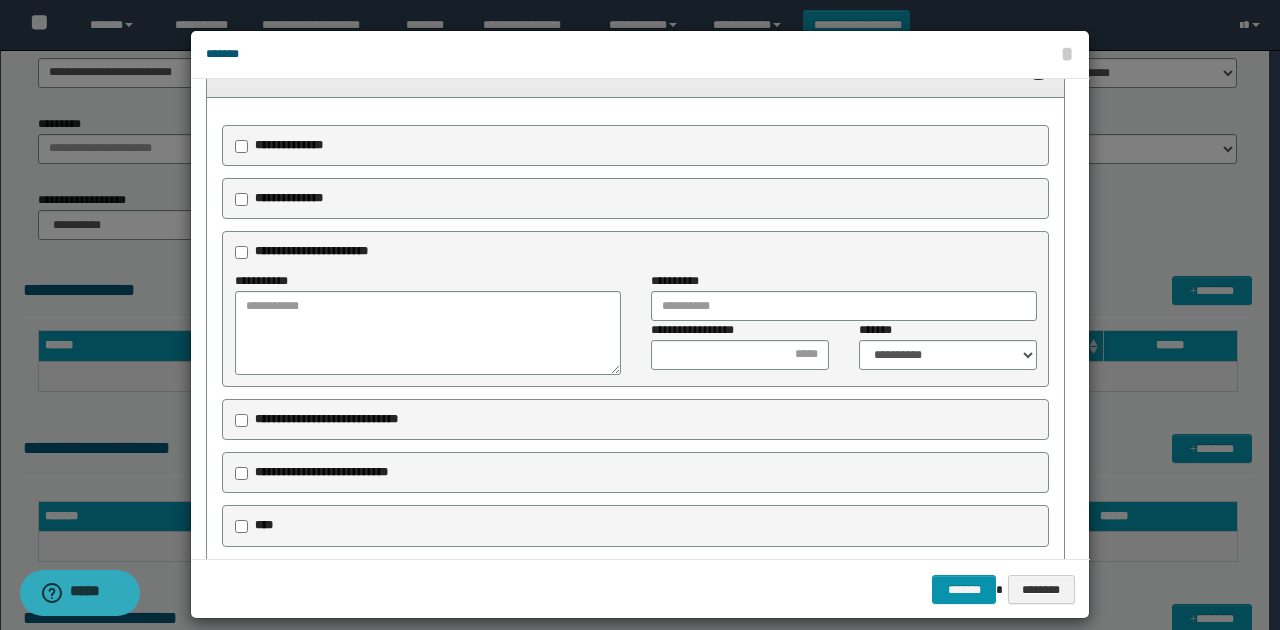 click on "**********" at bounding box center [326, 419] 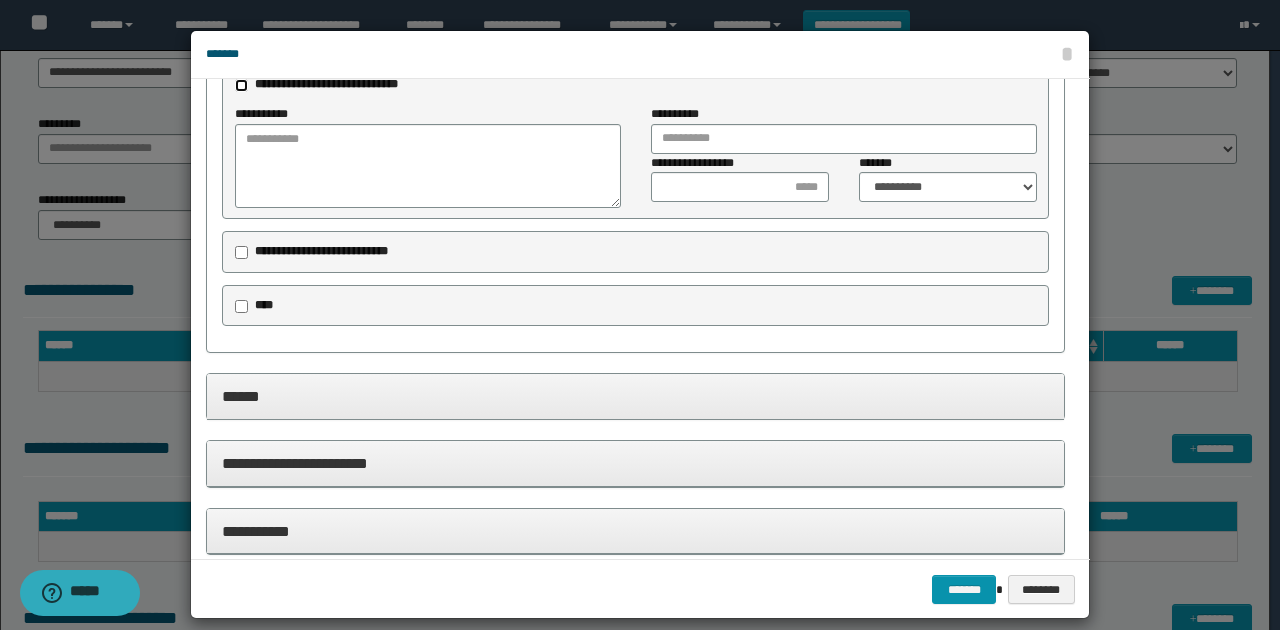 scroll, scrollTop: 933, scrollLeft: 0, axis: vertical 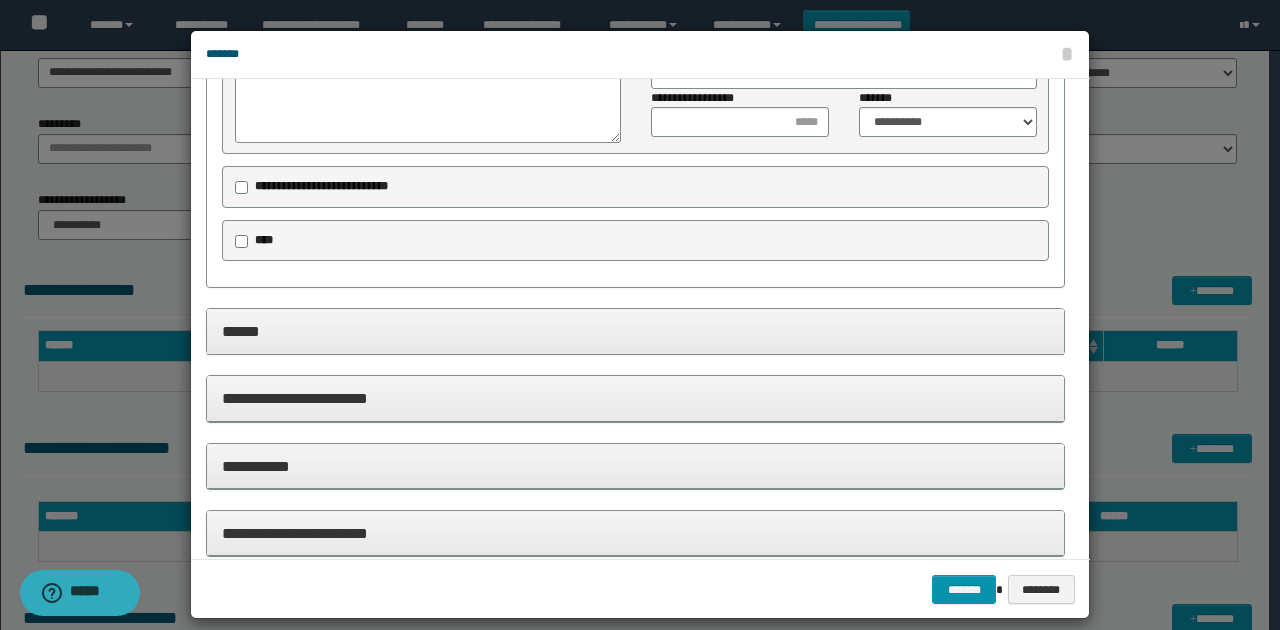 click on "**********" at bounding box center (635, -108) 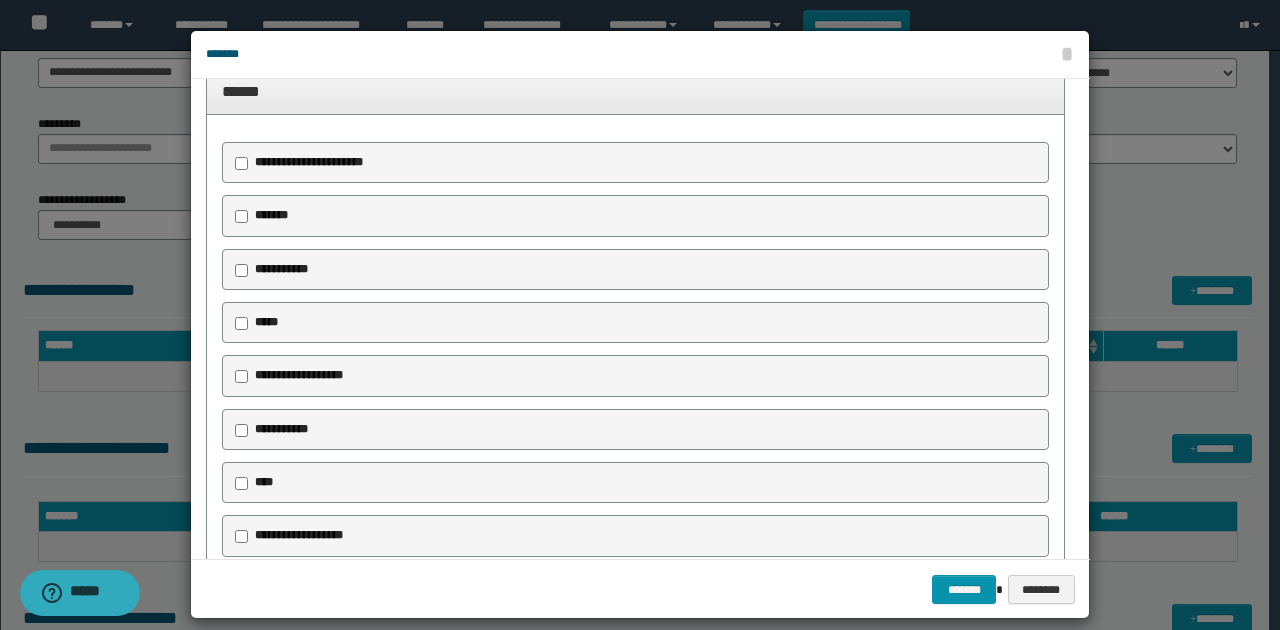 scroll, scrollTop: 1066, scrollLeft: 0, axis: vertical 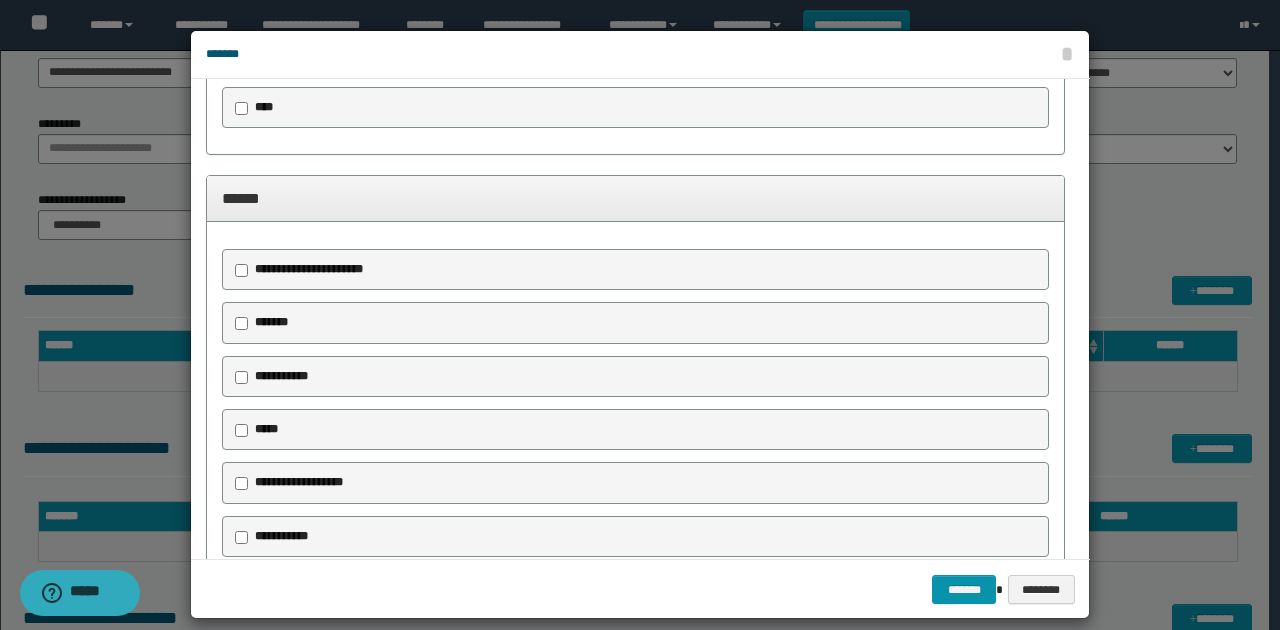 click on "******" at bounding box center (635, 198) 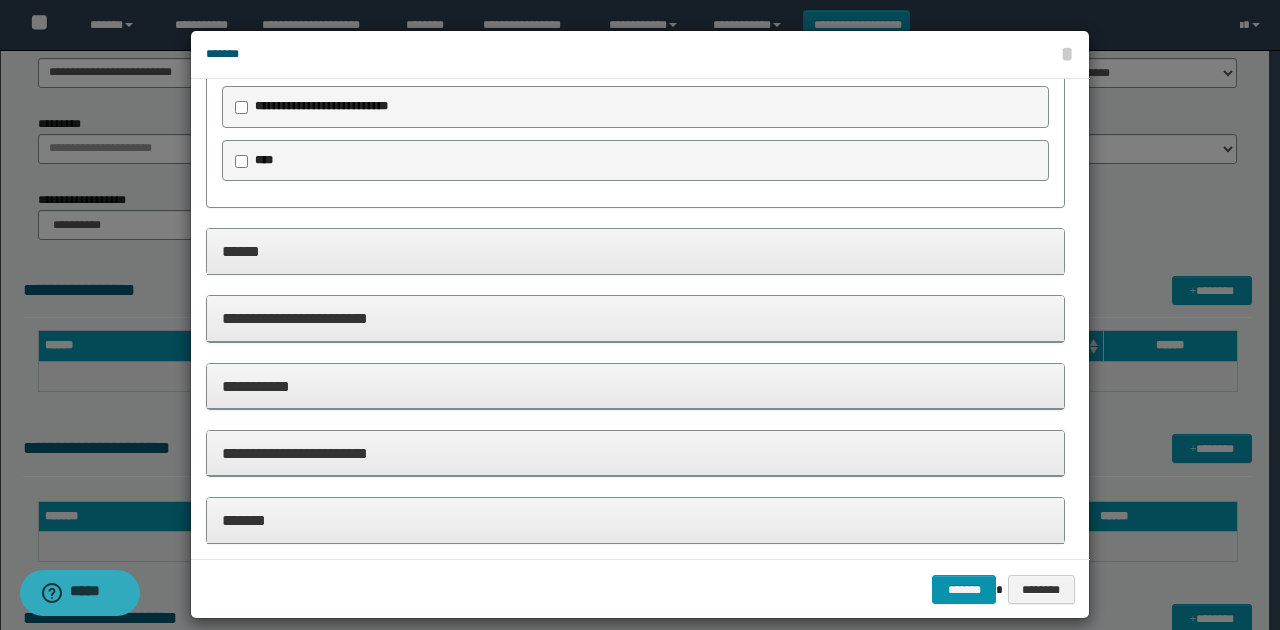click on "**********" at bounding box center [635, 319] 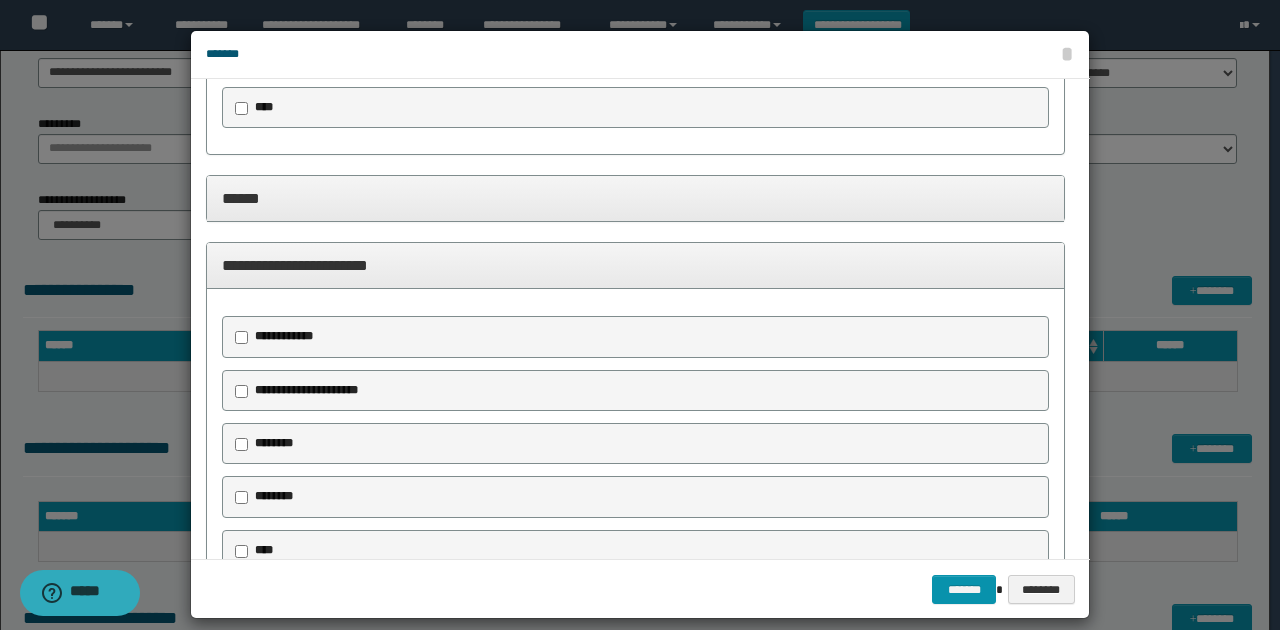 click on "********" at bounding box center (274, 443) 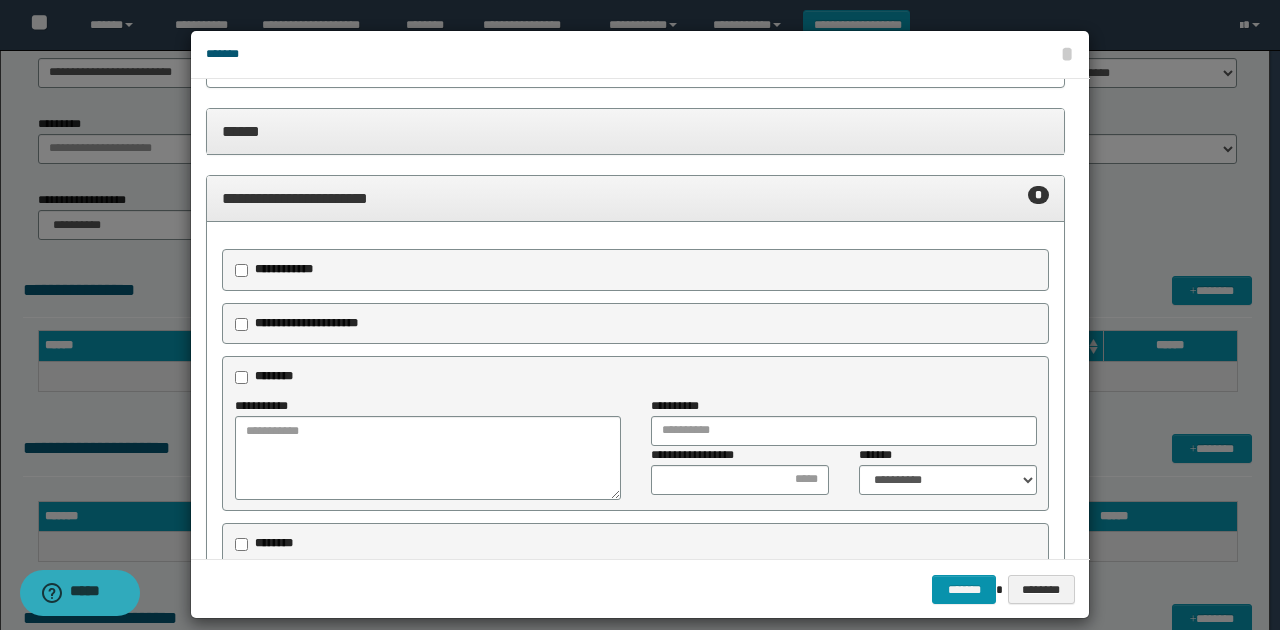 click on "**********" at bounding box center (306, 323) 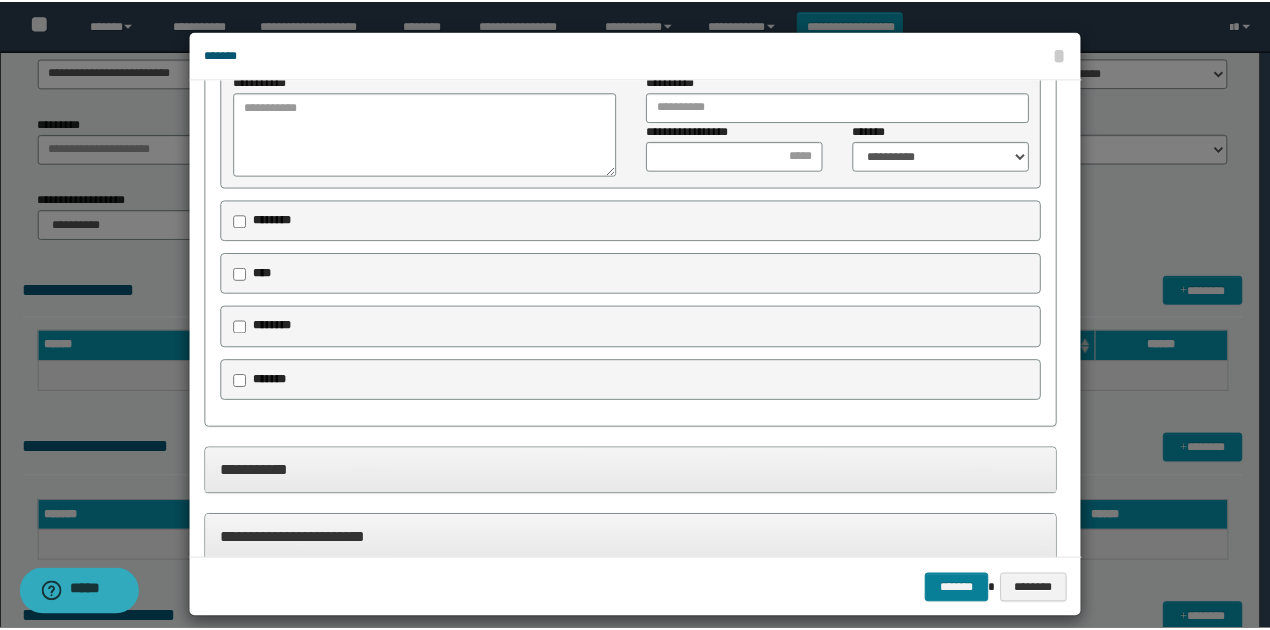 scroll, scrollTop: 1666, scrollLeft: 0, axis: vertical 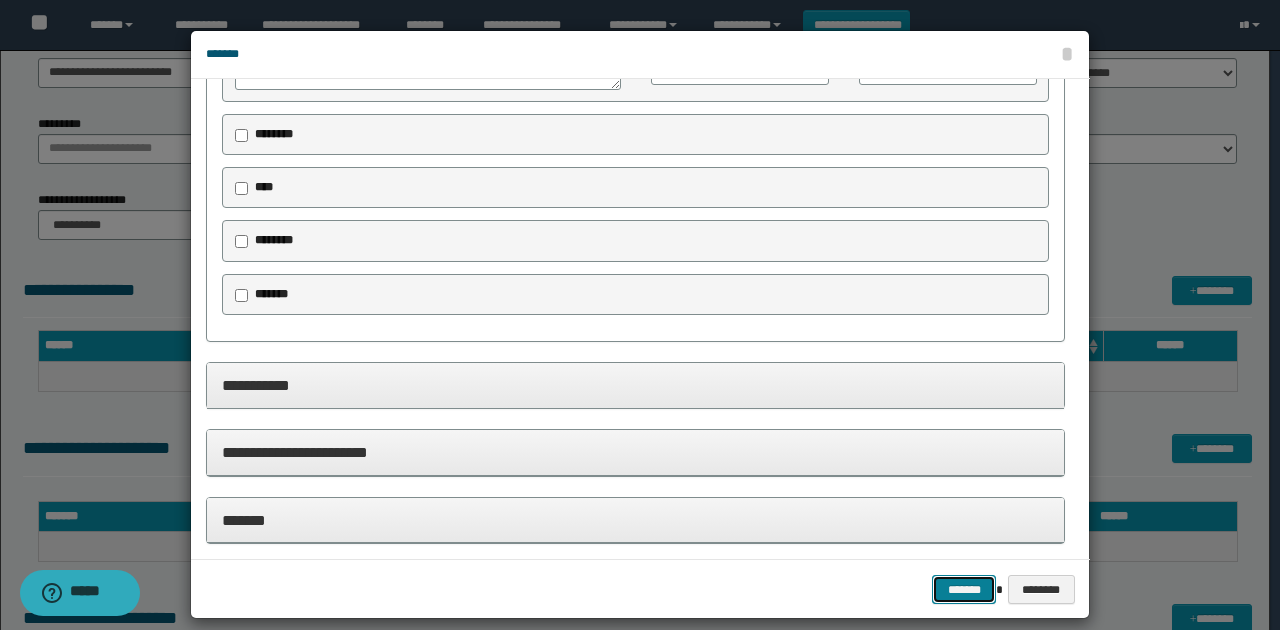 click on "*******" at bounding box center (964, 589) 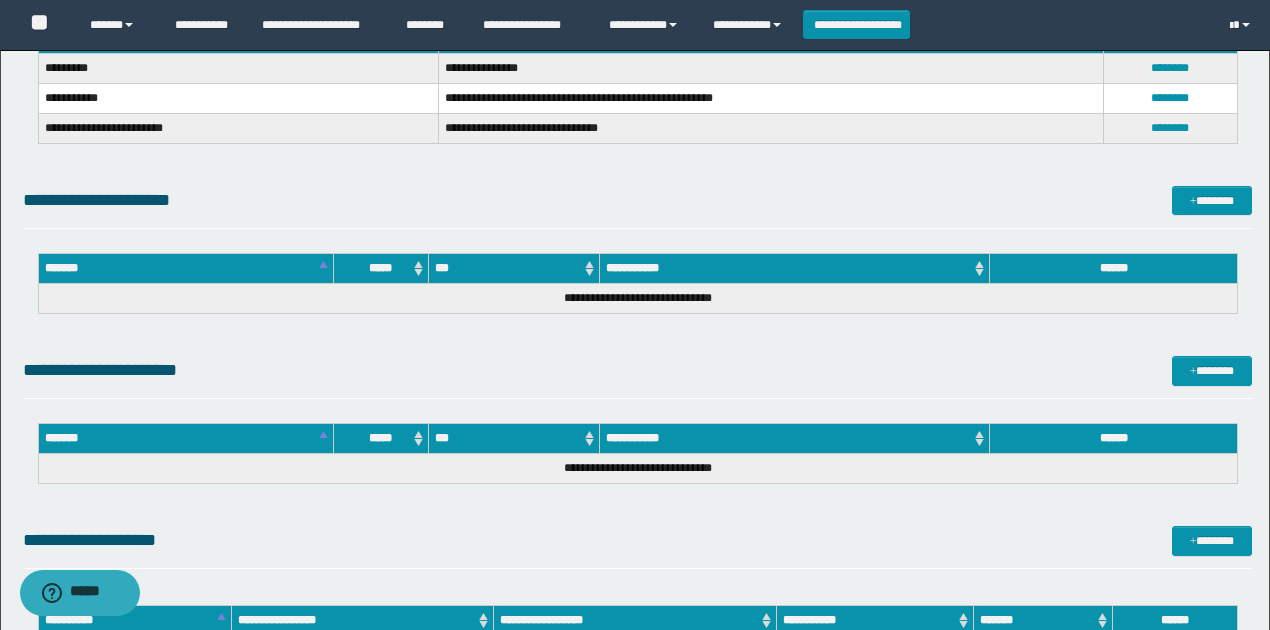 scroll, scrollTop: 1066, scrollLeft: 0, axis: vertical 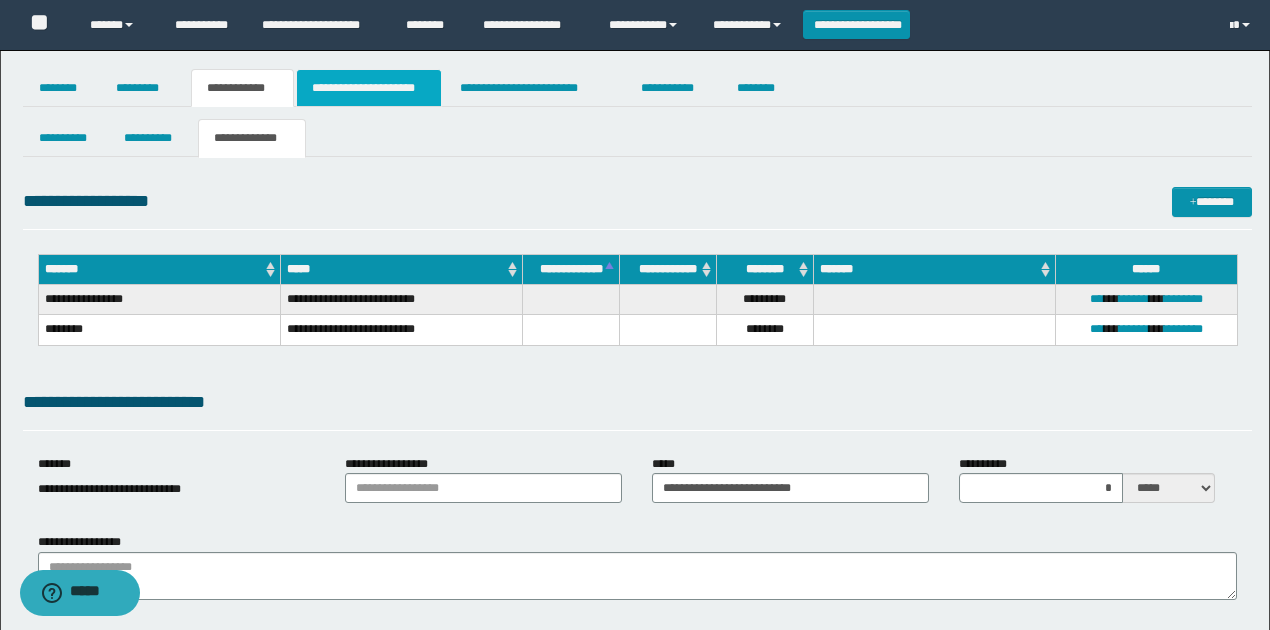 click on "**********" at bounding box center (369, 88) 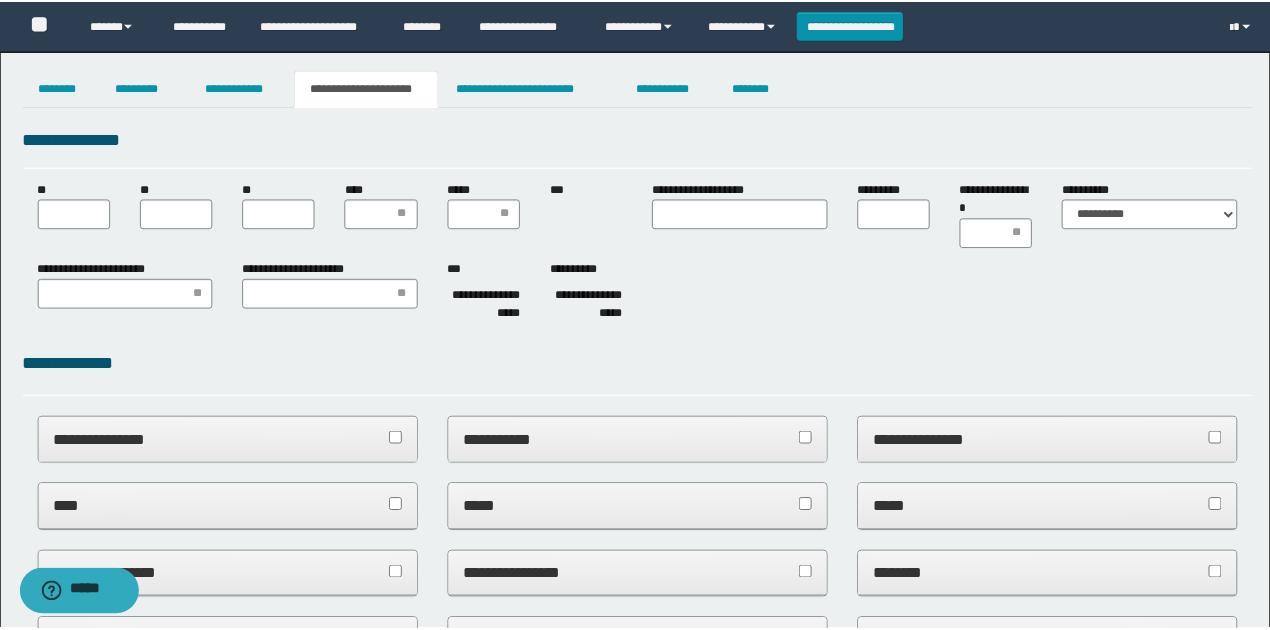 scroll, scrollTop: 0, scrollLeft: 0, axis: both 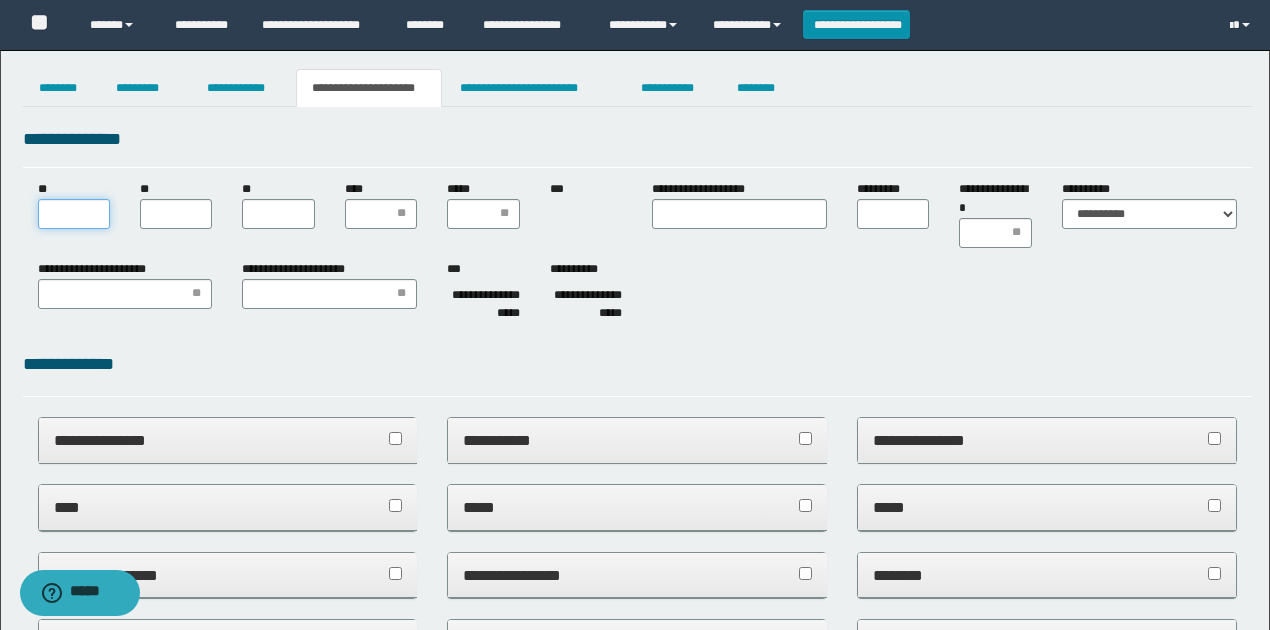 click on "**" at bounding box center (74, 214) 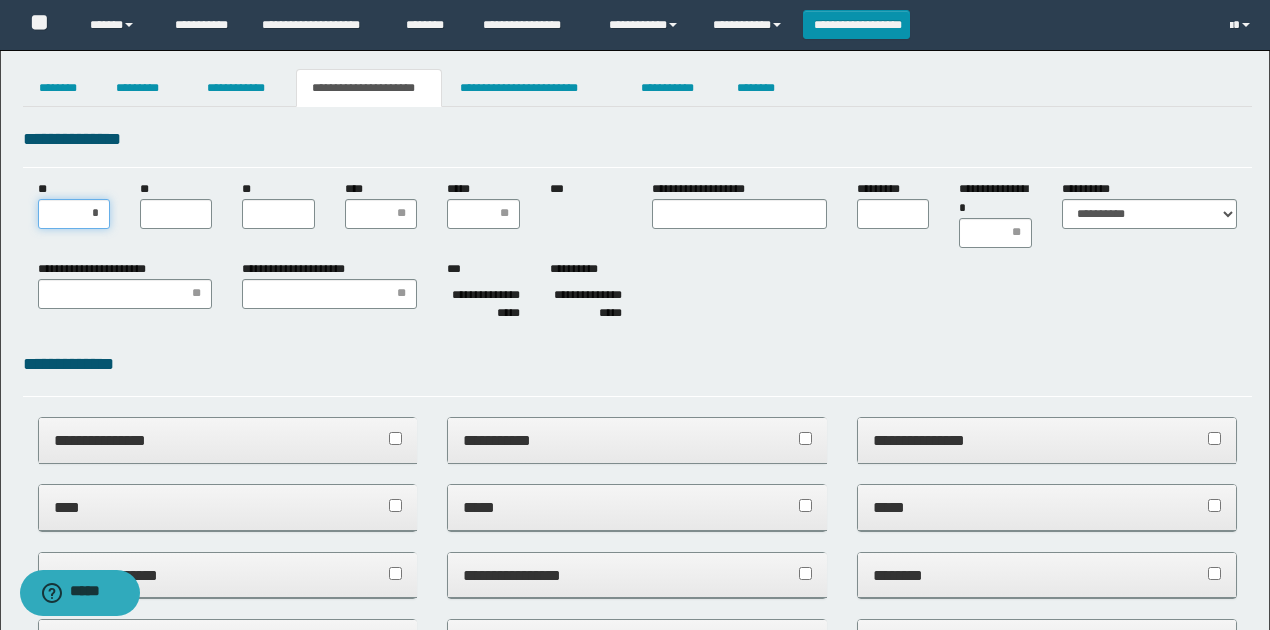 type on "**" 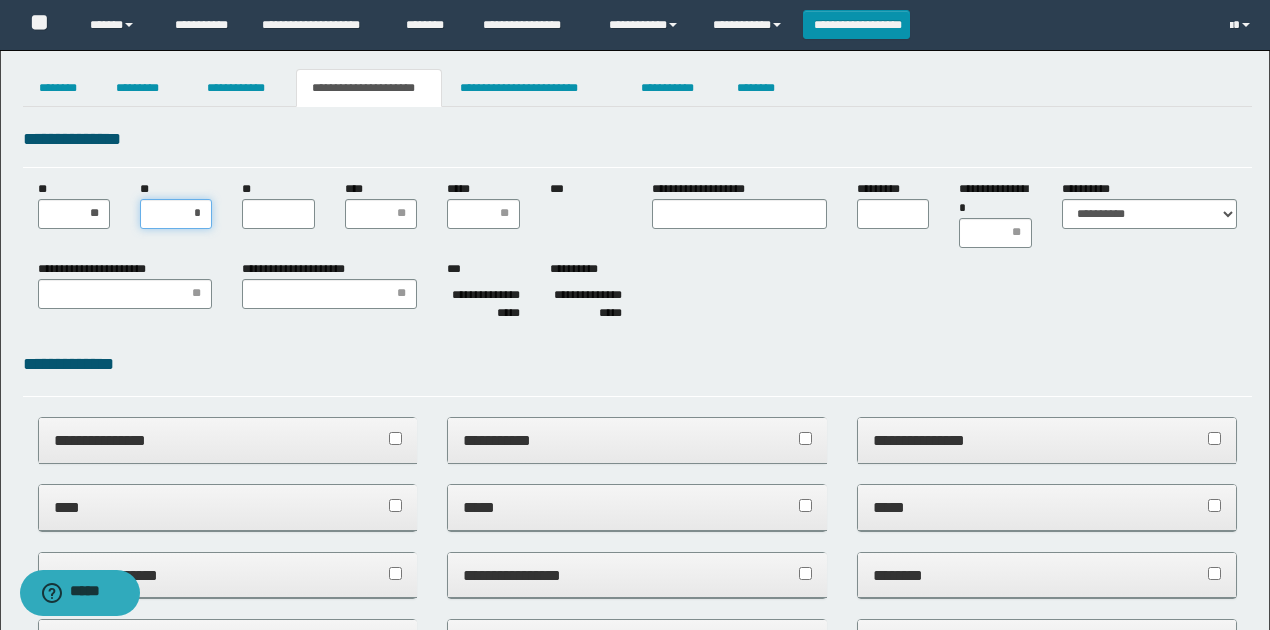 type on "**" 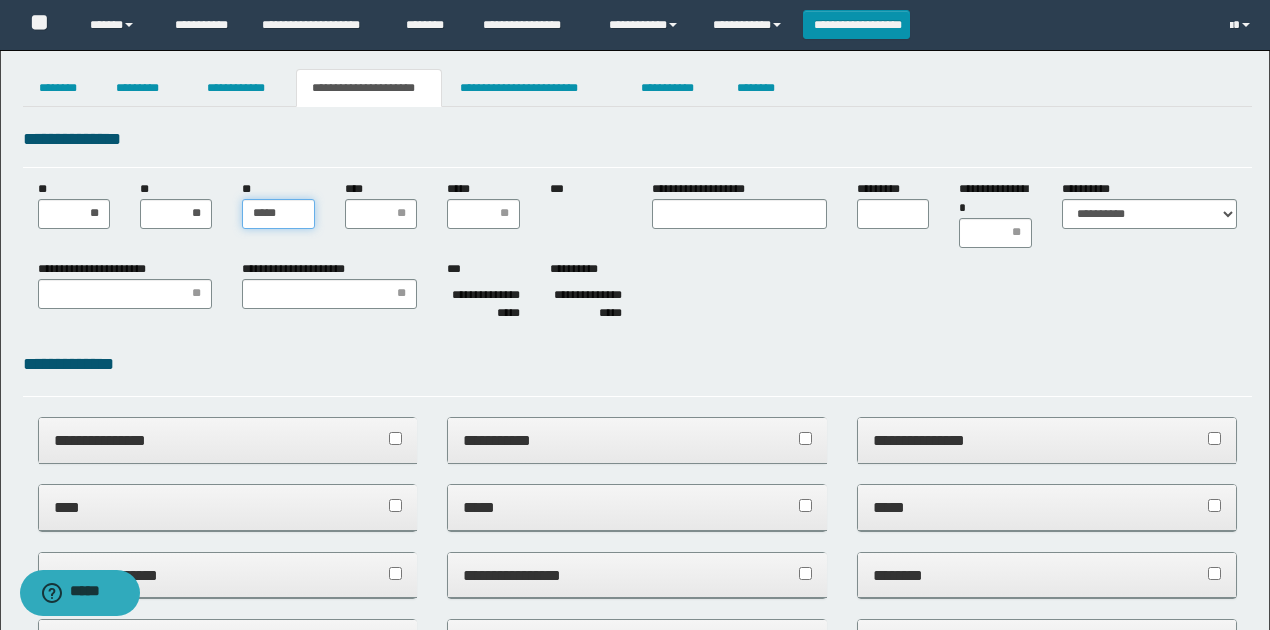 type on "******" 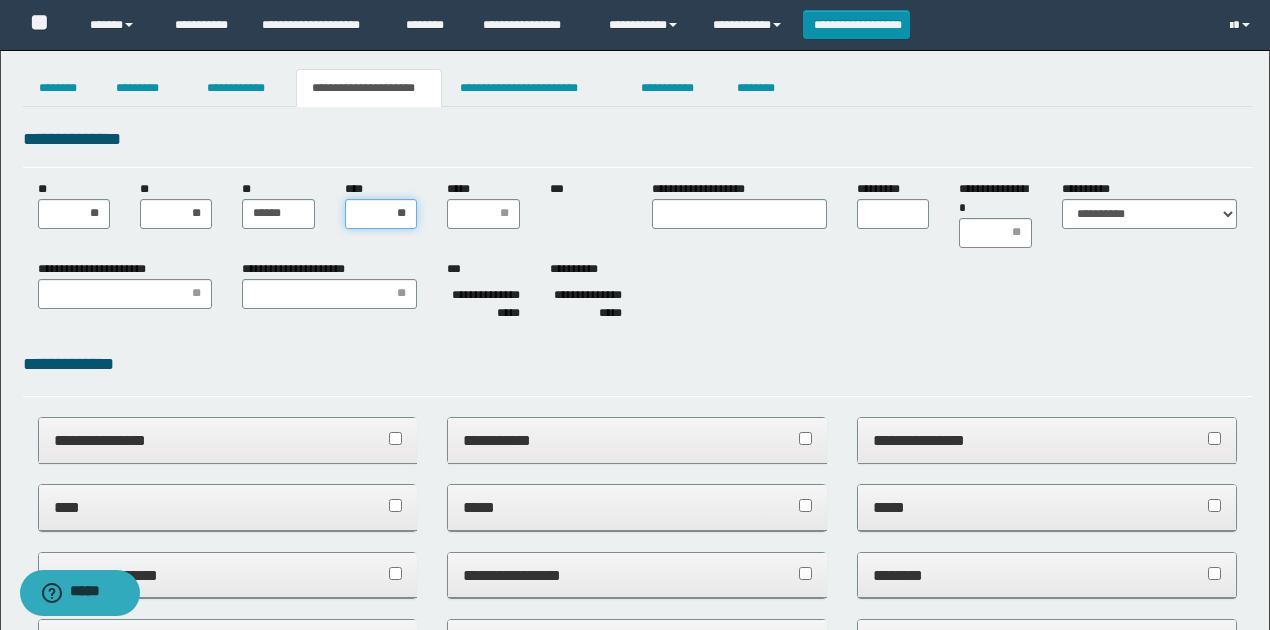 type on "***" 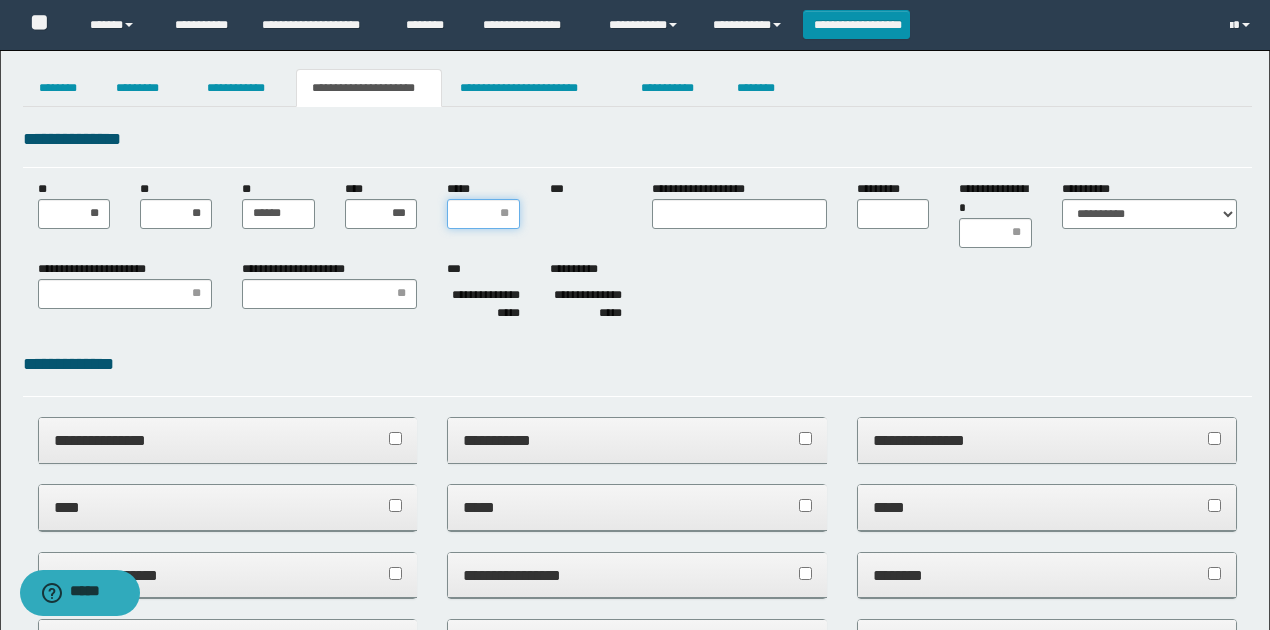 type on "*" 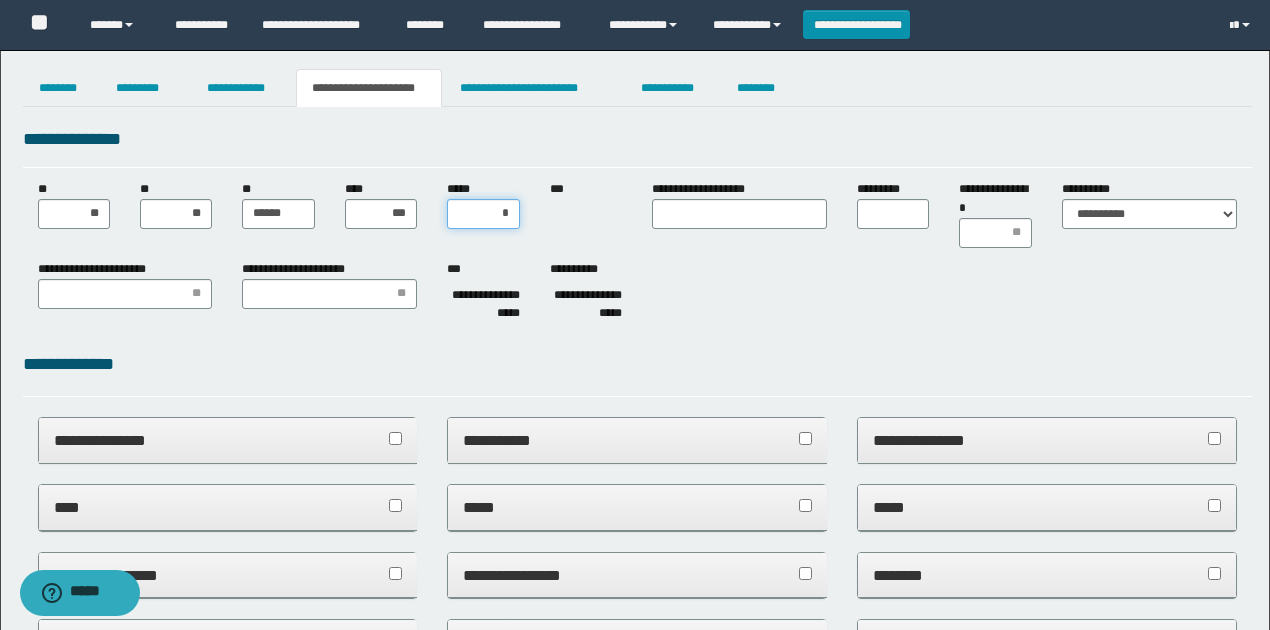 type on "**" 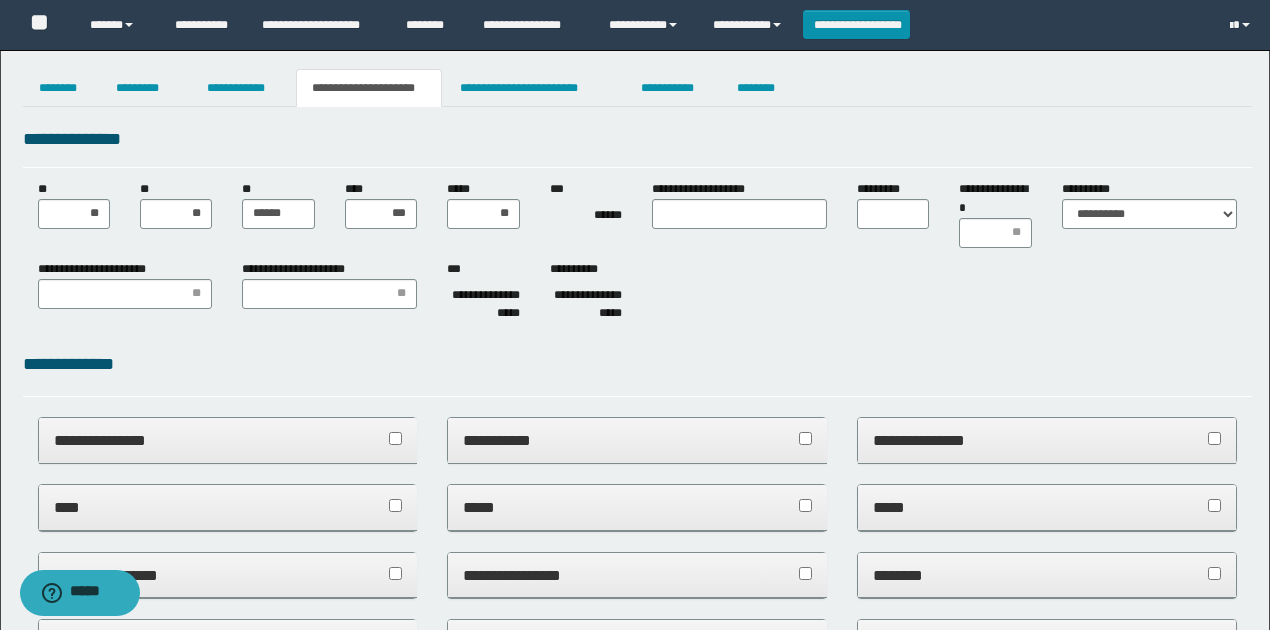 click on "**********" at bounding box center (637, 146) 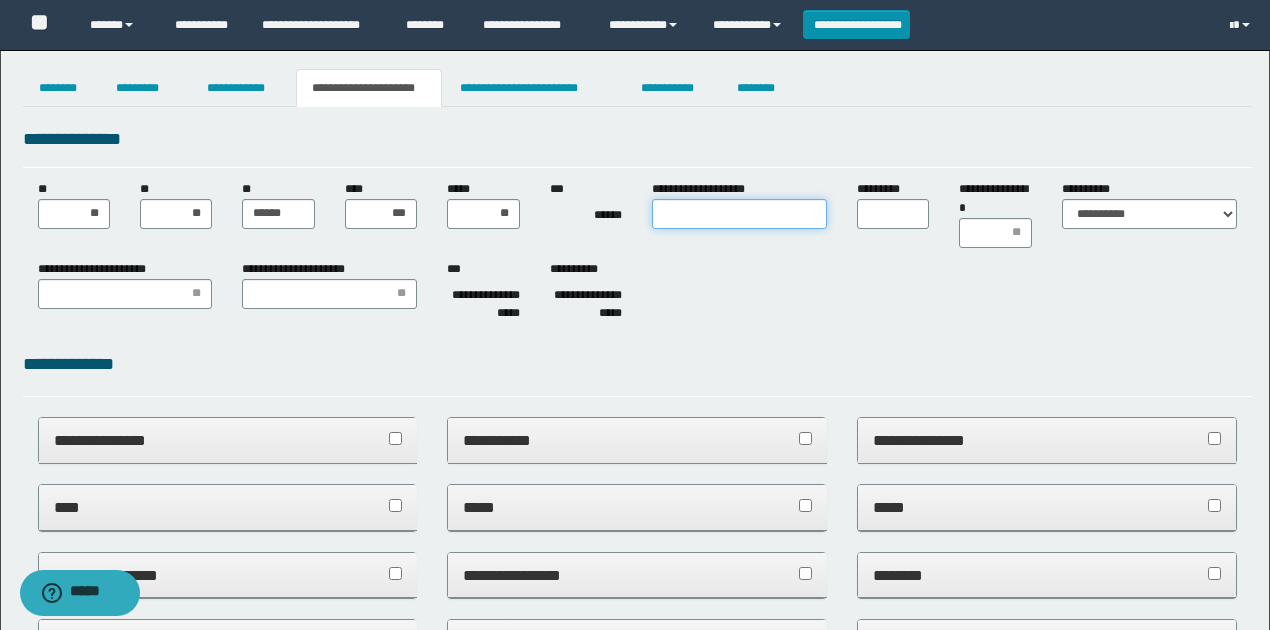 click on "**********" at bounding box center (739, 214) 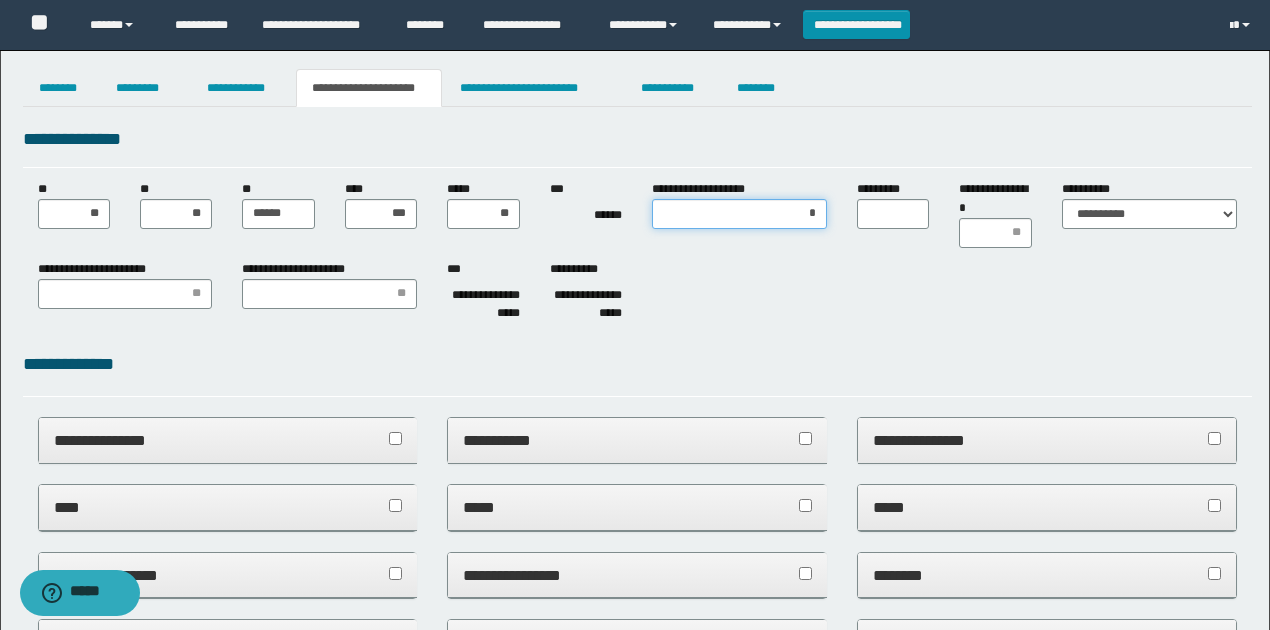 type on "**" 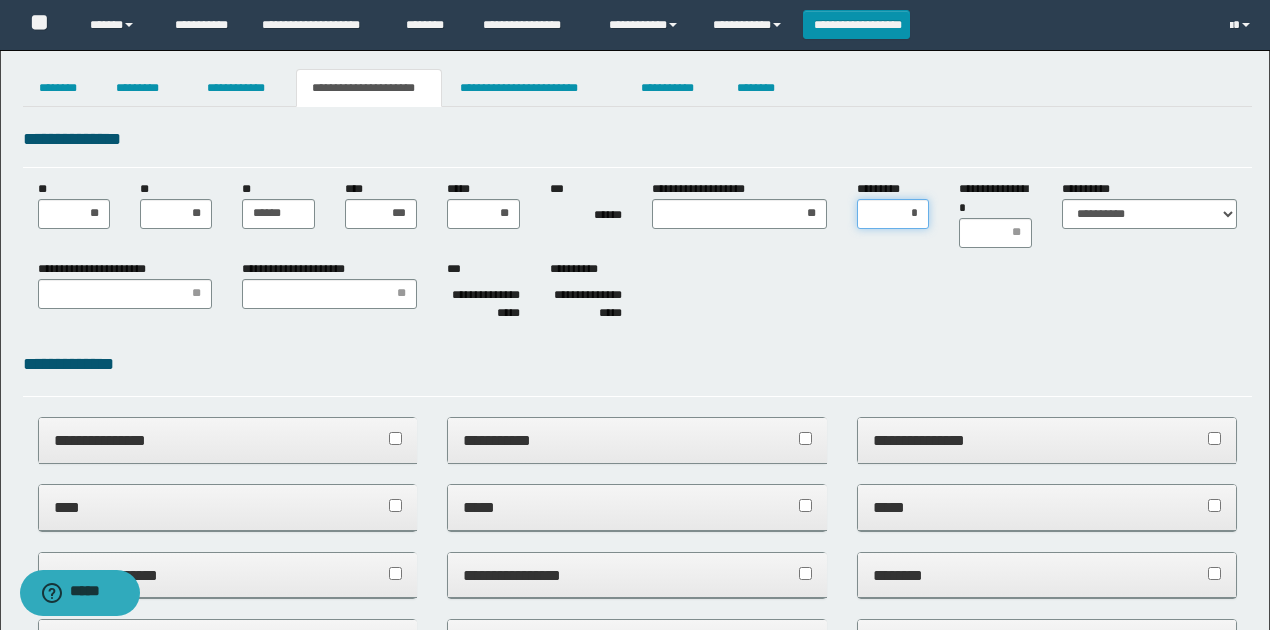 type on "**" 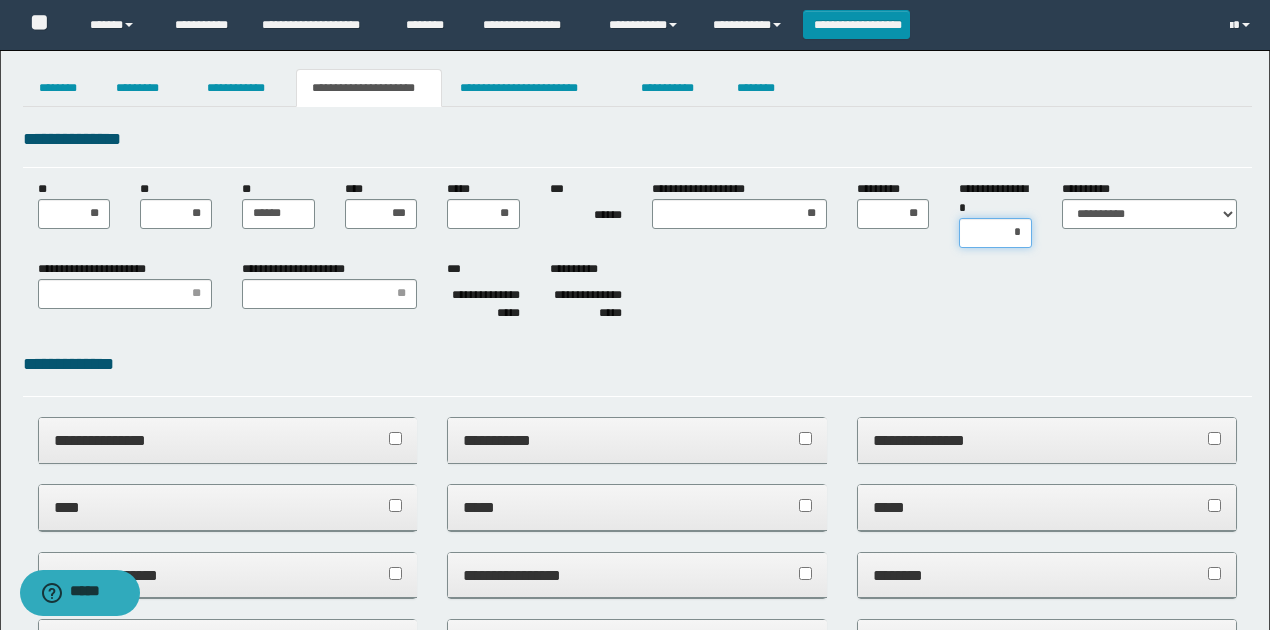 type on "**" 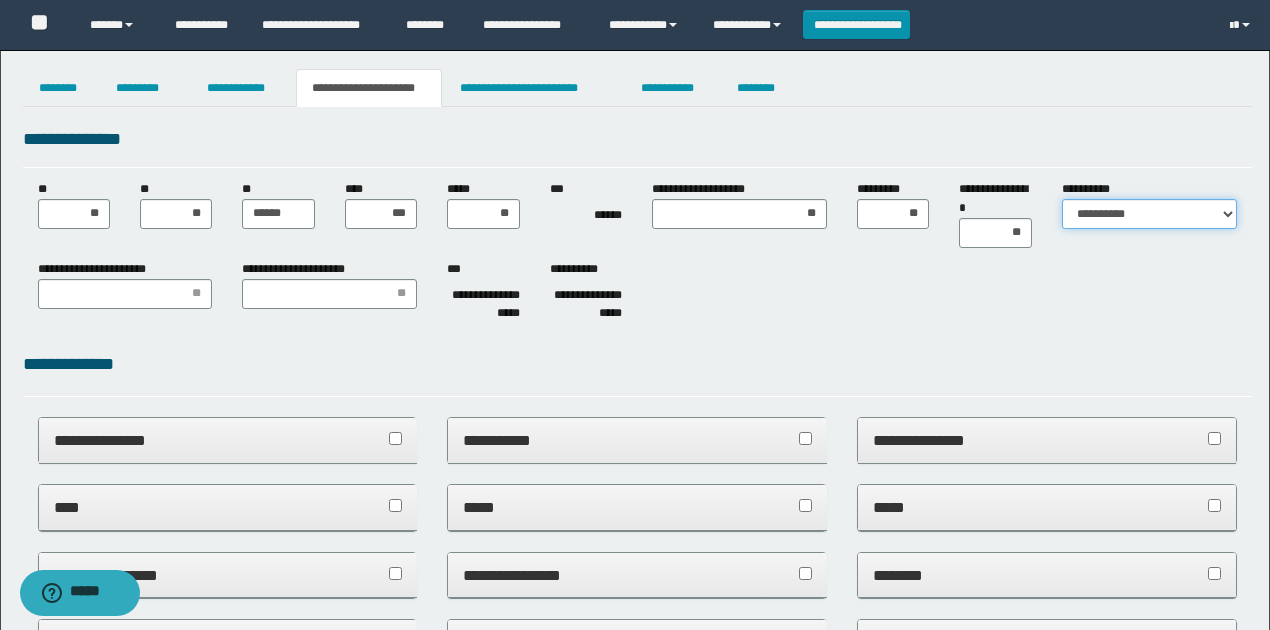 drag, startPoint x: 1164, startPoint y: 210, endPoint x: 1158, endPoint y: 225, distance: 16.155495 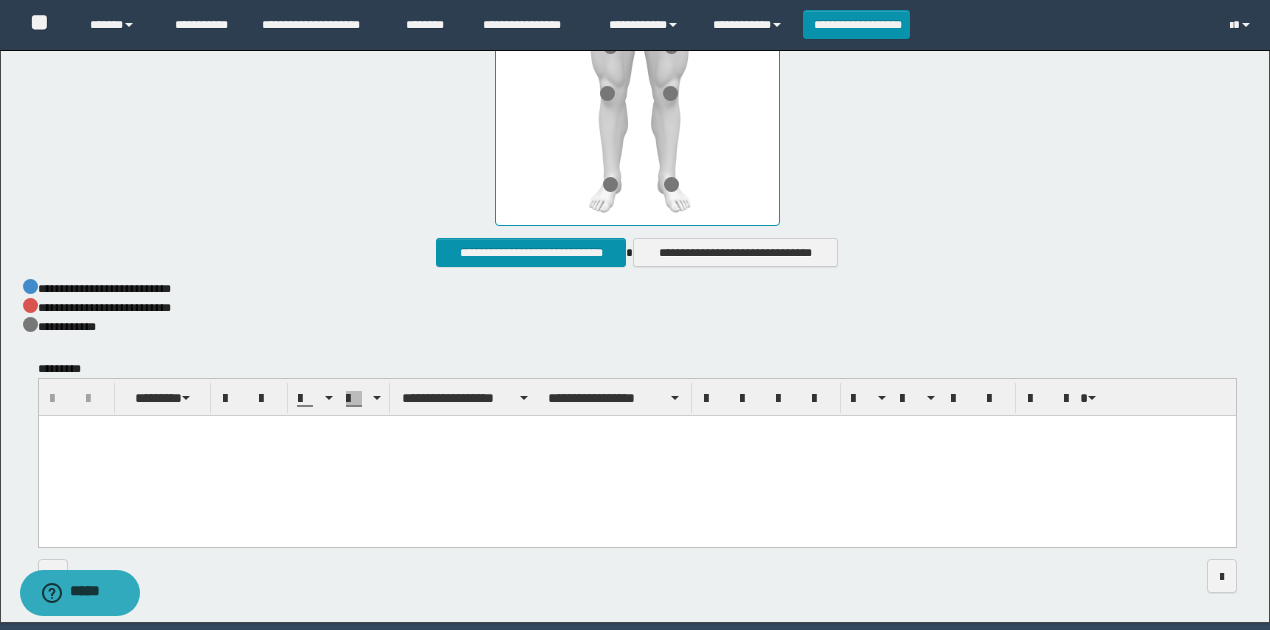 scroll, scrollTop: 1136, scrollLeft: 0, axis: vertical 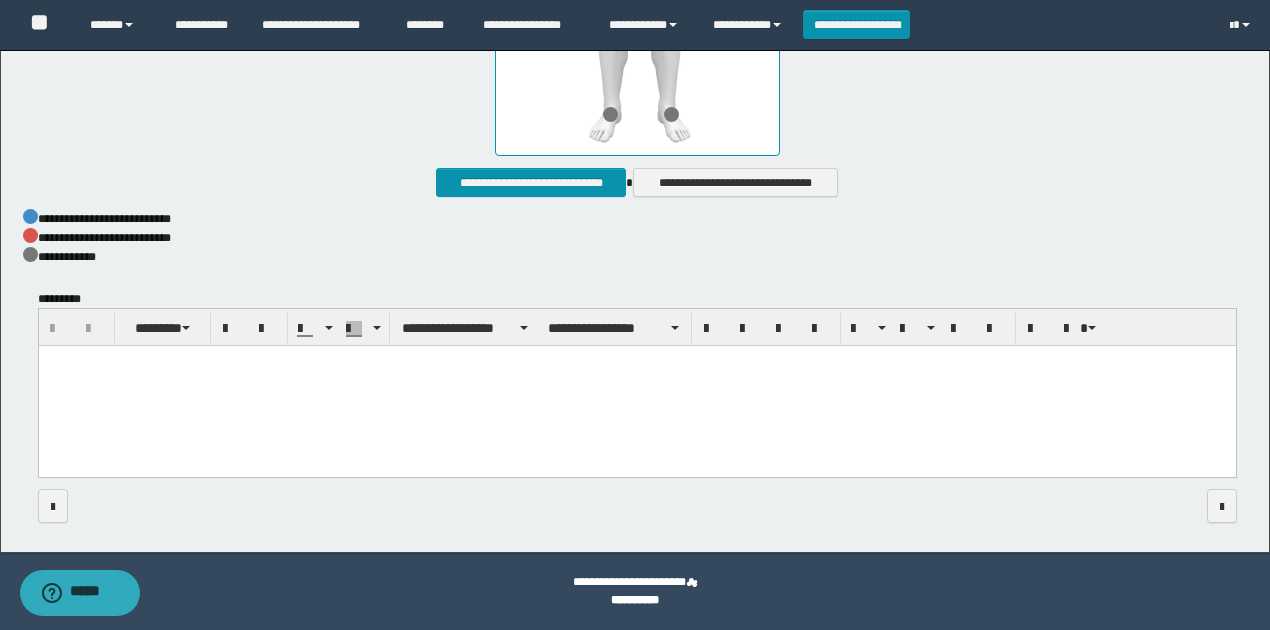 click at bounding box center [636, 387] 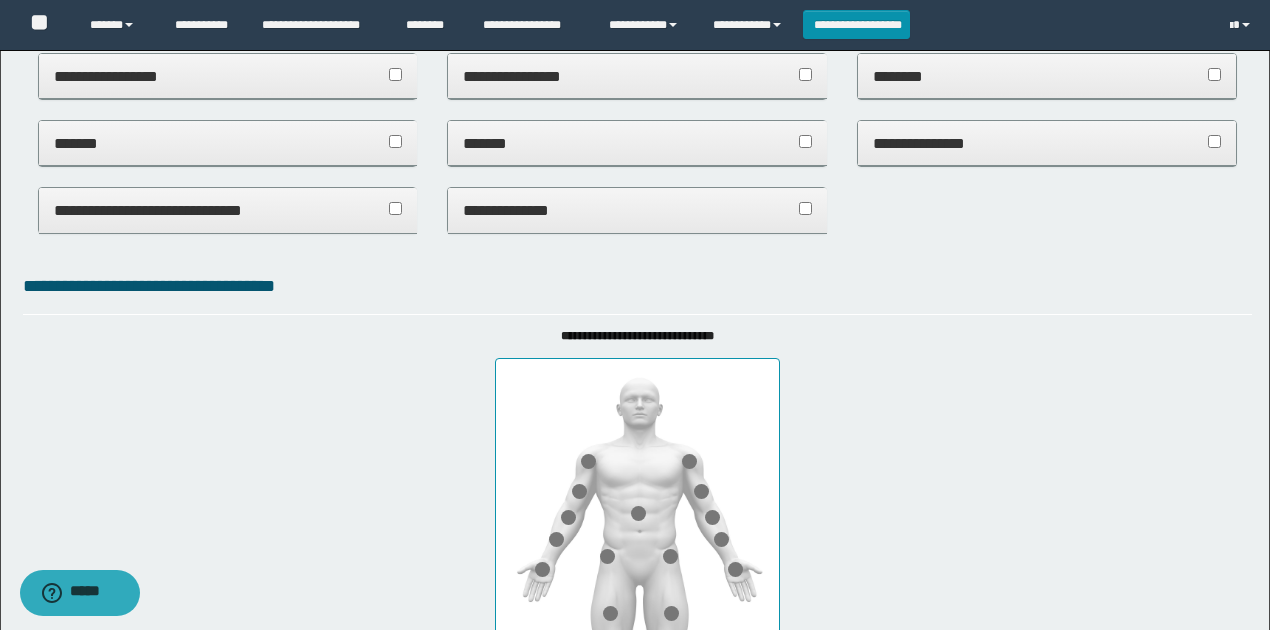 scroll, scrollTop: 336, scrollLeft: 0, axis: vertical 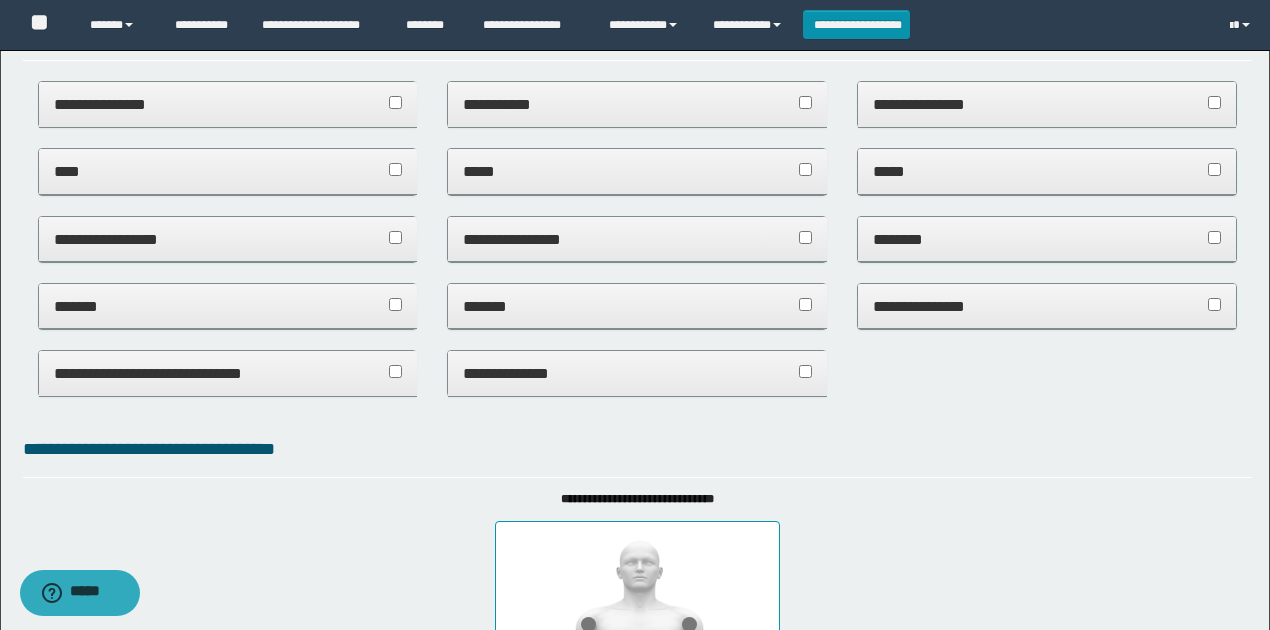 click on "**********" at bounding box center [637, 723] 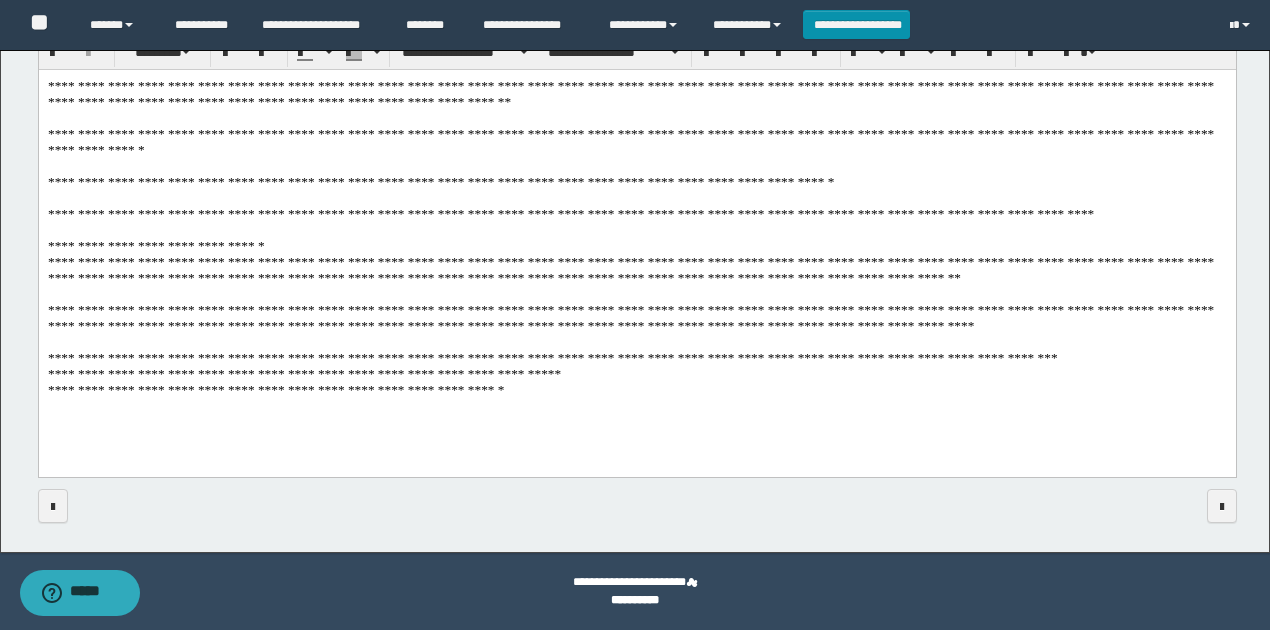 click on "**********" at bounding box center (637, 248) 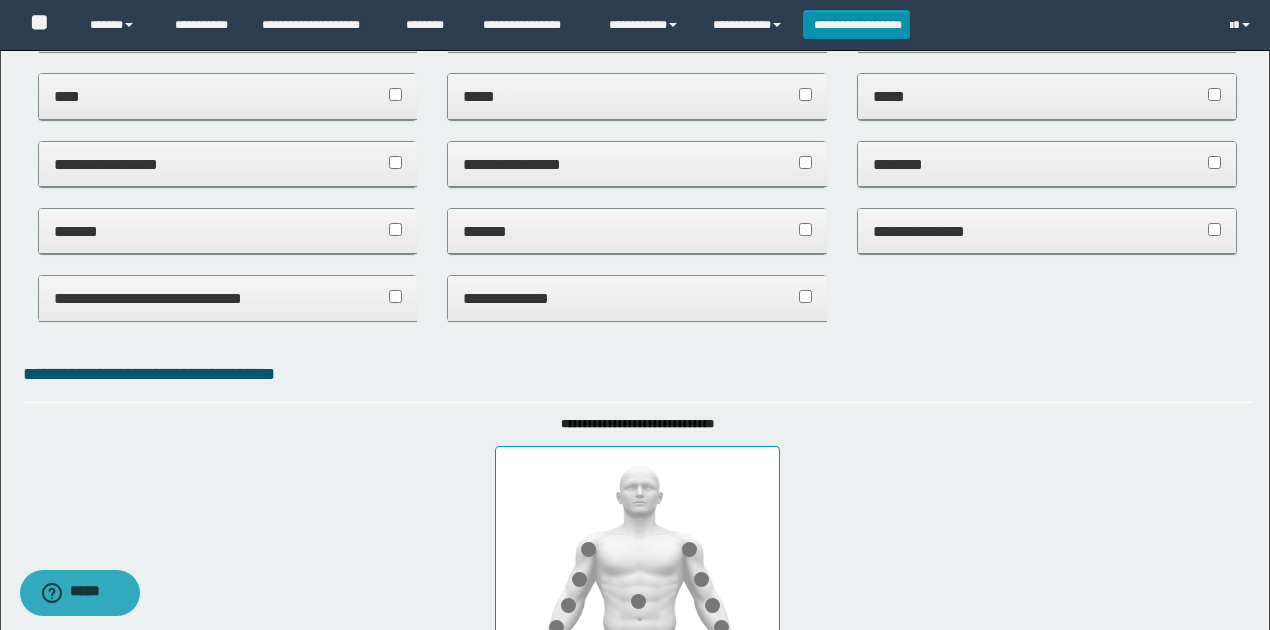 scroll, scrollTop: 278, scrollLeft: 0, axis: vertical 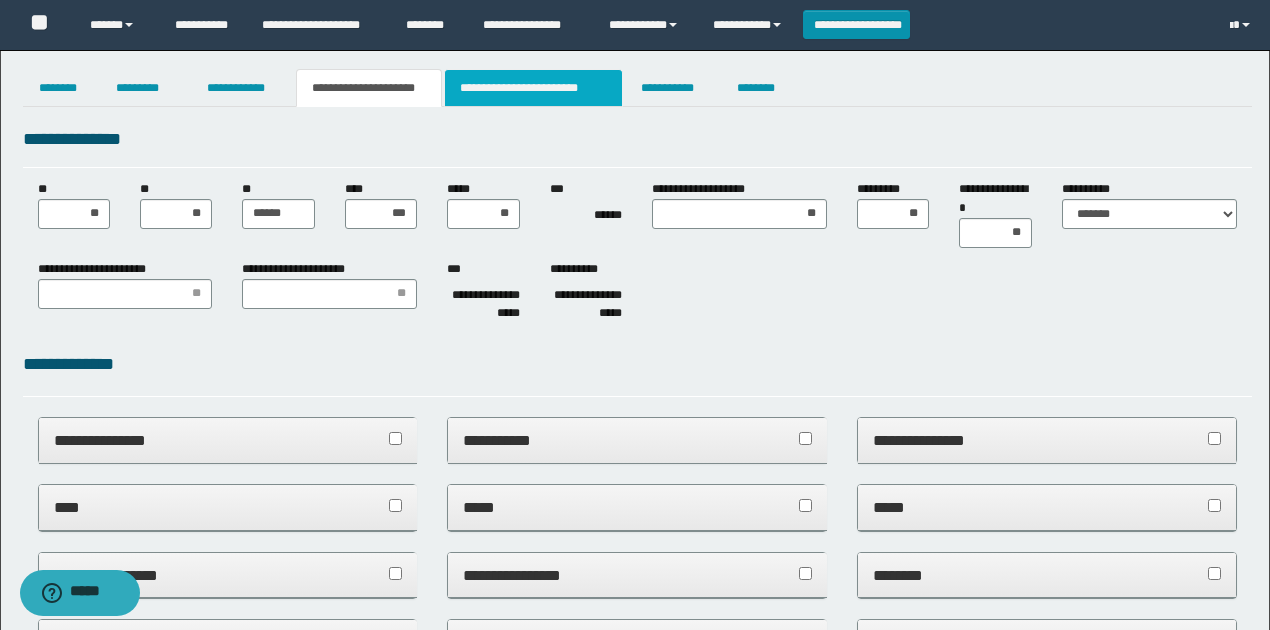 click on "**********" at bounding box center (533, 88) 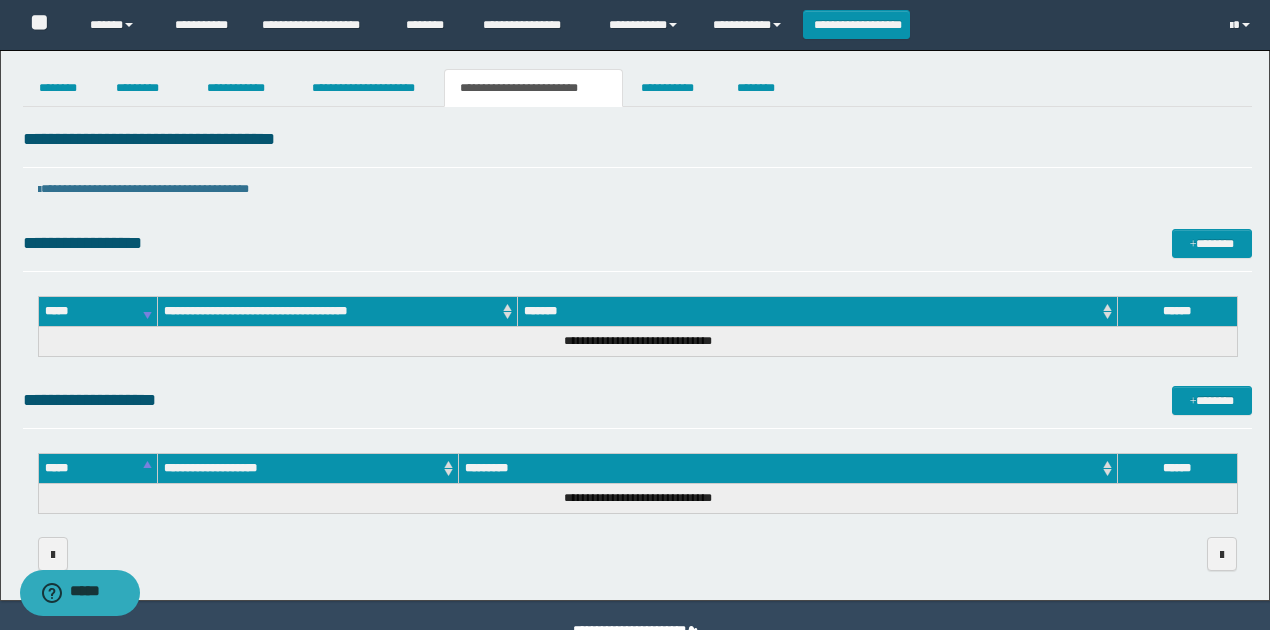 click on "**********" at bounding box center (637, 348) 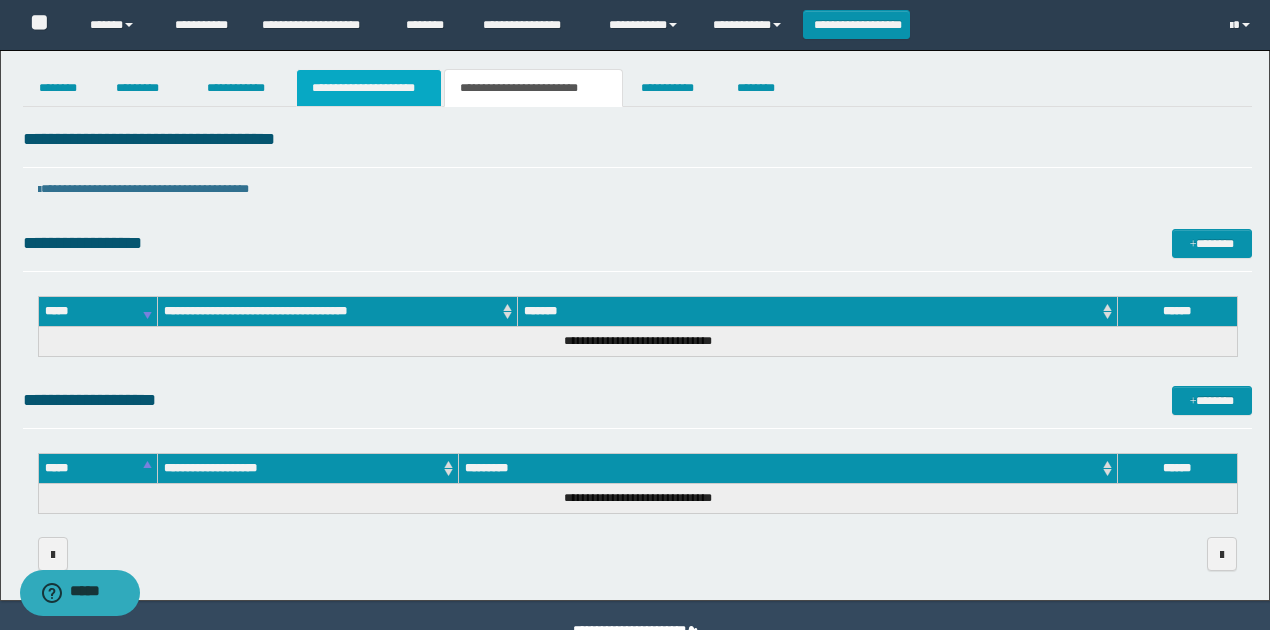 click on "**********" at bounding box center [369, 88] 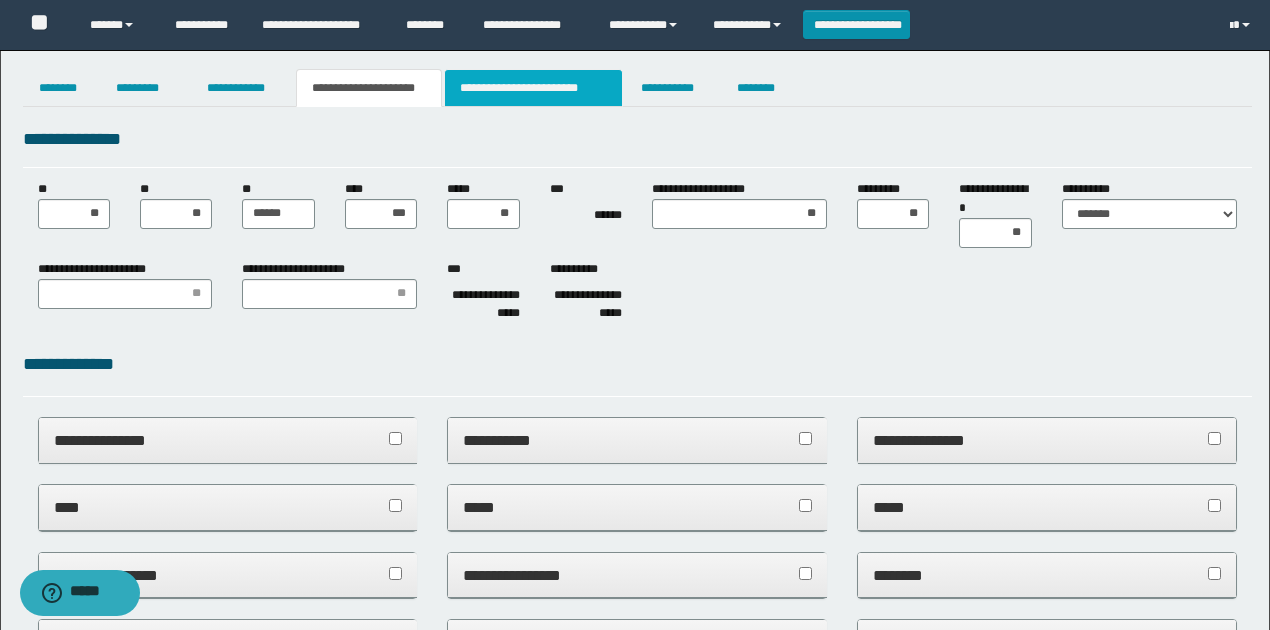 click on "**********" at bounding box center [533, 88] 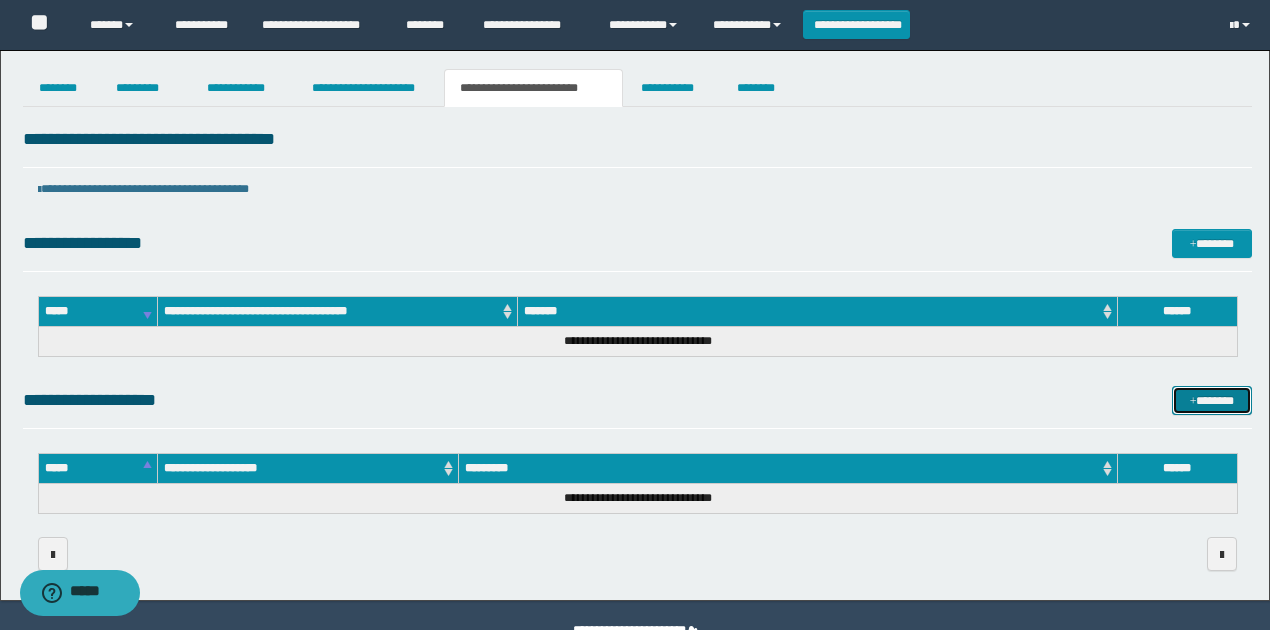 click at bounding box center [1193, 402] 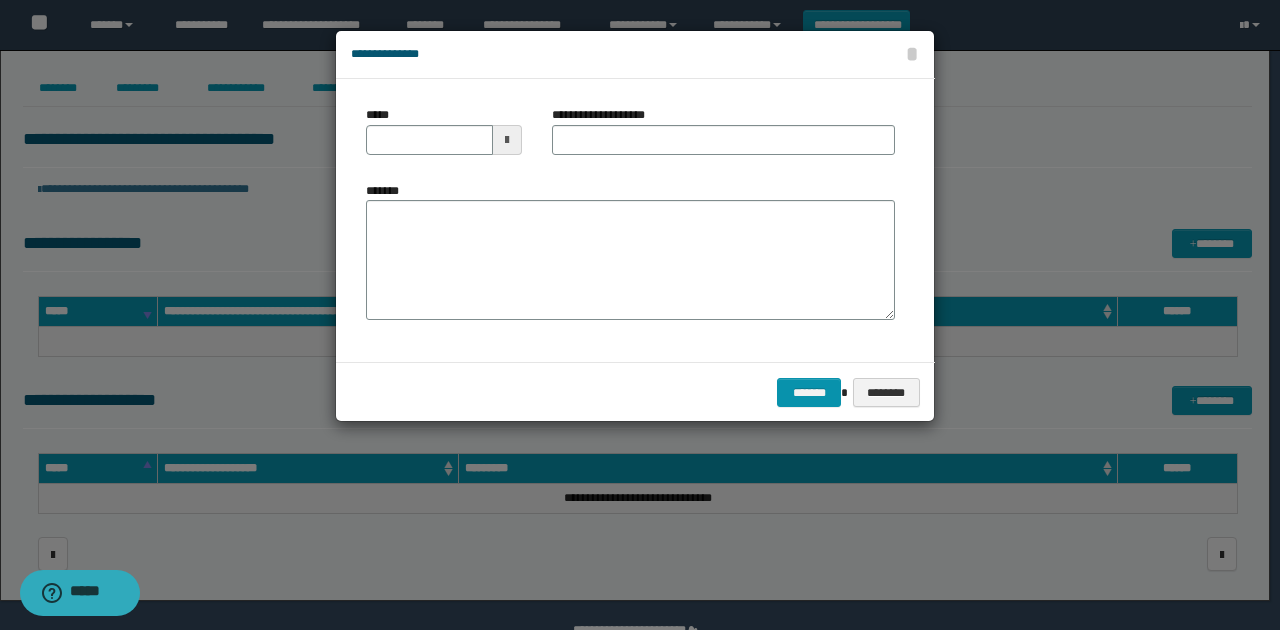 click at bounding box center (507, 140) 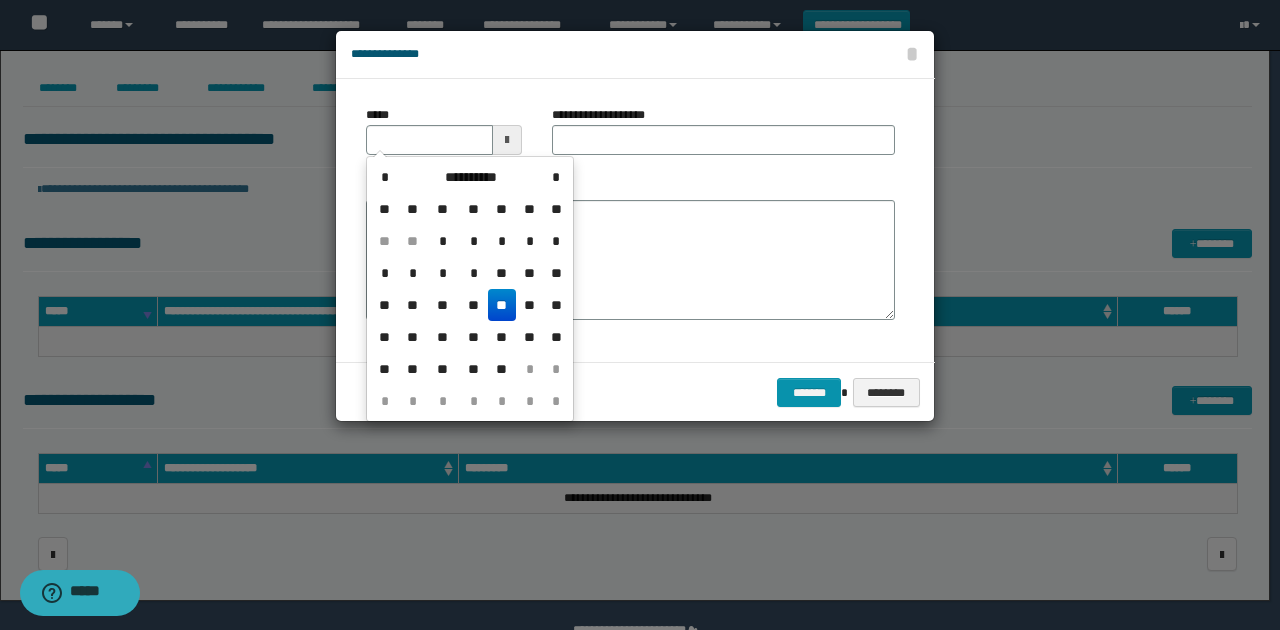 click on "**" at bounding box center [502, 305] 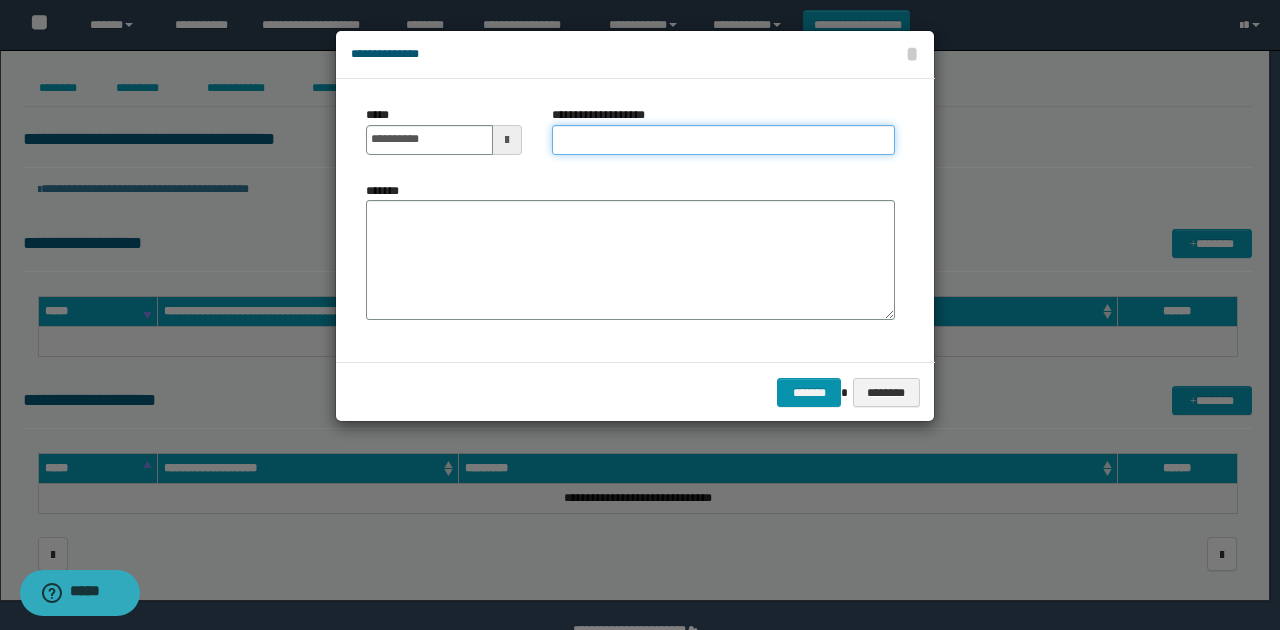 click on "**********" at bounding box center [723, 140] 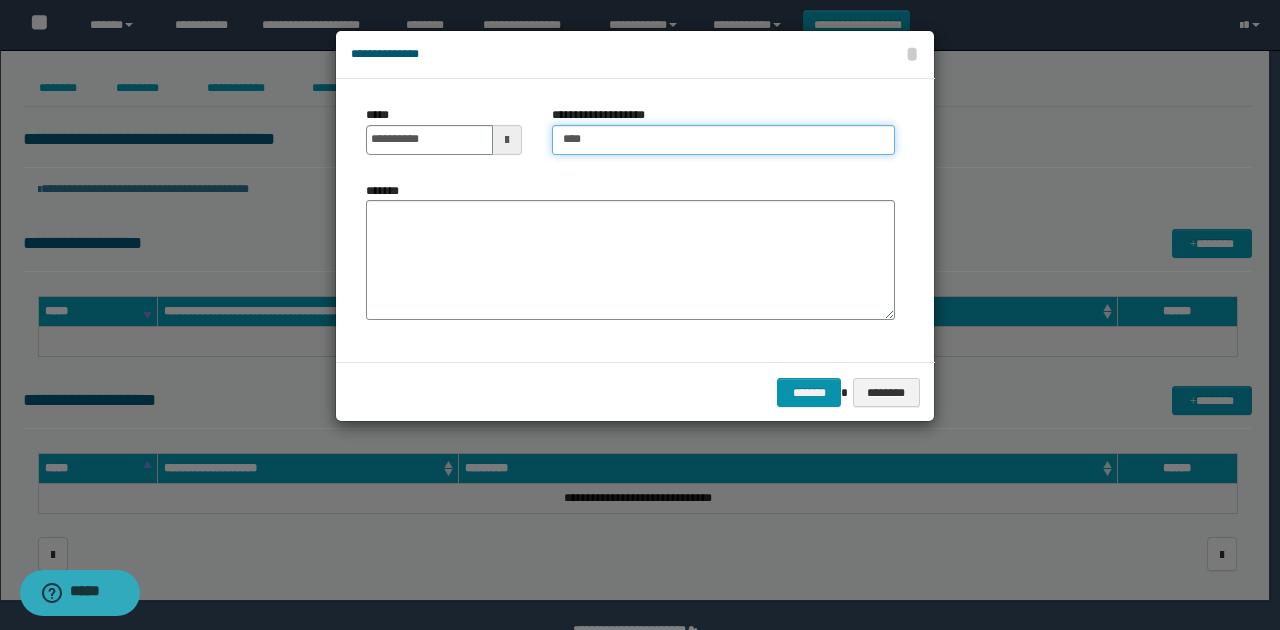 type on "**********" 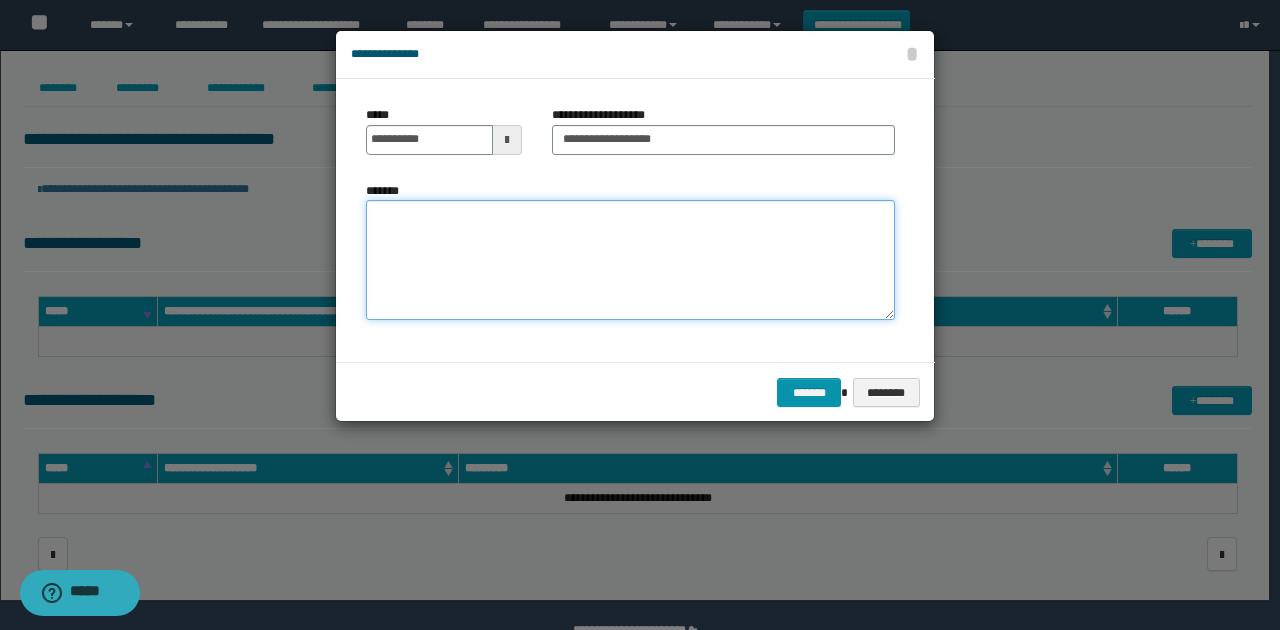 click on "*******" at bounding box center (630, 260) 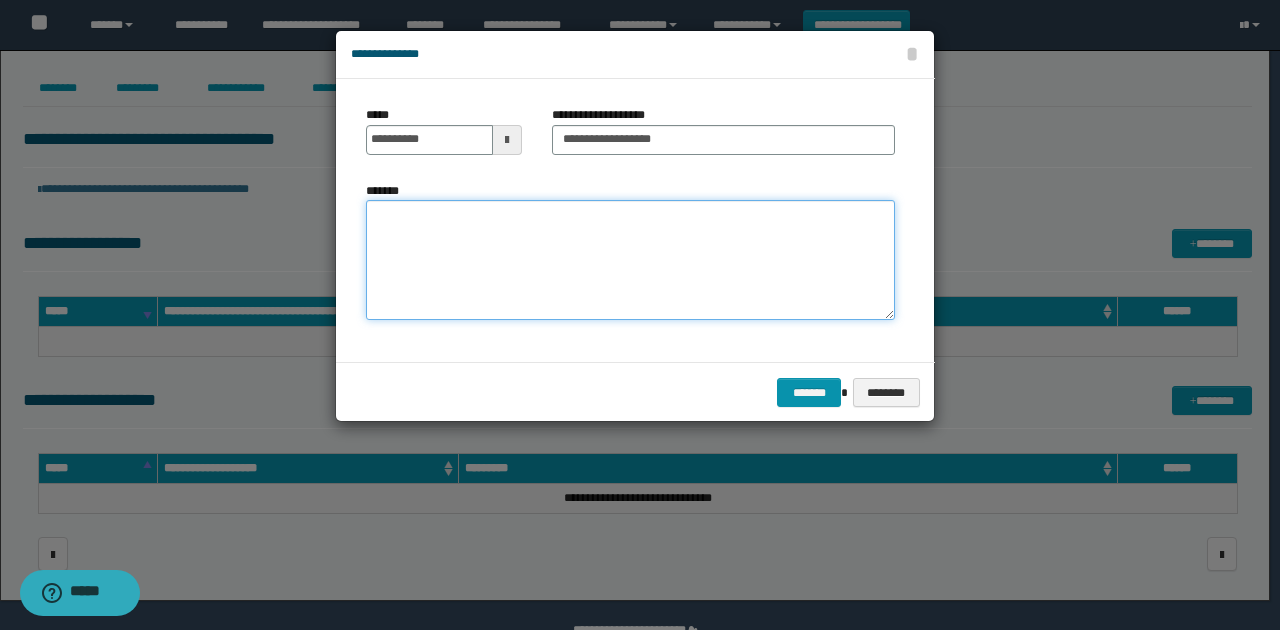 click on "*******" at bounding box center (630, 260) 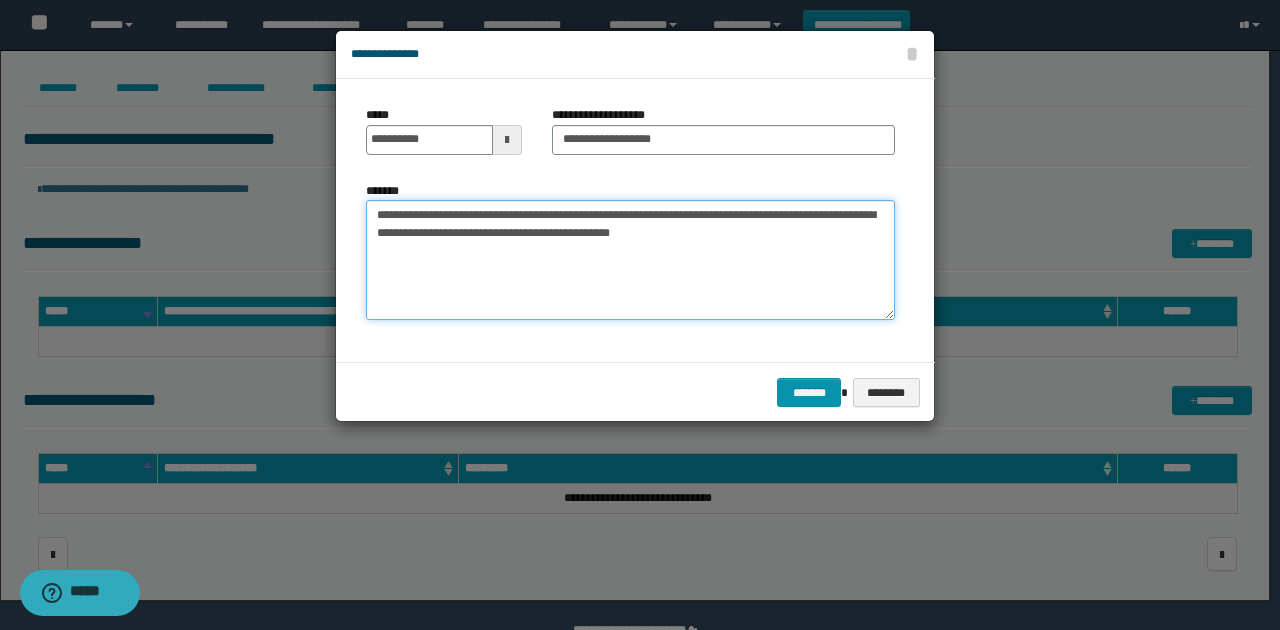 type on "**********" 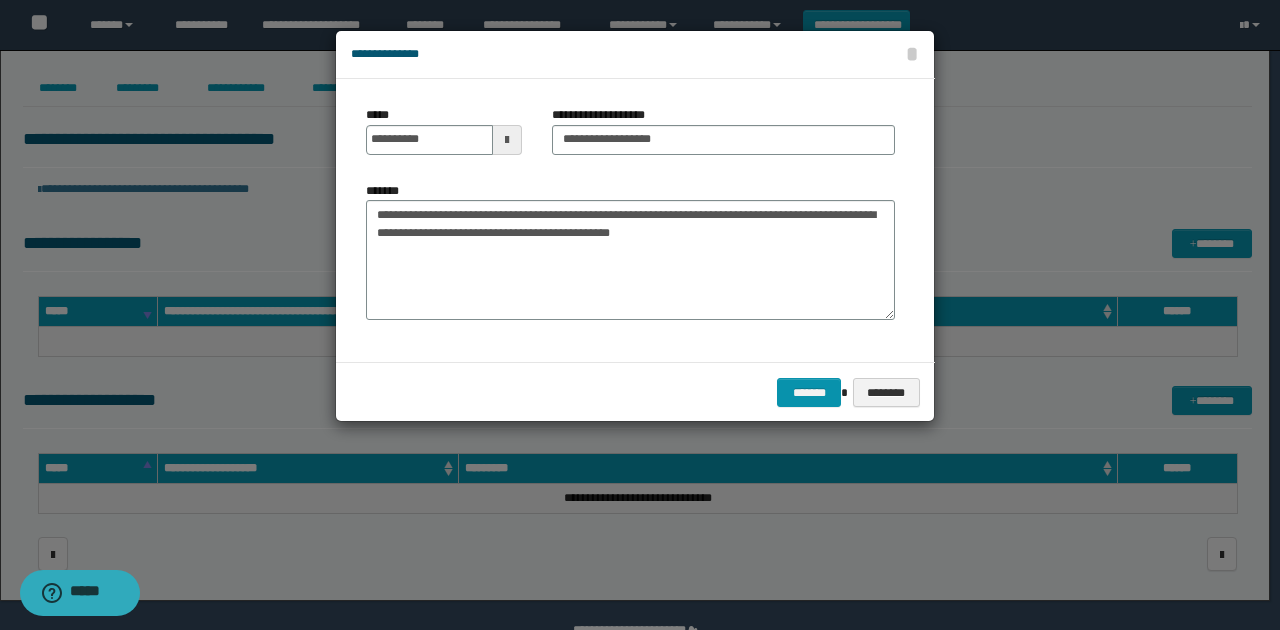 drag, startPoint x: 587, startPoint y: 356, endPoint x: 616, endPoint y: 364, distance: 30.083218 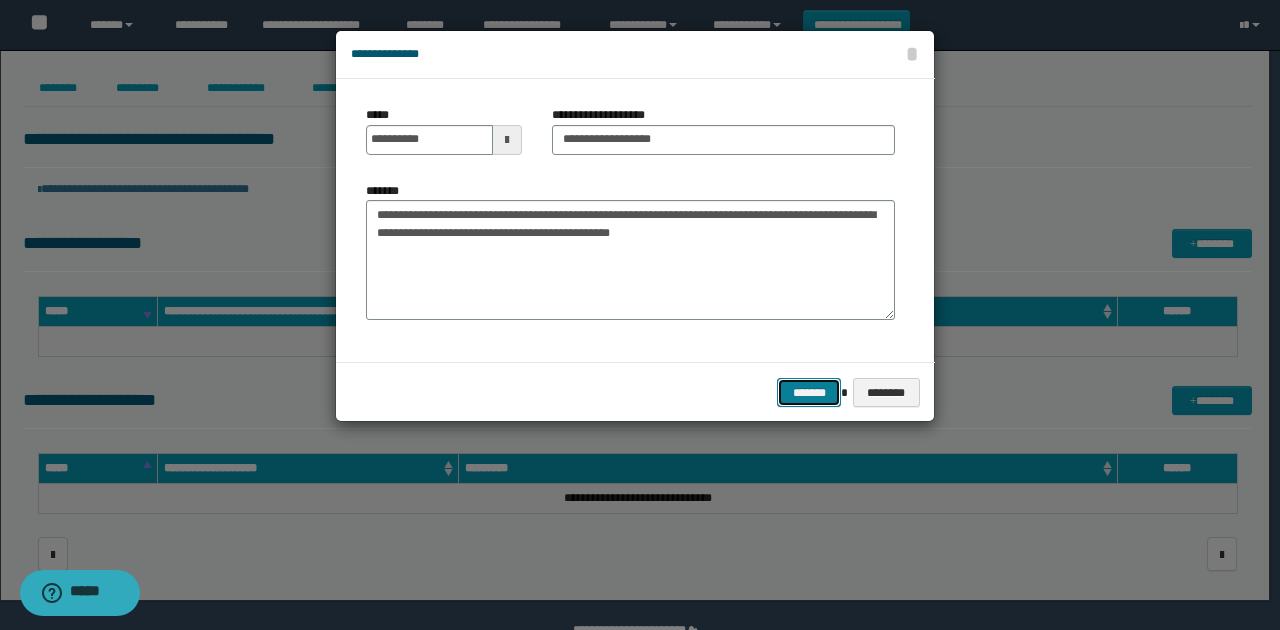 drag, startPoint x: 800, startPoint y: 392, endPoint x: 645, endPoint y: 170, distance: 270.75635 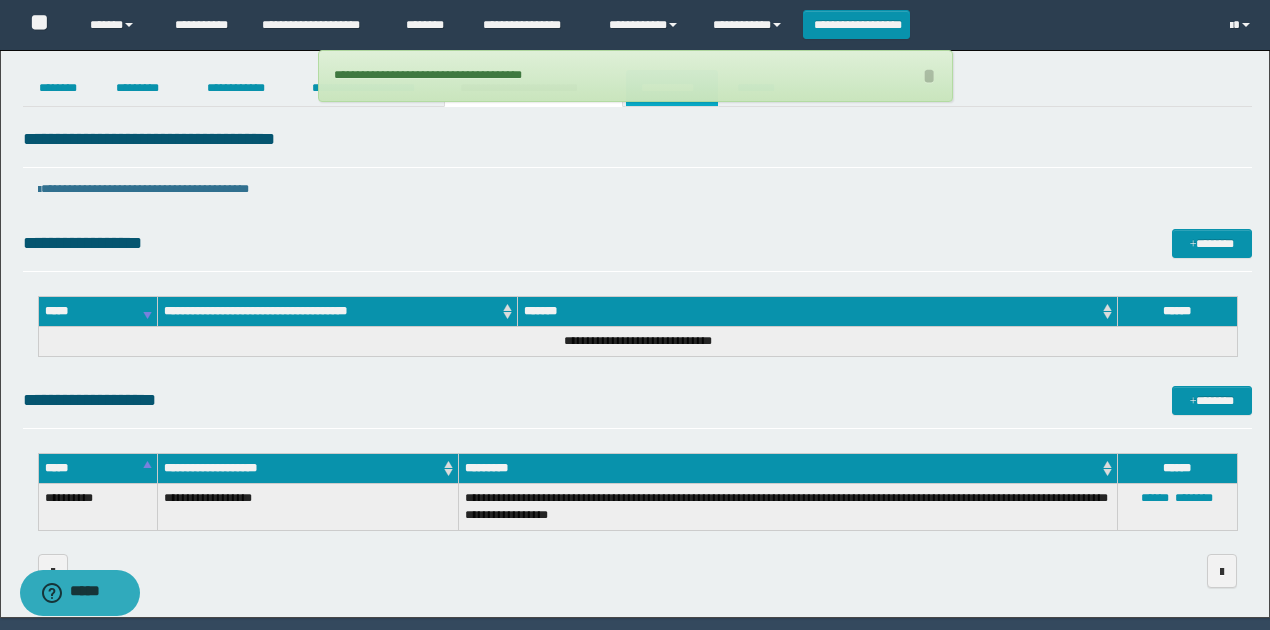 click on "**********" at bounding box center [672, 88] 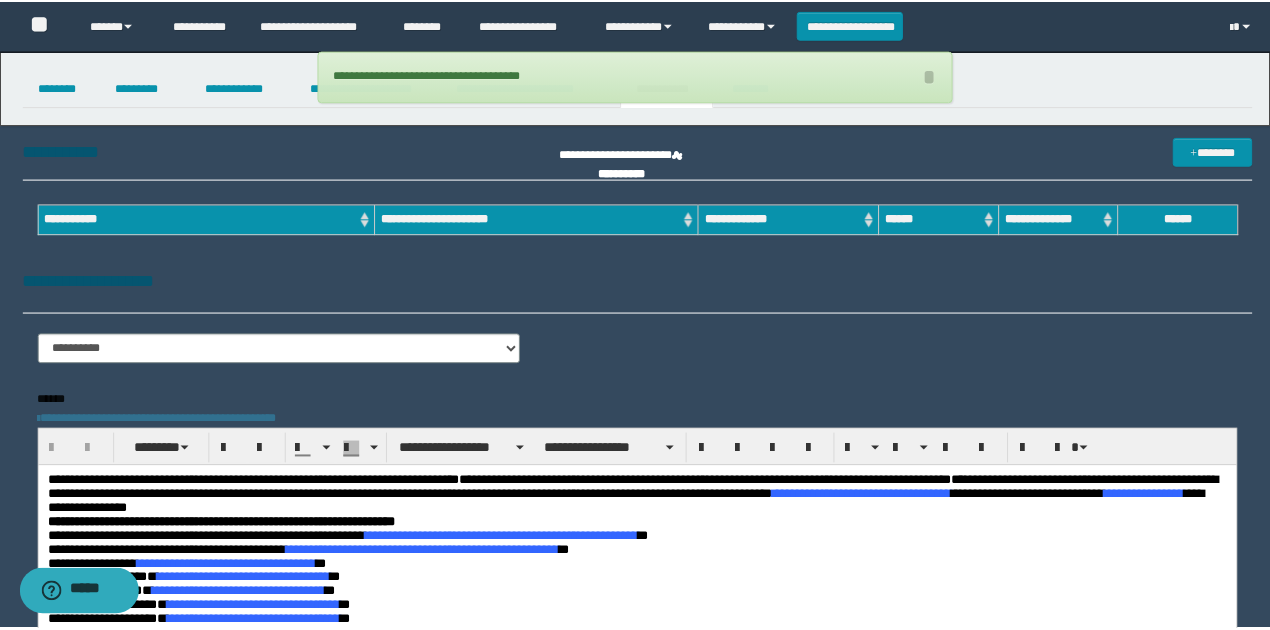 scroll, scrollTop: 0, scrollLeft: 0, axis: both 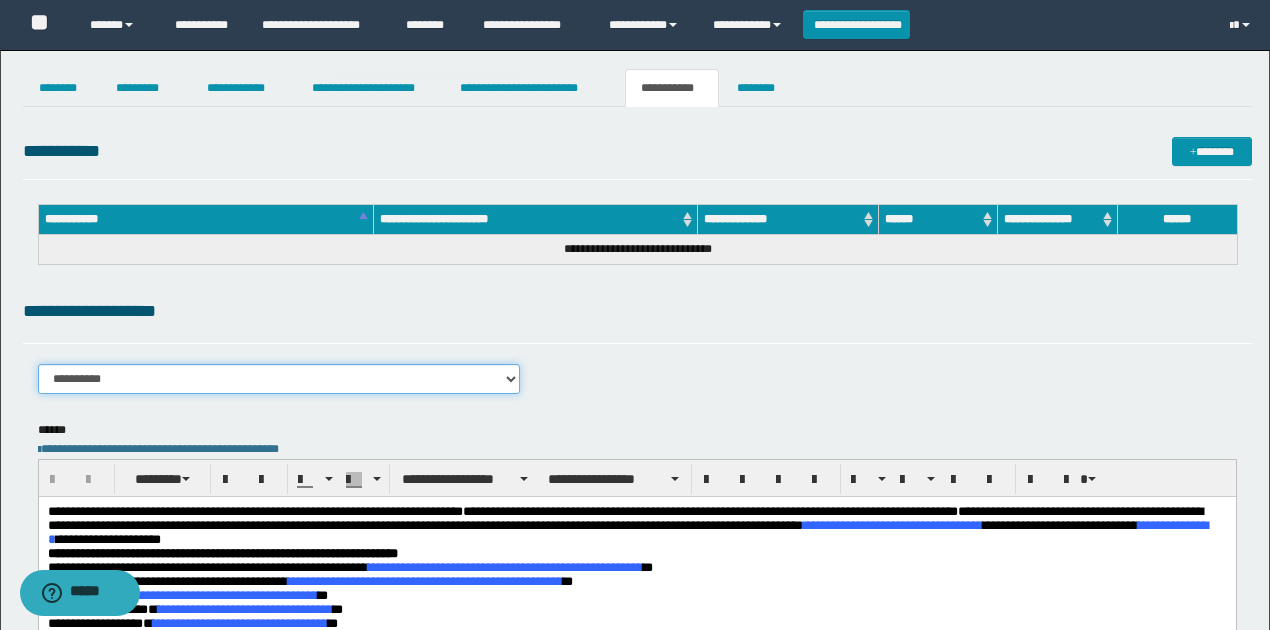 click on "**********" at bounding box center (279, 379) 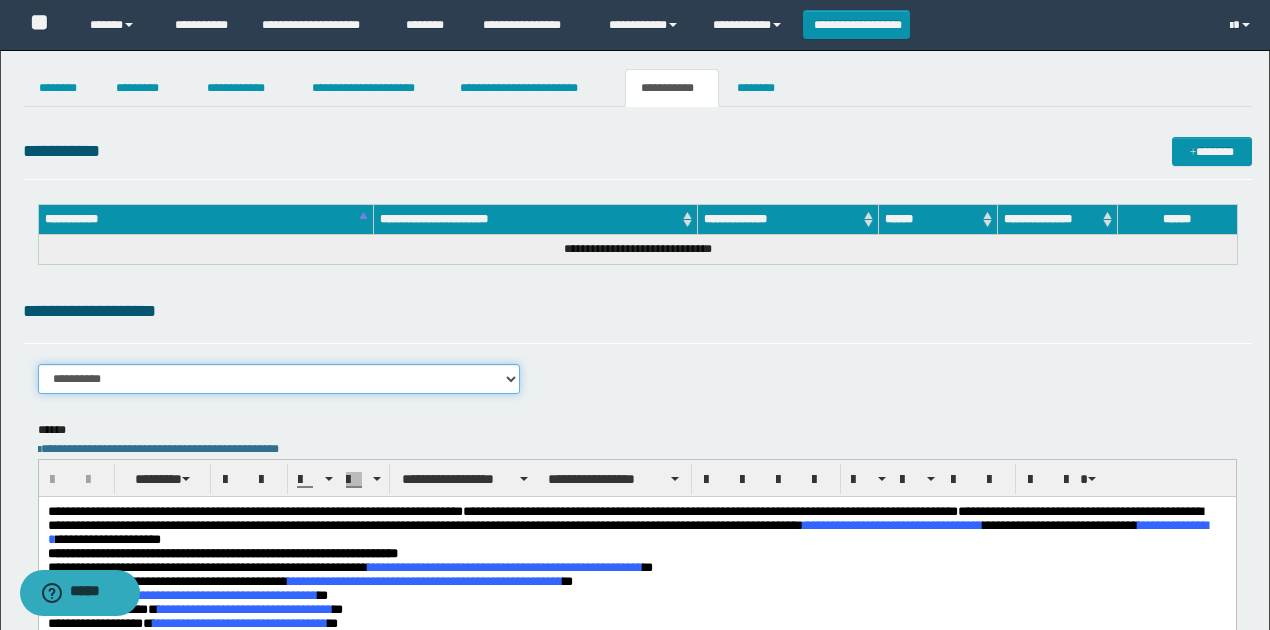 select on "****" 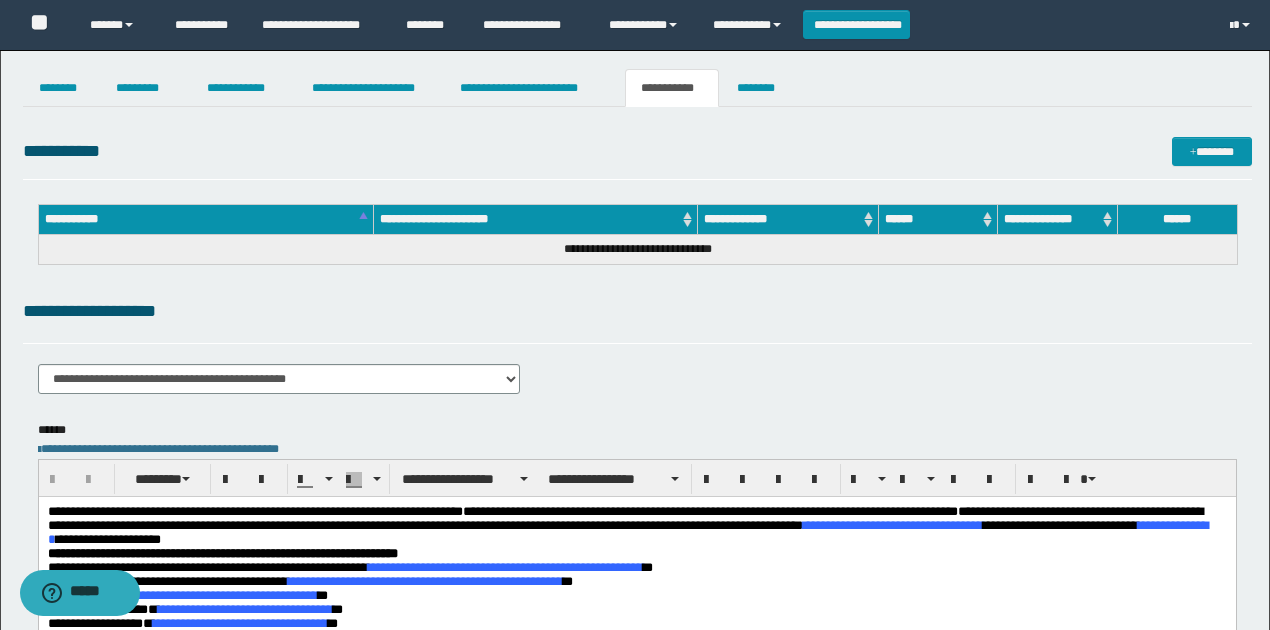 click on "**********" at bounding box center [637, 311] 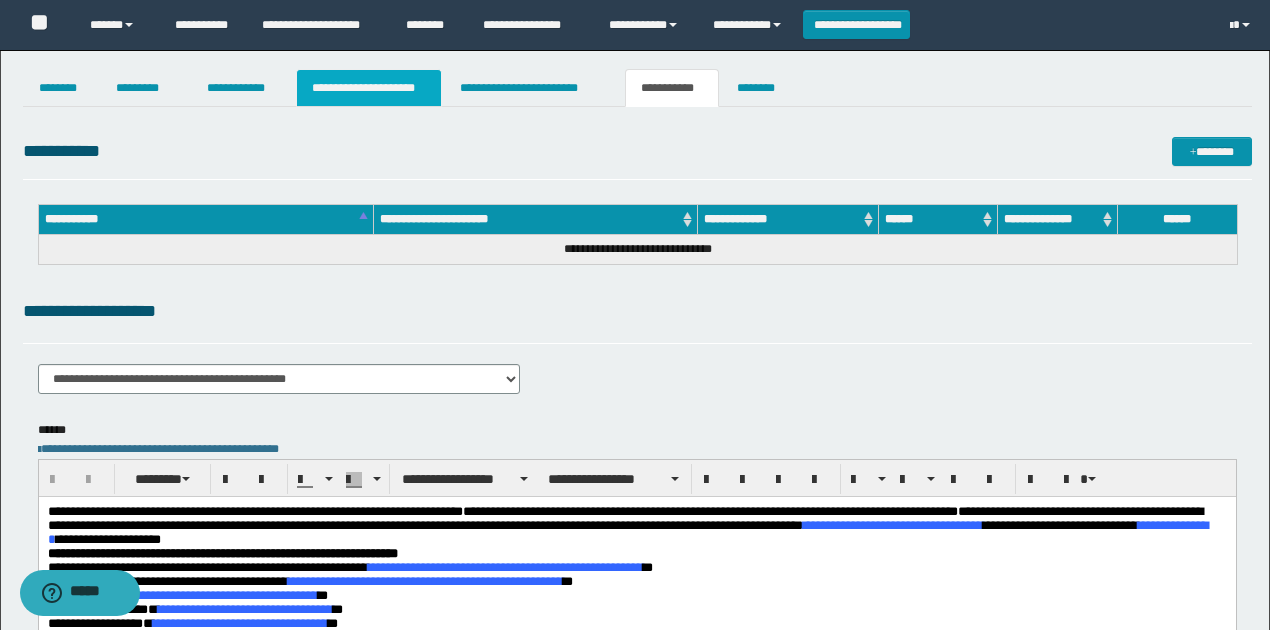 click on "**********" at bounding box center (369, 88) 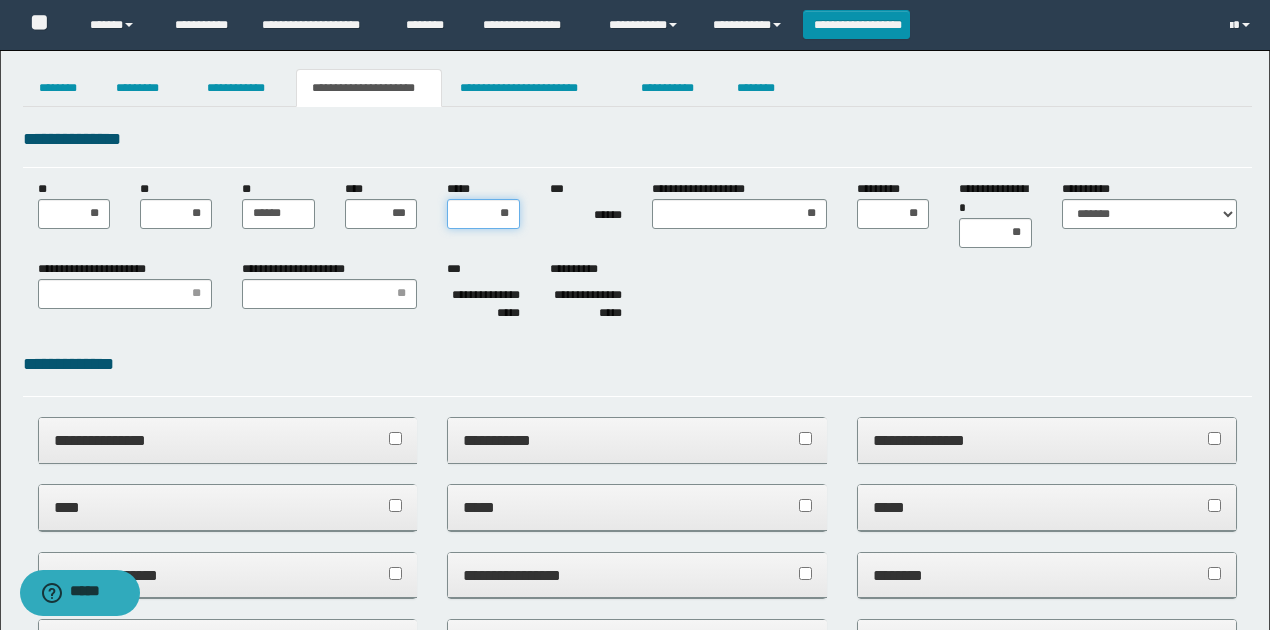 drag, startPoint x: 511, startPoint y: 212, endPoint x: 487, endPoint y: 210, distance: 24.083189 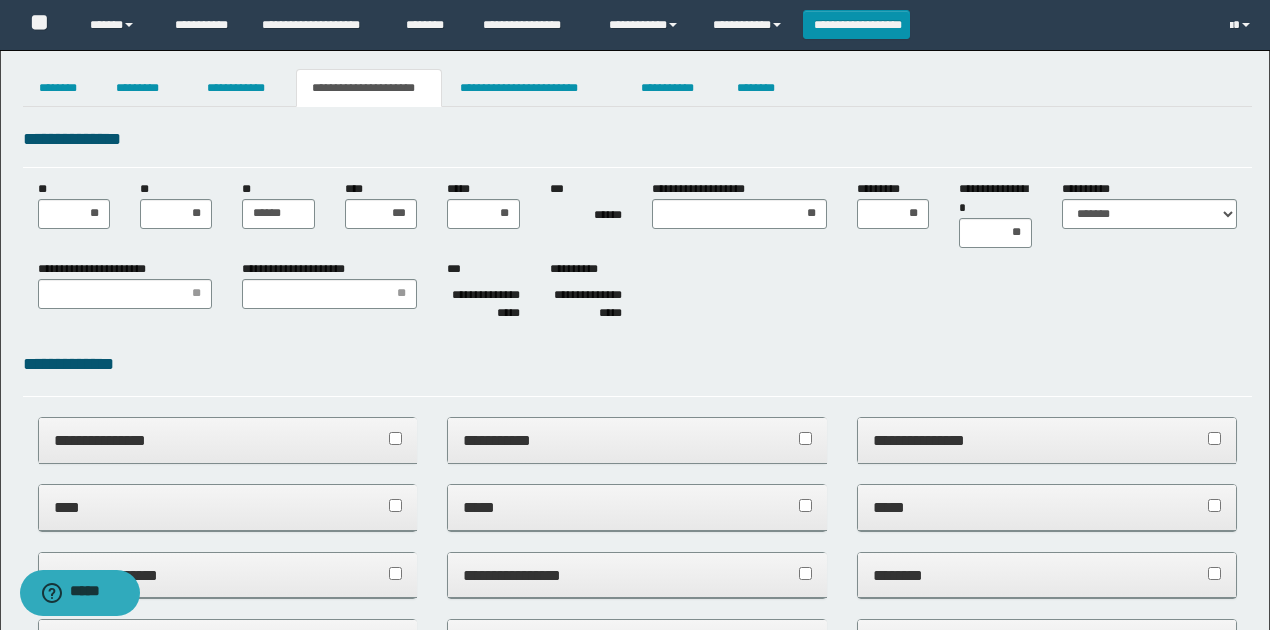 drag, startPoint x: 417, startPoint y: 214, endPoint x: 383, endPoint y: 208, distance: 34.525352 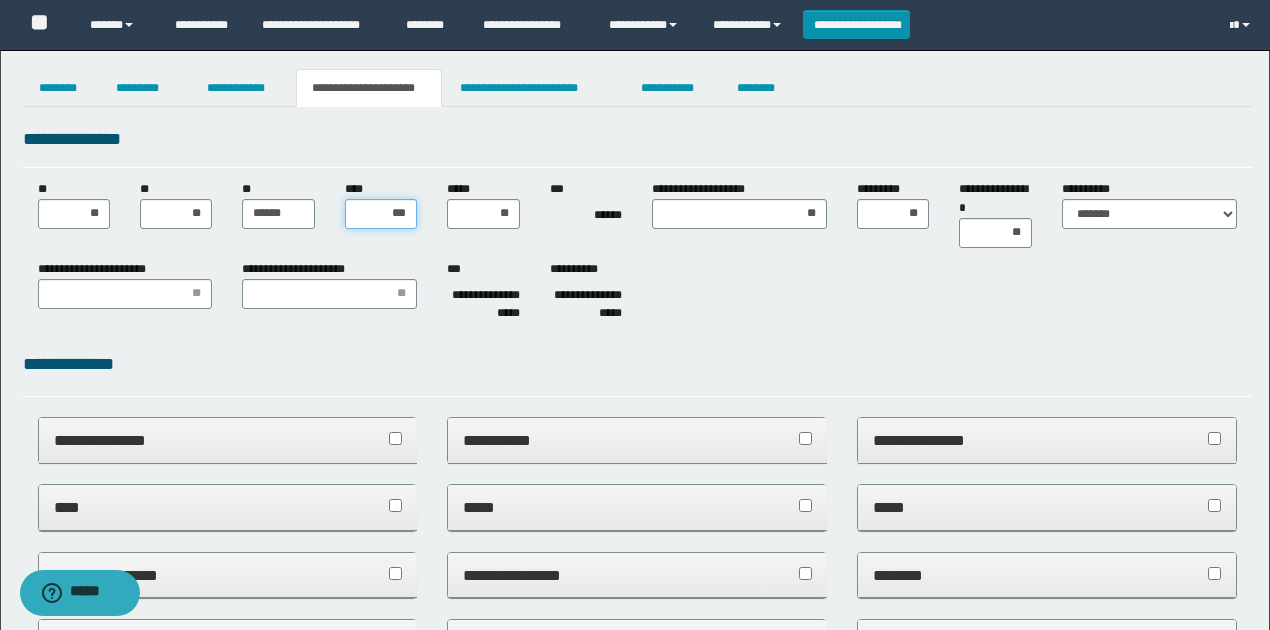 click on "***" at bounding box center (381, 214) 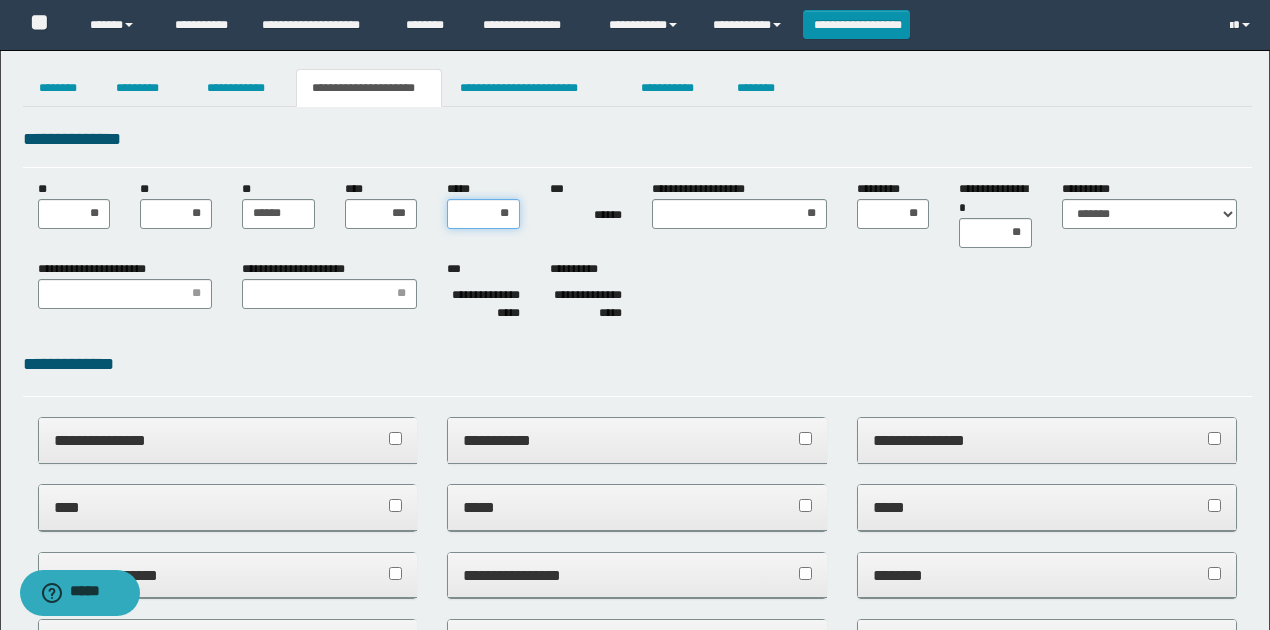click on "**" at bounding box center [483, 214] 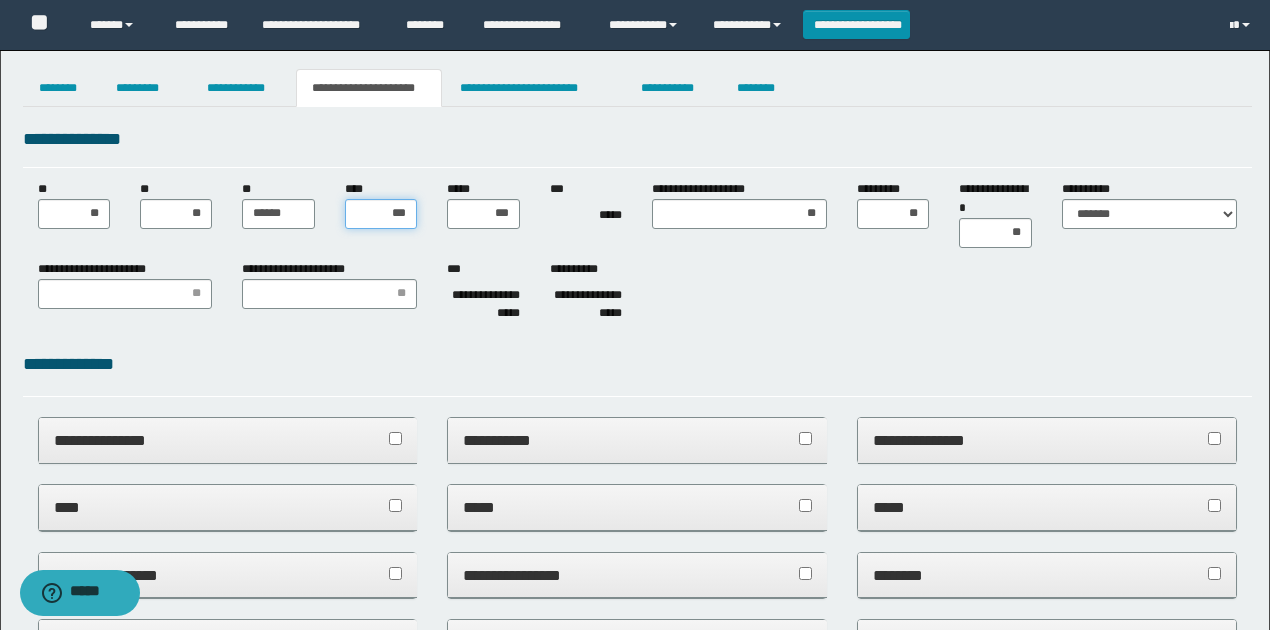 drag, startPoint x: 403, startPoint y: 207, endPoint x: 373, endPoint y: 204, distance: 30.149628 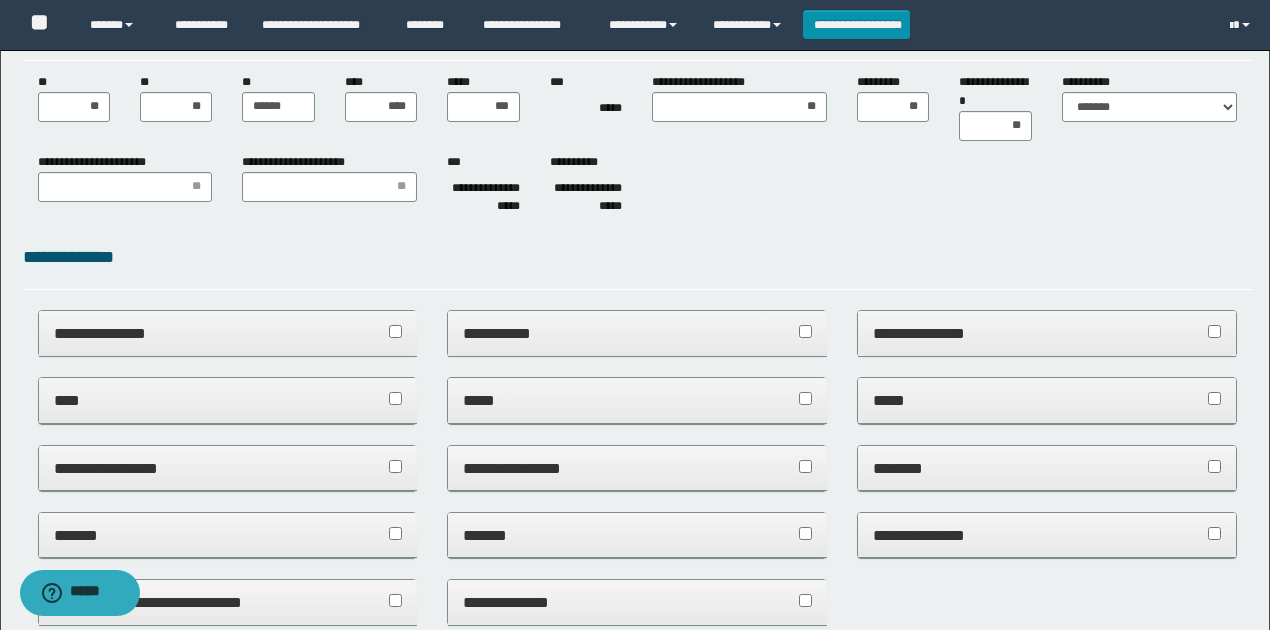scroll, scrollTop: 0, scrollLeft: 0, axis: both 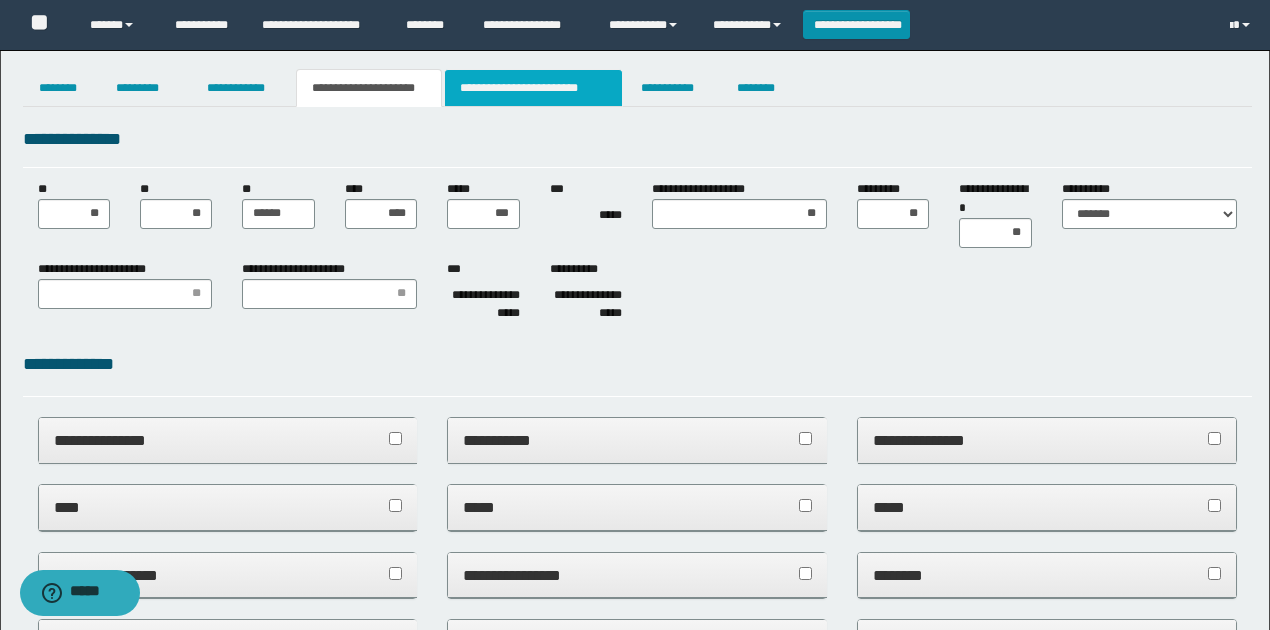 click on "**********" at bounding box center (533, 88) 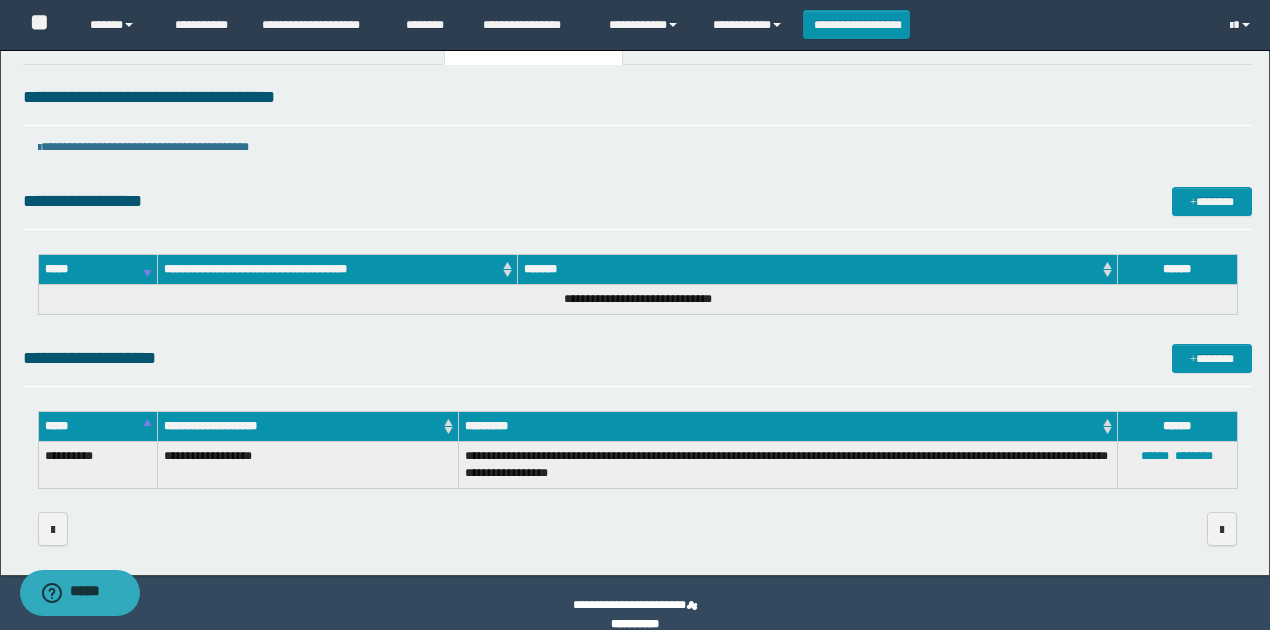 scroll, scrollTop: 66, scrollLeft: 0, axis: vertical 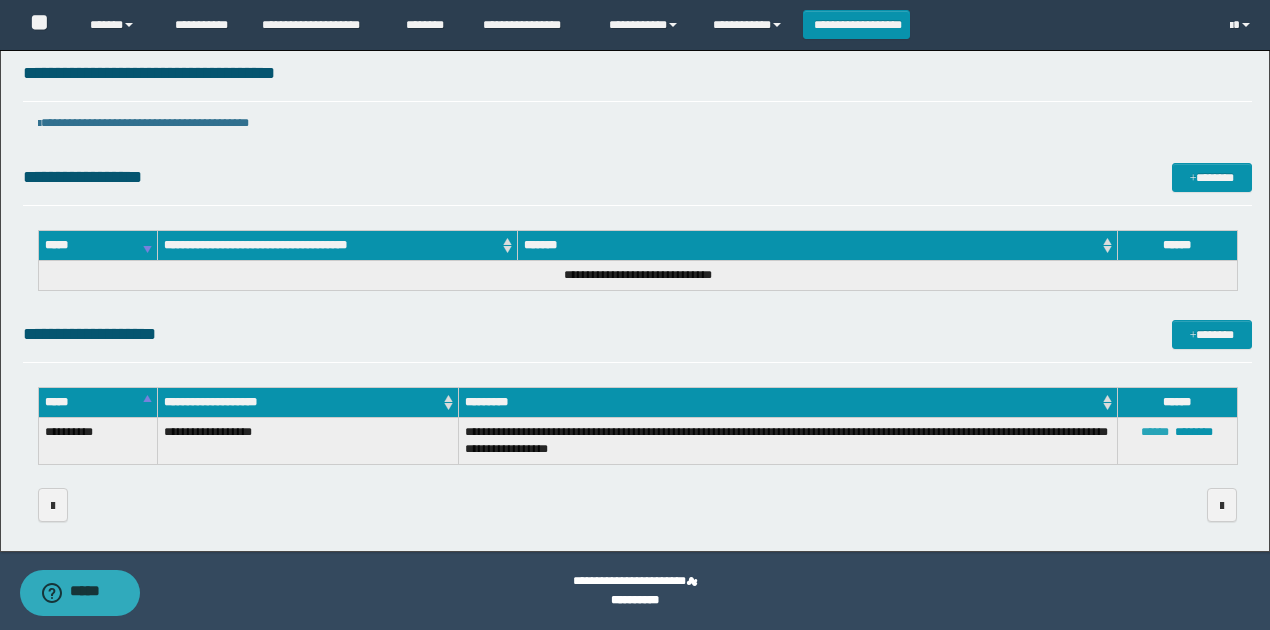 click on "******" at bounding box center [1155, 432] 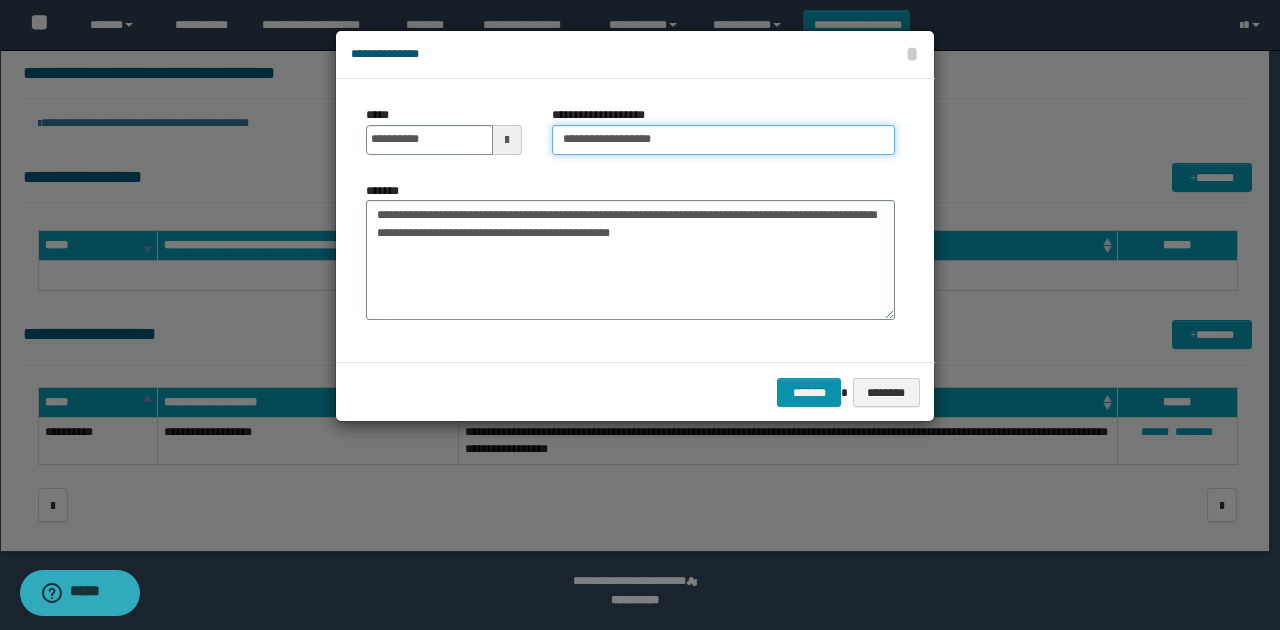 drag, startPoint x: 688, startPoint y: 140, endPoint x: 446, endPoint y: 140, distance: 242 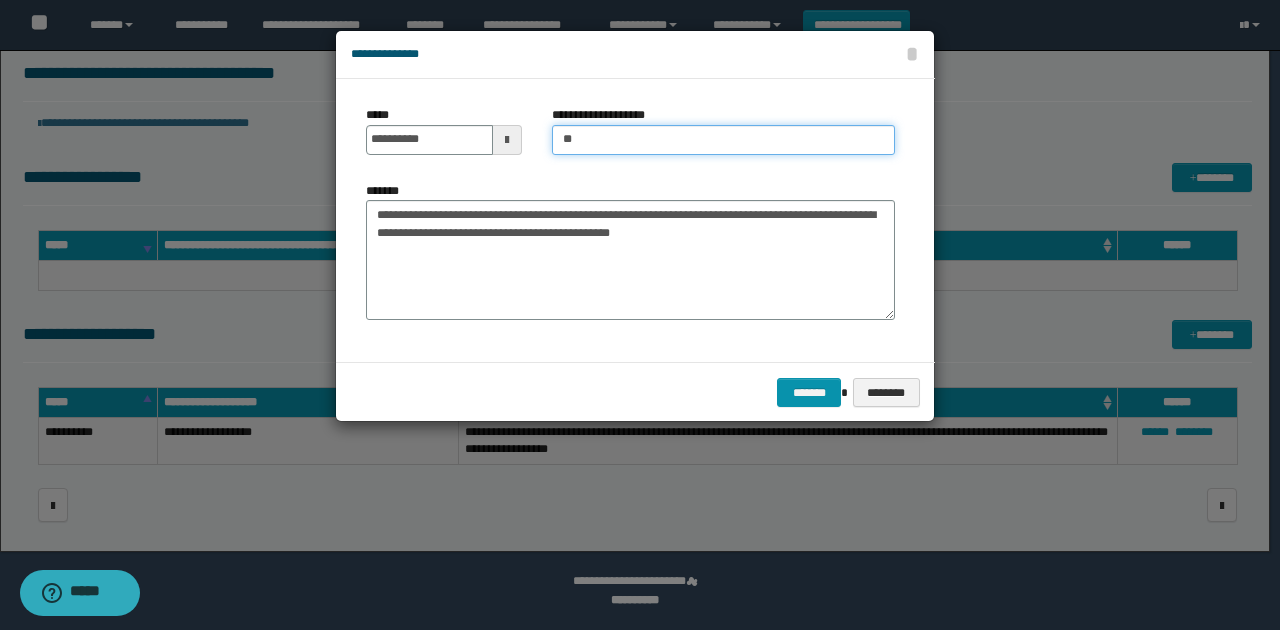 type on "**********" 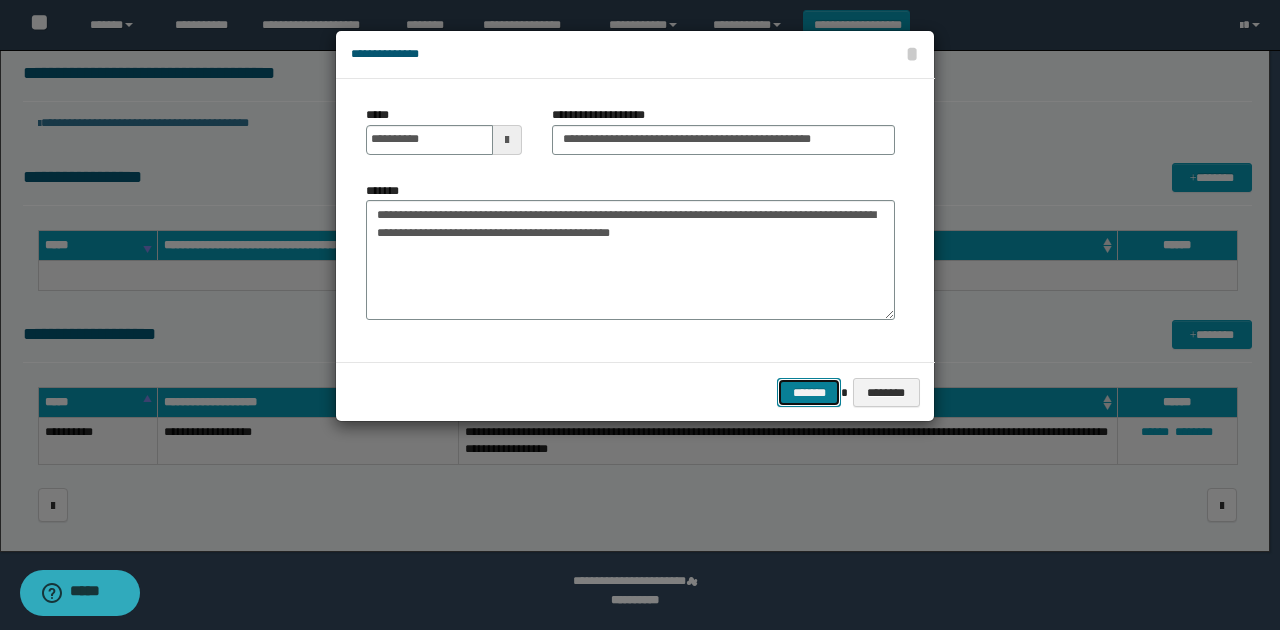 click on "*******" at bounding box center [809, 392] 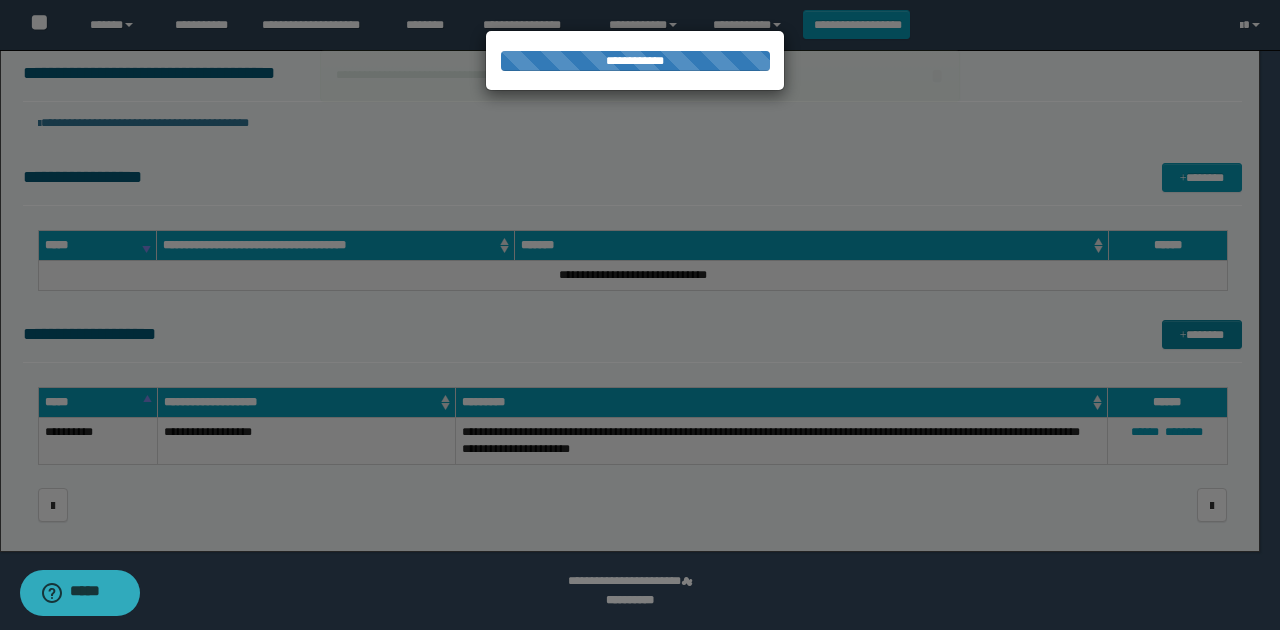 type 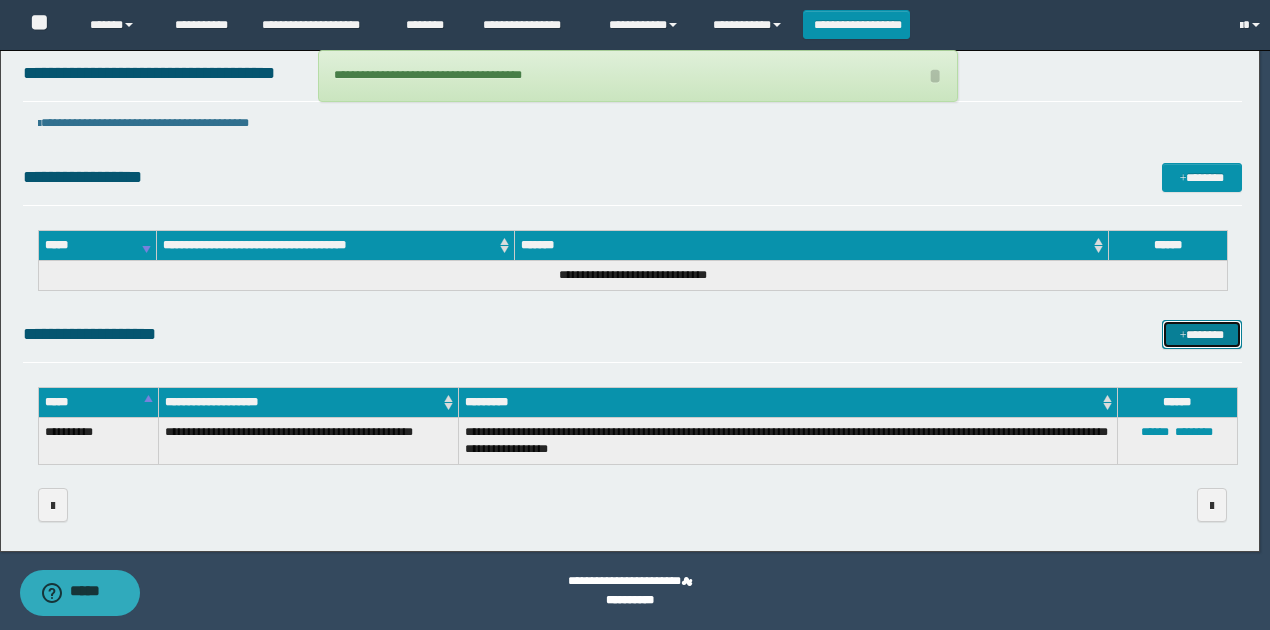 click on "*******" at bounding box center [1201, 334] 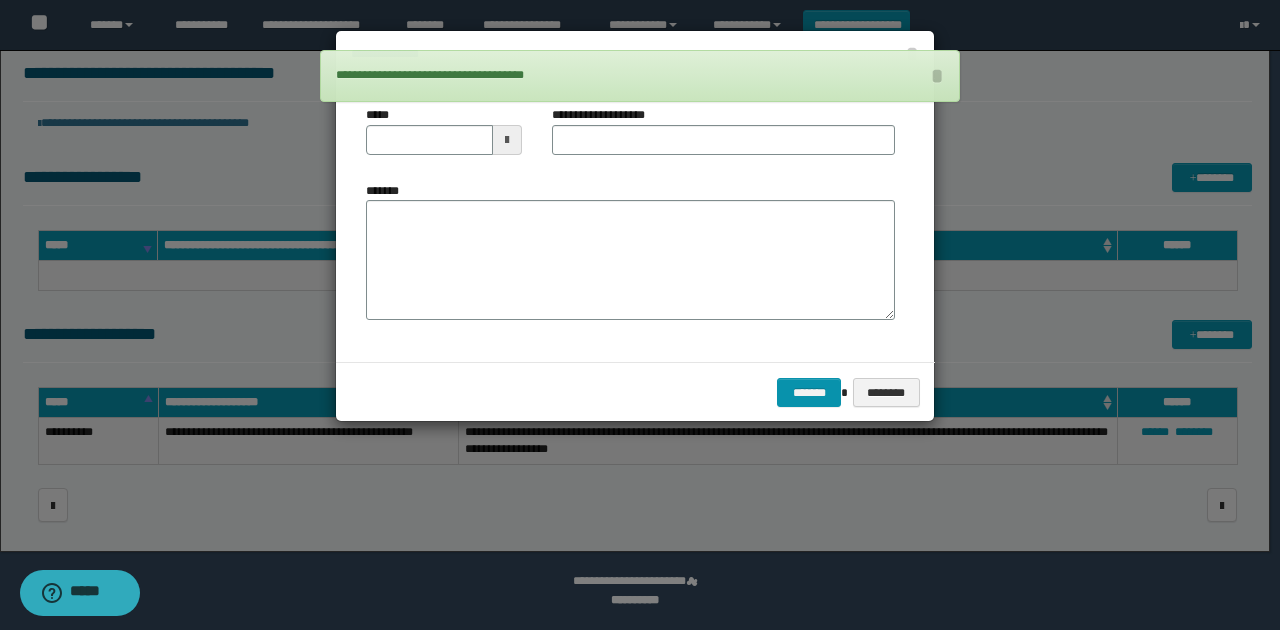 click at bounding box center (507, 140) 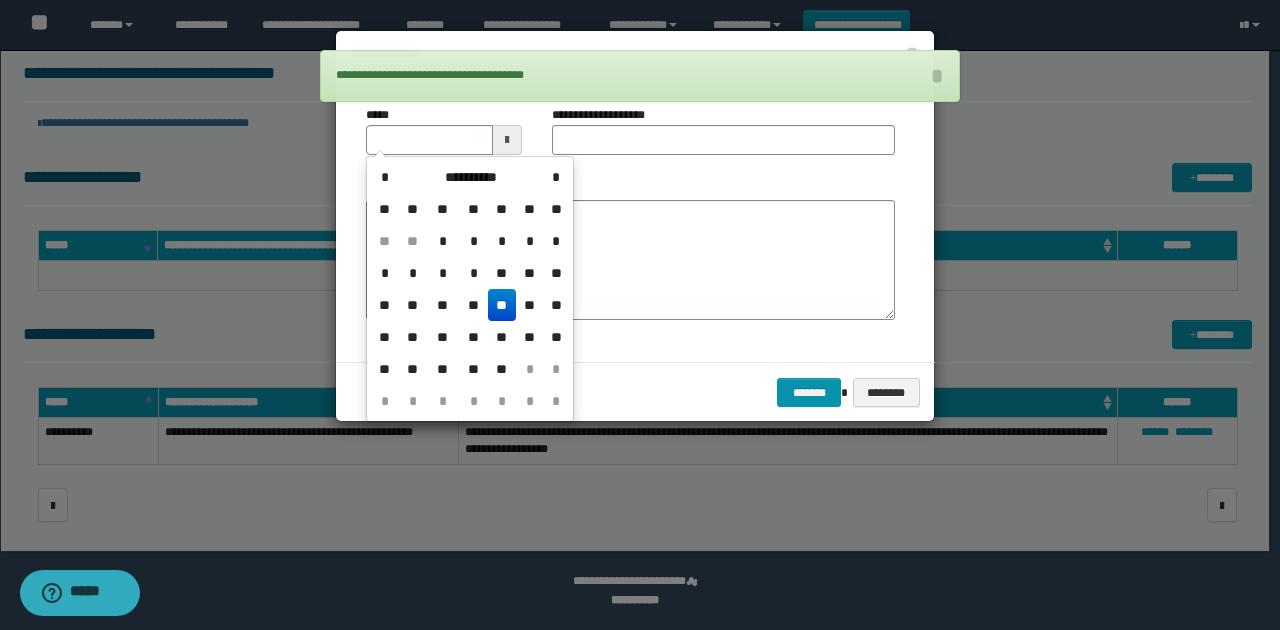 click on "**" at bounding box center [502, 305] 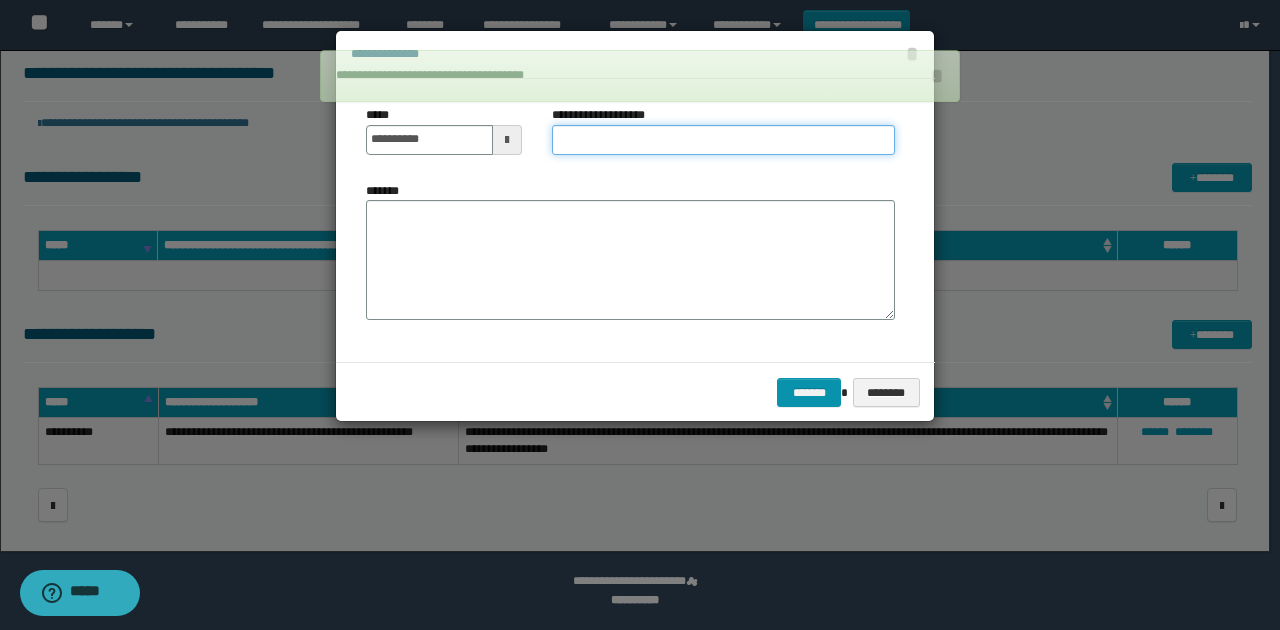 click on "**********" at bounding box center (723, 140) 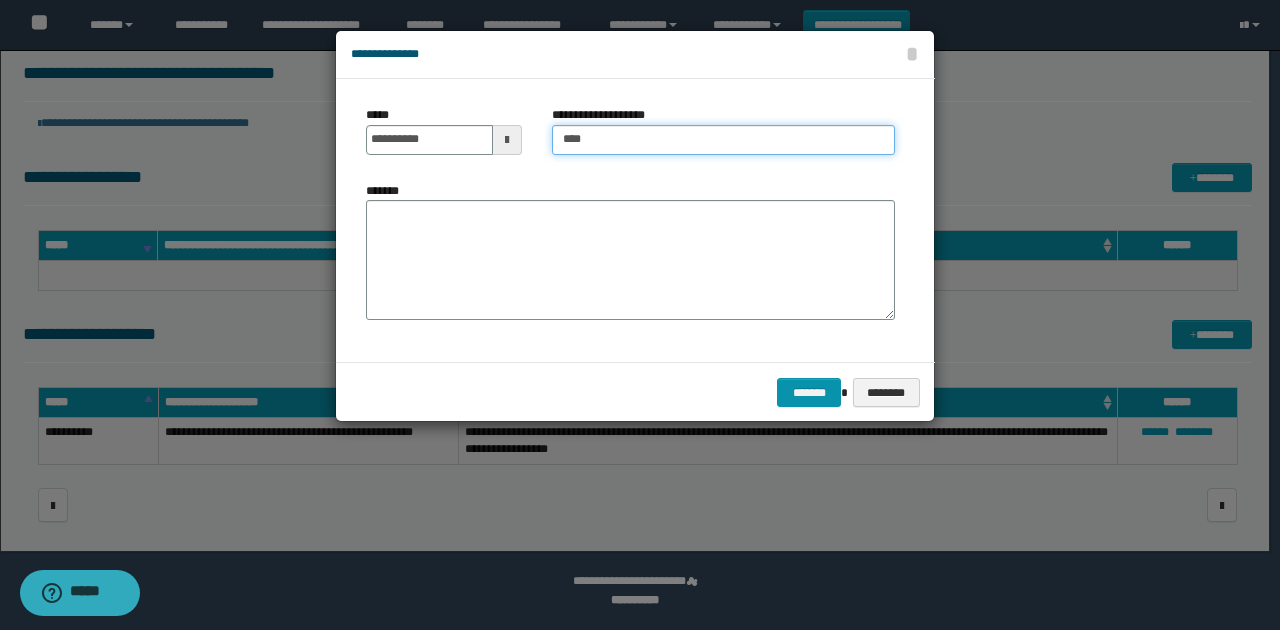 type on "**********" 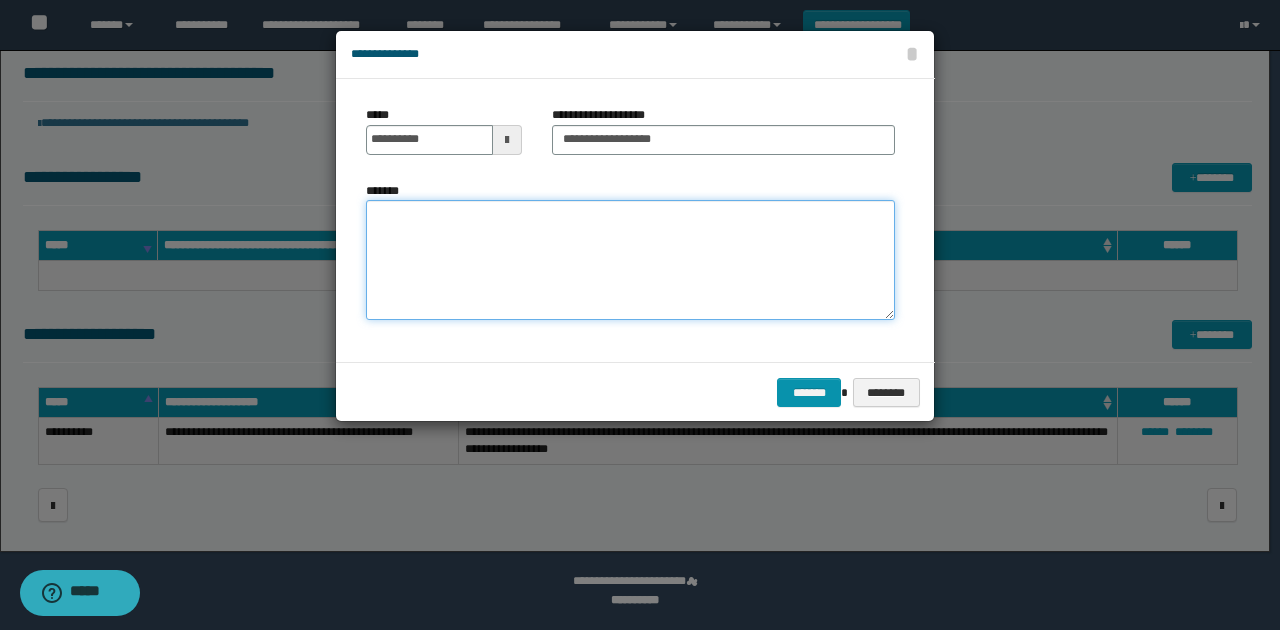 drag, startPoint x: 623, startPoint y: 257, endPoint x: 594, endPoint y: 244, distance: 31.780497 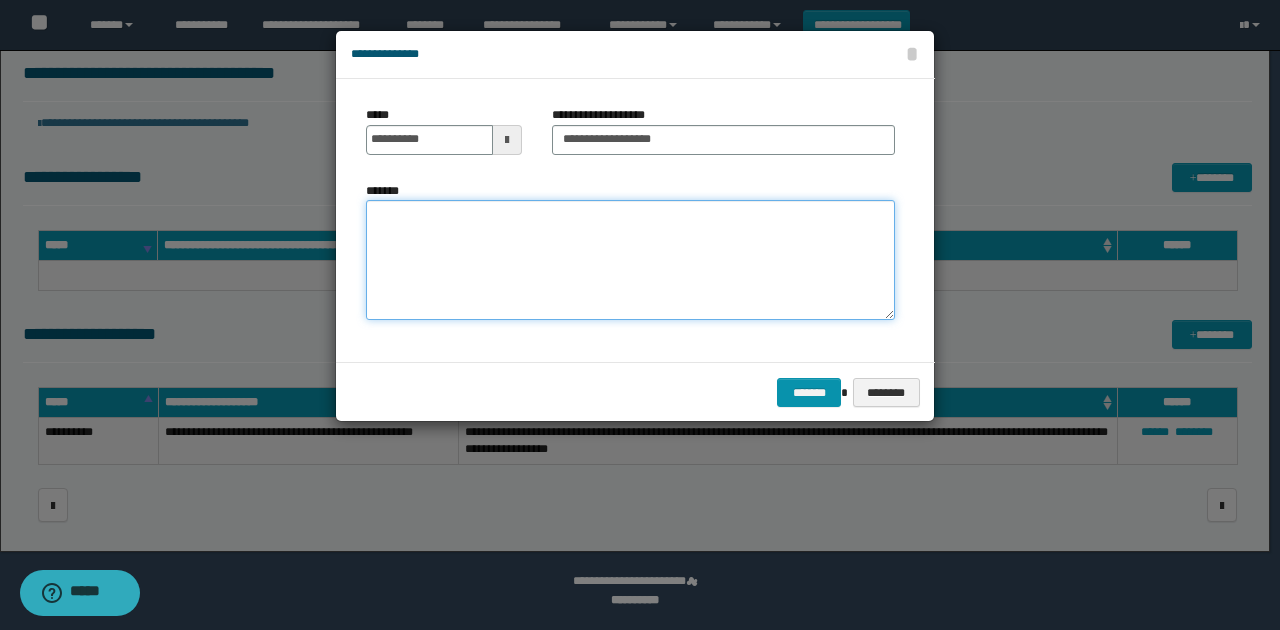 click on "*******" at bounding box center (630, 260) 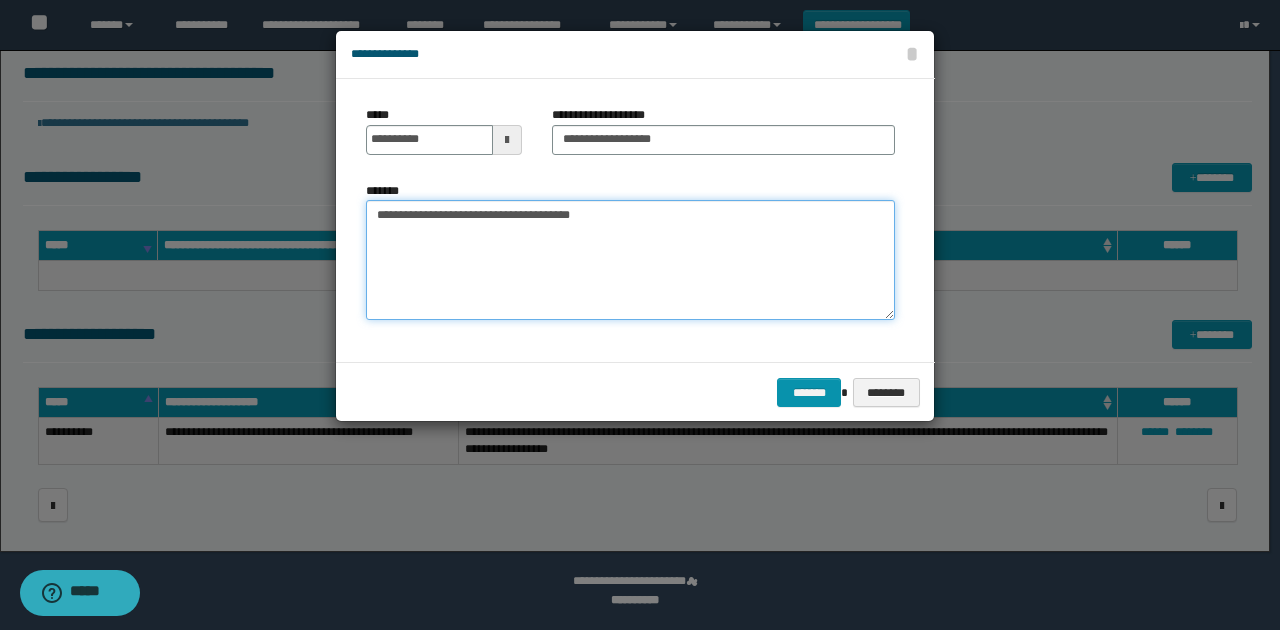 type on "**********" 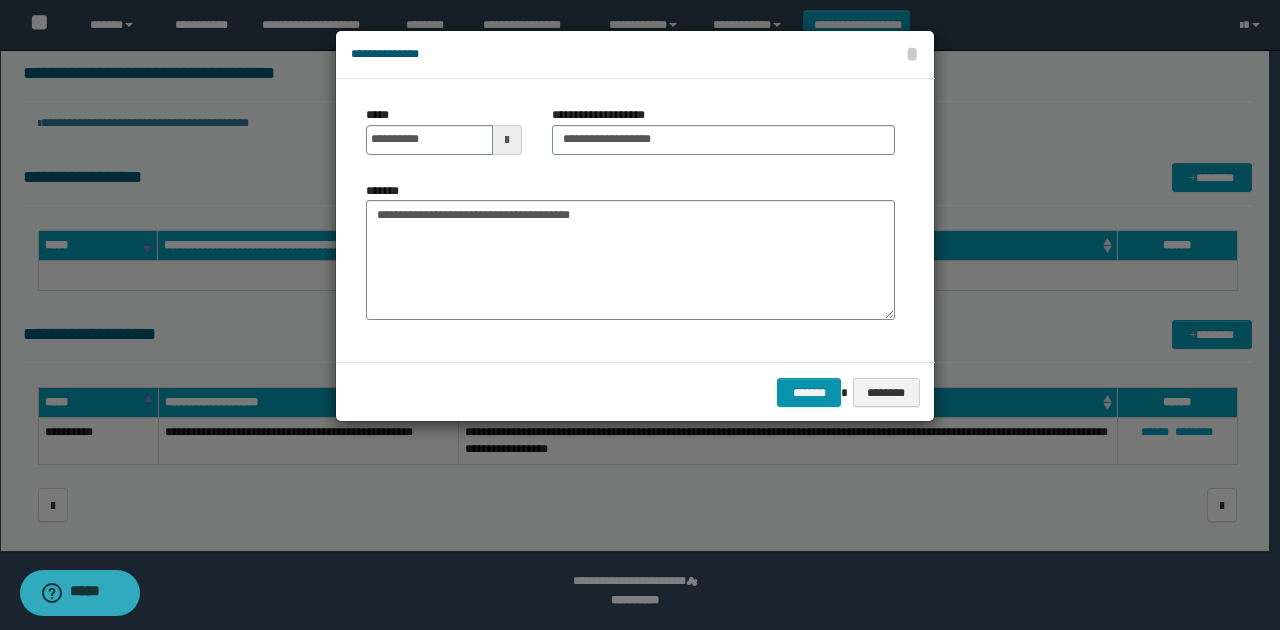click on "*******
********" at bounding box center [635, 392] 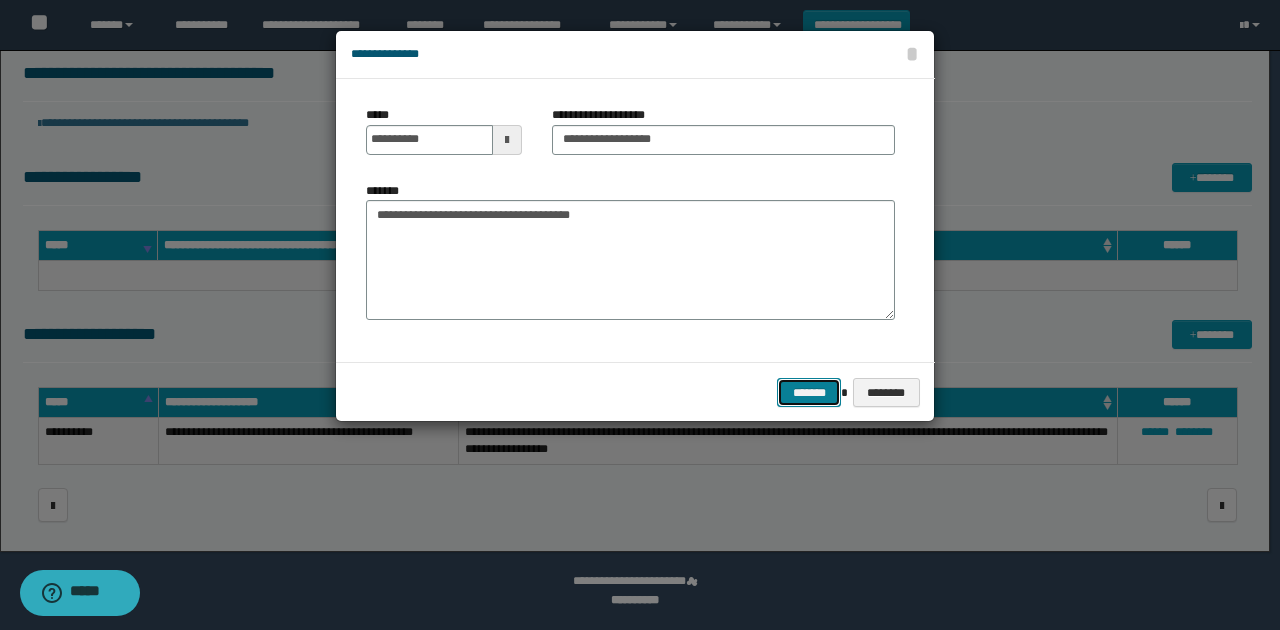 click on "*******" at bounding box center (809, 392) 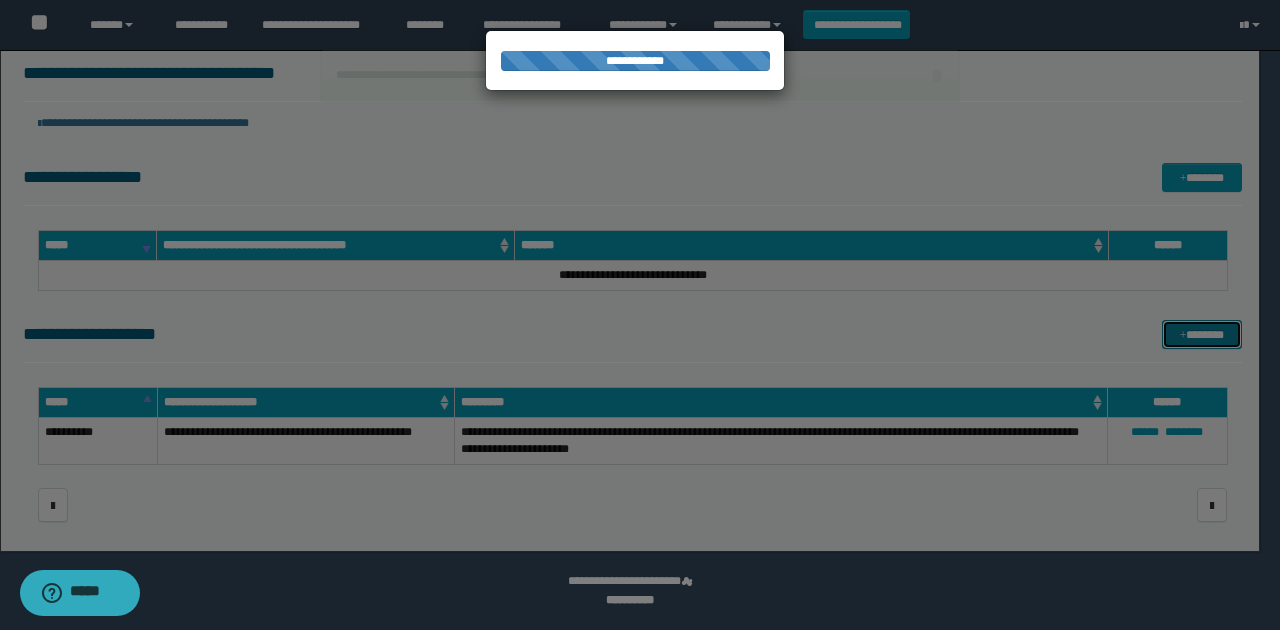 type 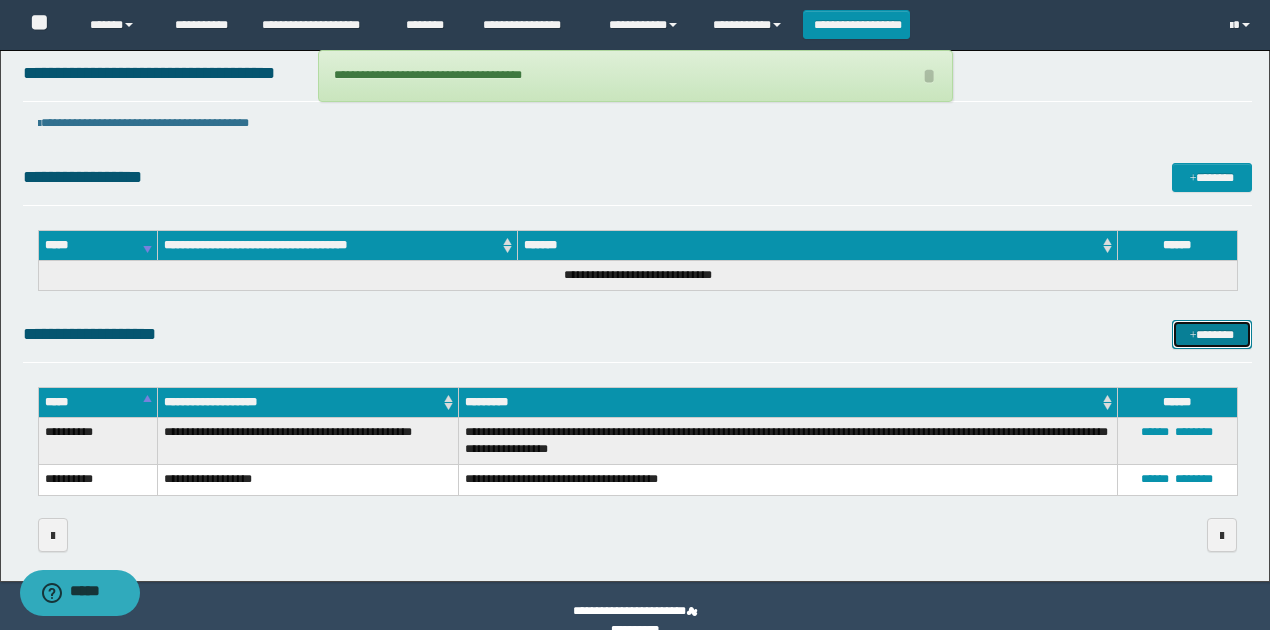 click on "*******" at bounding box center (1211, 334) 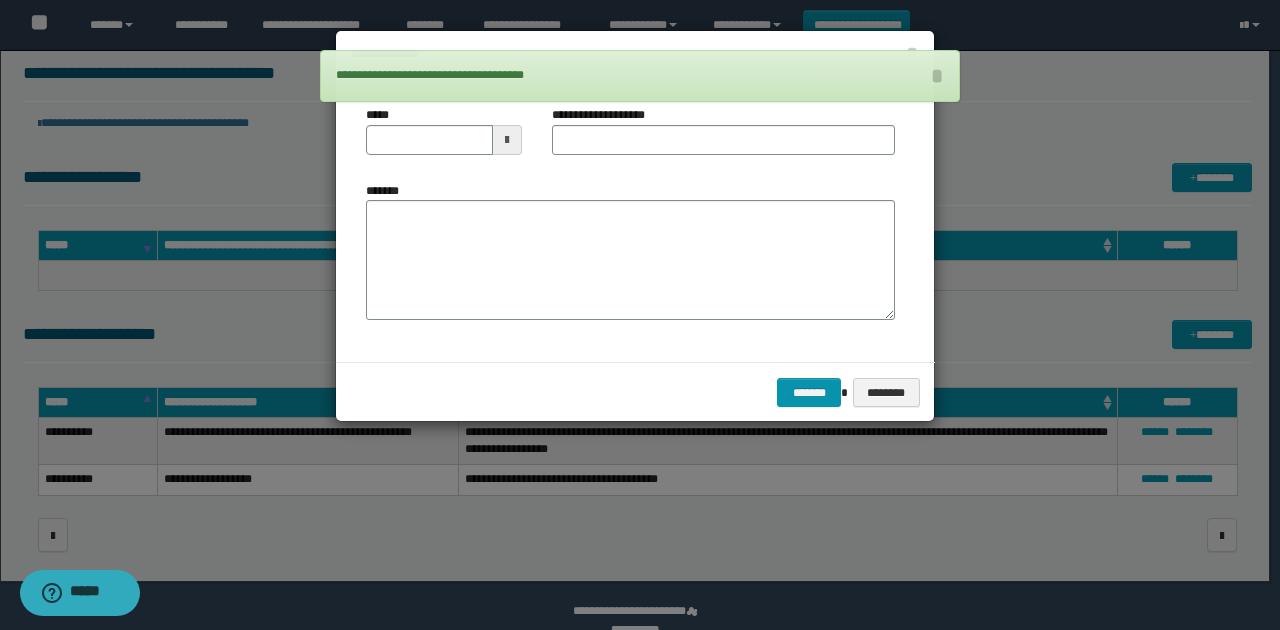 click at bounding box center (507, 140) 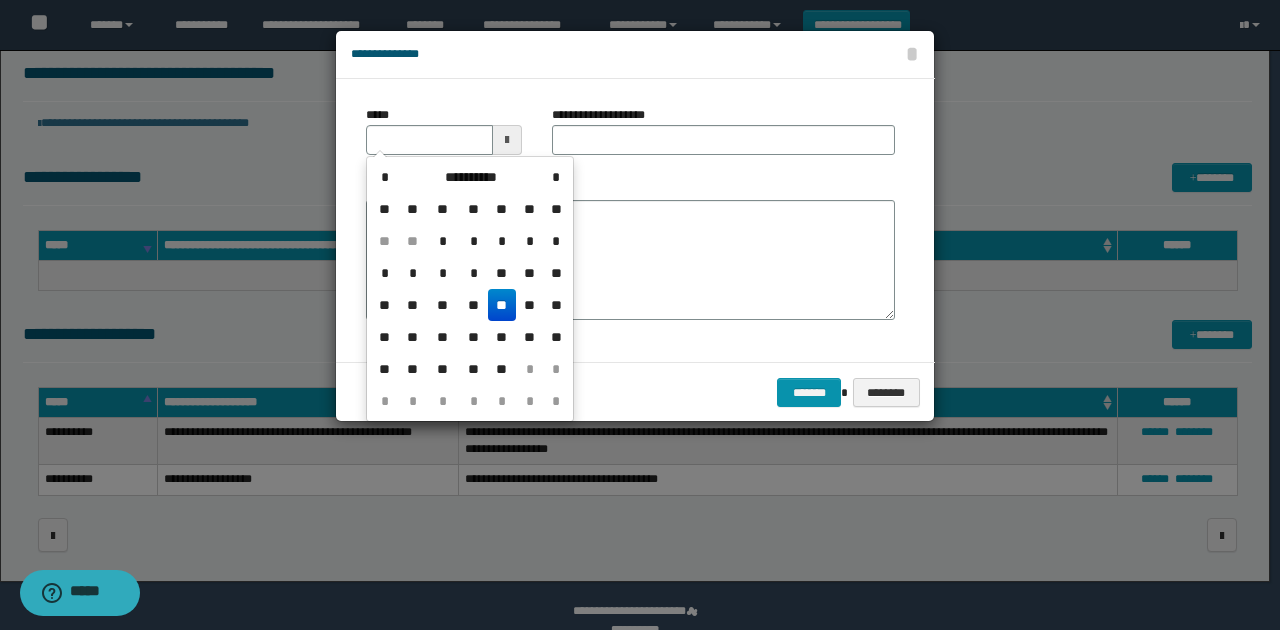 drag, startPoint x: 504, startPoint y: 302, endPoint x: 550, endPoint y: 182, distance: 128.51459 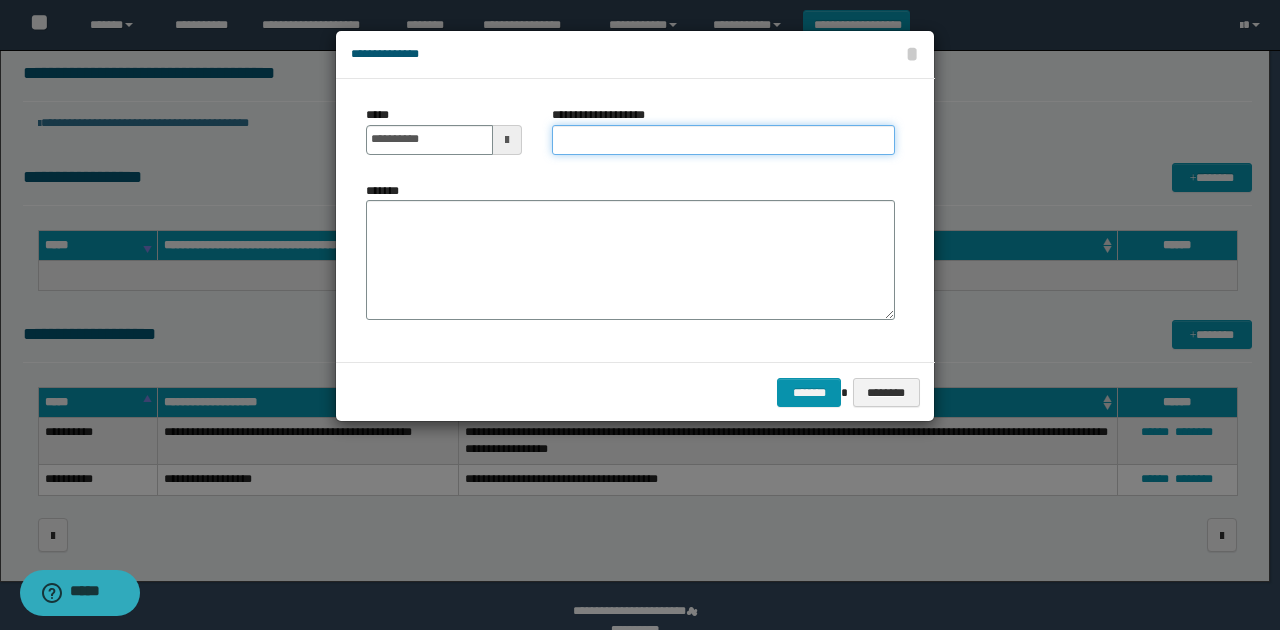 drag, startPoint x: 566, startPoint y: 142, endPoint x: 563, endPoint y: 164, distance: 22.203604 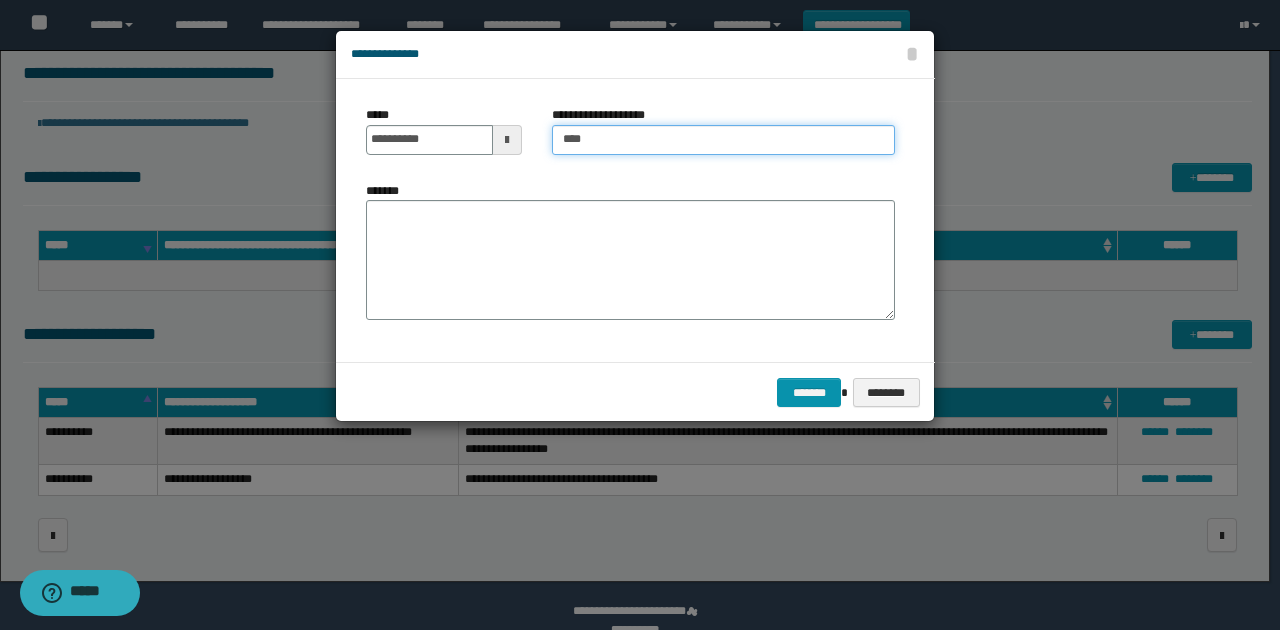 type on "**********" 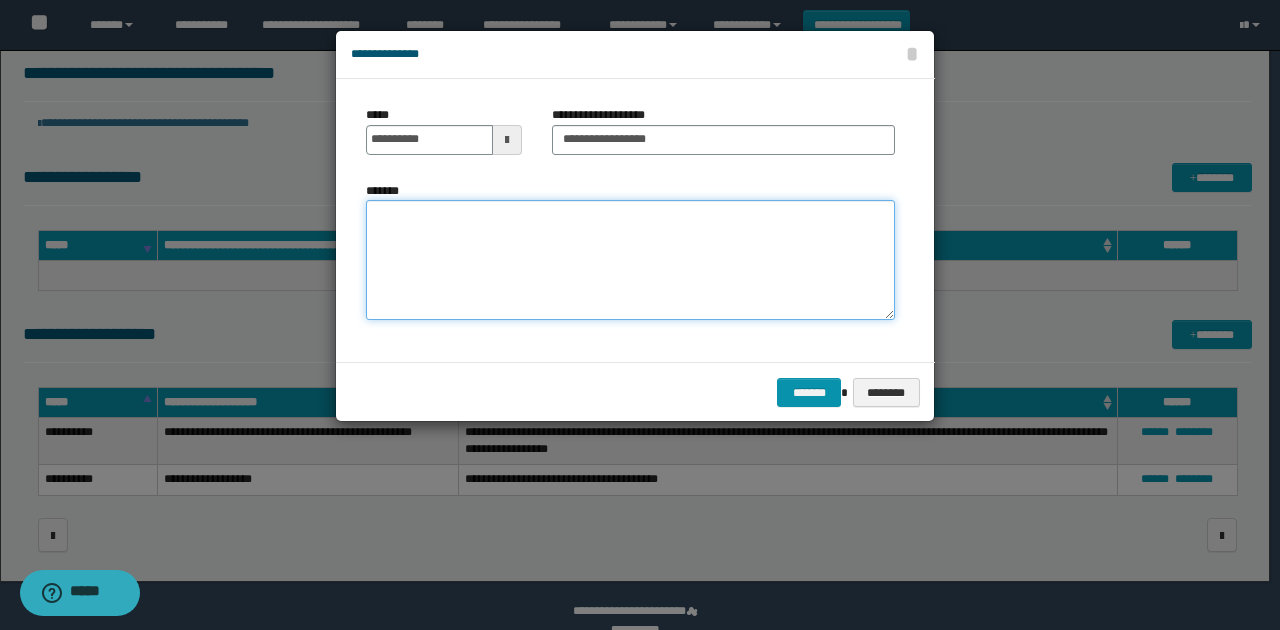 click on "*******" at bounding box center [630, 260] 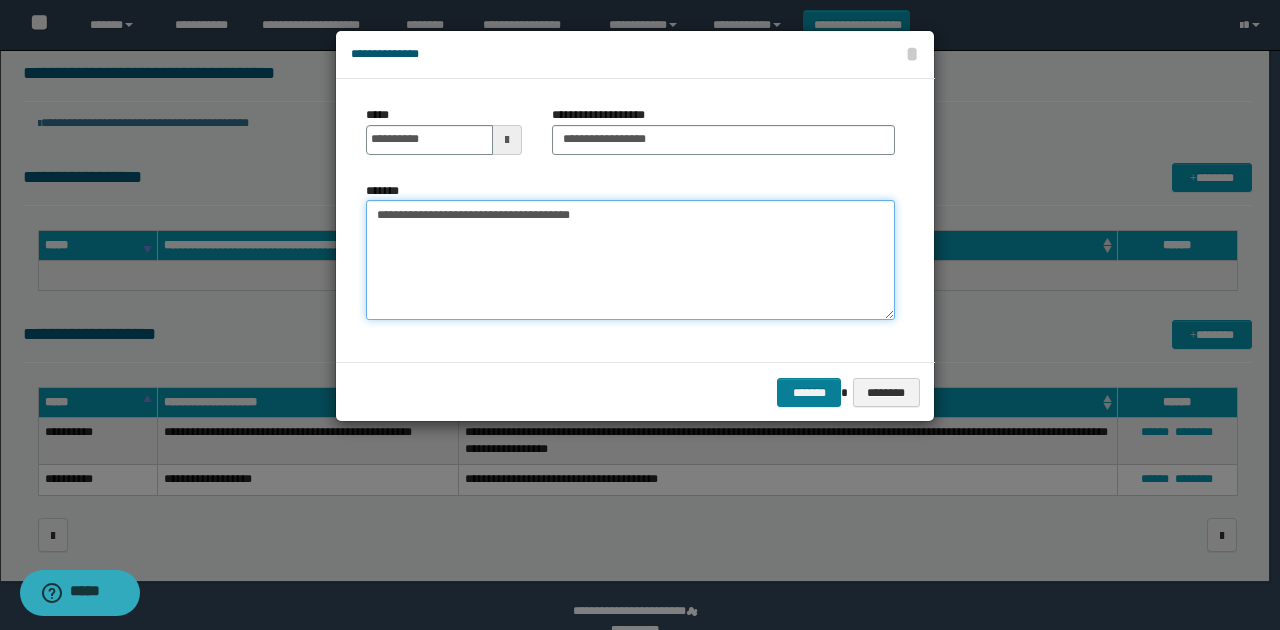 type on "**********" 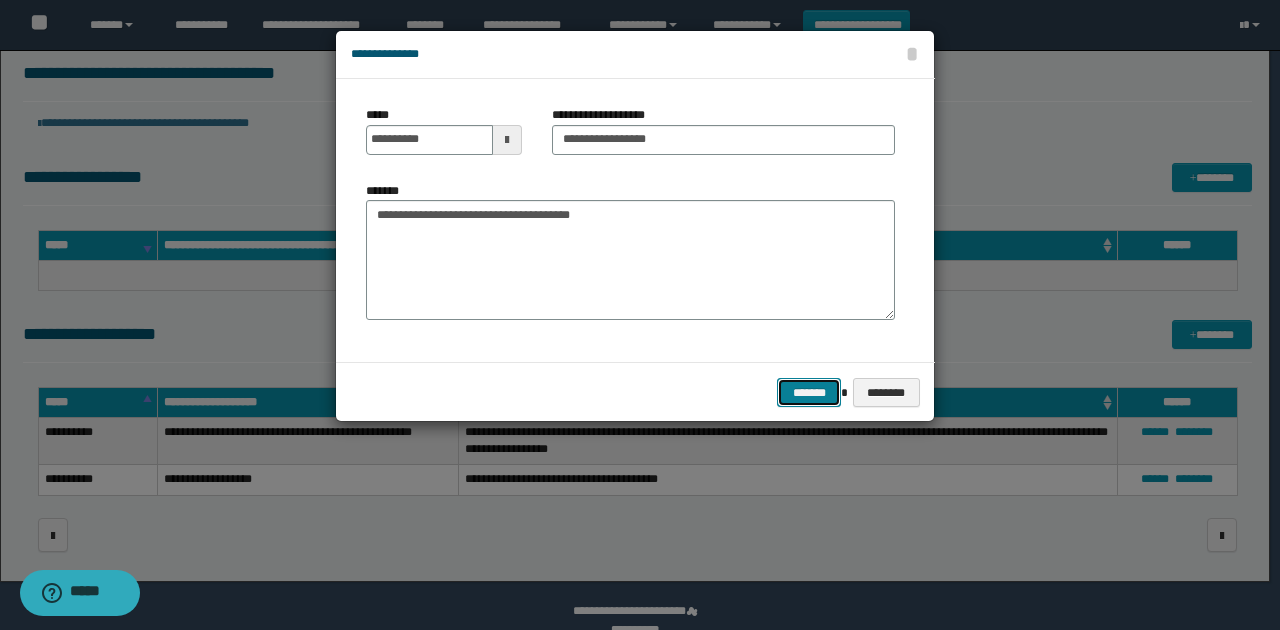 click on "*******" at bounding box center [809, 392] 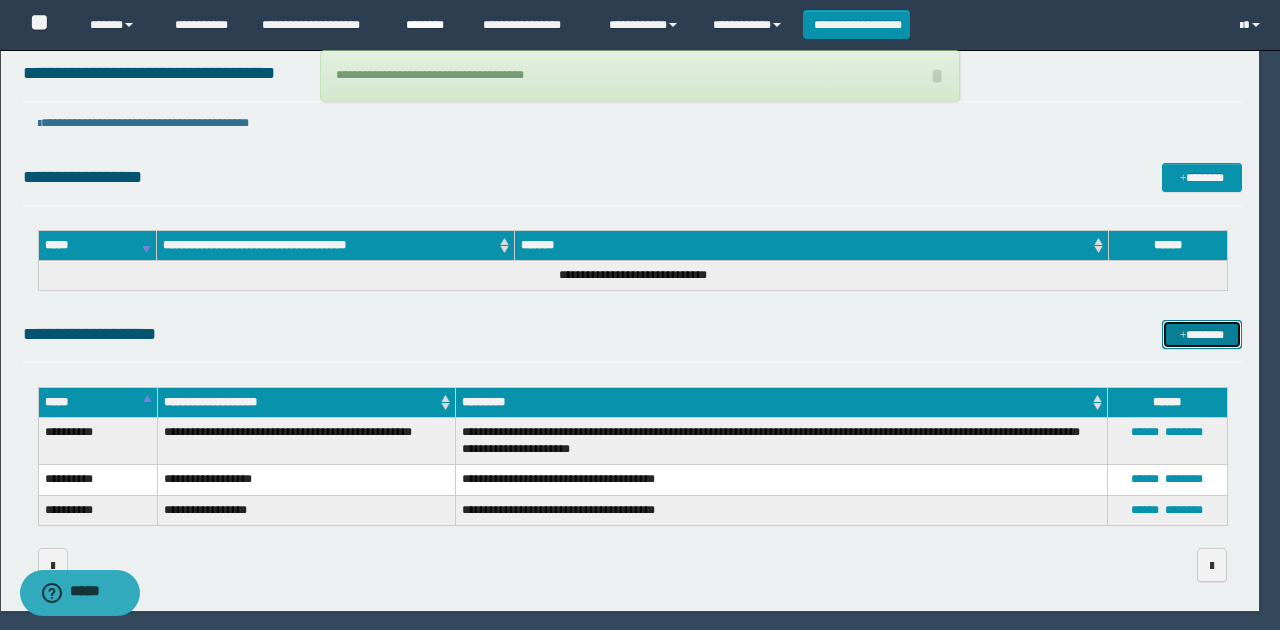 type 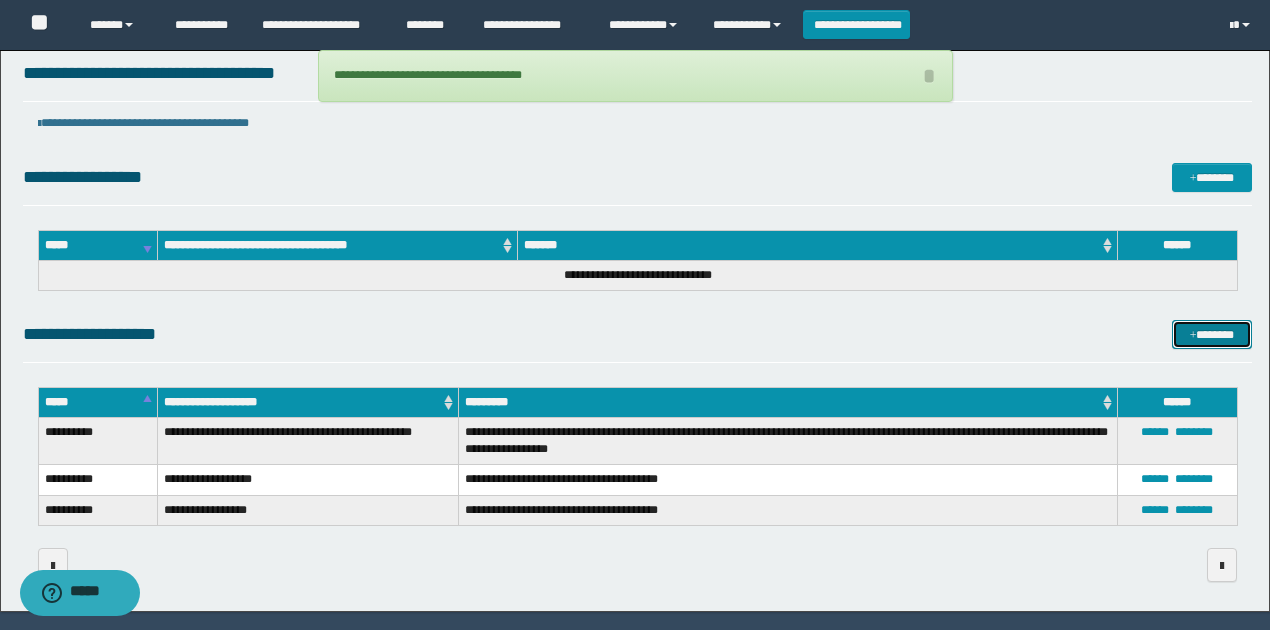 click on "*******" at bounding box center [1211, 334] 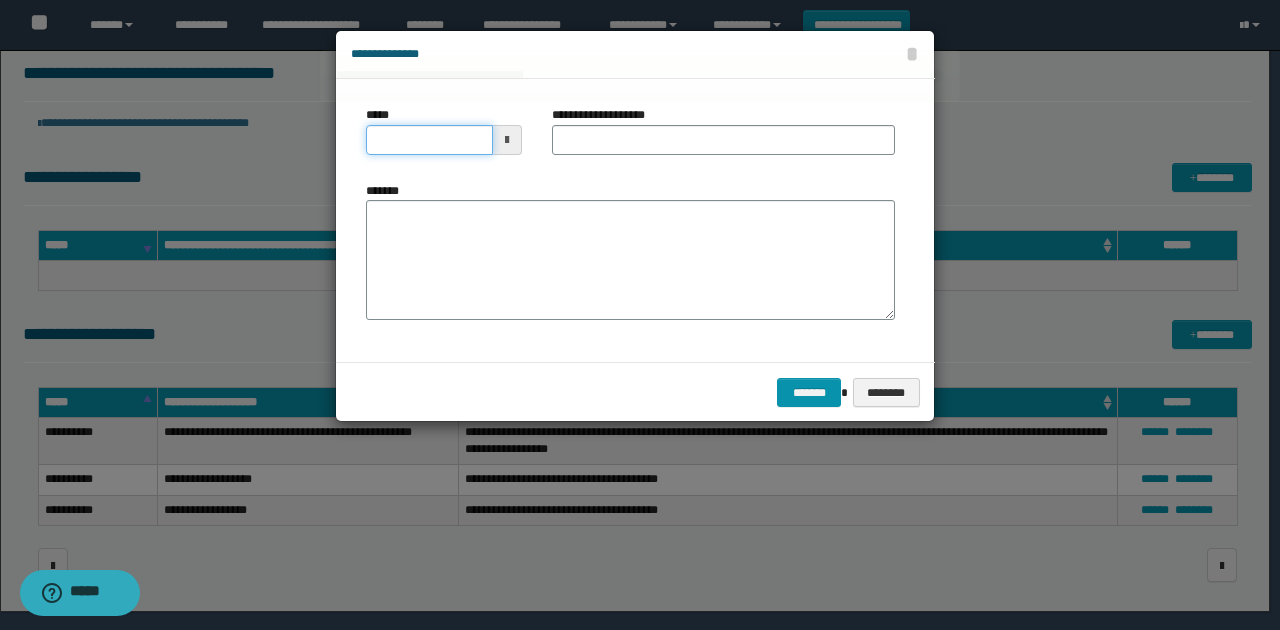 click on "*****" at bounding box center [429, 140] 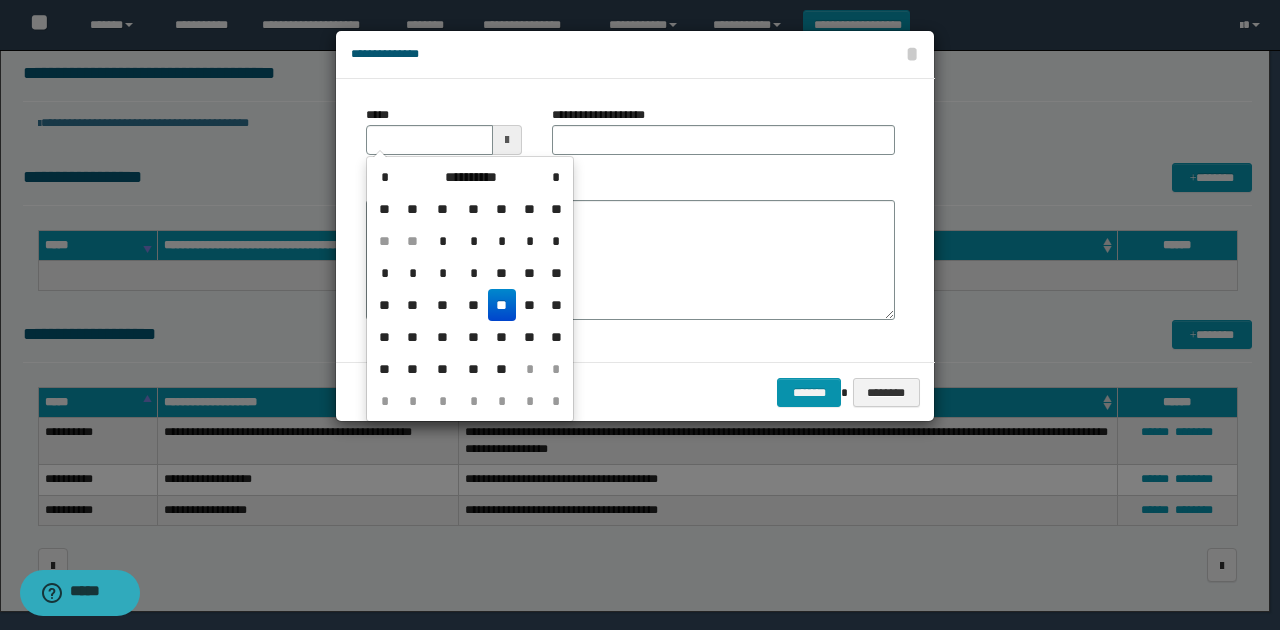 click on "**" at bounding box center [502, 305] 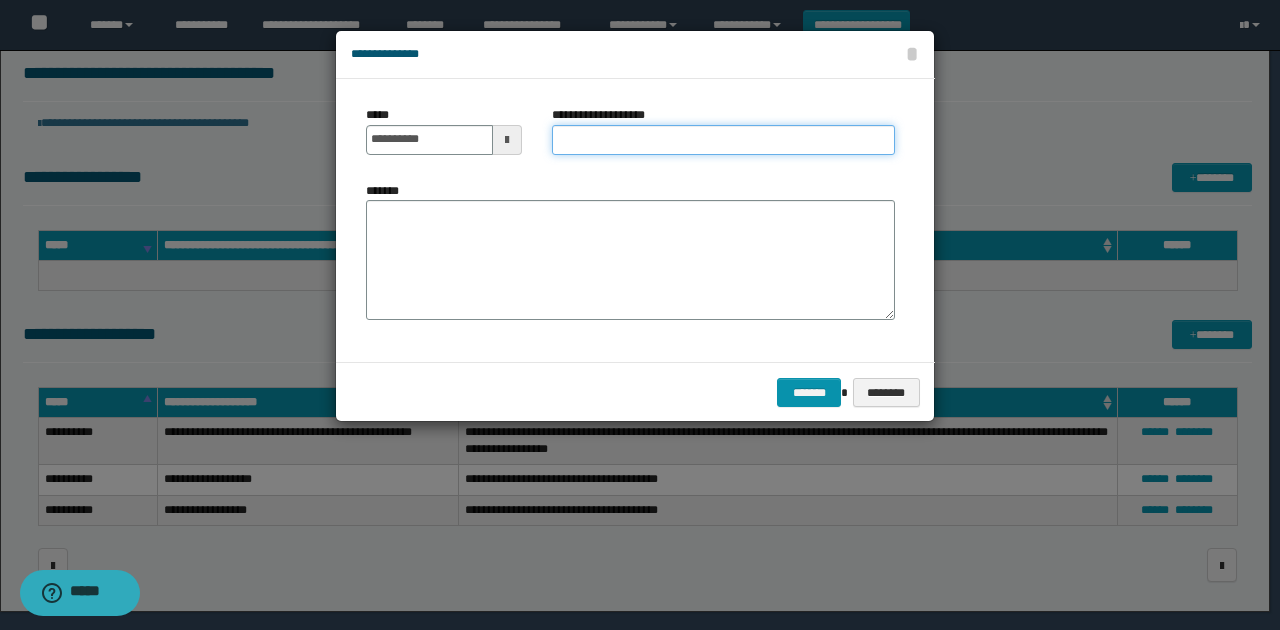 click on "**********" at bounding box center [723, 140] 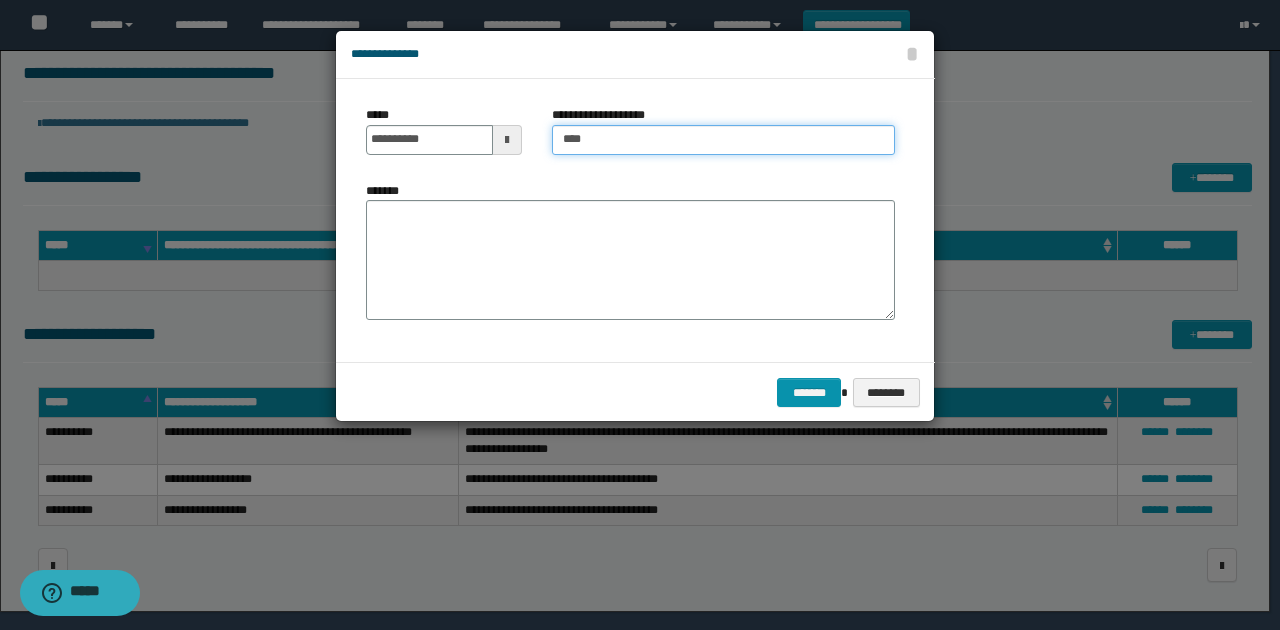 type on "**********" 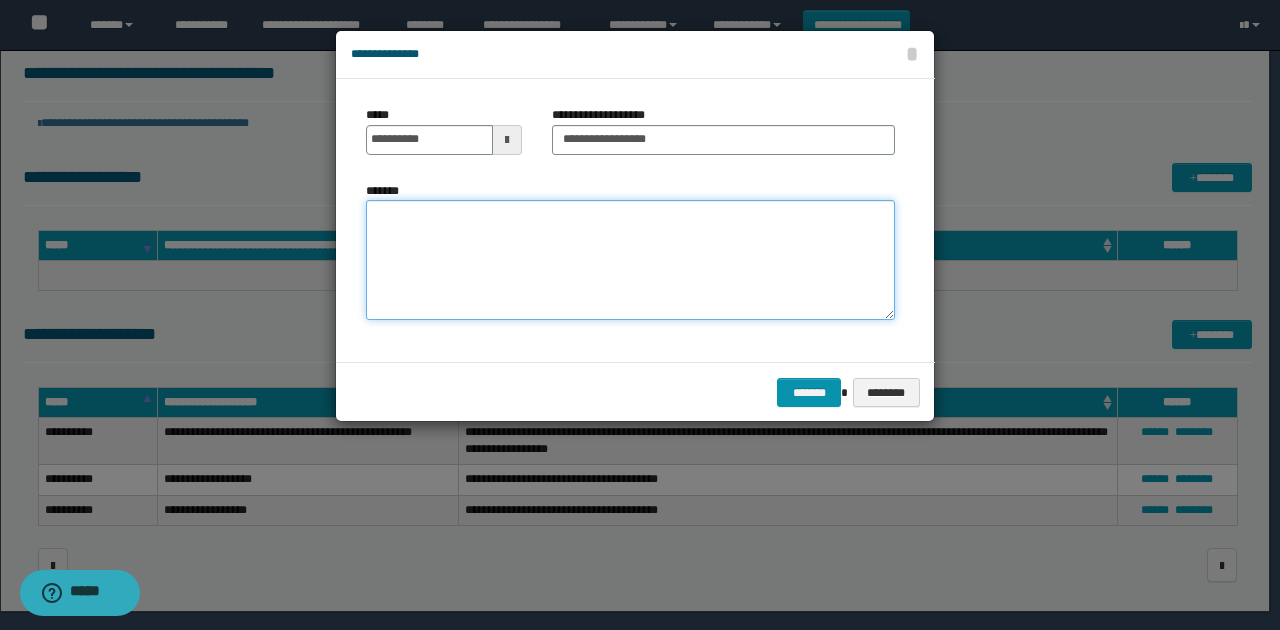 click on "*******" at bounding box center (630, 260) 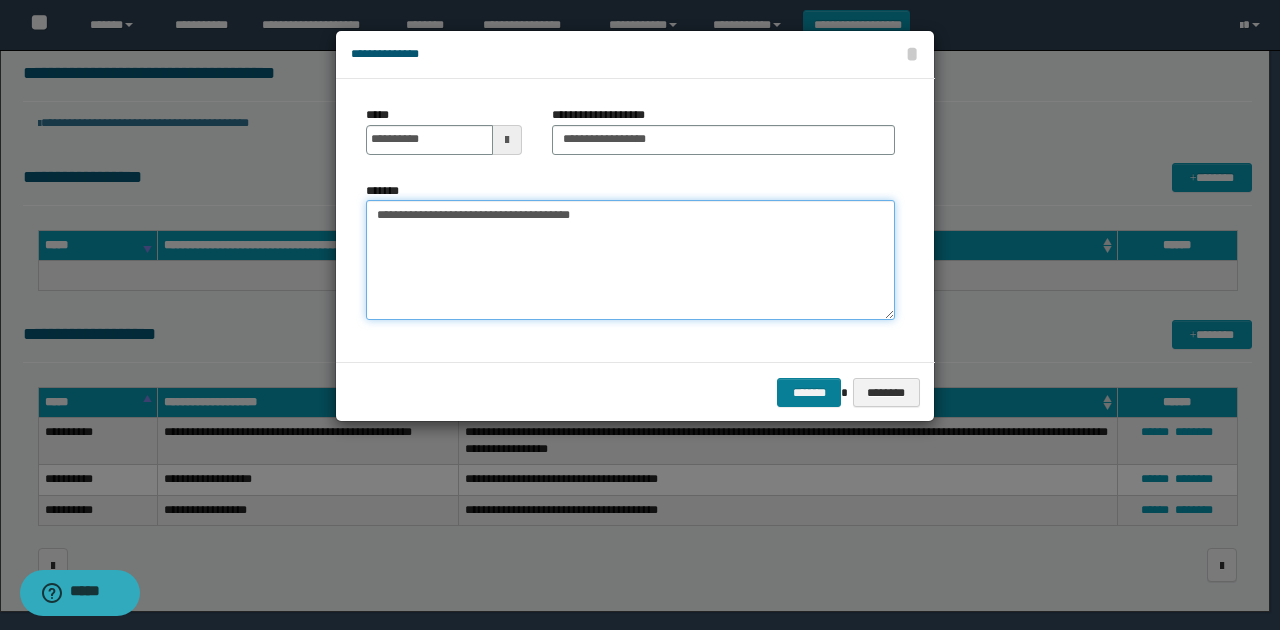 type on "**********" 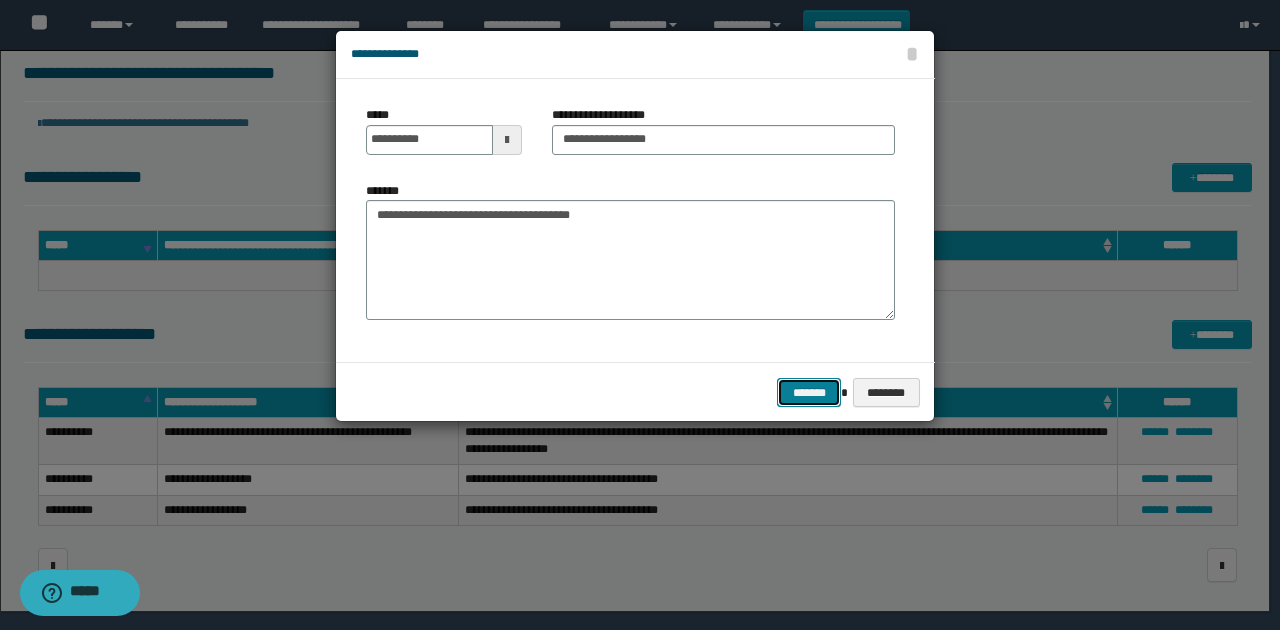 click on "*******" at bounding box center (809, 392) 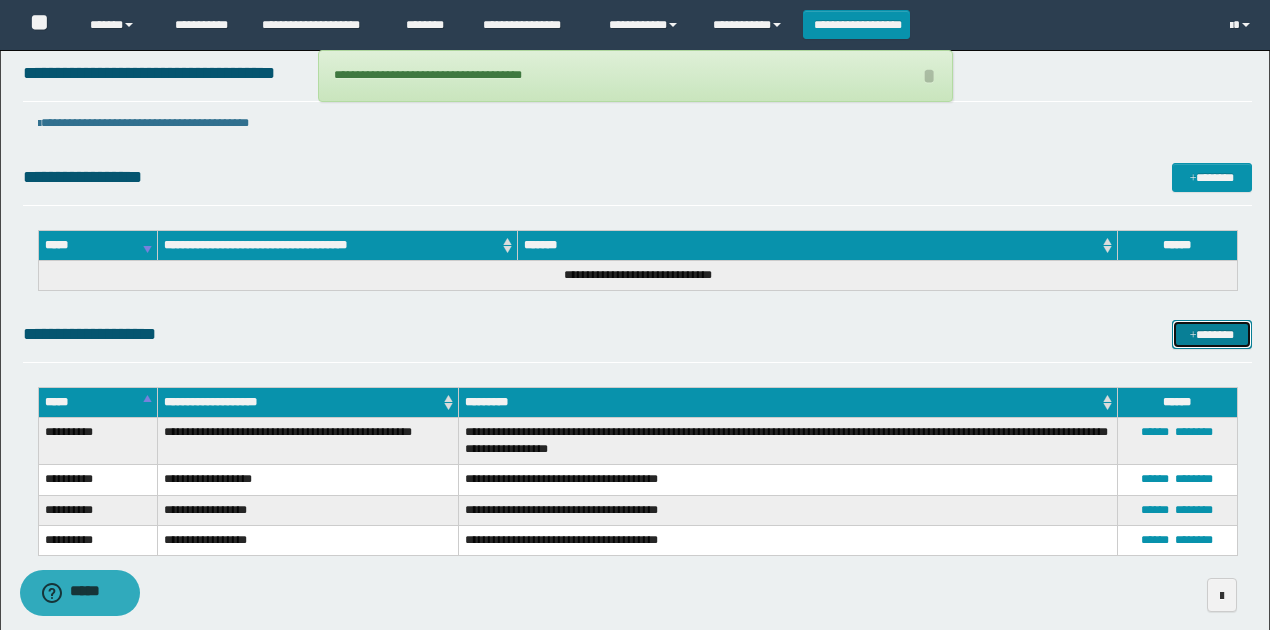 click on "*******" at bounding box center (1211, 334) 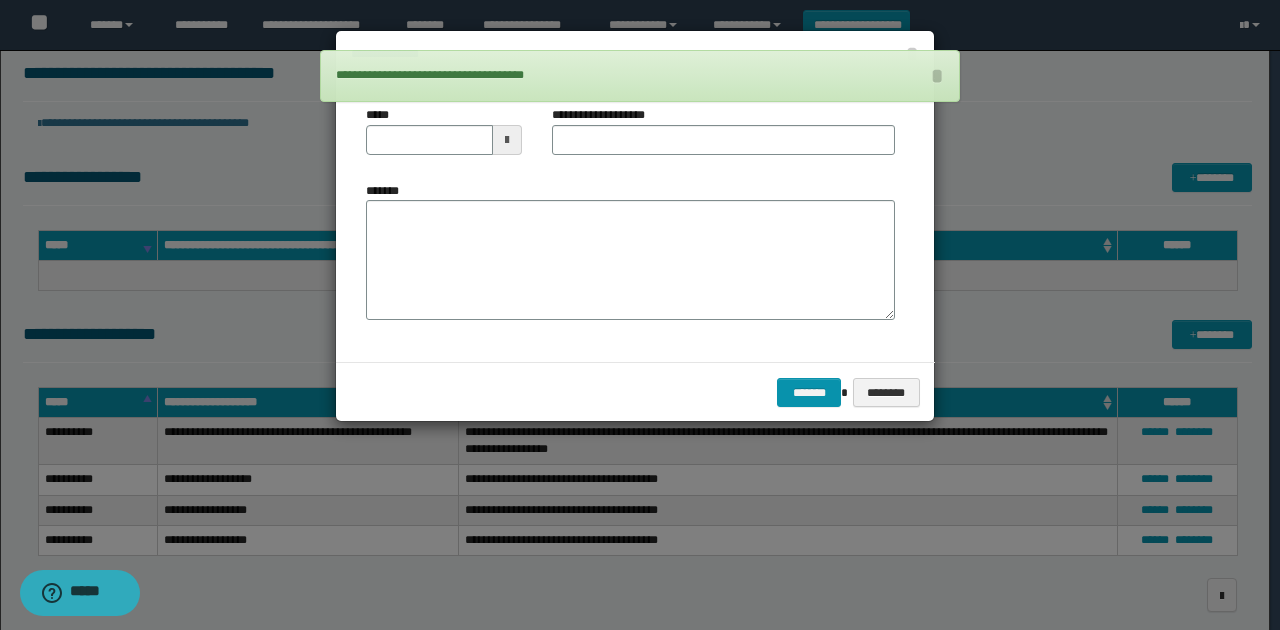 click at bounding box center [507, 140] 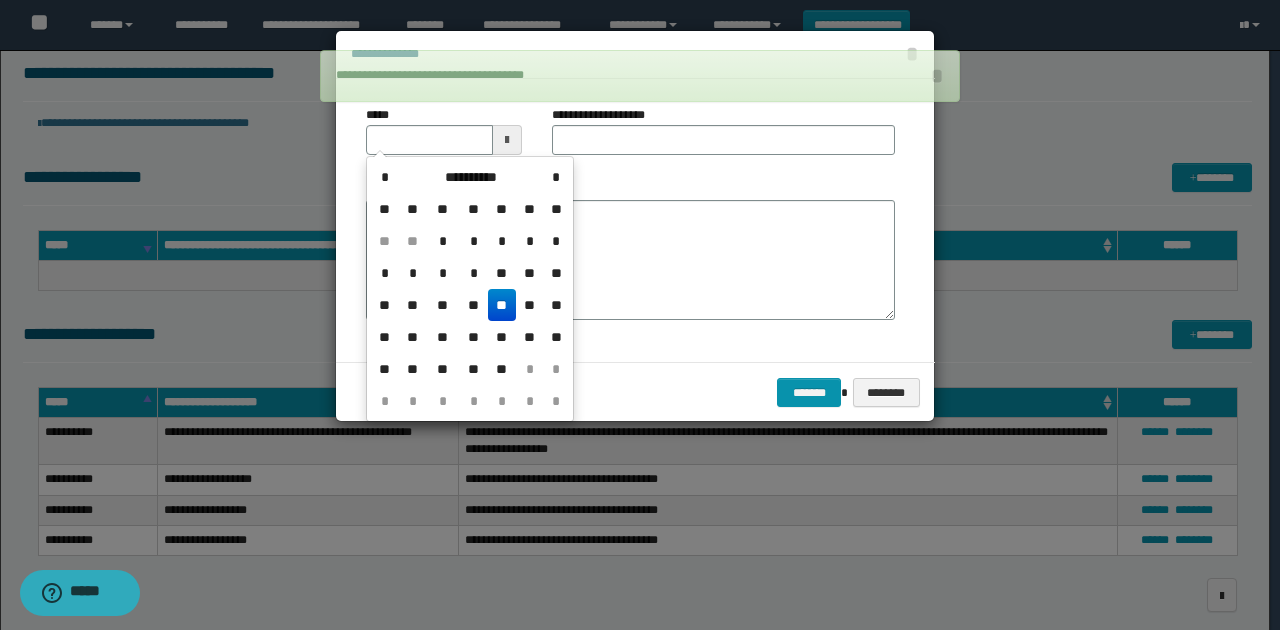 click on "**" at bounding box center [502, 305] 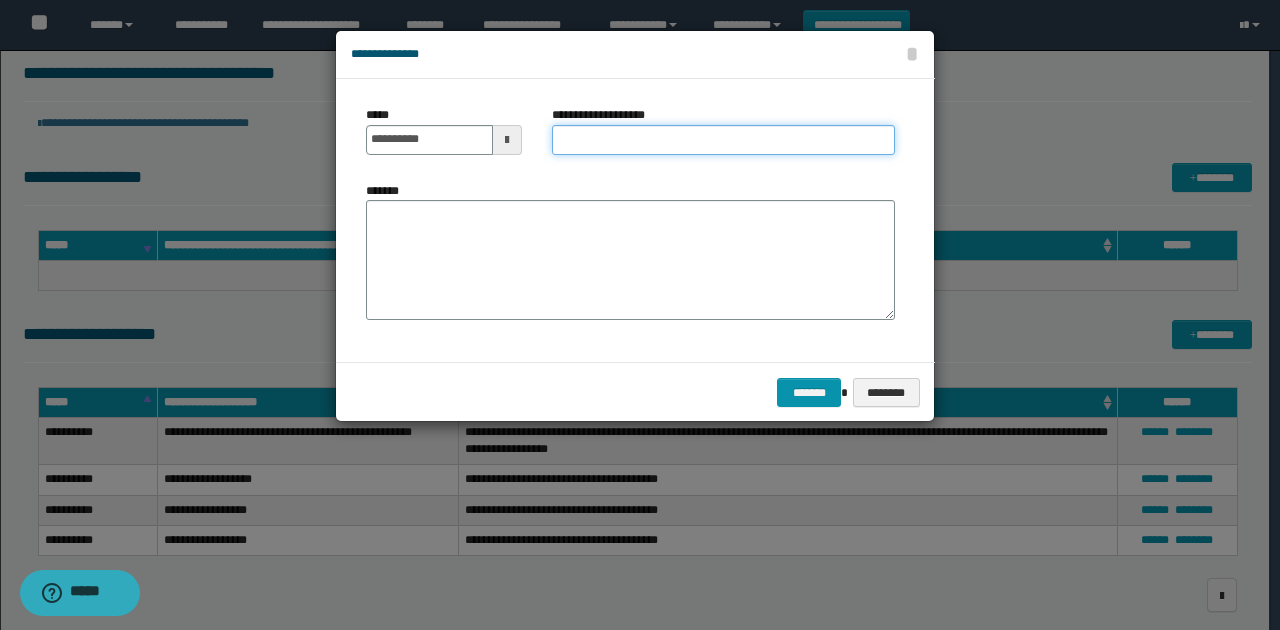 click on "**********" at bounding box center (723, 140) 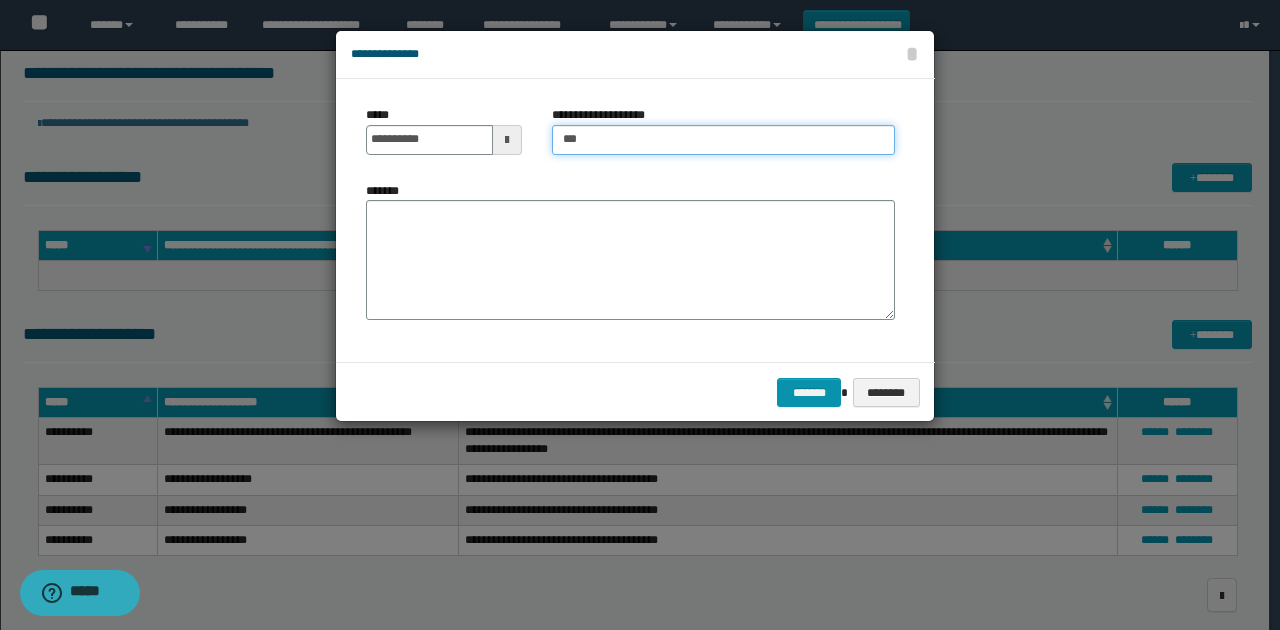 type on "**********" 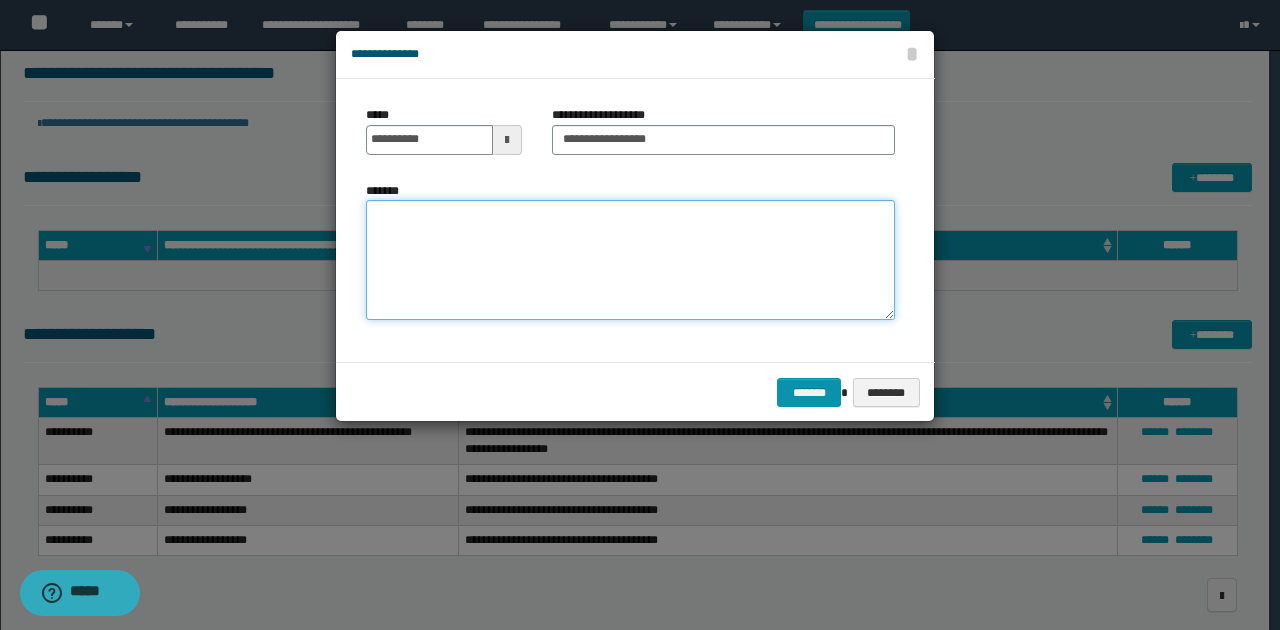 click on "*******" at bounding box center [630, 260] 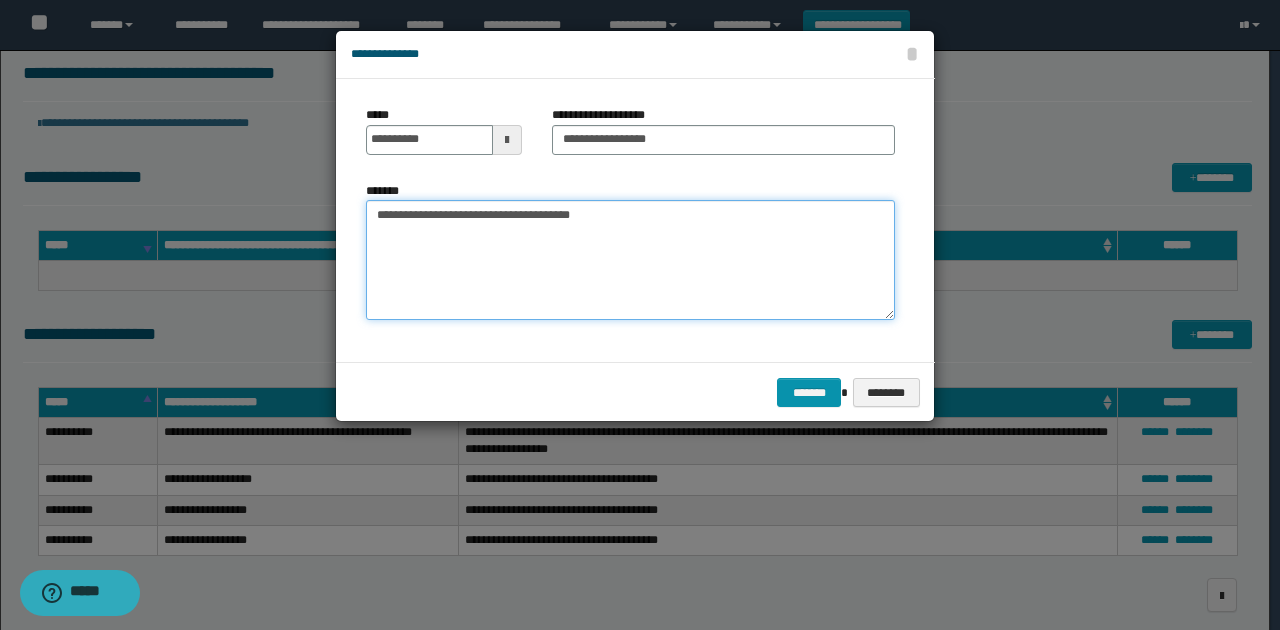 type on "**********" 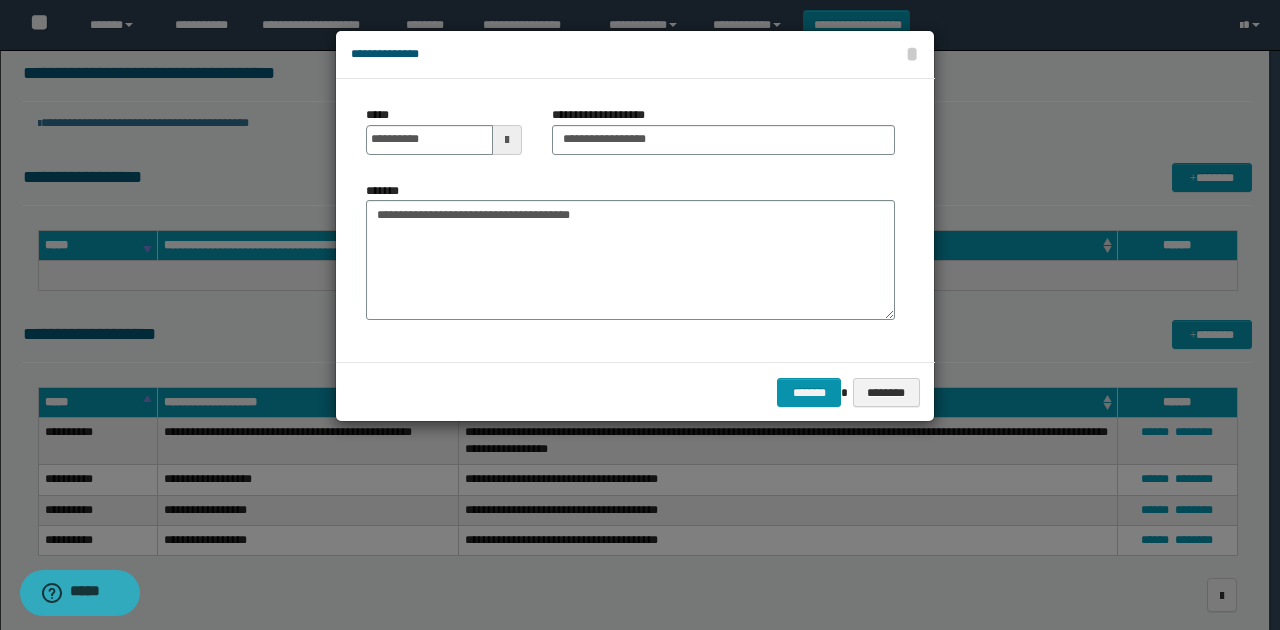 drag, startPoint x: 592, startPoint y: 341, endPoint x: 694, endPoint y: 384, distance: 110.69327 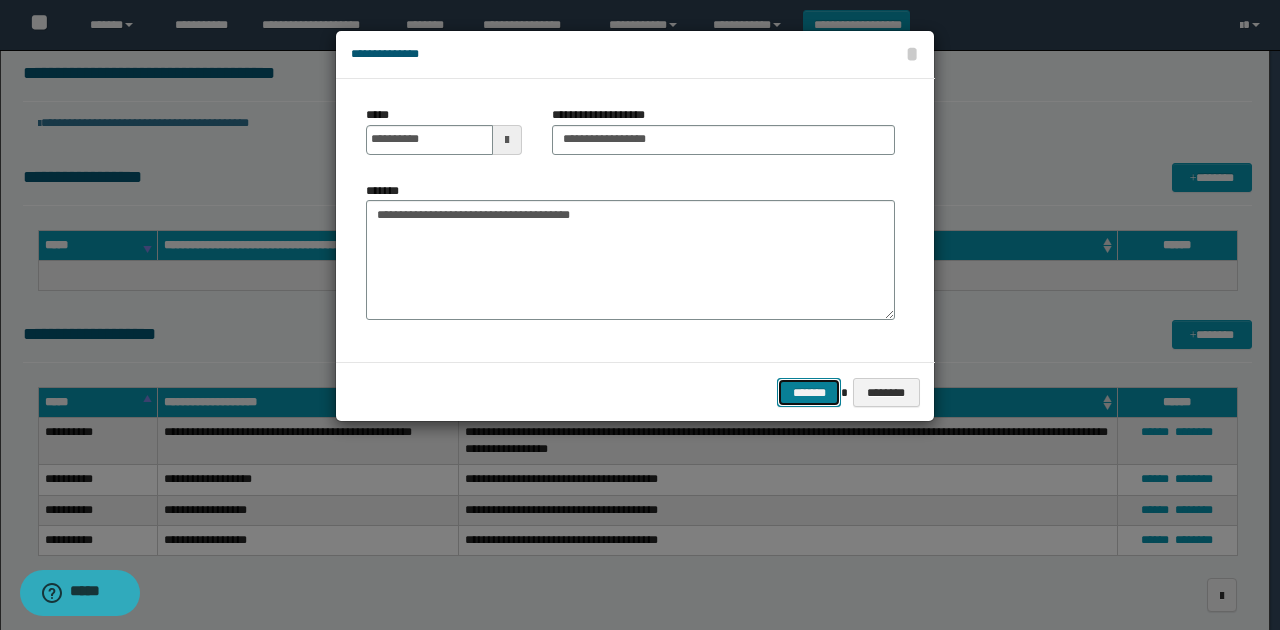 click on "*******" at bounding box center (809, 392) 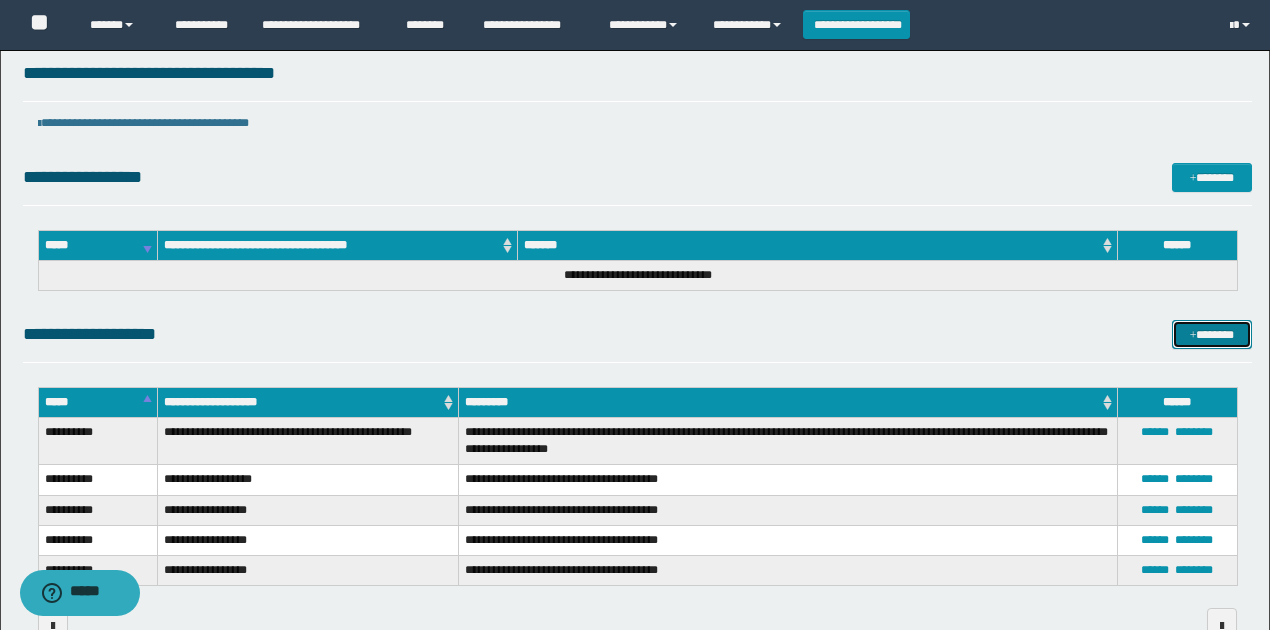 click on "*******" at bounding box center [1211, 334] 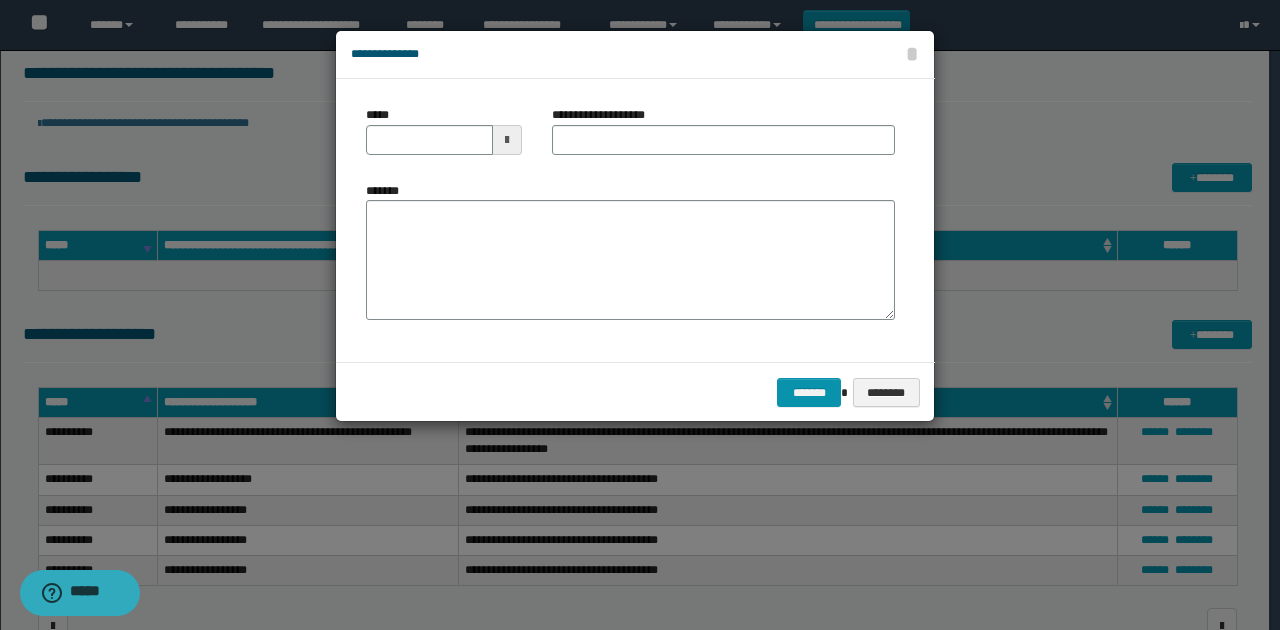 click at bounding box center [507, 140] 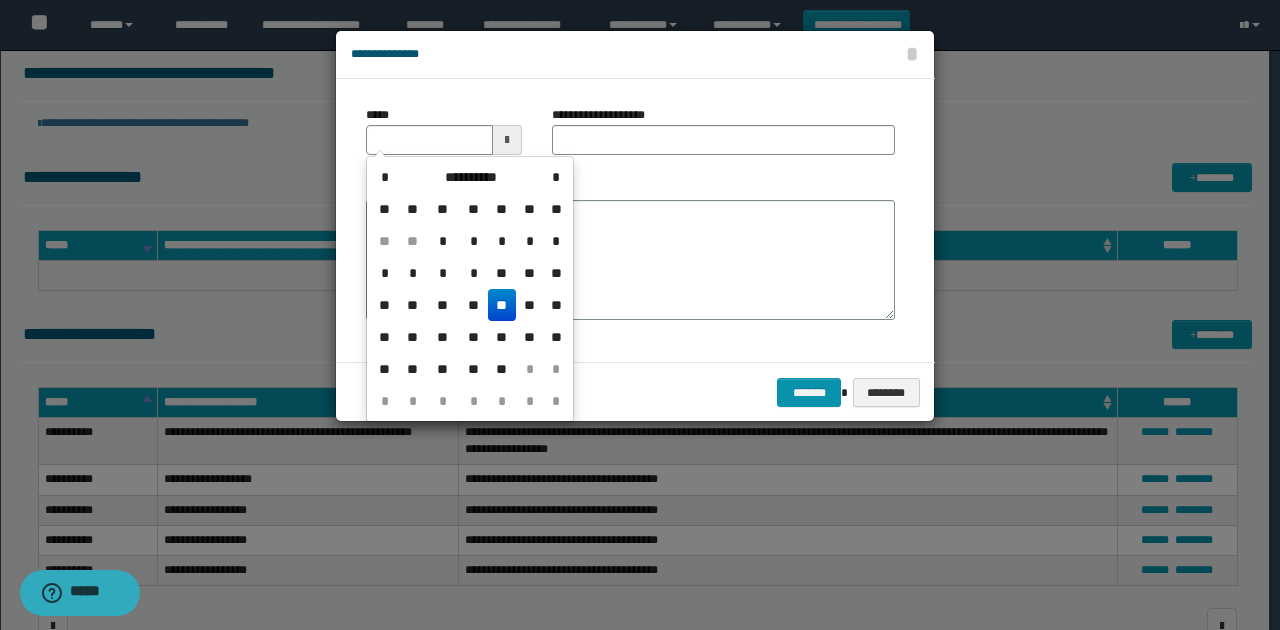 click on "**" at bounding box center (502, 305) 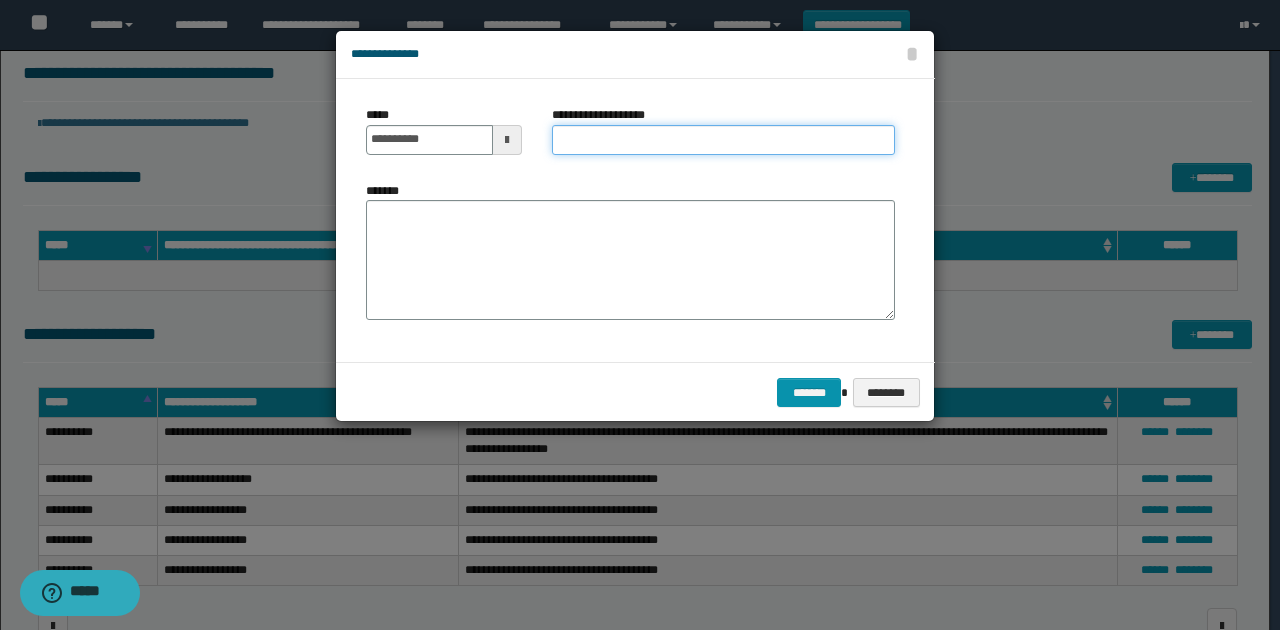 click on "**********" at bounding box center (723, 140) 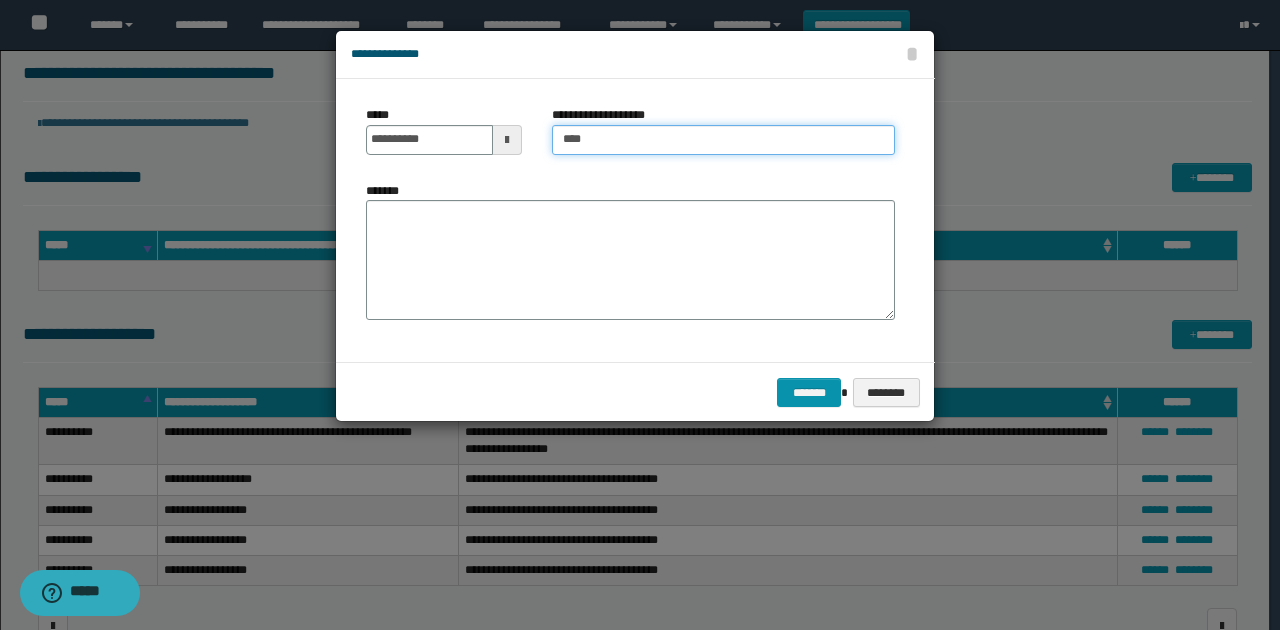 type on "**********" 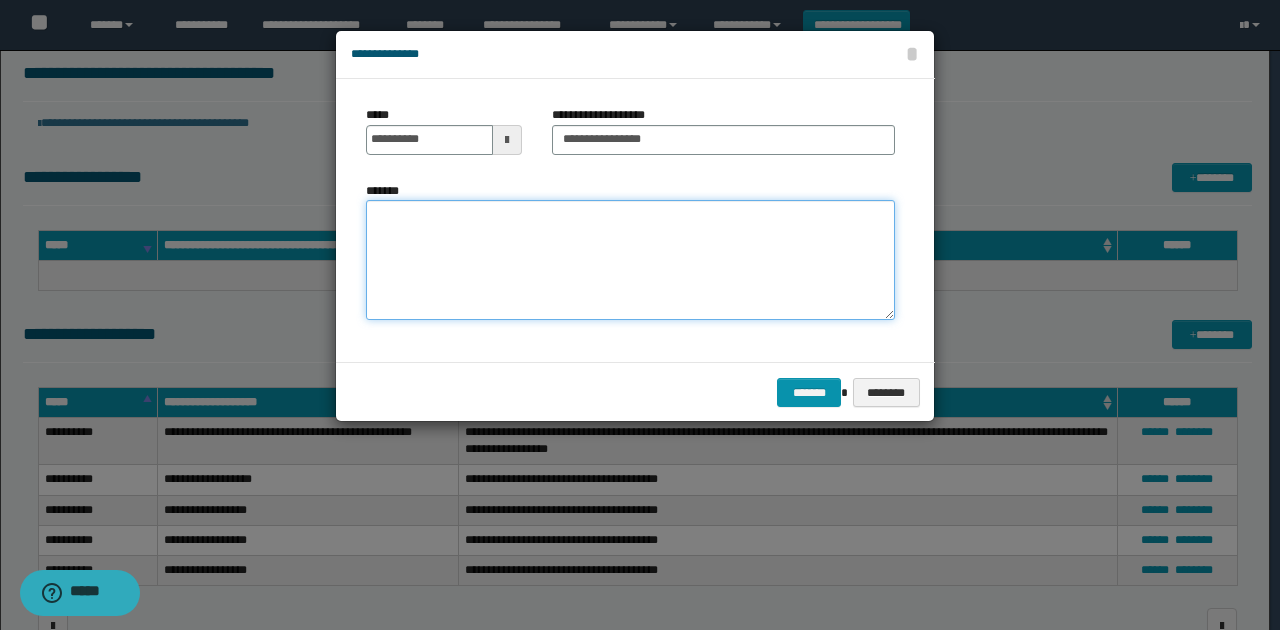 click on "*******" at bounding box center (630, 260) 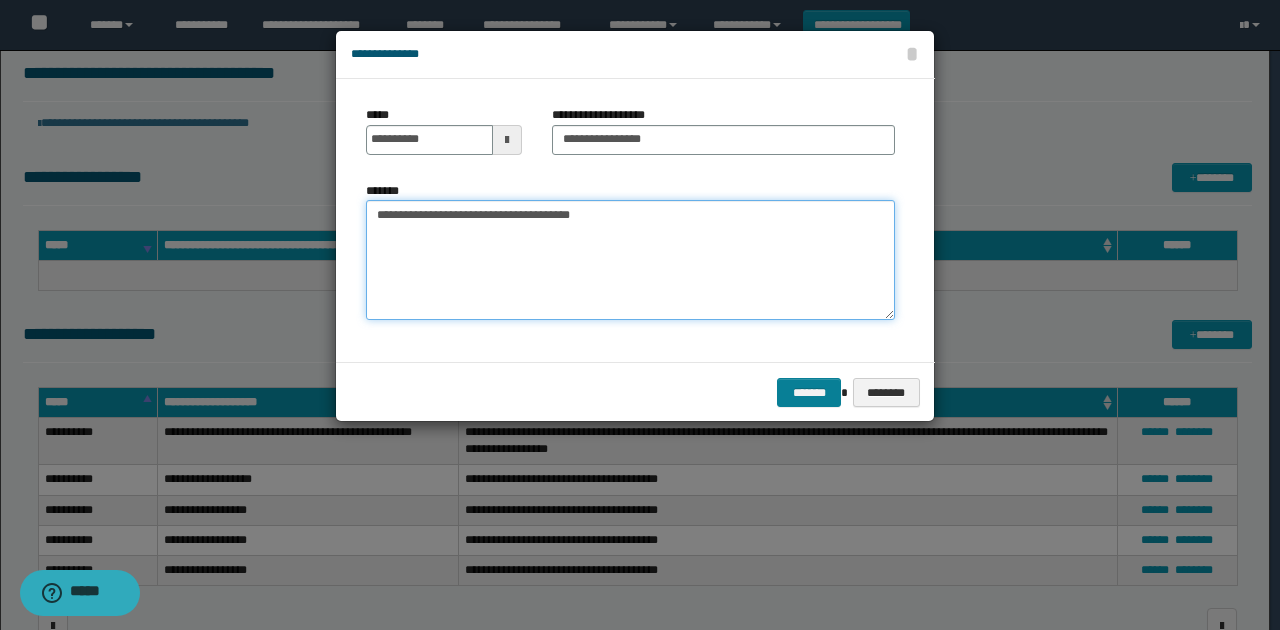type on "**********" 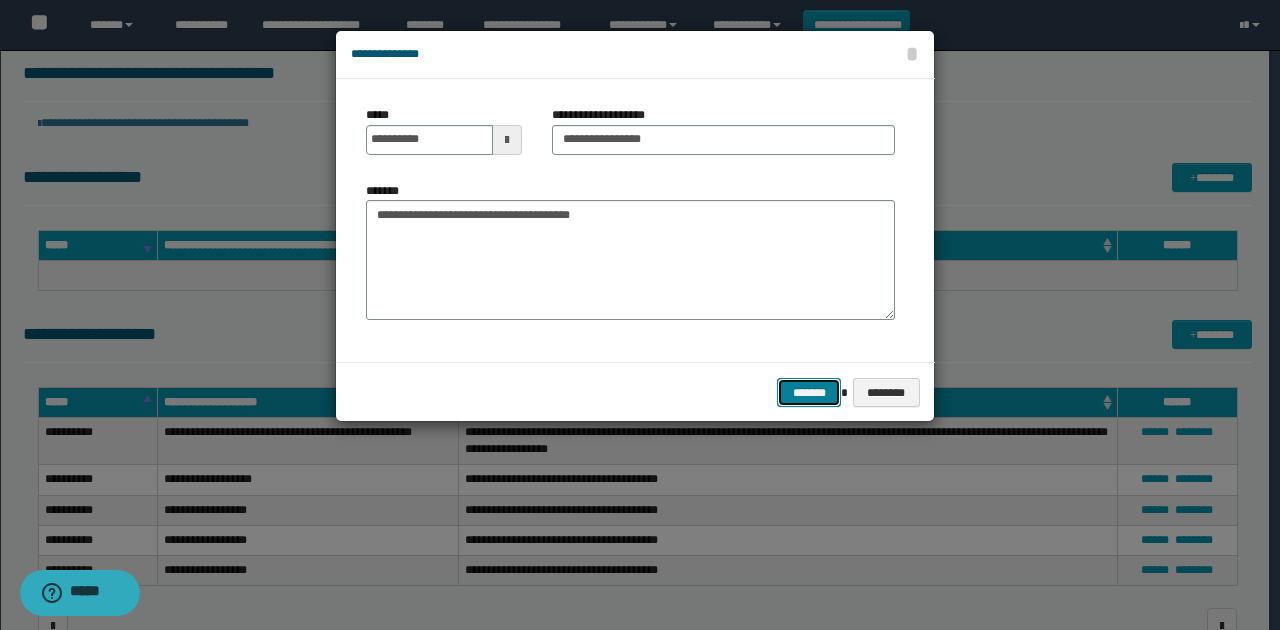 click on "*******" at bounding box center (809, 392) 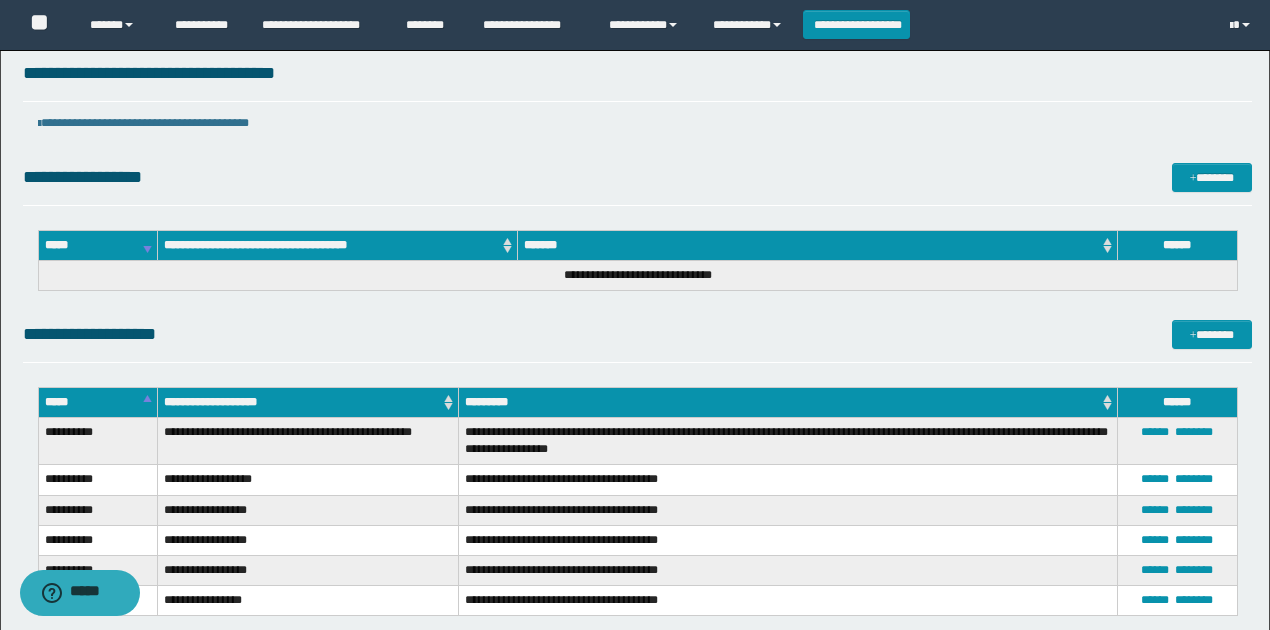 click on "**********" at bounding box center (637, 365) 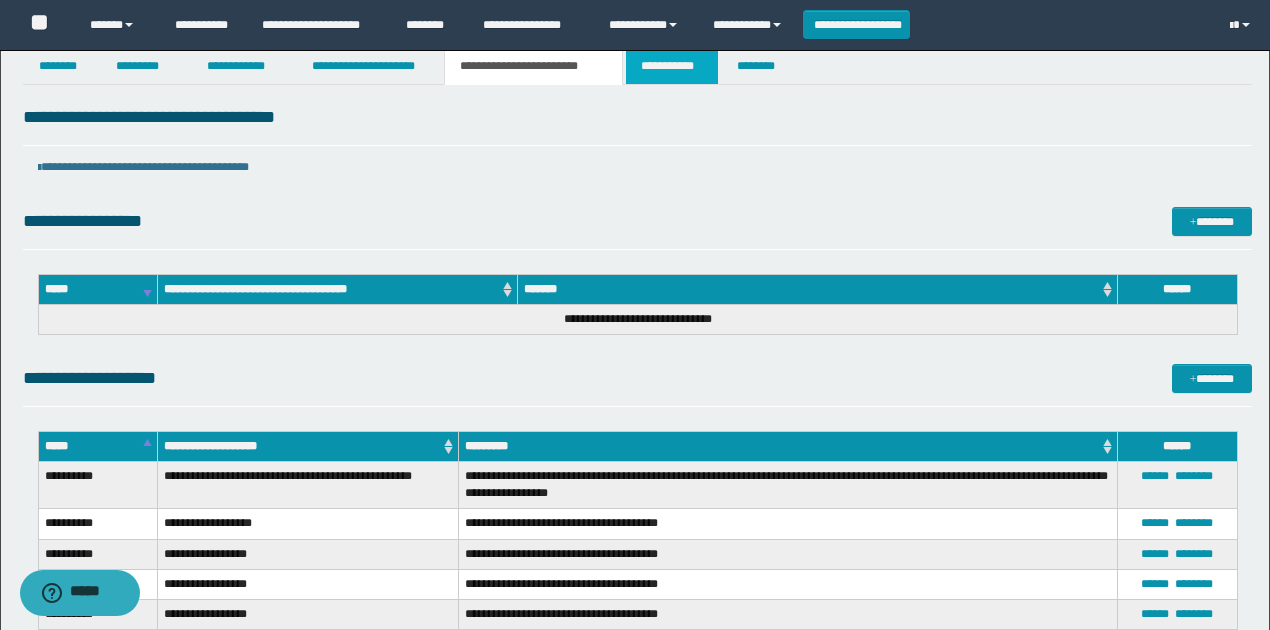 scroll, scrollTop: 0, scrollLeft: 0, axis: both 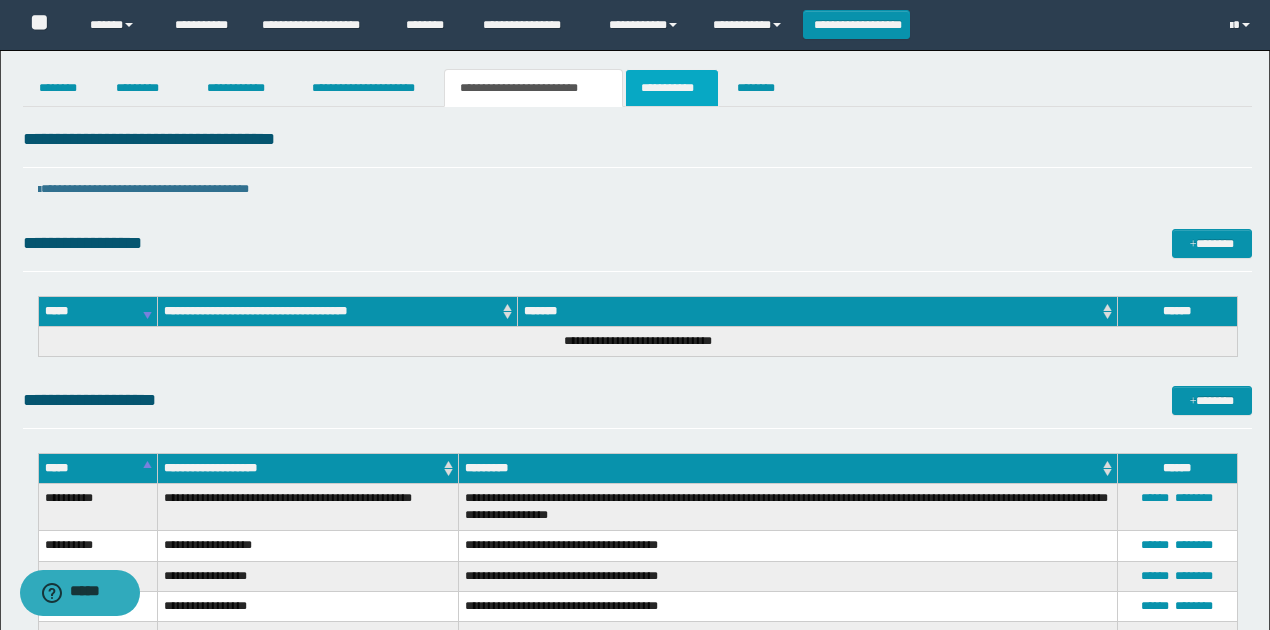 click on "**********" at bounding box center (672, 88) 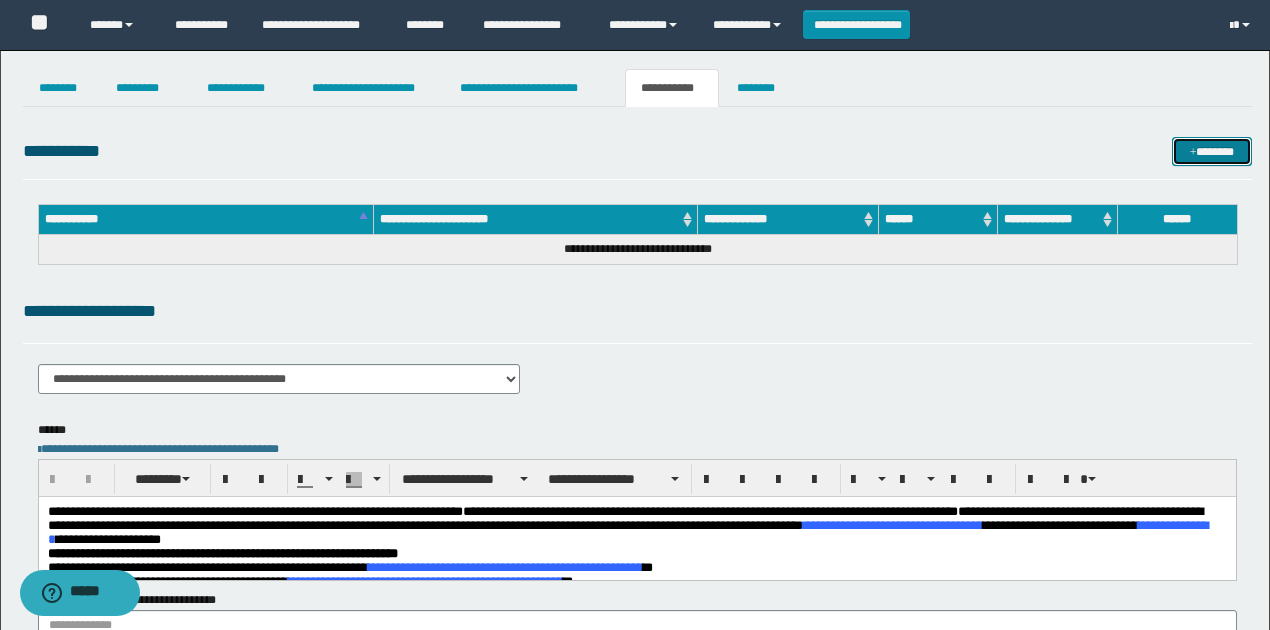click at bounding box center (1193, 153) 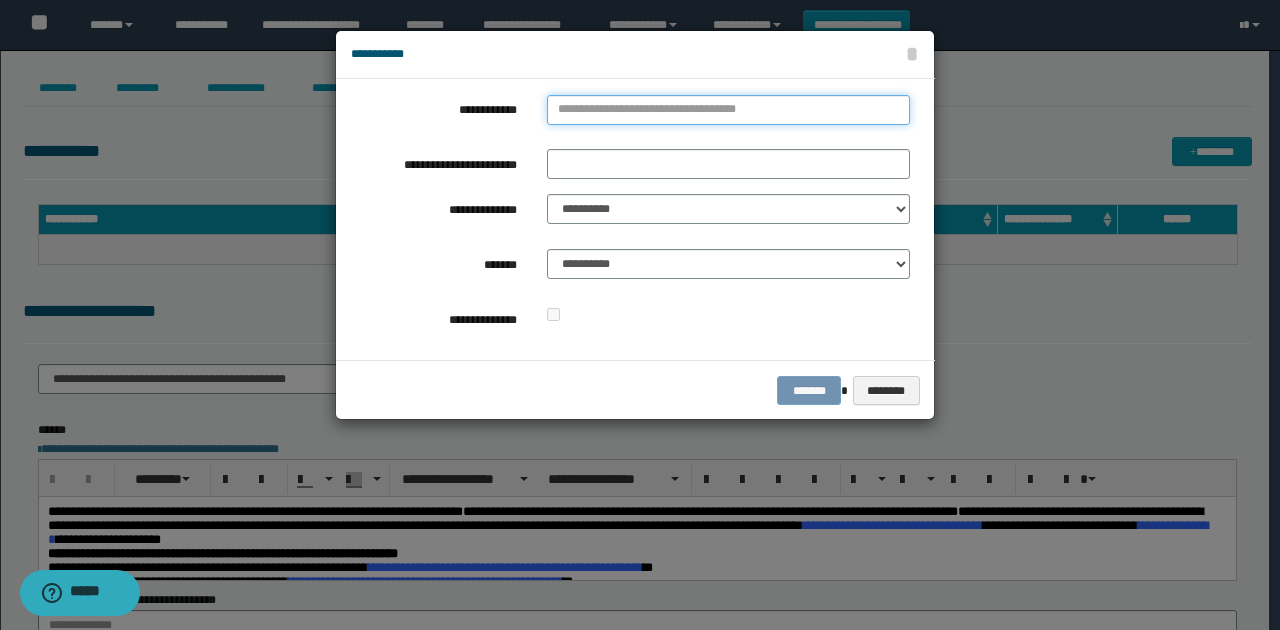 click on "**********" at bounding box center [728, 110] 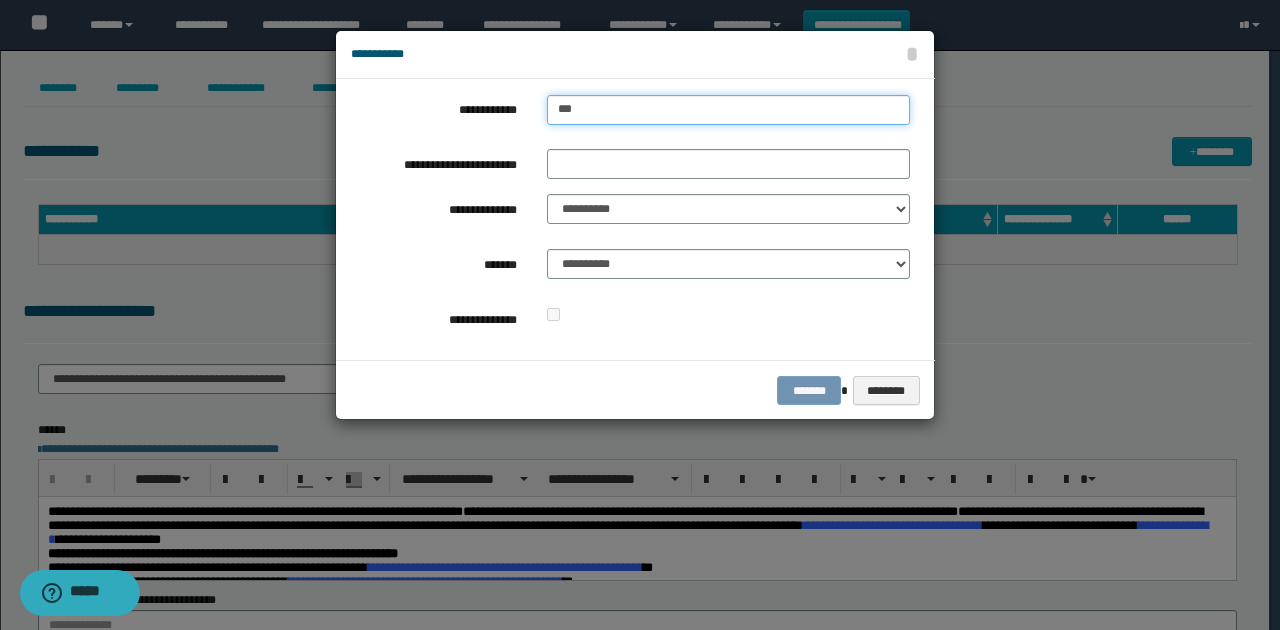 type on "****" 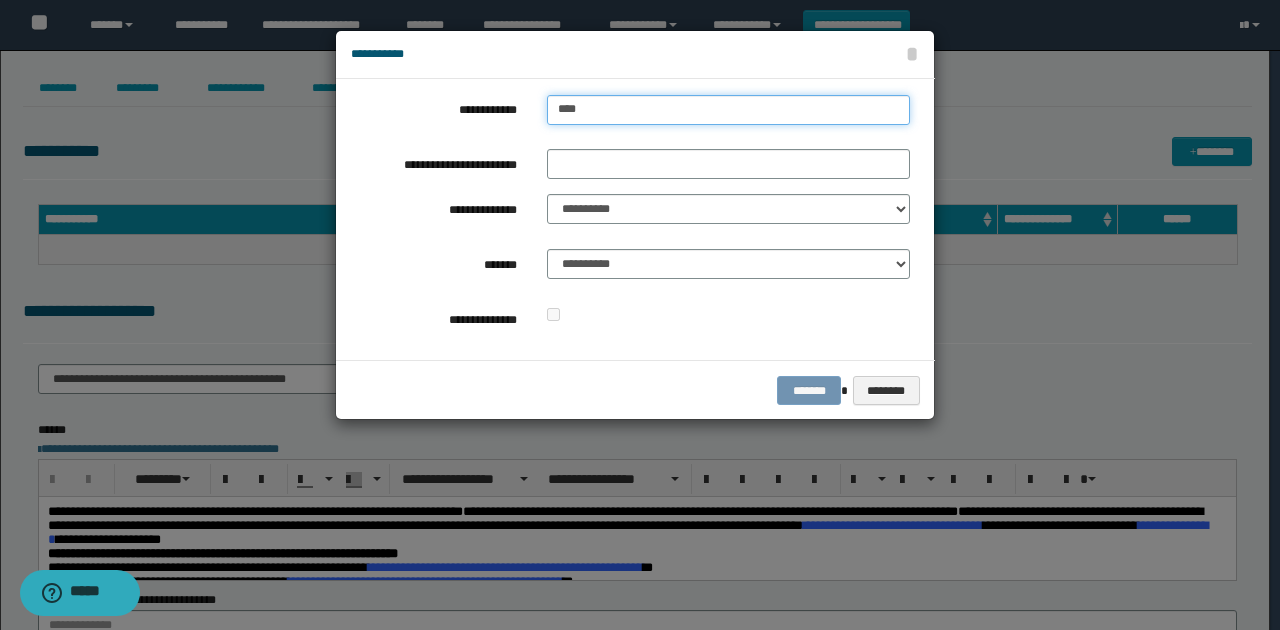 type on "****" 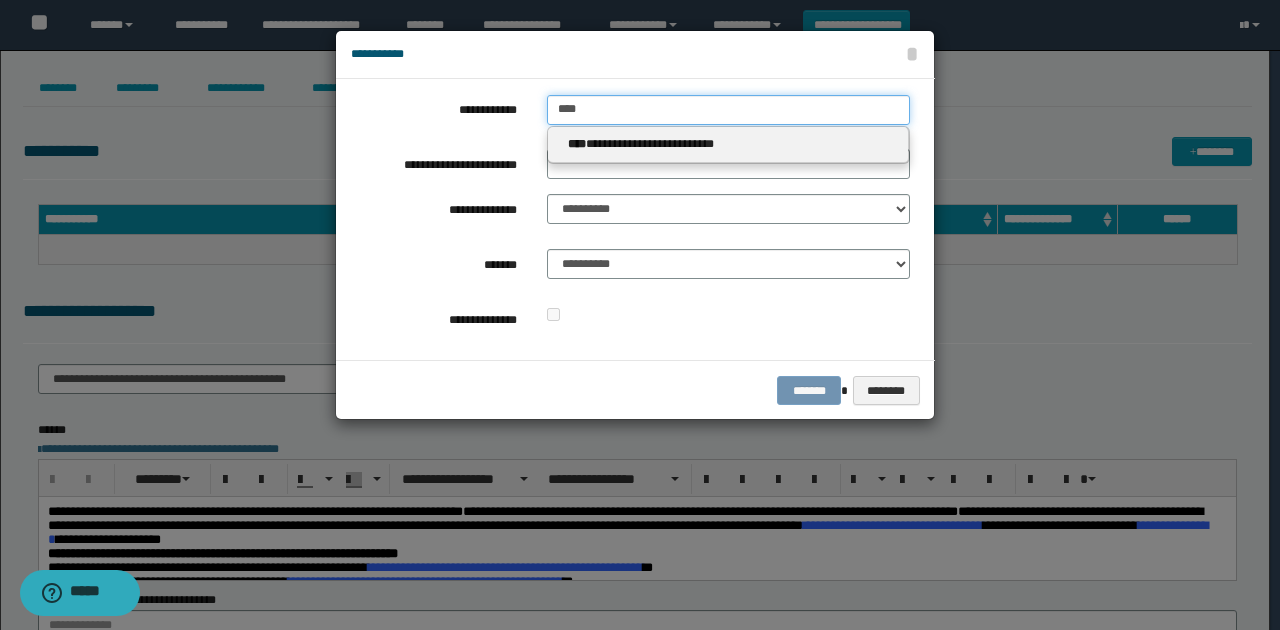 type on "****" 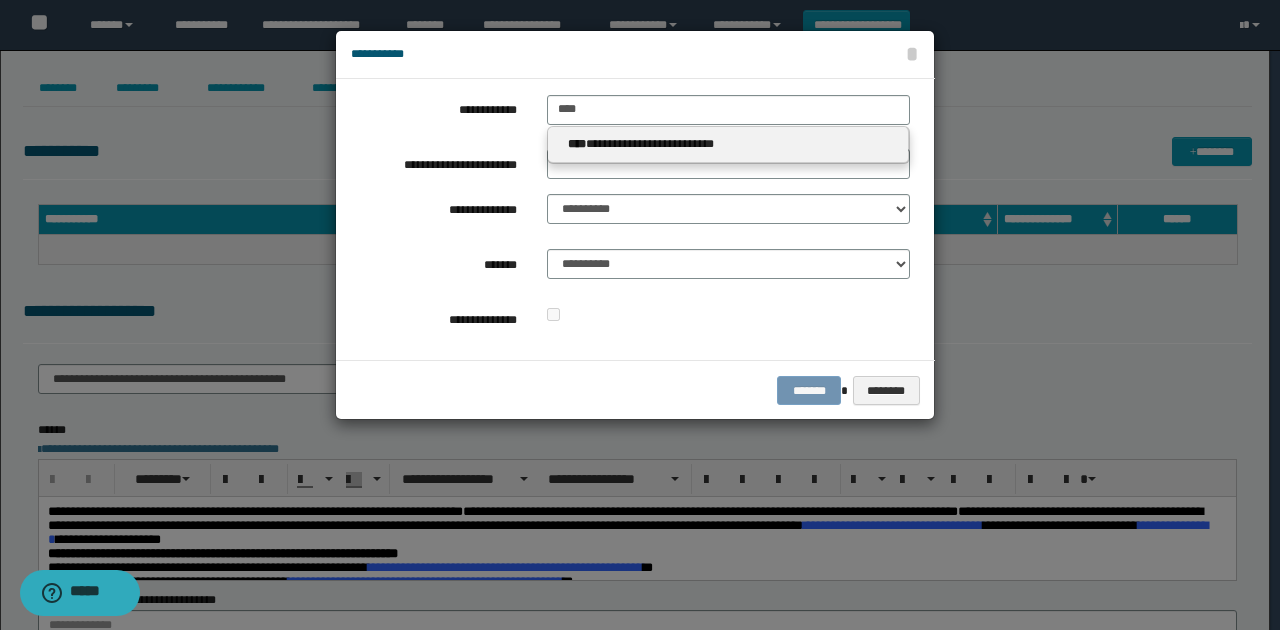 click on "**********" at bounding box center [728, 144] 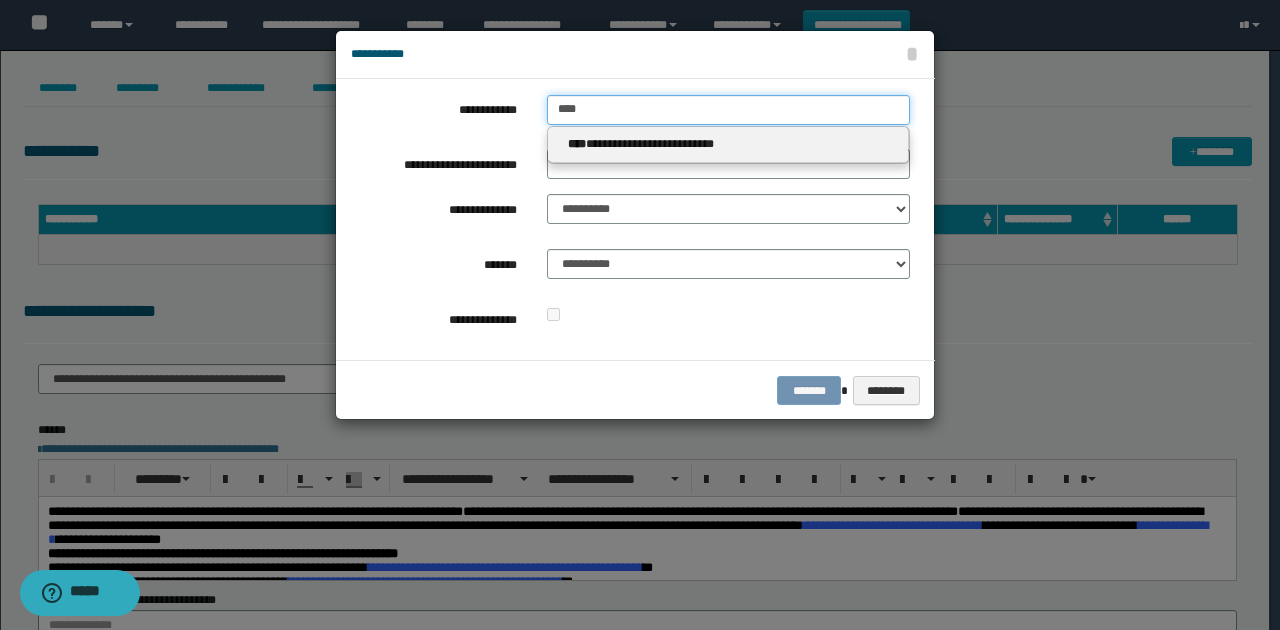 type 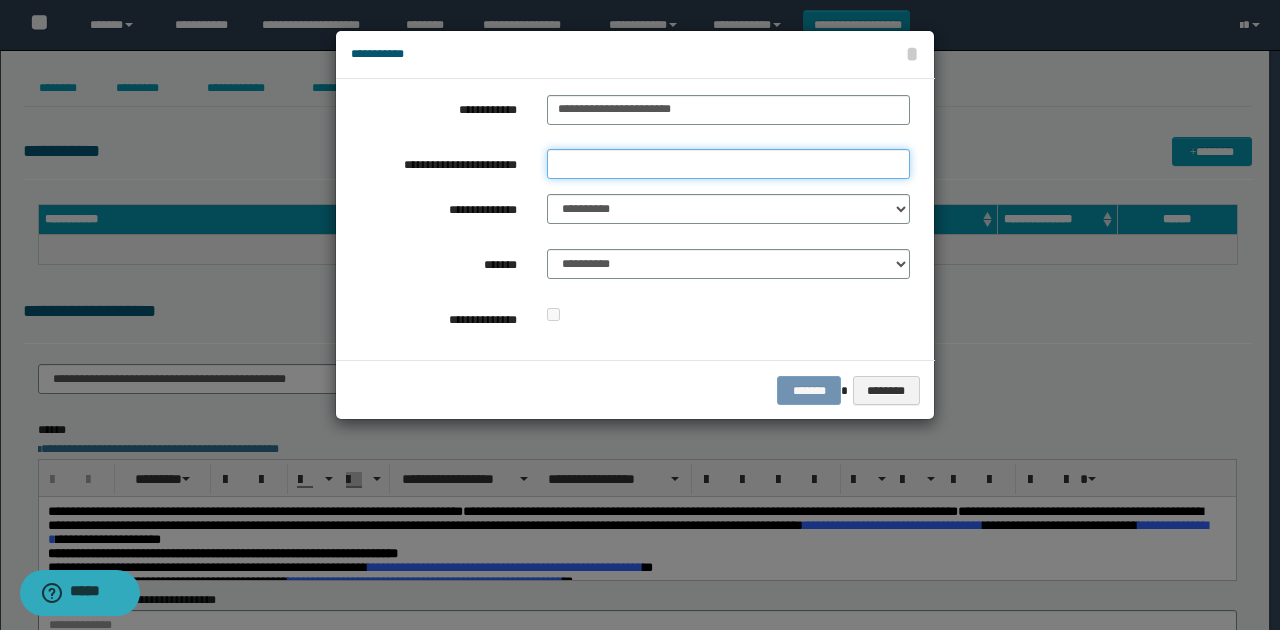 click on "**********" at bounding box center (728, 164) 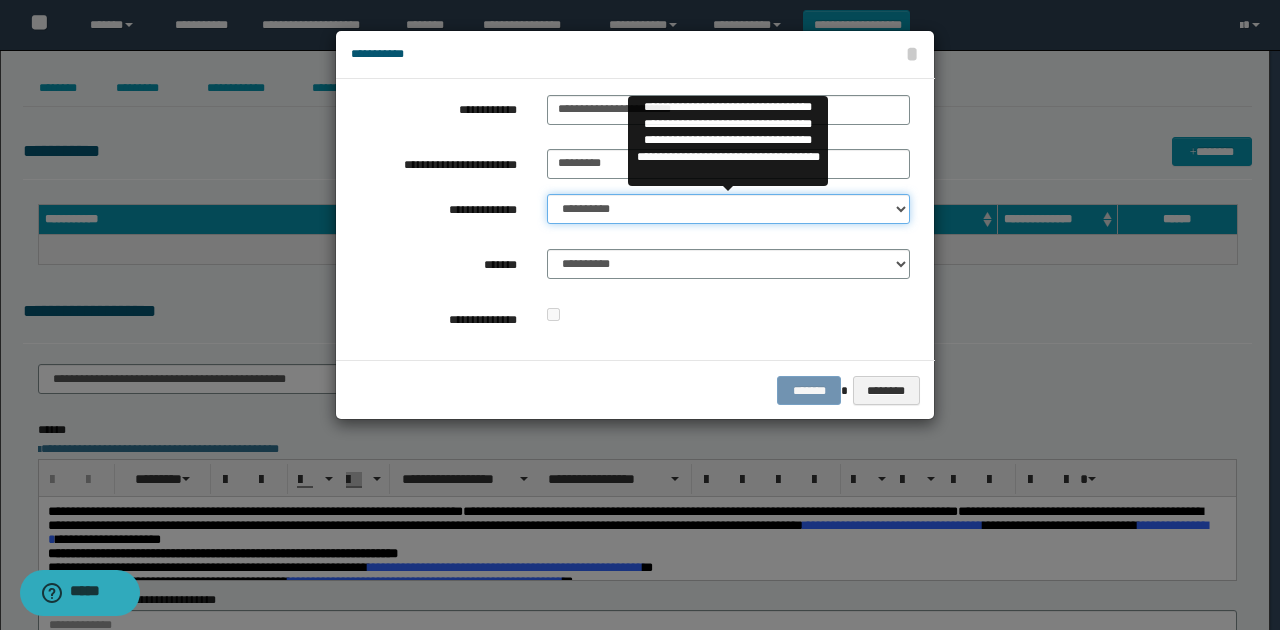 drag, startPoint x: 635, startPoint y: 199, endPoint x: 640, endPoint y: 222, distance: 23.537205 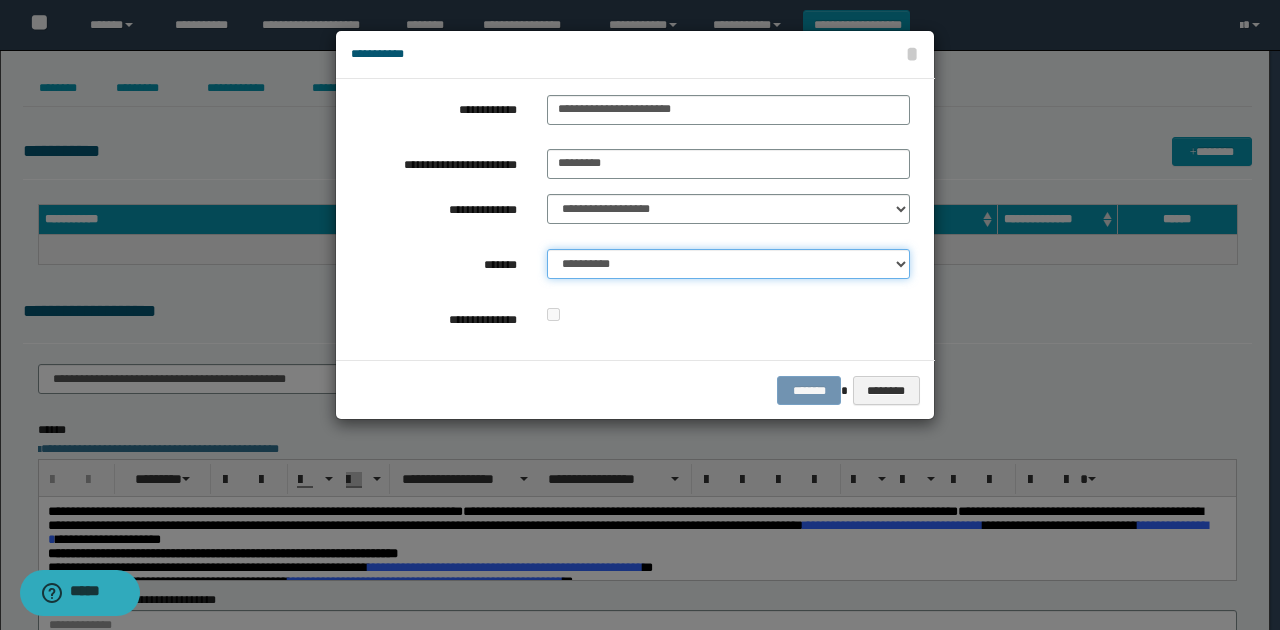 drag, startPoint x: 650, startPoint y: 260, endPoint x: 649, endPoint y: 277, distance: 17.029387 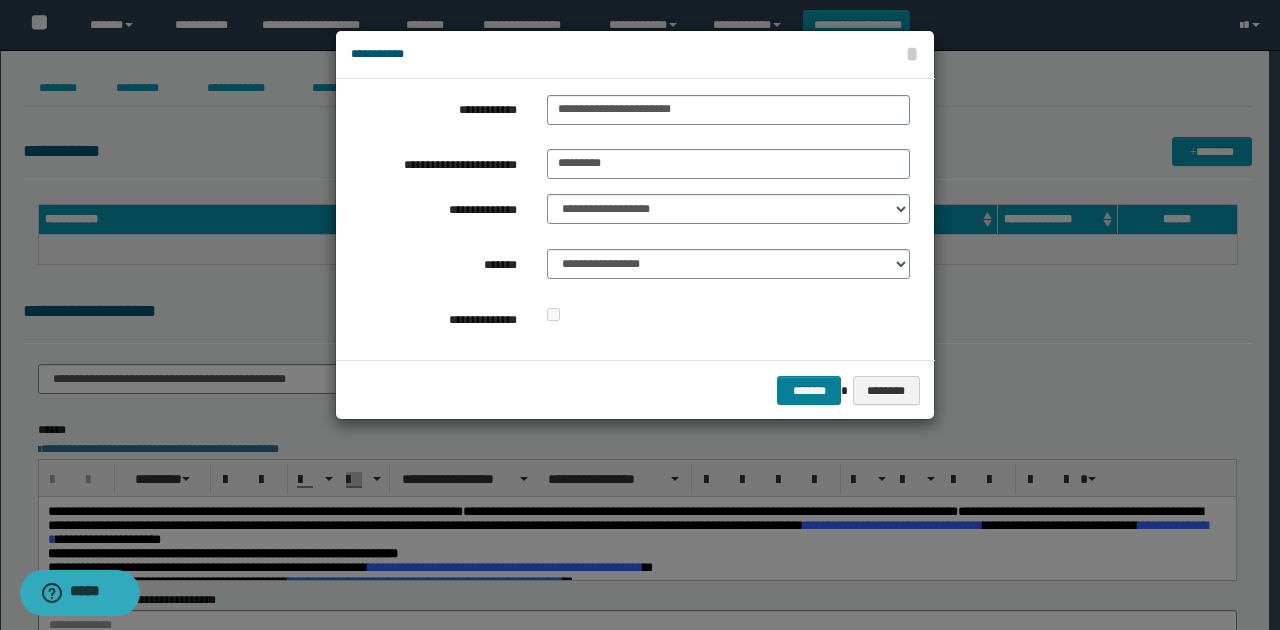 drag, startPoint x: 688, startPoint y: 325, endPoint x: 794, endPoint y: 376, distance: 117.630775 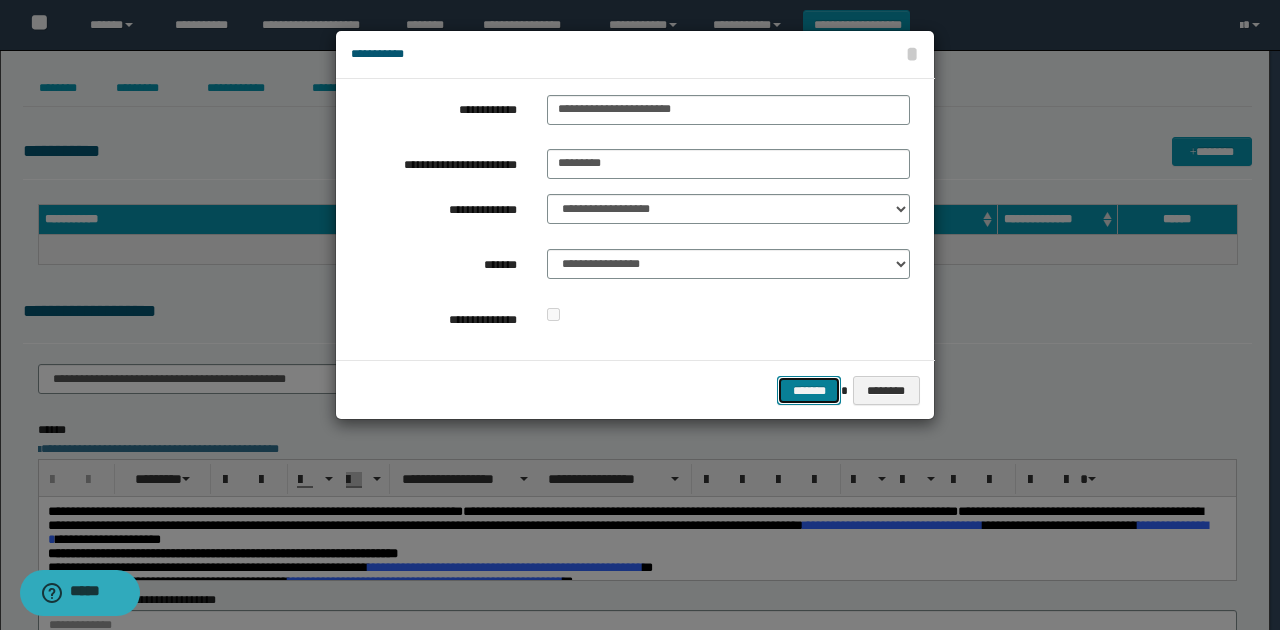 drag, startPoint x: 802, startPoint y: 376, endPoint x: 968, endPoint y: 327, distance: 173.0809 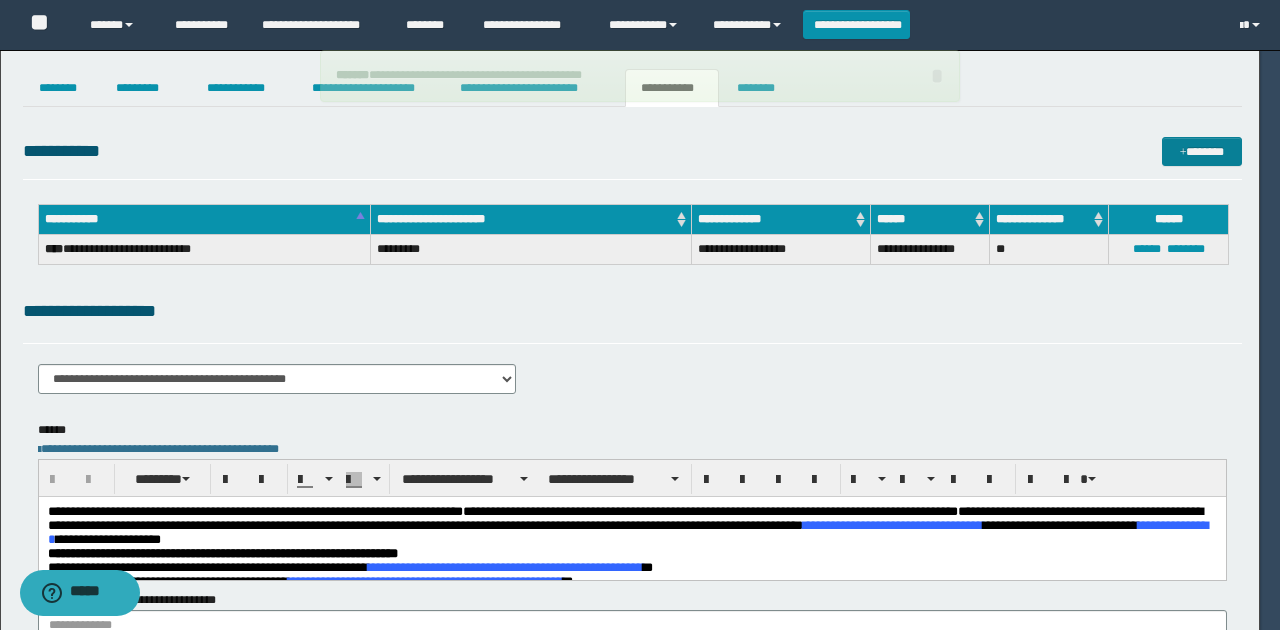 type 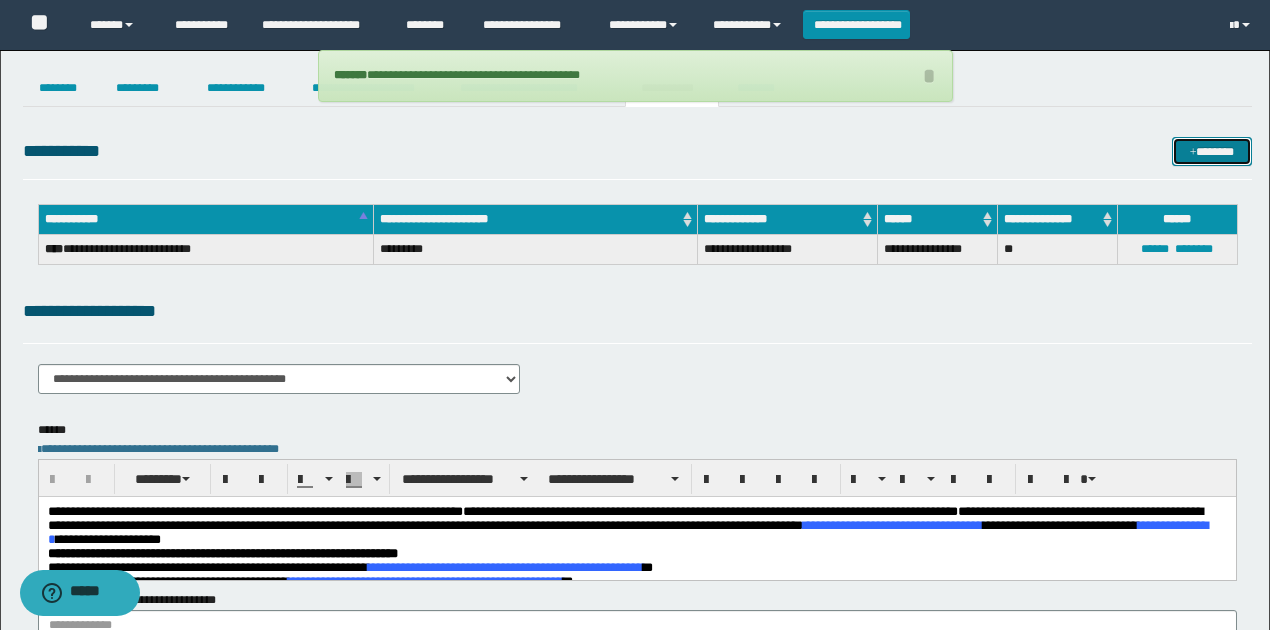 click on "*******" at bounding box center (1211, 151) 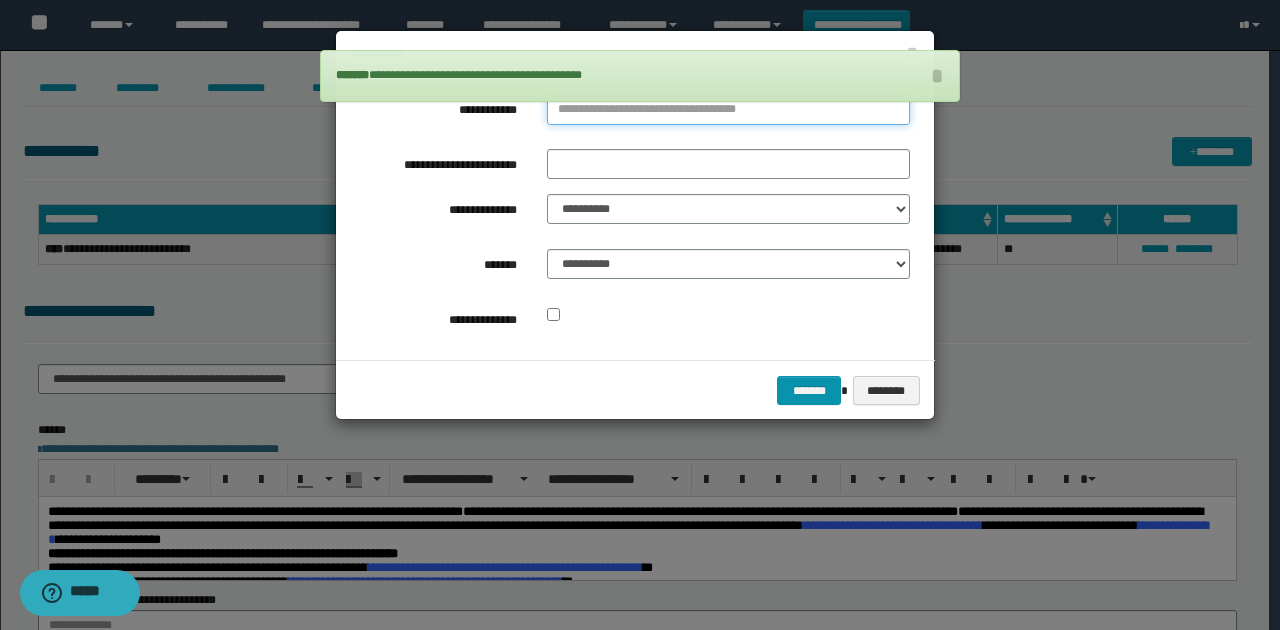 type on "**********" 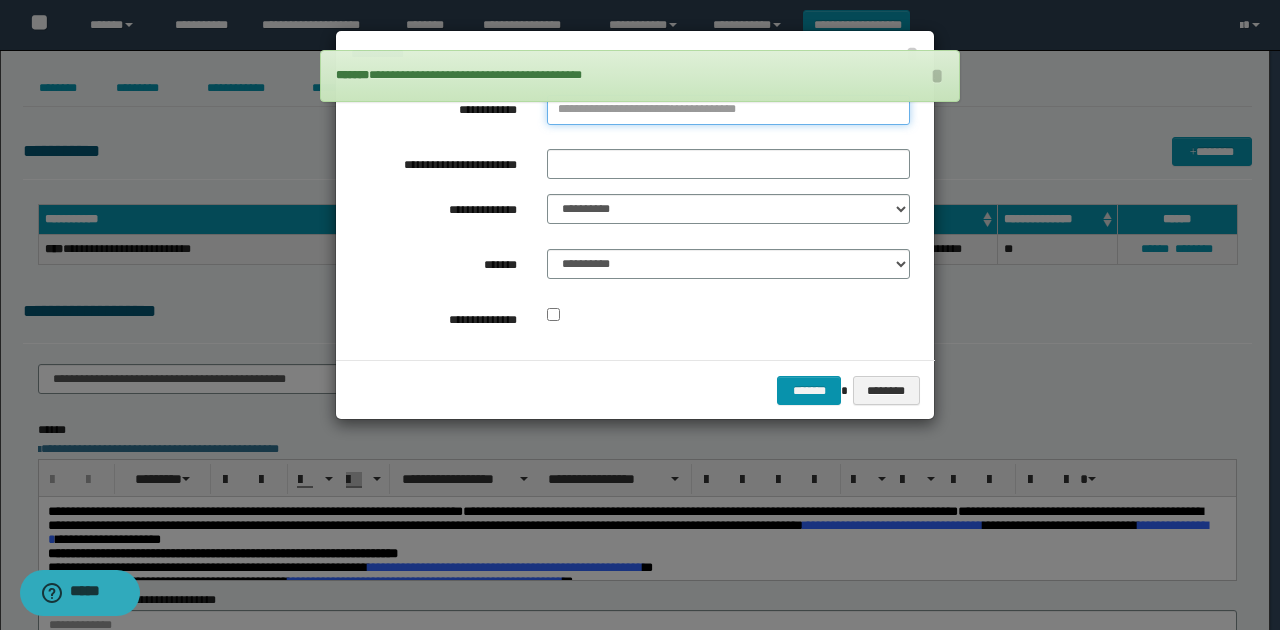 click on "**********" at bounding box center [728, 110] 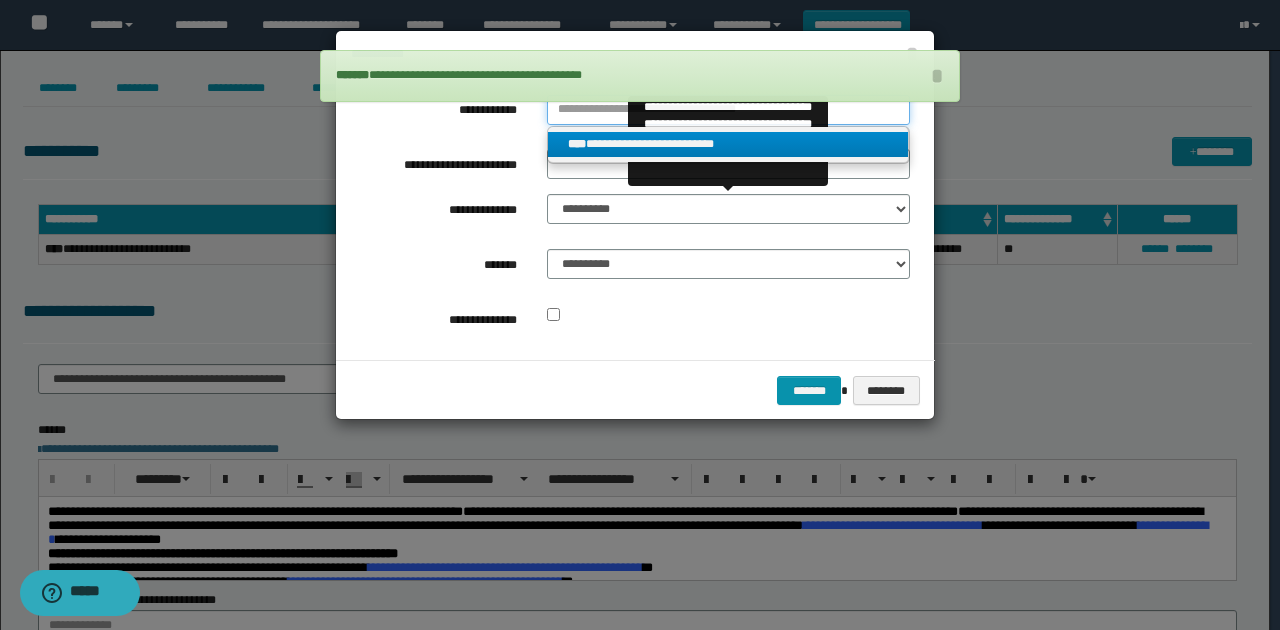 type 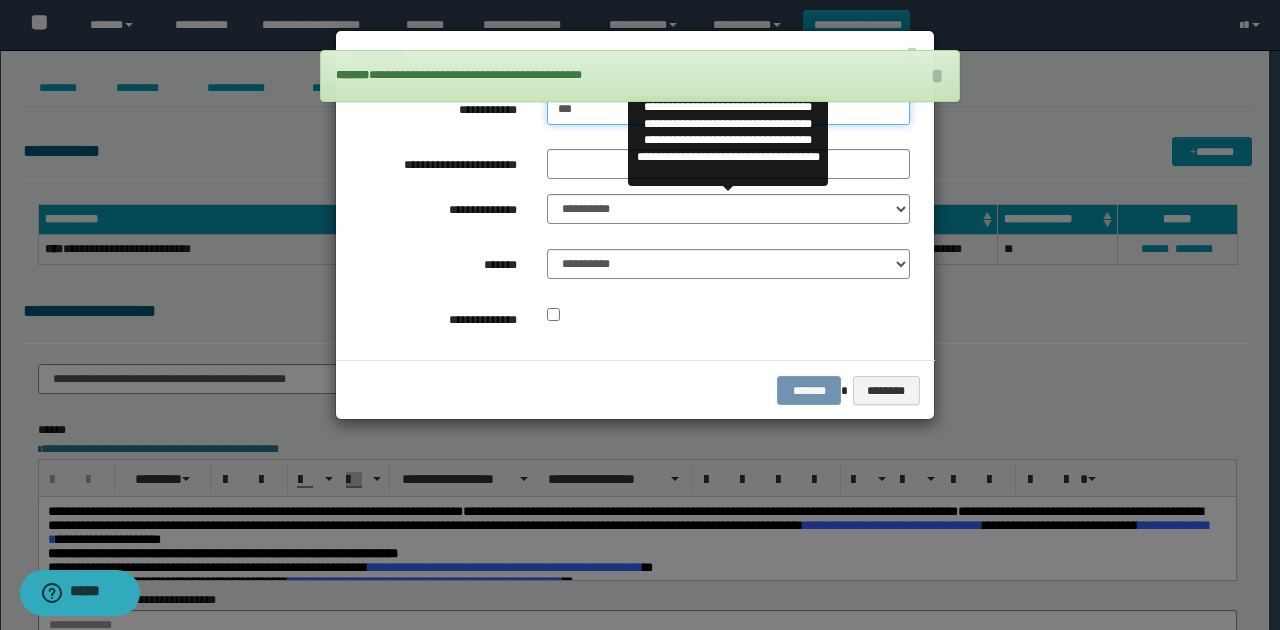 type on "****" 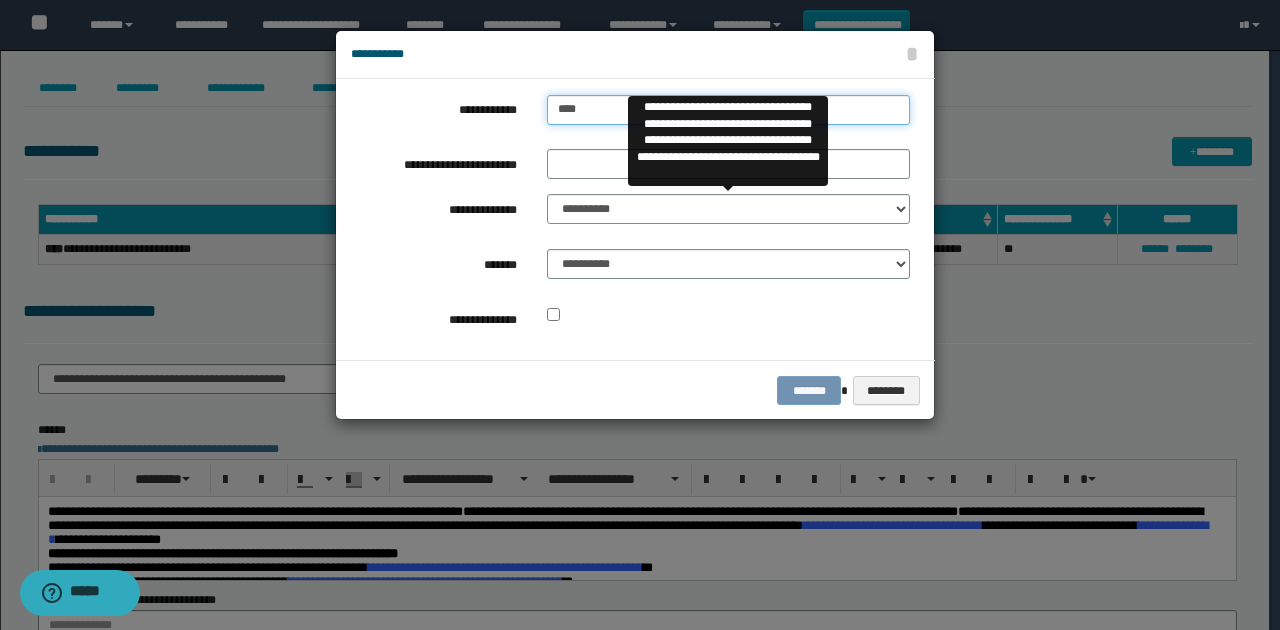 type on "****" 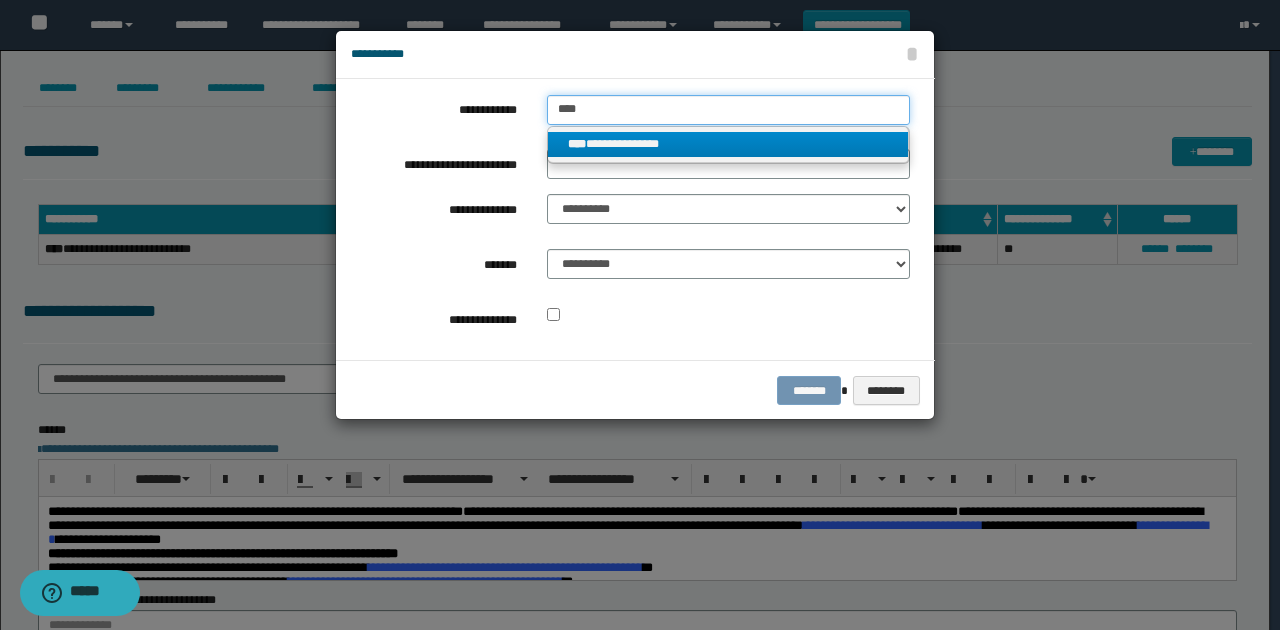 type on "****" 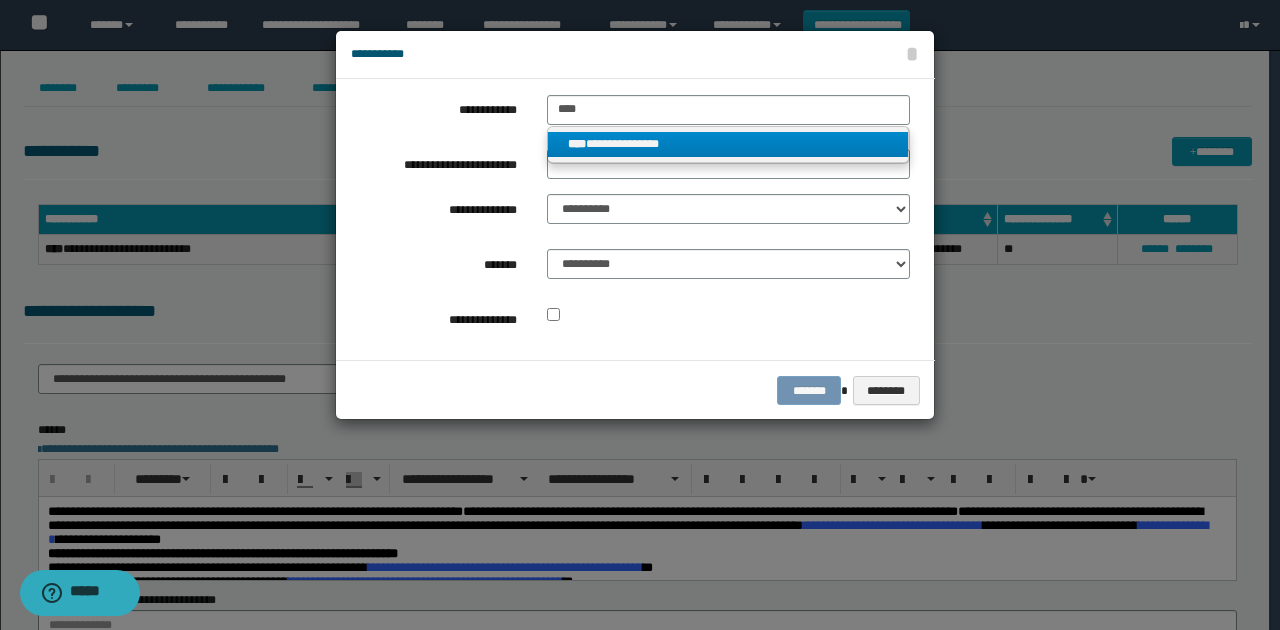 click on "**********" at bounding box center [728, 144] 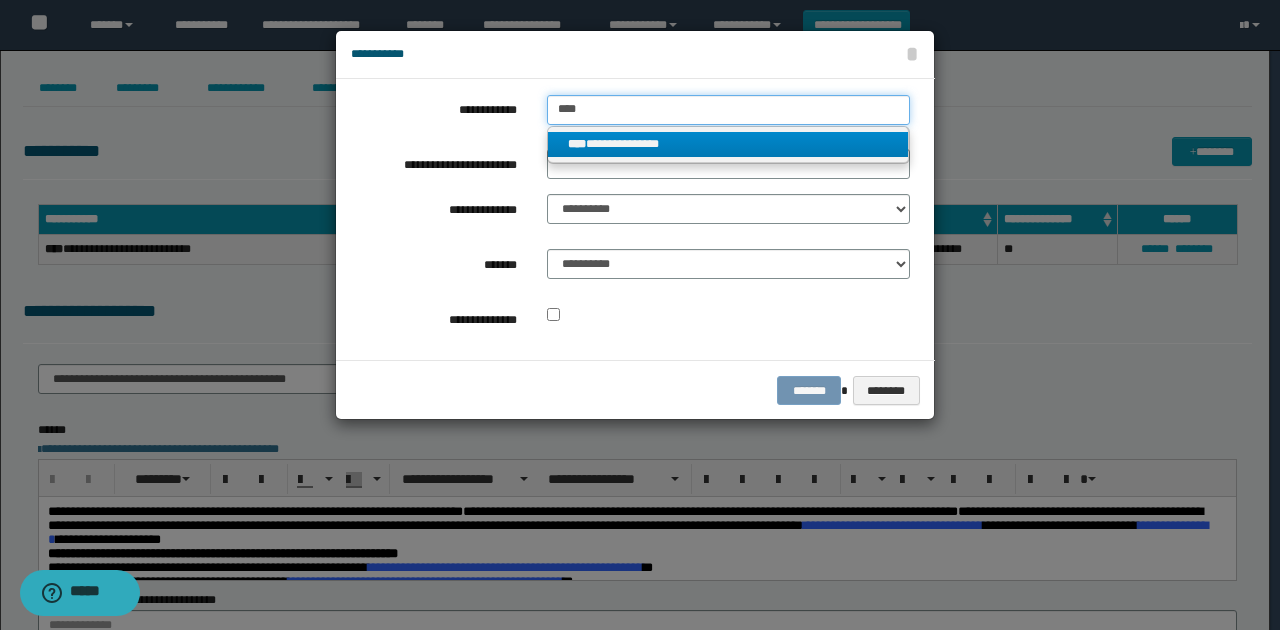 type 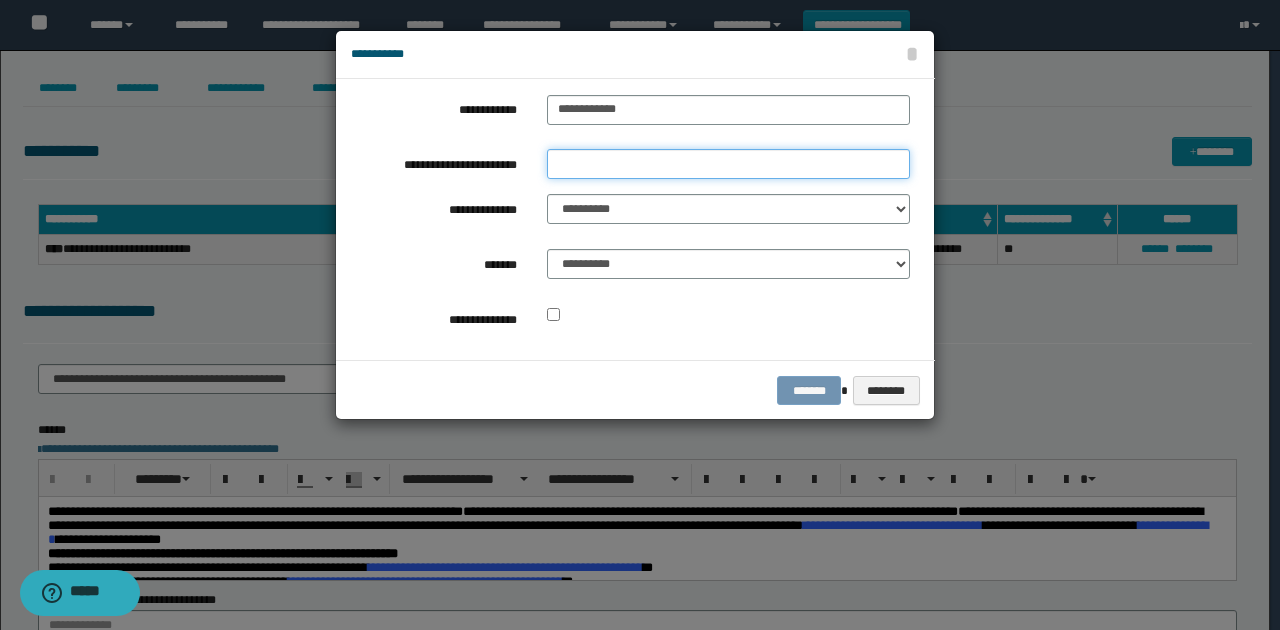 click on "**********" at bounding box center (728, 164) 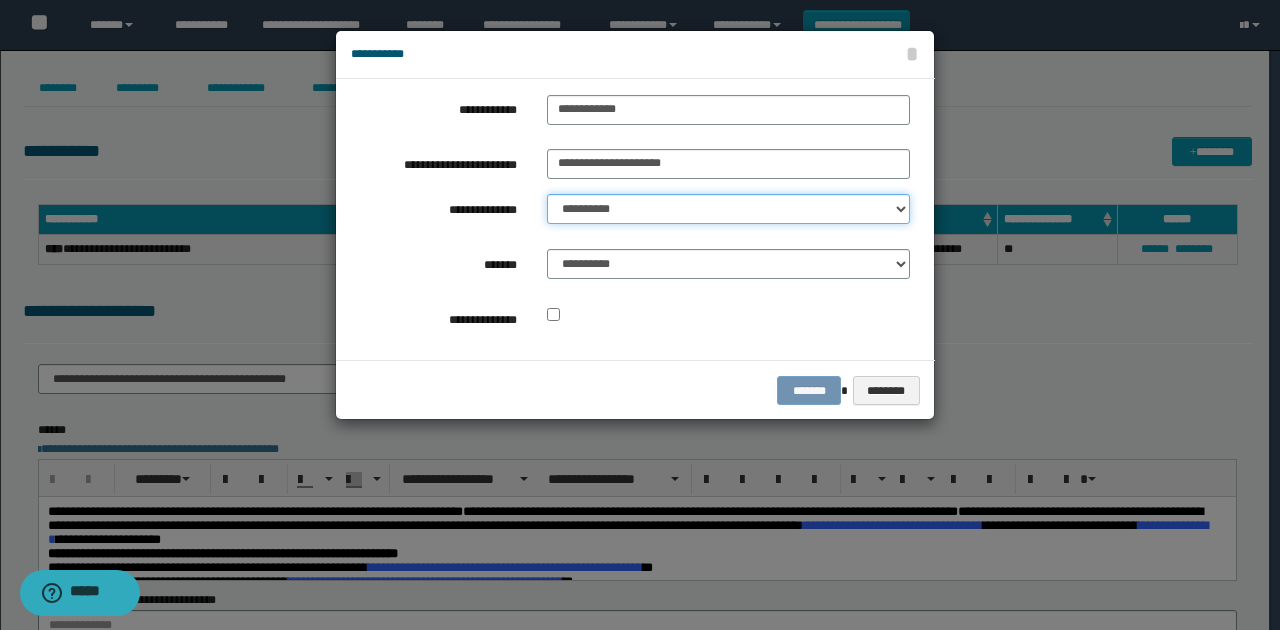 drag, startPoint x: 606, startPoint y: 175, endPoint x: 650, endPoint y: 216, distance: 60.1415 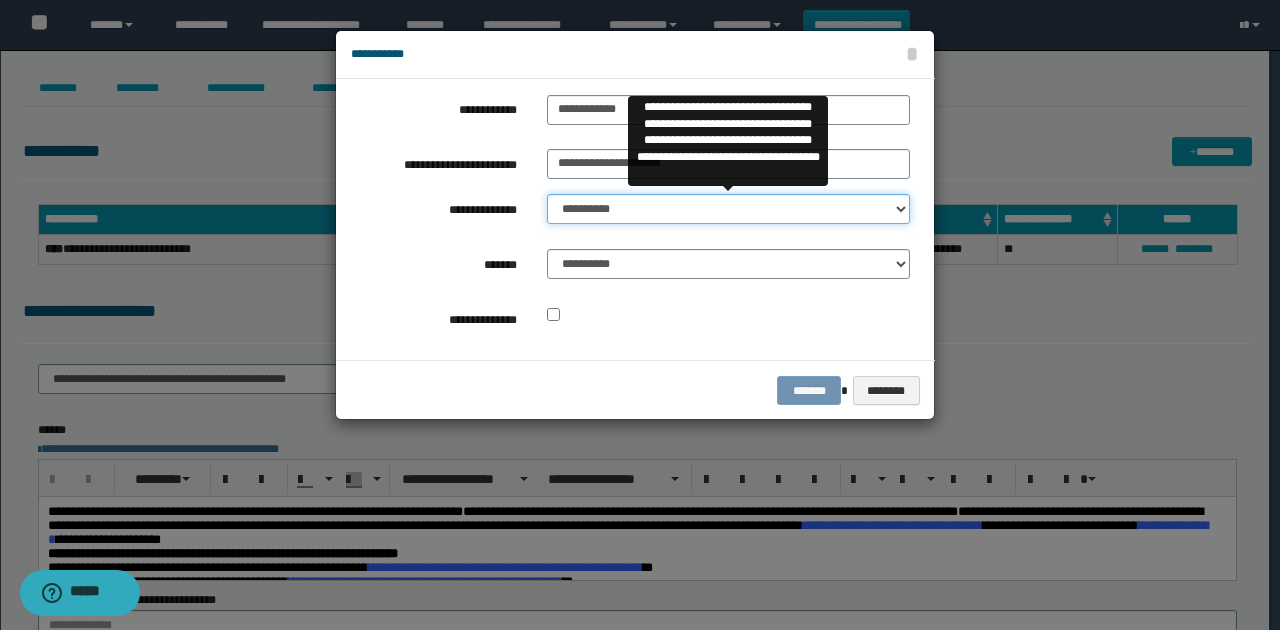 select on "**" 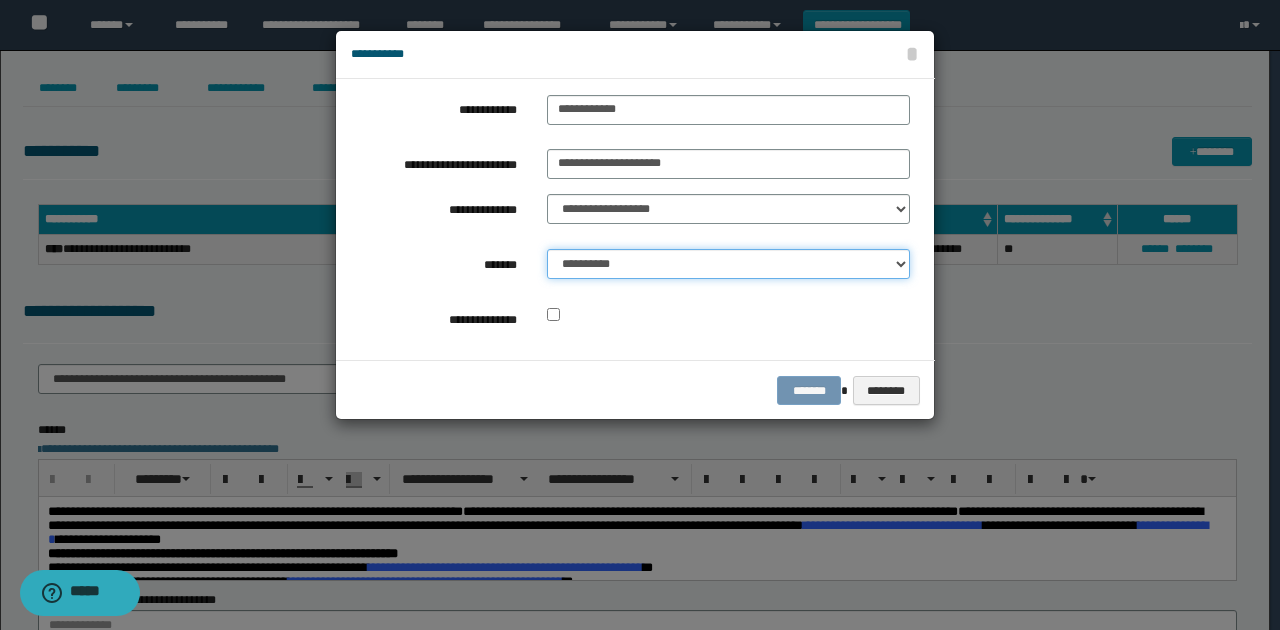 click on "**********" at bounding box center (728, 264) 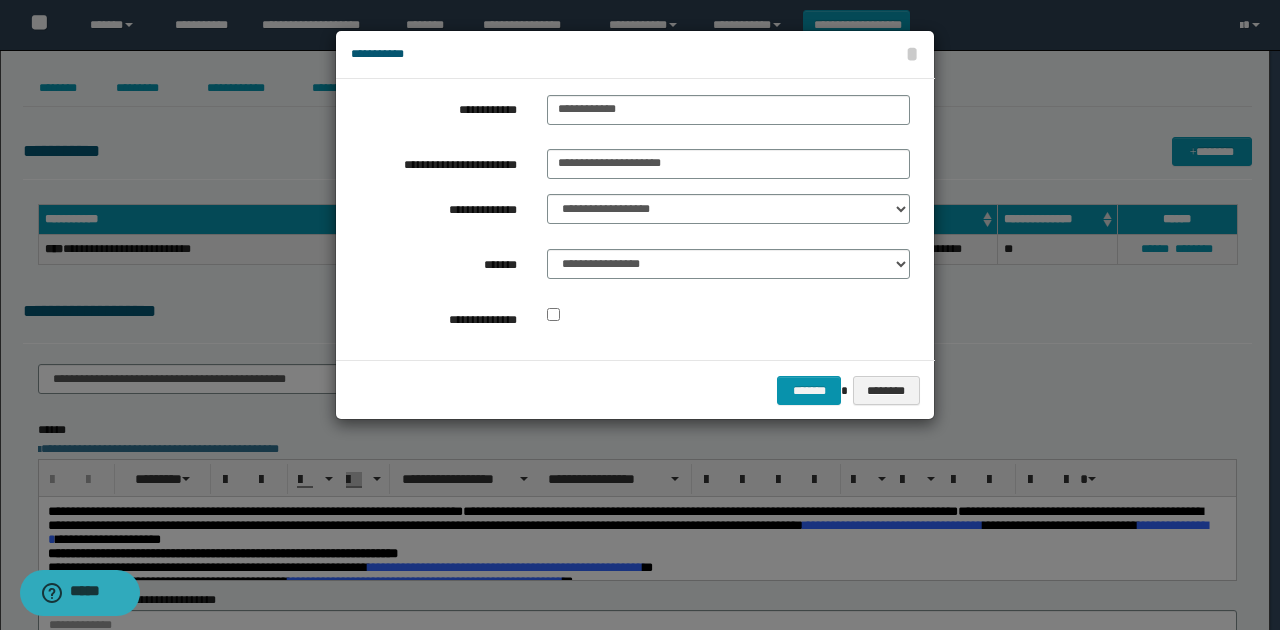 drag, startPoint x: 652, startPoint y: 335, endPoint x: 765, endPoint y: 386, distance: 123.97581 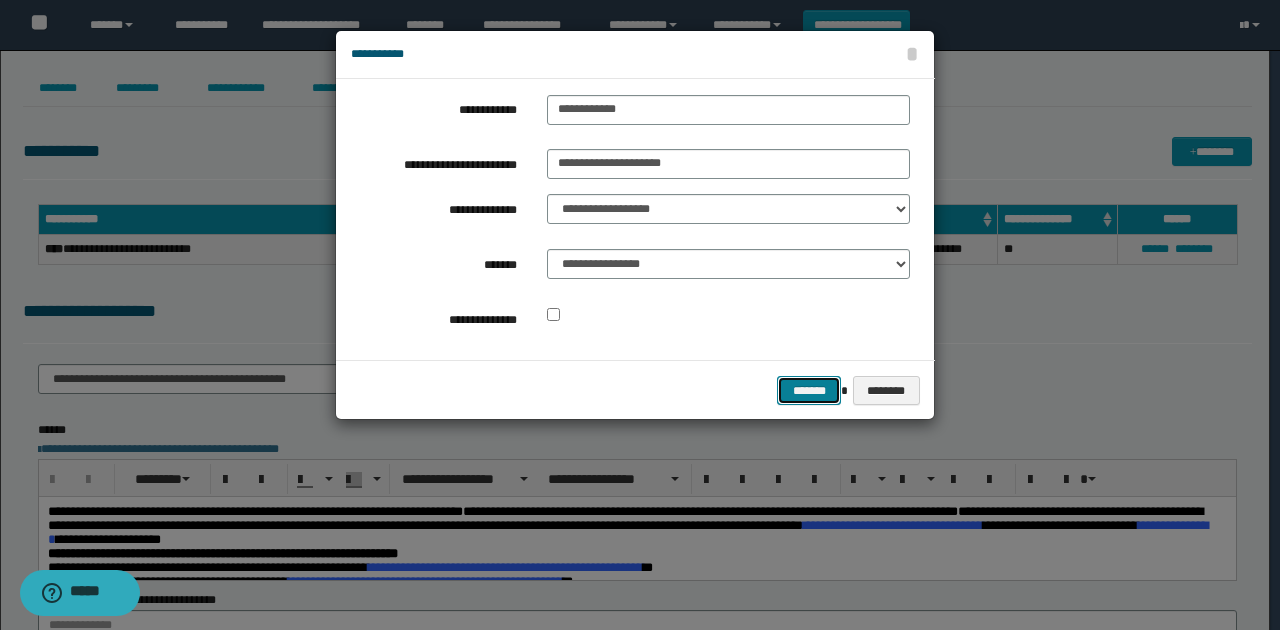 click on "*******" at bounding box center (809, 390) 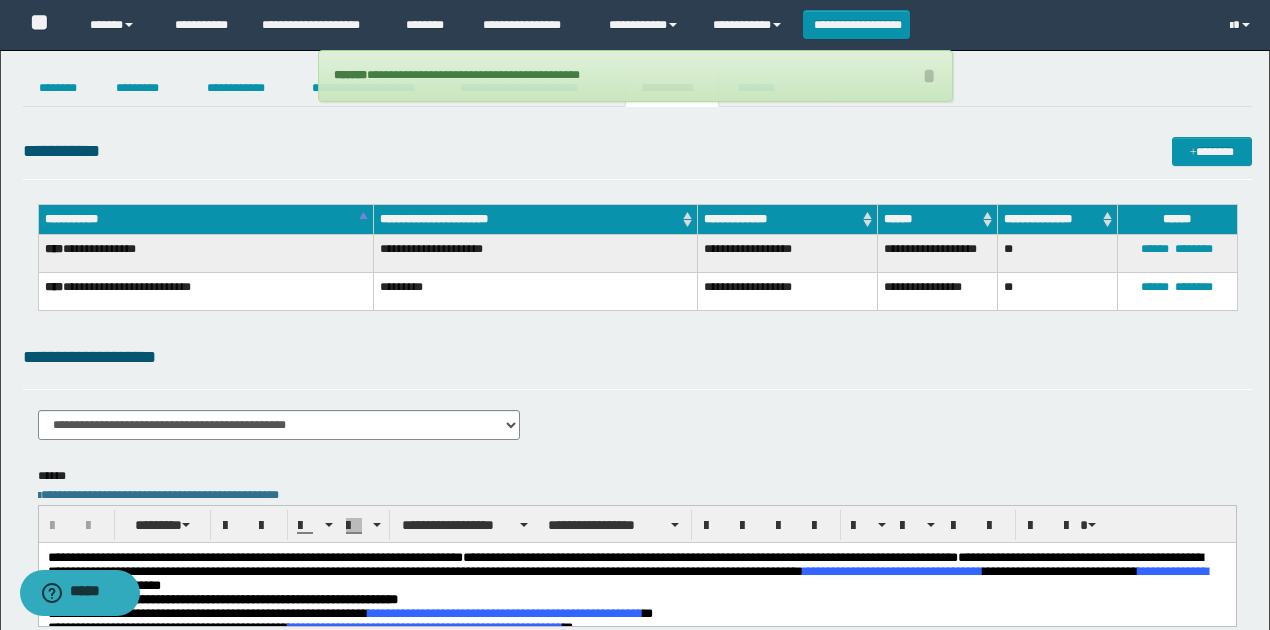 click on "**********" at bounding box center [637, 357] 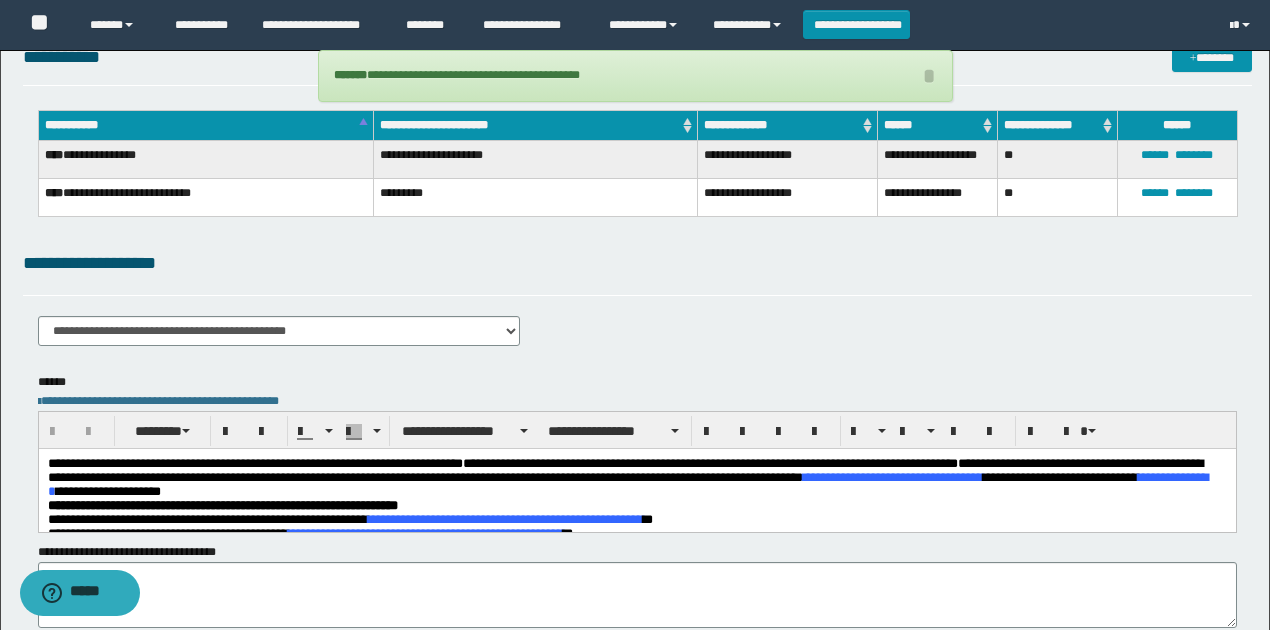 scroll, scrollTop: 200, scrollLeft: 0, axis: vertical 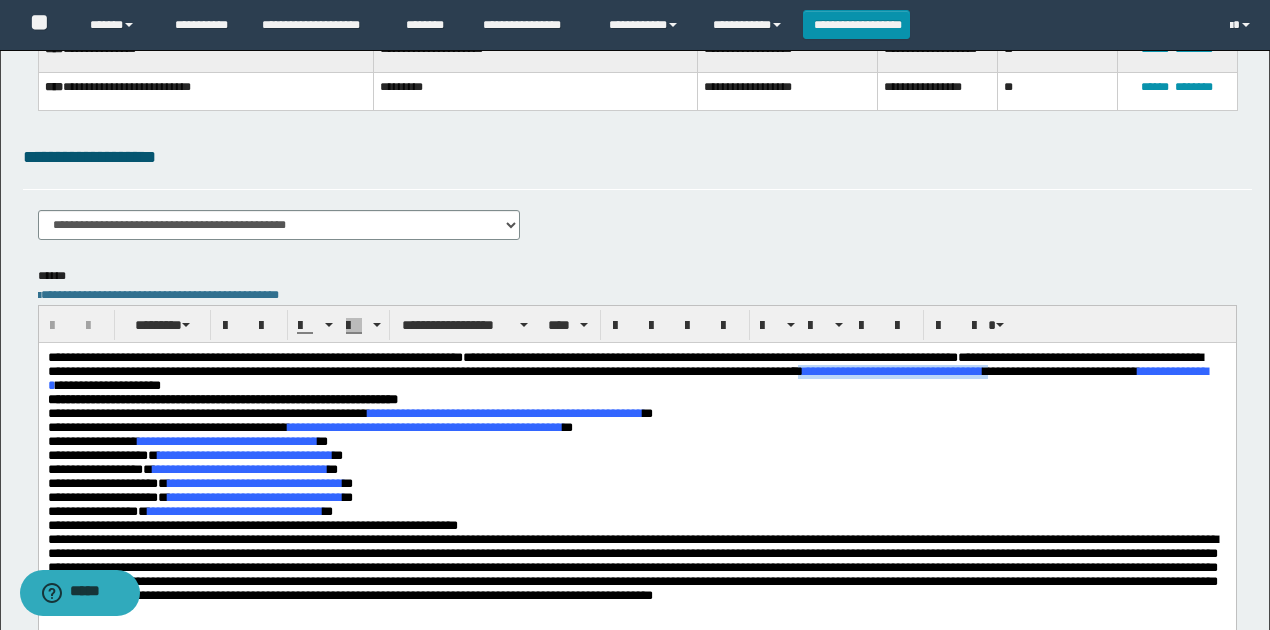 drag, startPoint x: 998, startPoint y: 372, endPoint x: 1227, endPoint y: 371, distance: 229.00218 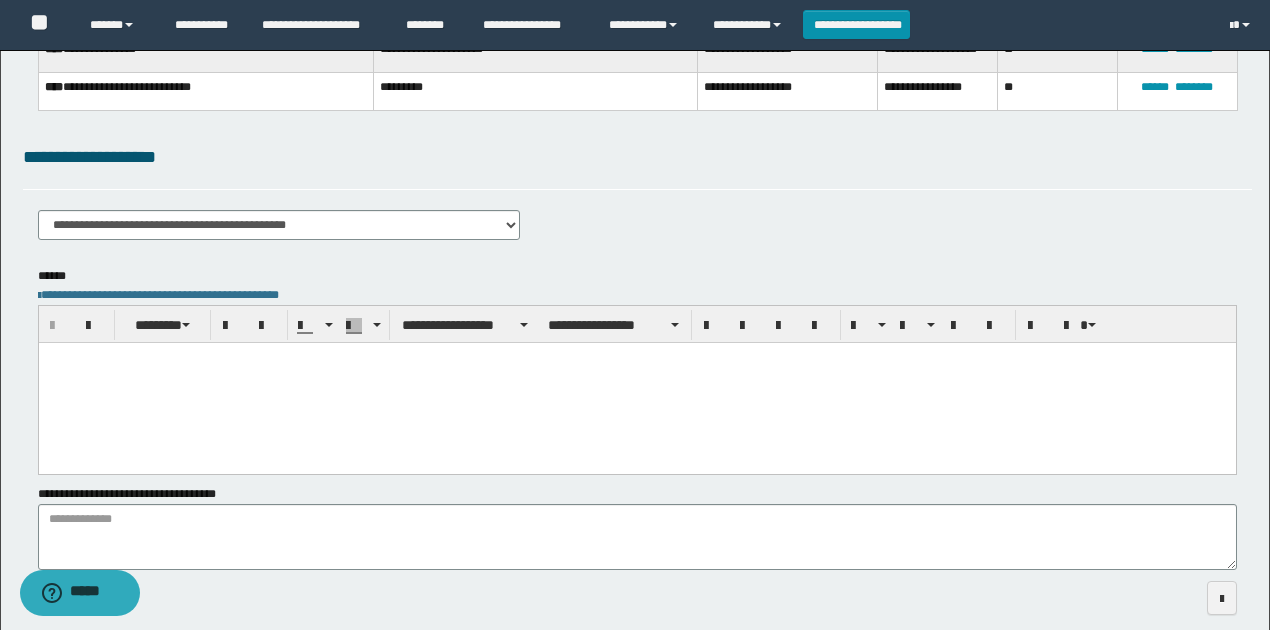 click on "**********" at bounding box center (637, 267) 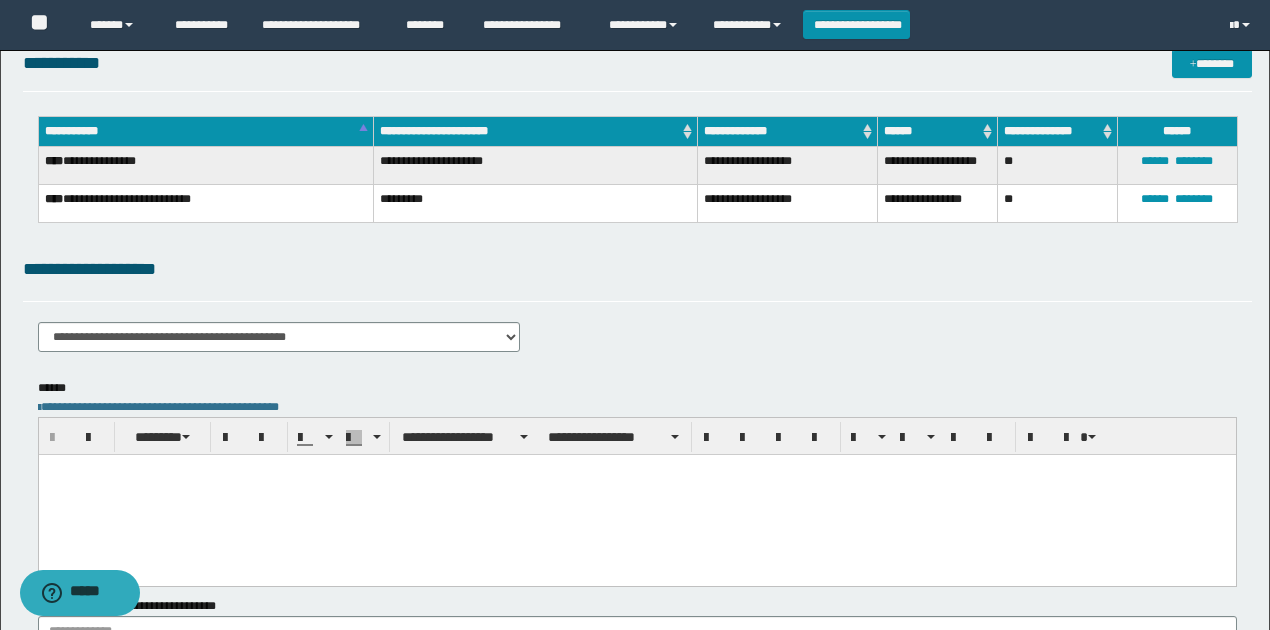 scroll, scrollTop: 0, scrollLeft: 0, axis: both 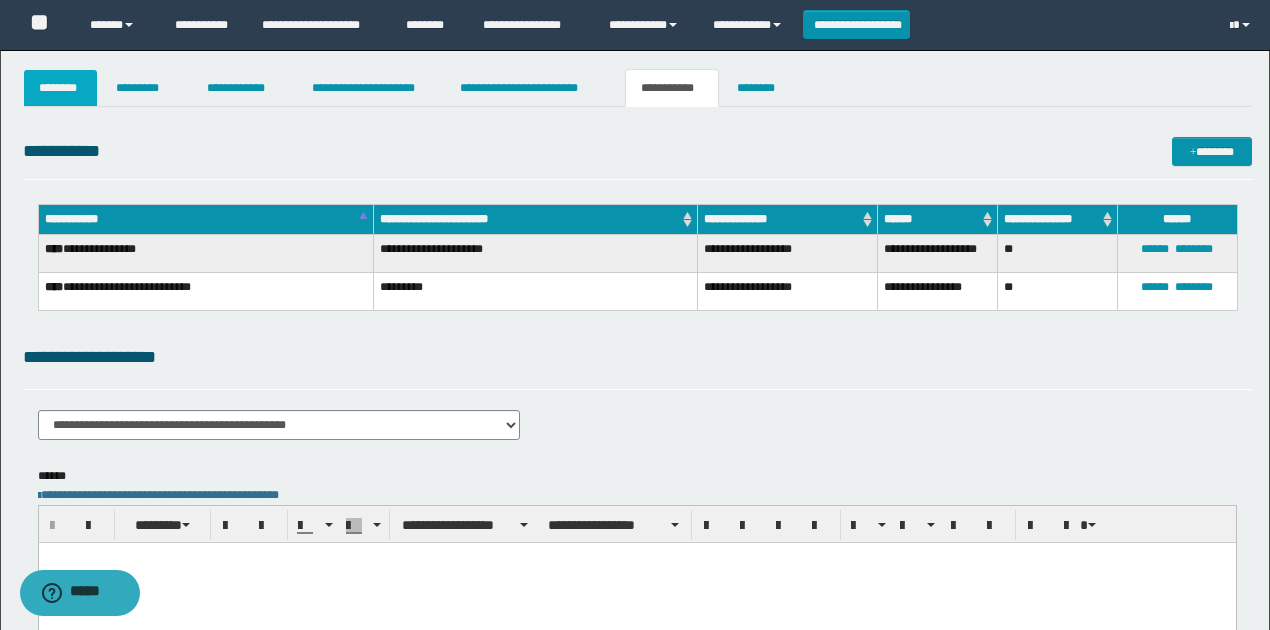 click on "********" at bounding box center (61, 88) 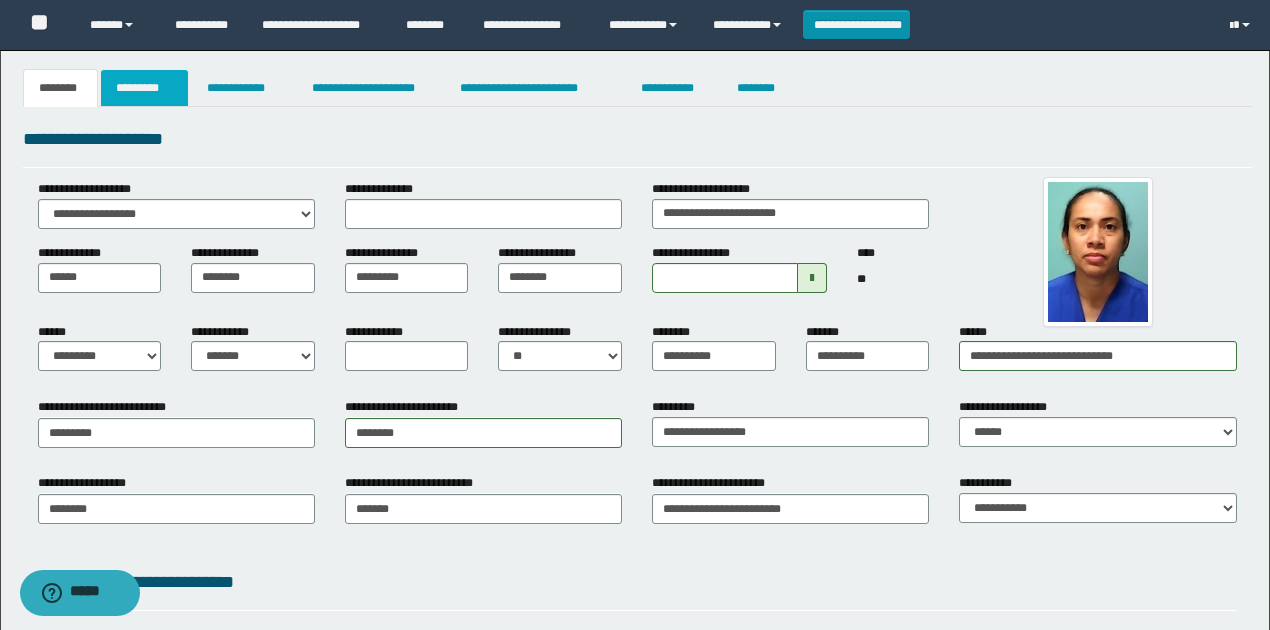 click on "*********" at bounding box center [144, 88] 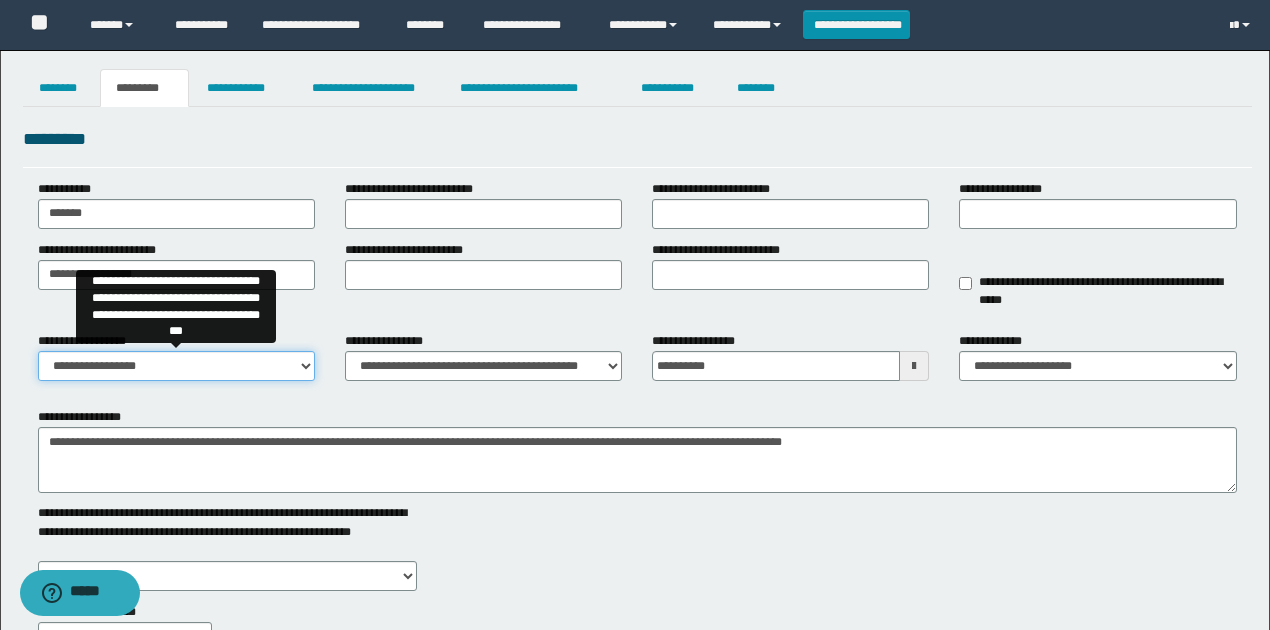 click on "**********" at bounding box center (176, 366) 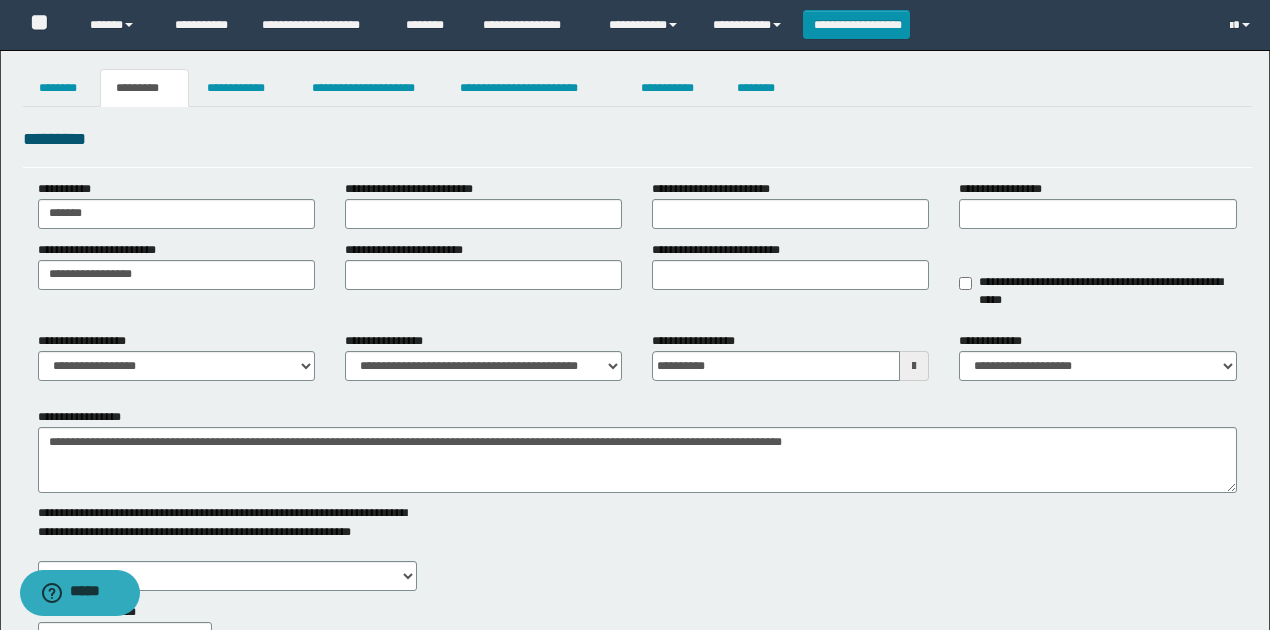 click on "**********" at bounding box center (637, 280) 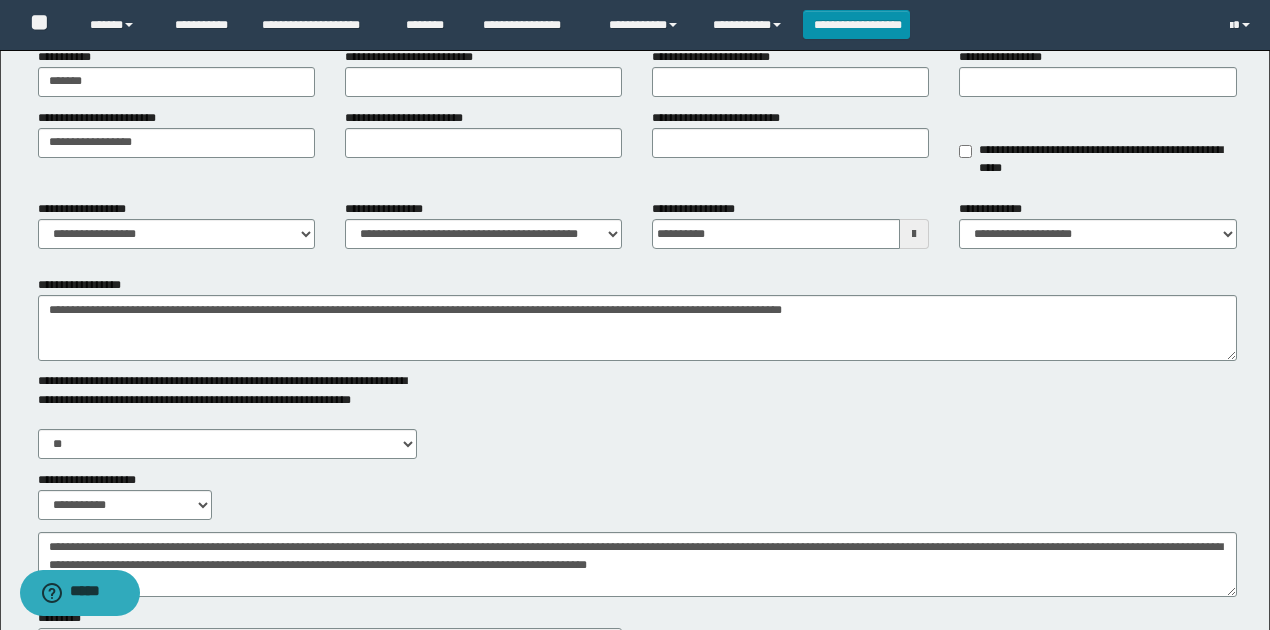 scroll, scrollTop: 0, scrollLeft: 0, axis: both 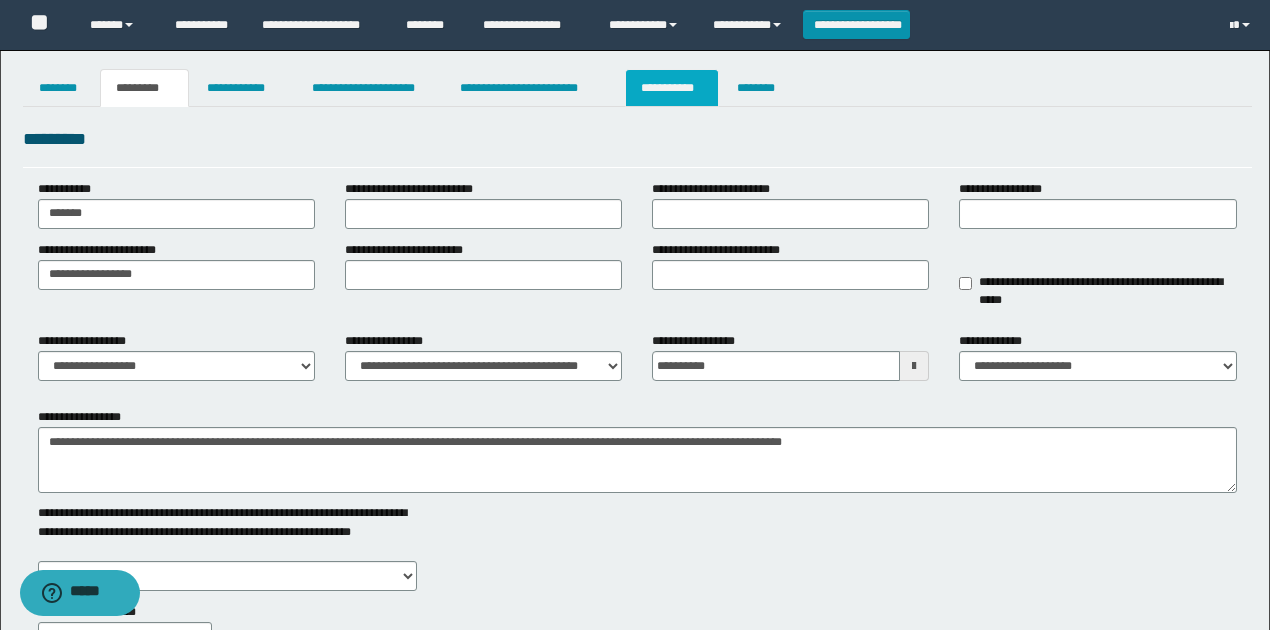 click on "**********" at bounding box center [672, 88] 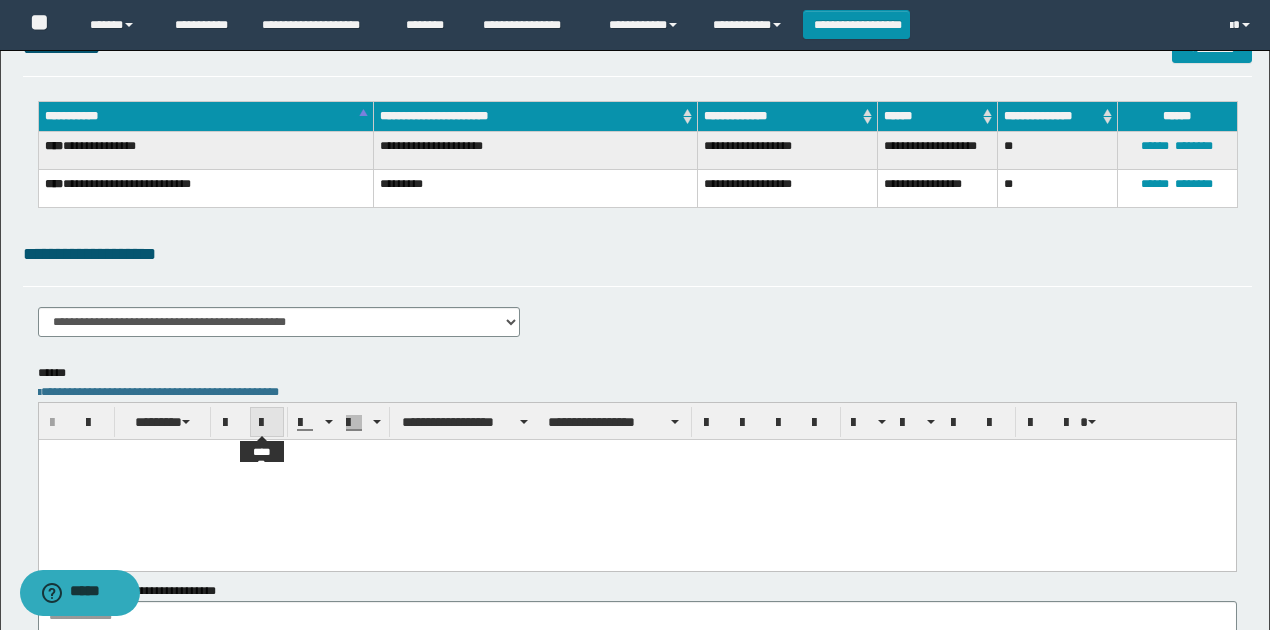 scroll, scrollTop: 200, scrollLeft: 0, axis: vertical 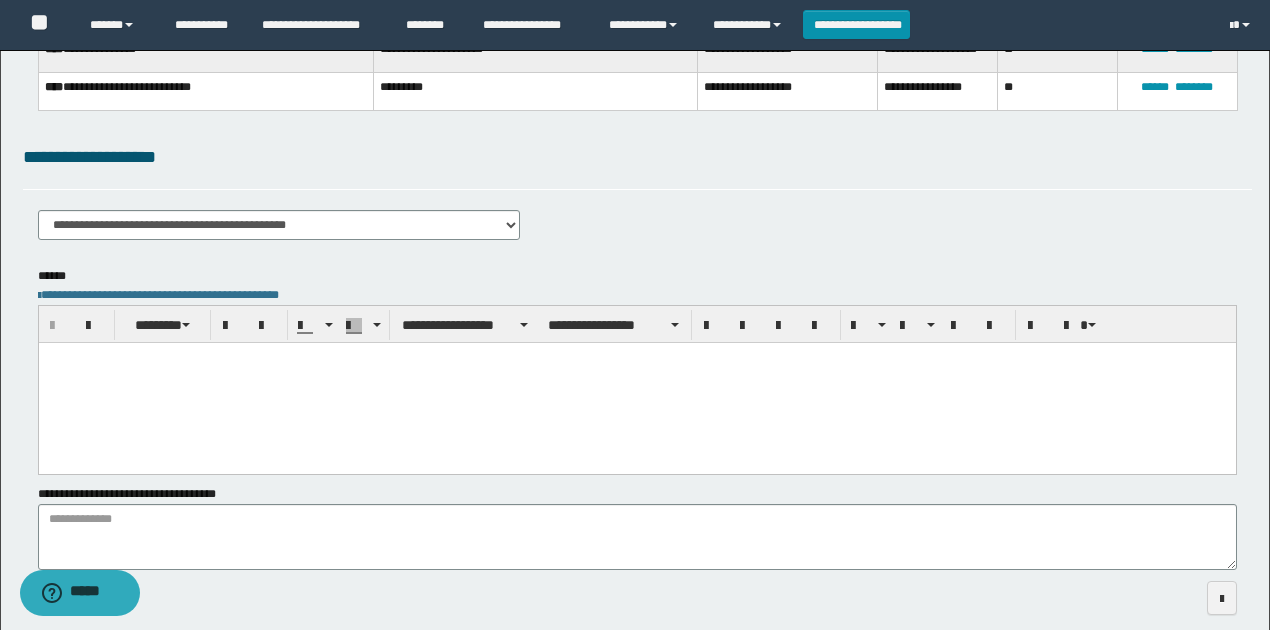 click at bounding box center (636, 357) 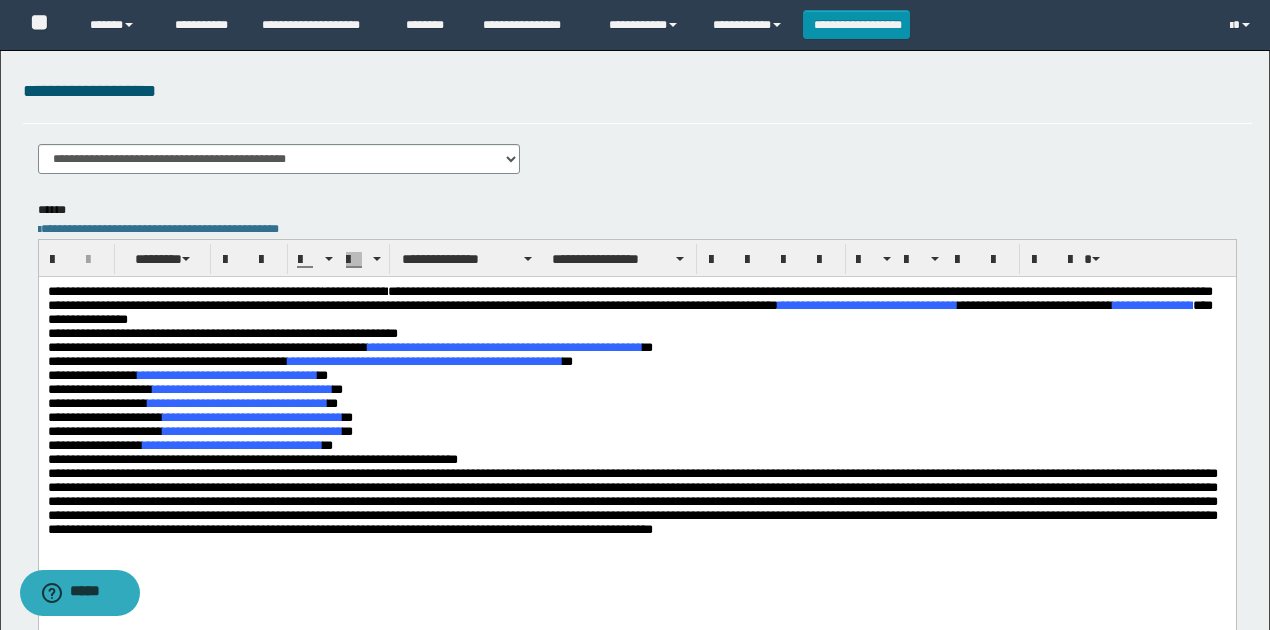 scroll, scrollTop: 0, scrollLeft: 0, axis: both 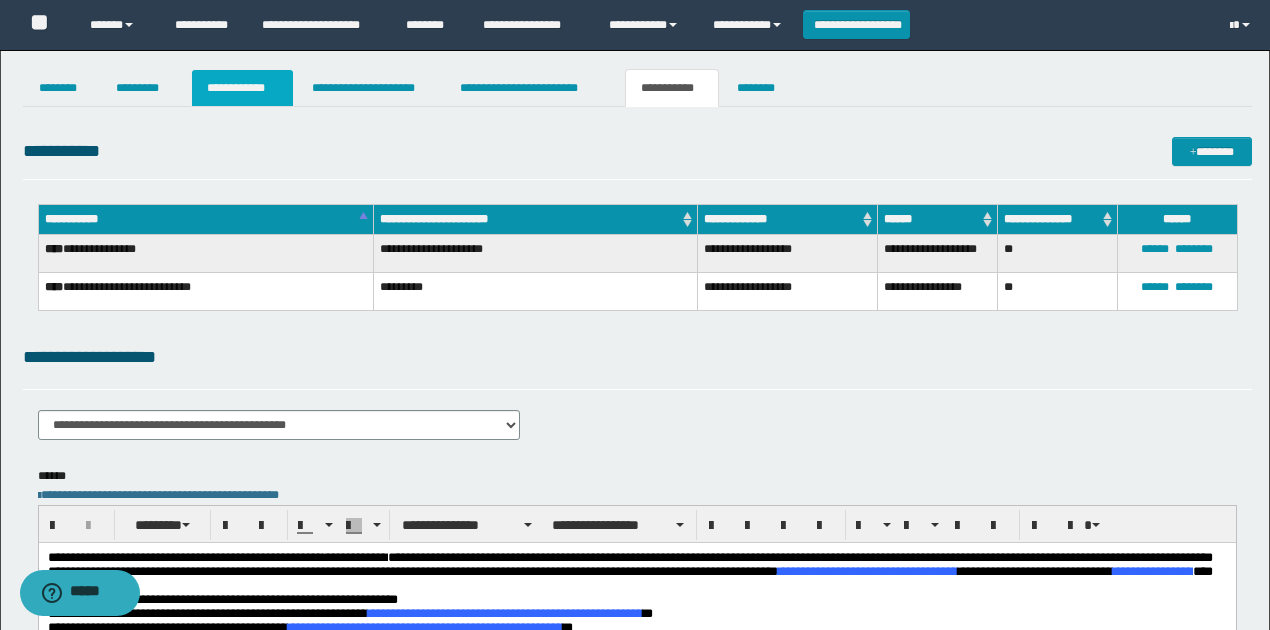 click on "**********" at bounding box center (243, 88) 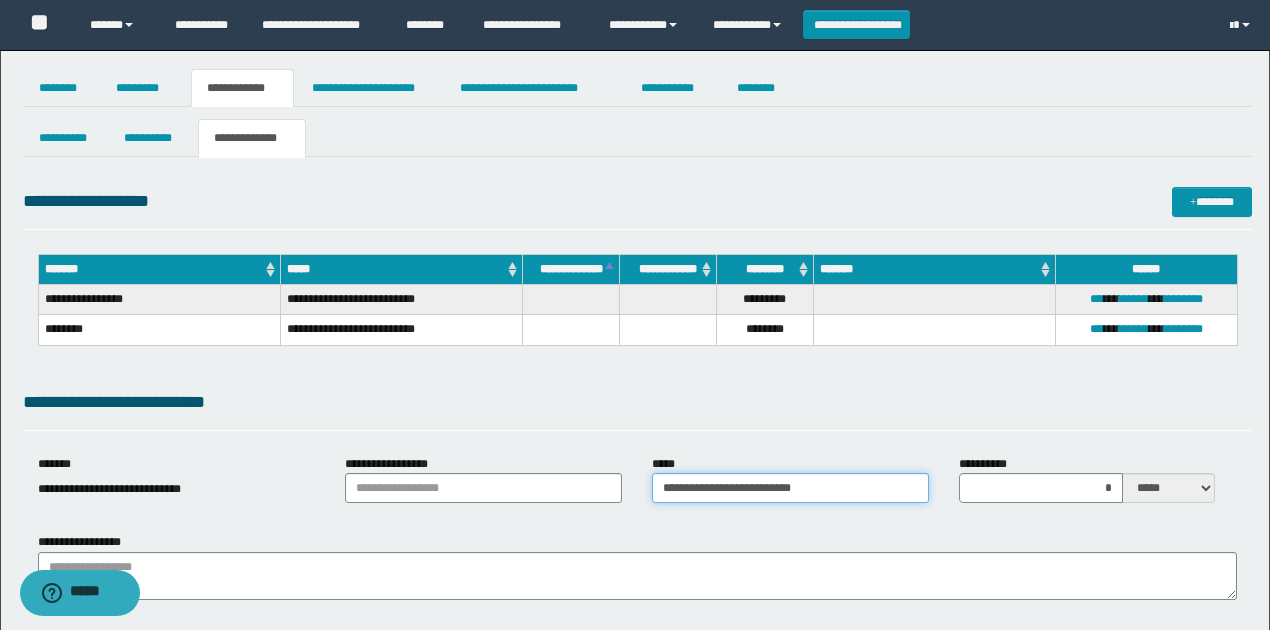 drag, startPoint x: 823, startPoint y: 484, endPoint x: 629, endPoint y: 486, distance: 194.01031 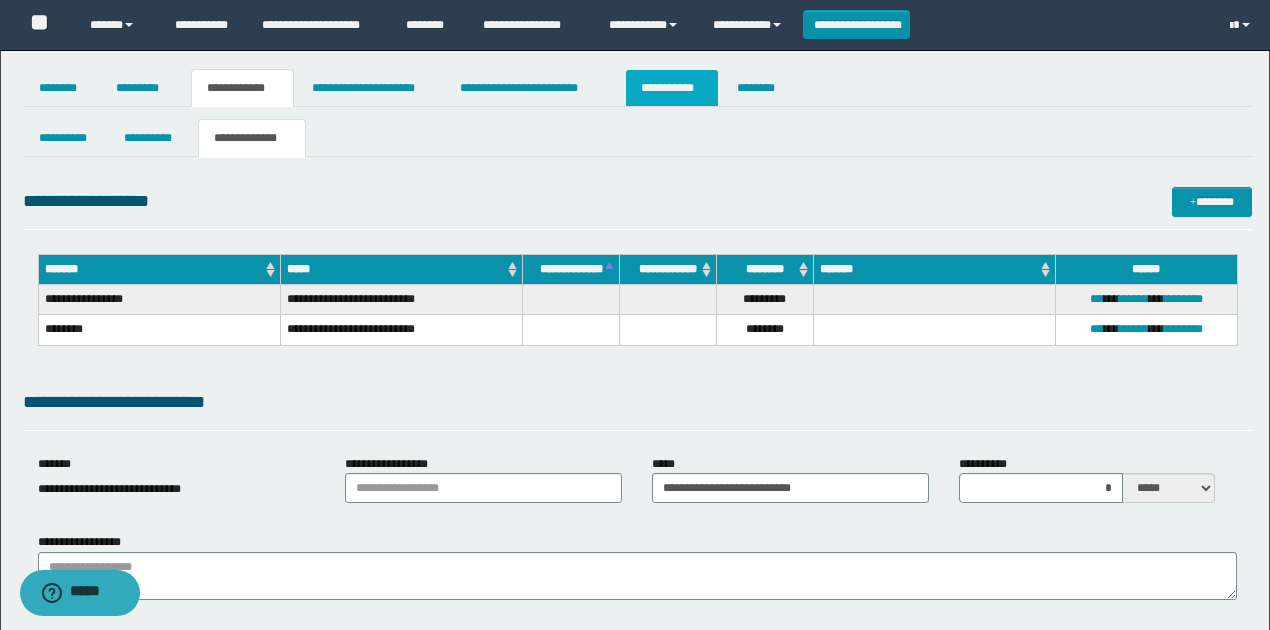 click on "**********" at bounding box center [672, 88] 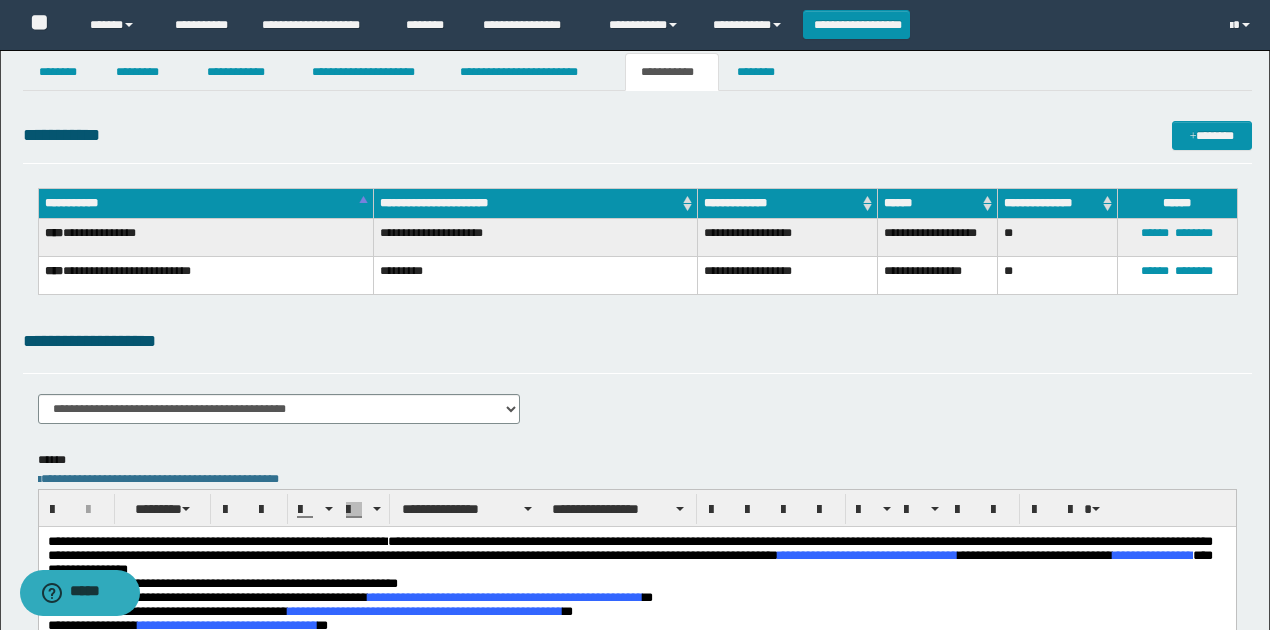 scroll, scrollTop: 333, scrollLeft: 0, axis: vertical 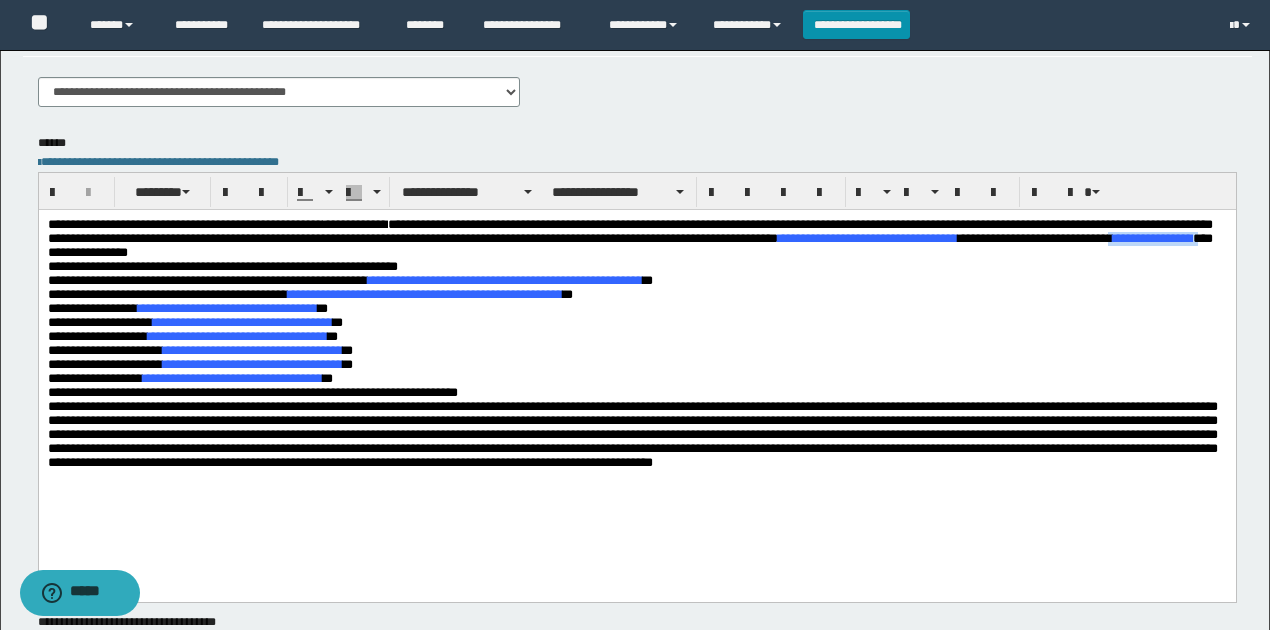 drag, startPoint x: 214, startPoint y: 254, endPoint x: 109, endPoint y: 252, distance: 105.01904 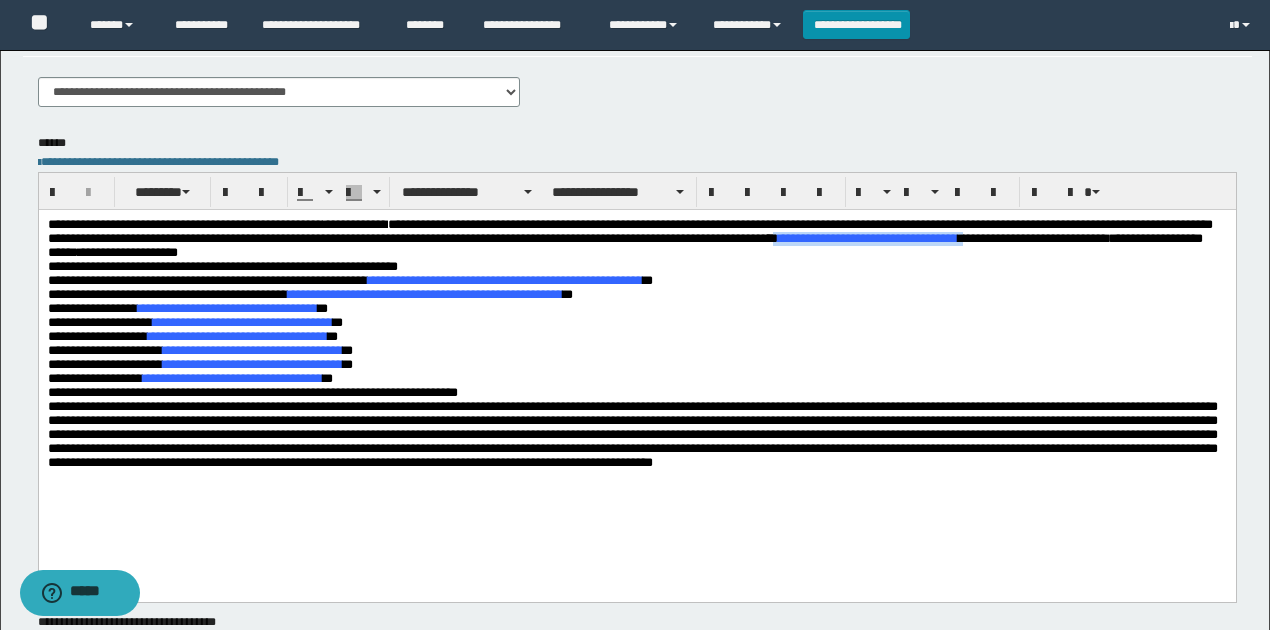 drag, startPoint x: 925, startPoint y: 237, endPoint x: 1131, endPoint y: 241, distance: 206.03883 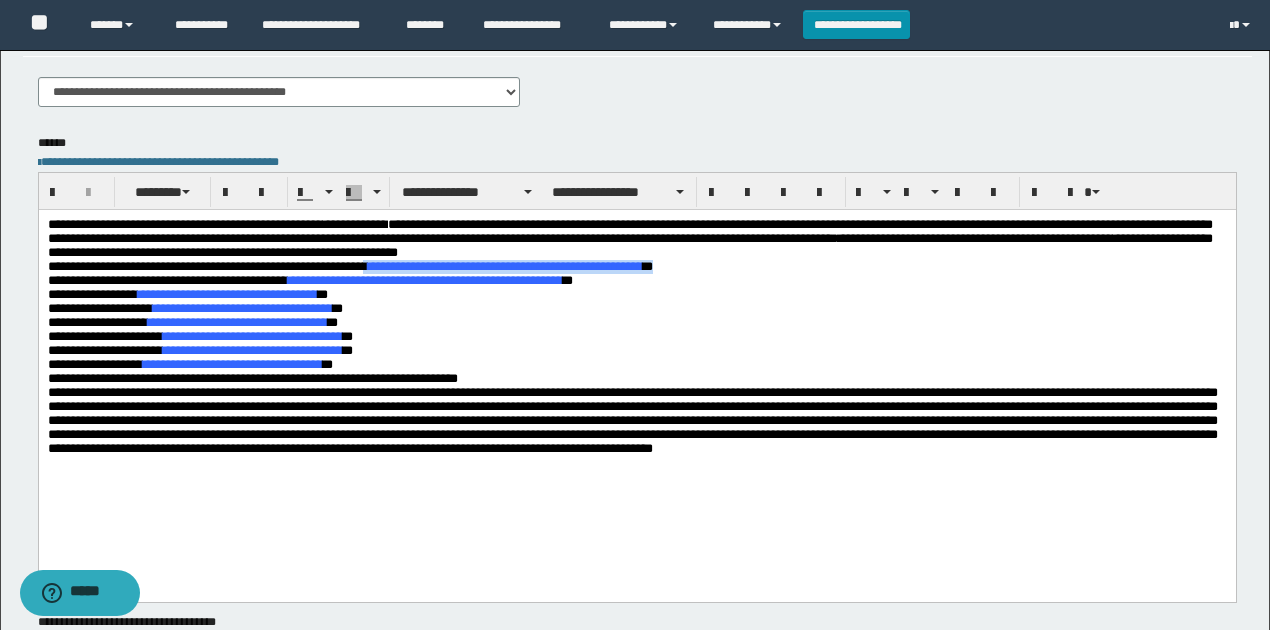 drag, startPoint x: 712, startPoint y: 285, endPoint x: 396, endPoint y: 283, distance: 316.00632 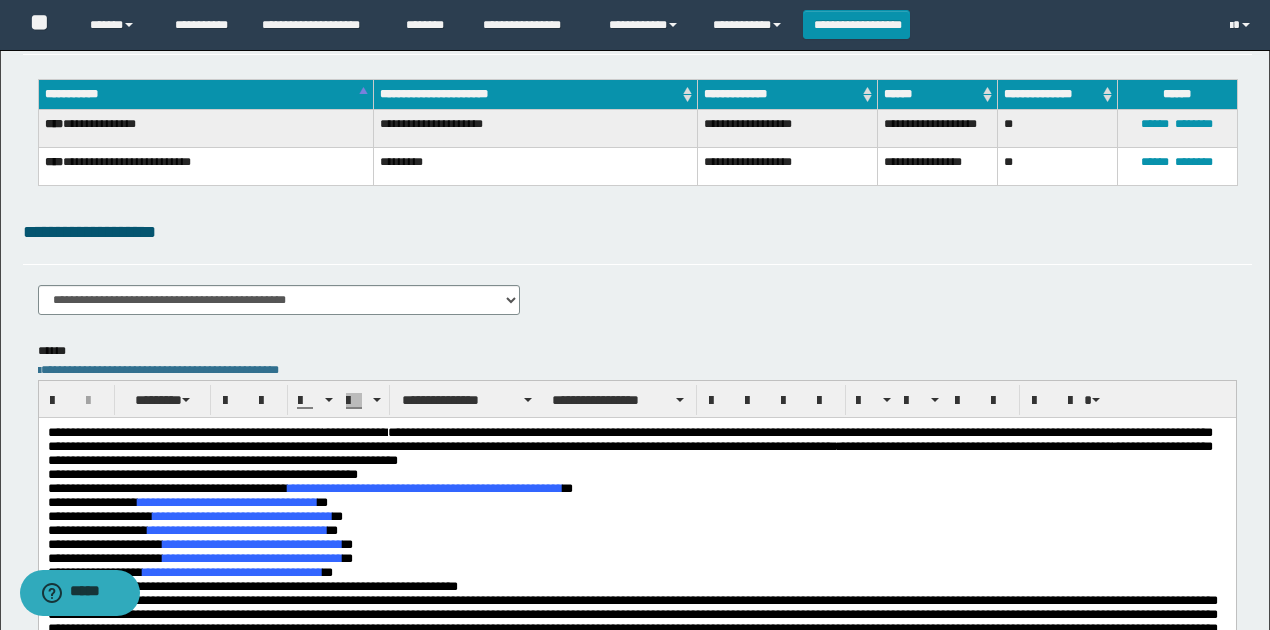 scroll, scrollTop: 200, scrollLeft: 0, axis: vertical 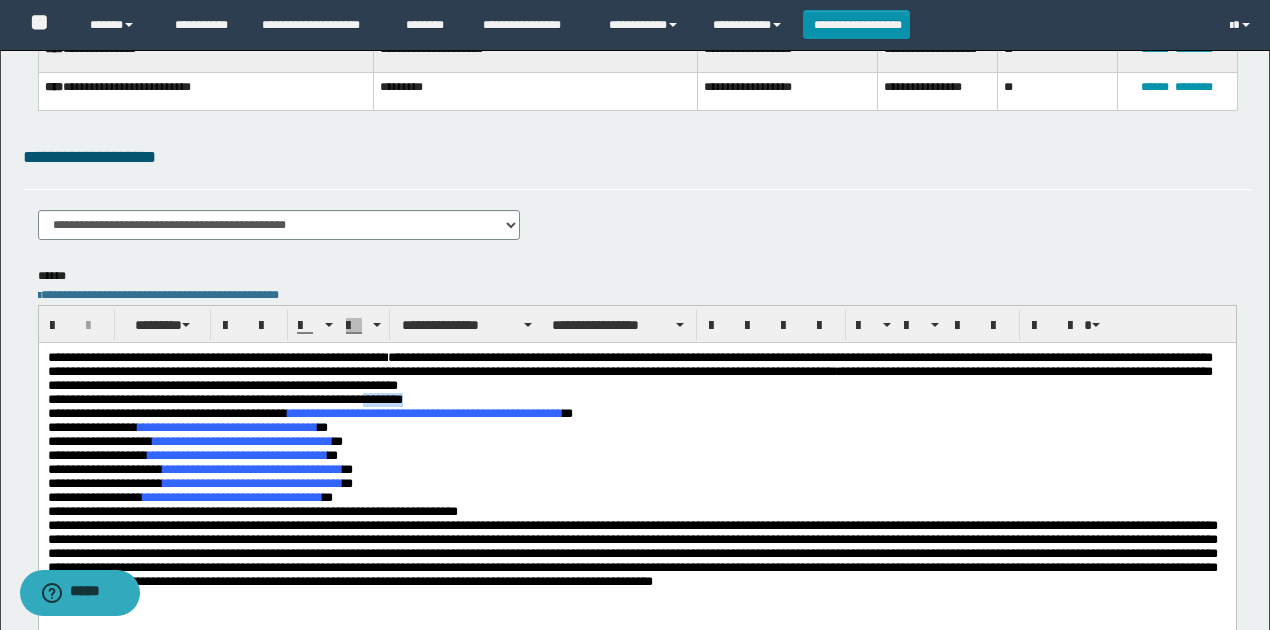 drag, startPoint x: 466, startPoint y: 418, endPoint x: 395, endPoint y: 416, distance: 71.02816 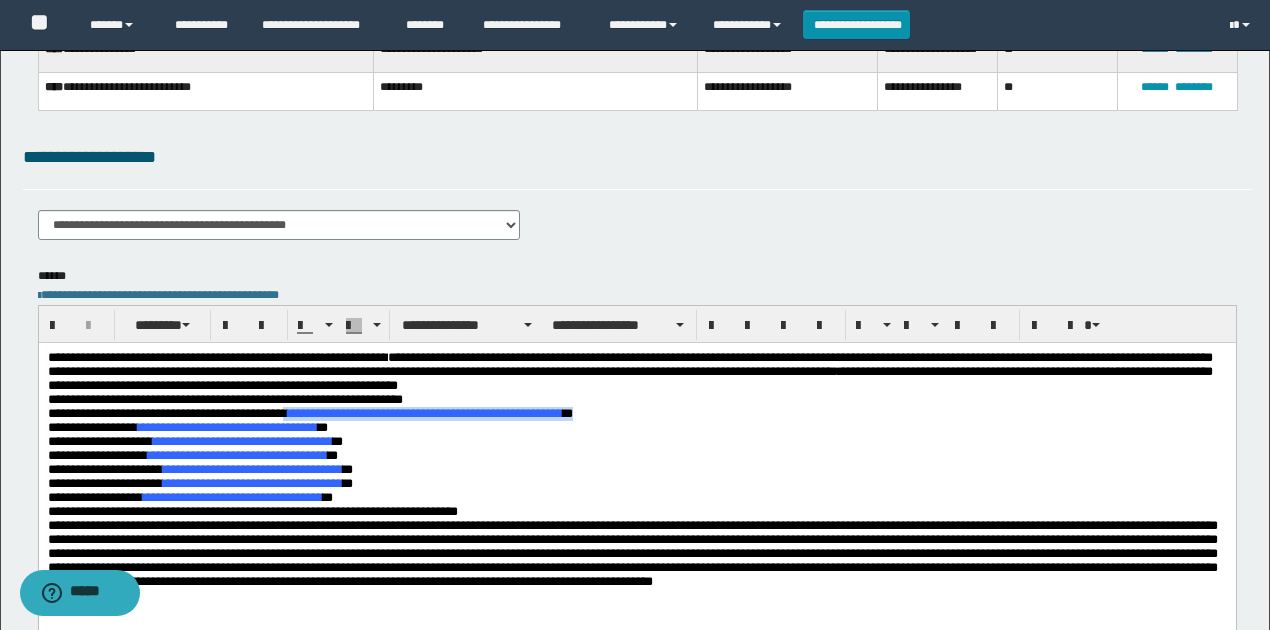 drag, startPoint x: 626, startPoint y: 431, endPoint x: 304, endPoint y: 434, distance: 322.01398 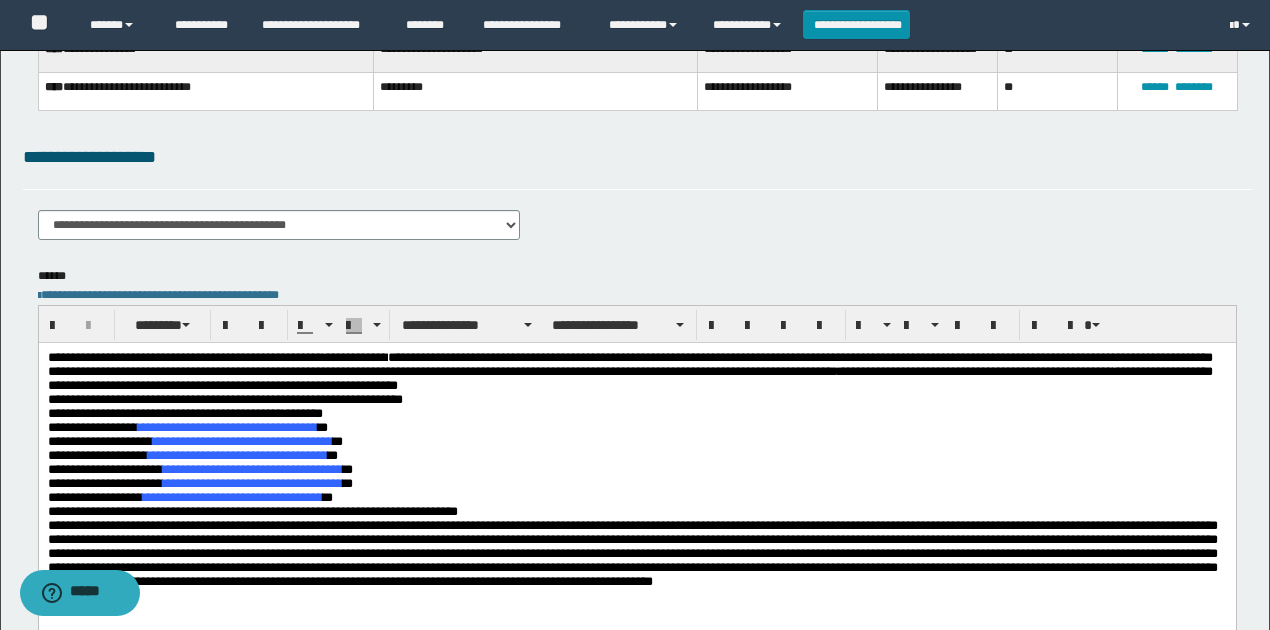 scroll, scrollTop: 0, scrollLeft: 0, axis: both 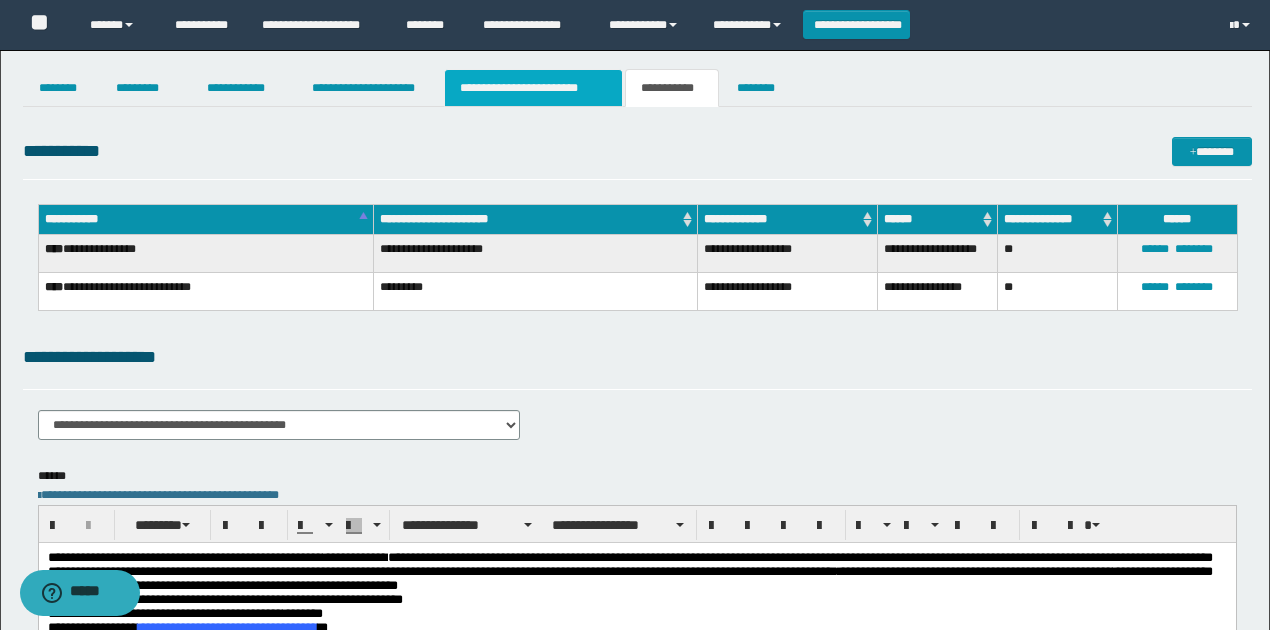 click on "**********" at bounding box center (533, 88) 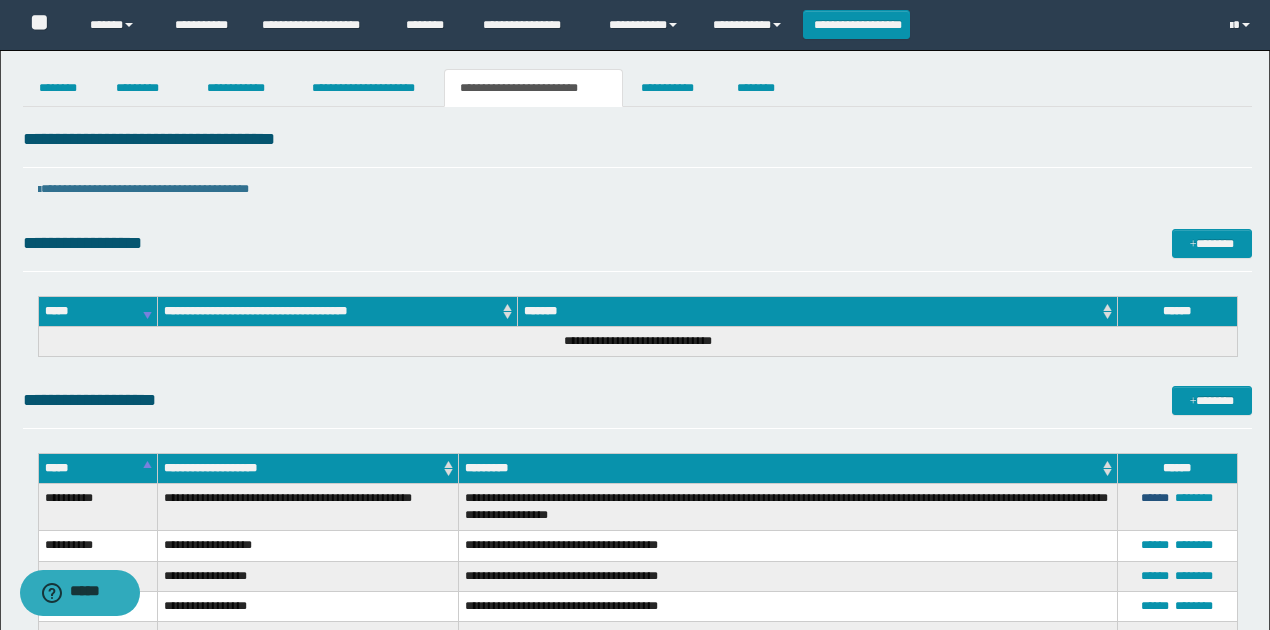 drag, startPoint x: 1148, startPoint y: 492, endPoint x: 948, endPoint y: 353, distance: 243.55902 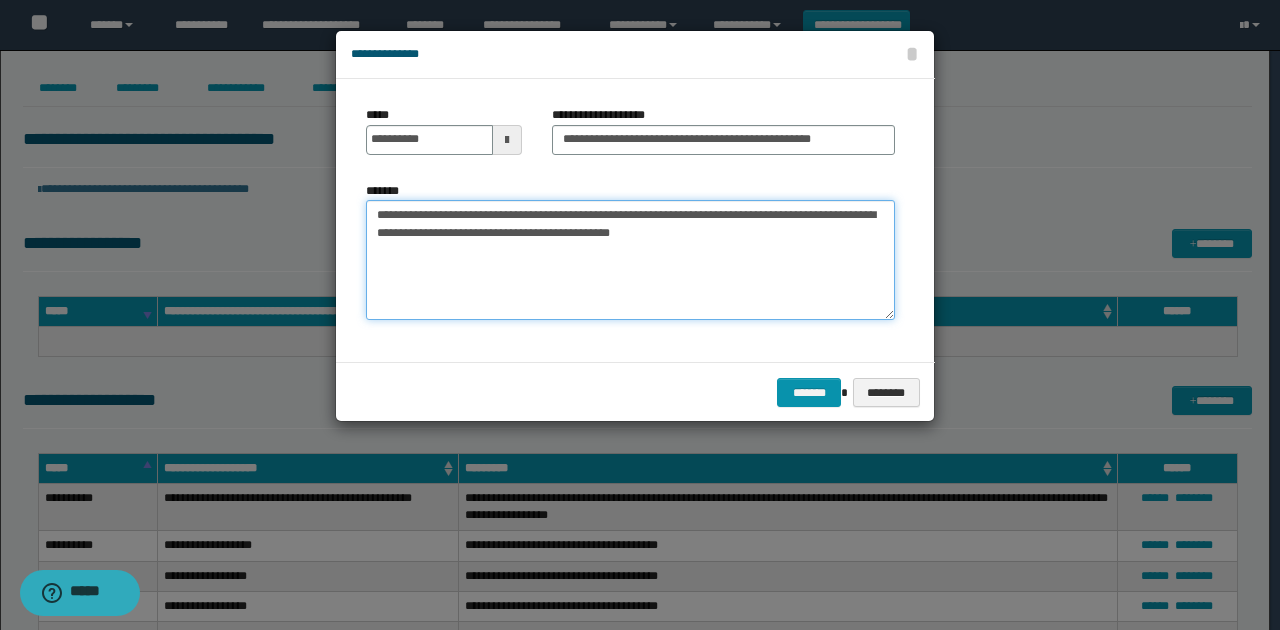 drag, startPoint x: 697, startPoint y: 229, endPoint x: 362, endPoint y: 220, distance: 335.12088 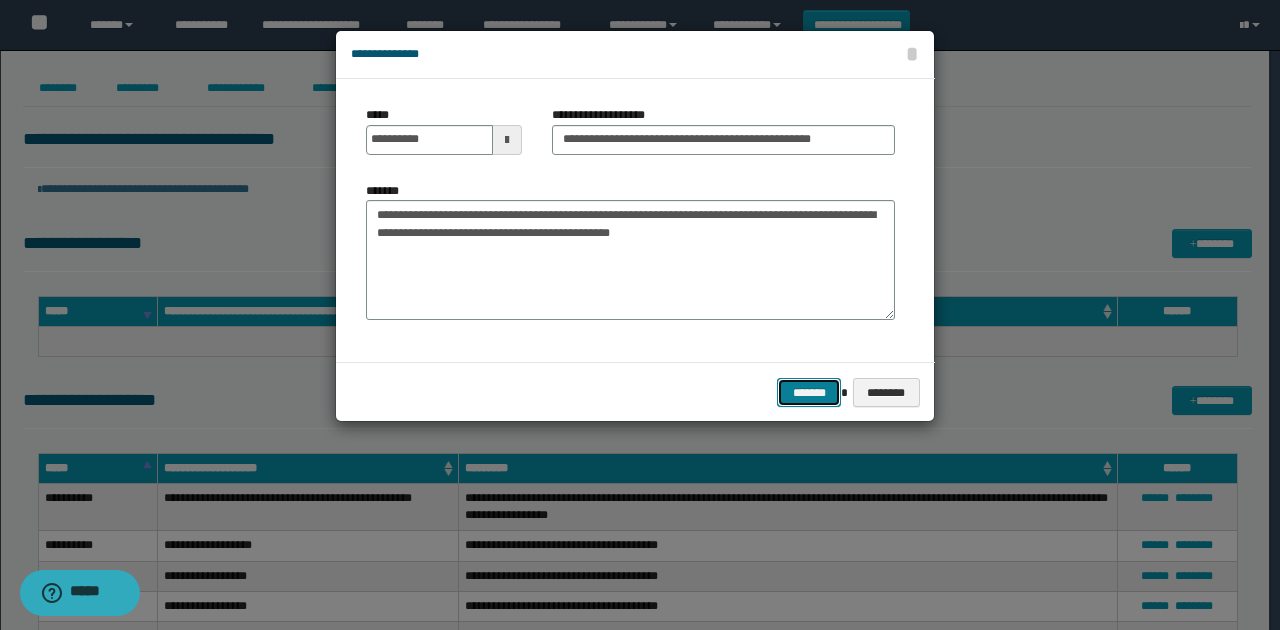 click on "*******" at bounding box center [809, 392] 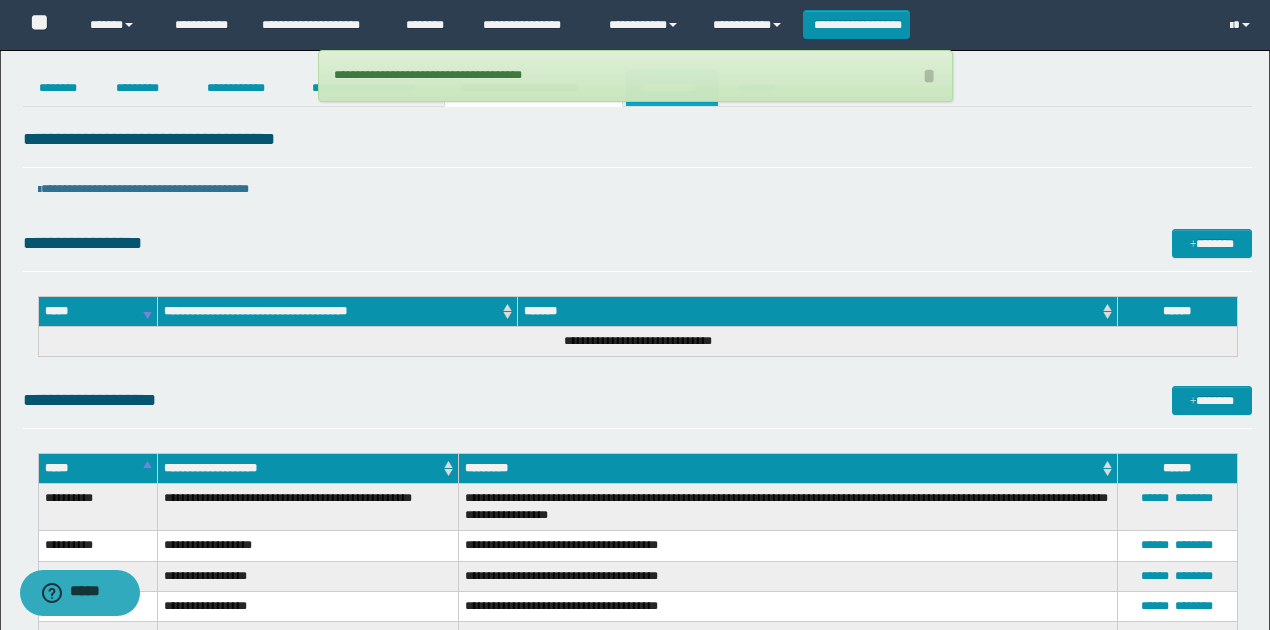click on "**********" at bounding box center [672, 88] 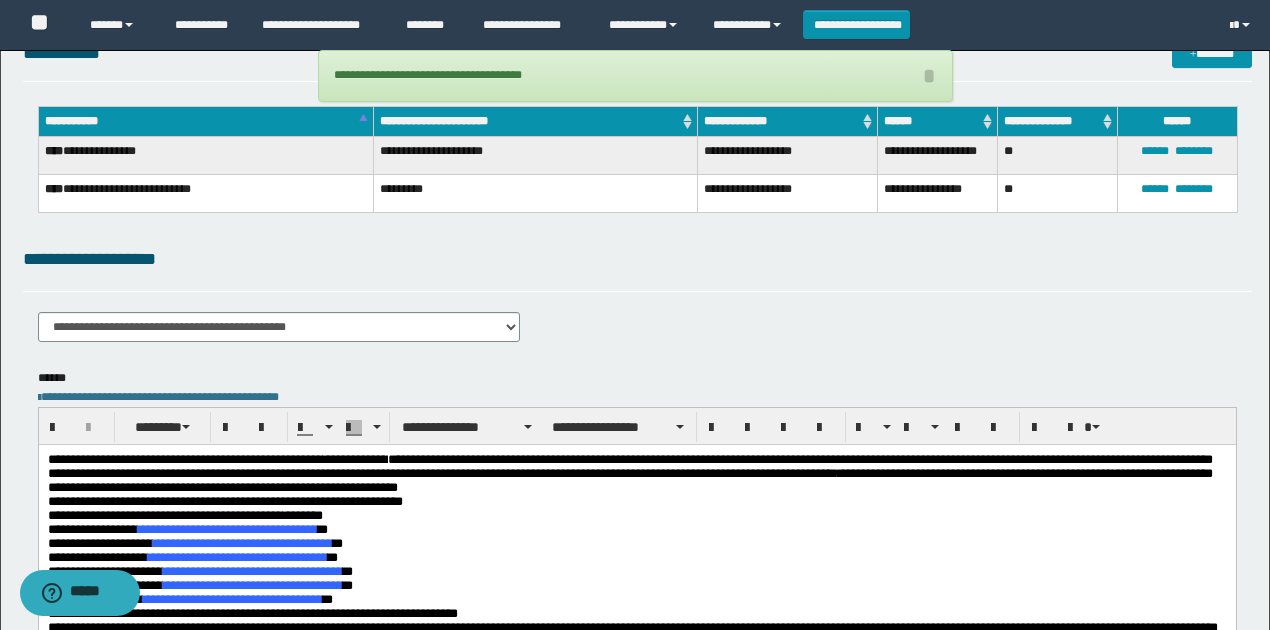 scroll, scrollTop: 333, scrollLeft: 0, axis: vertical 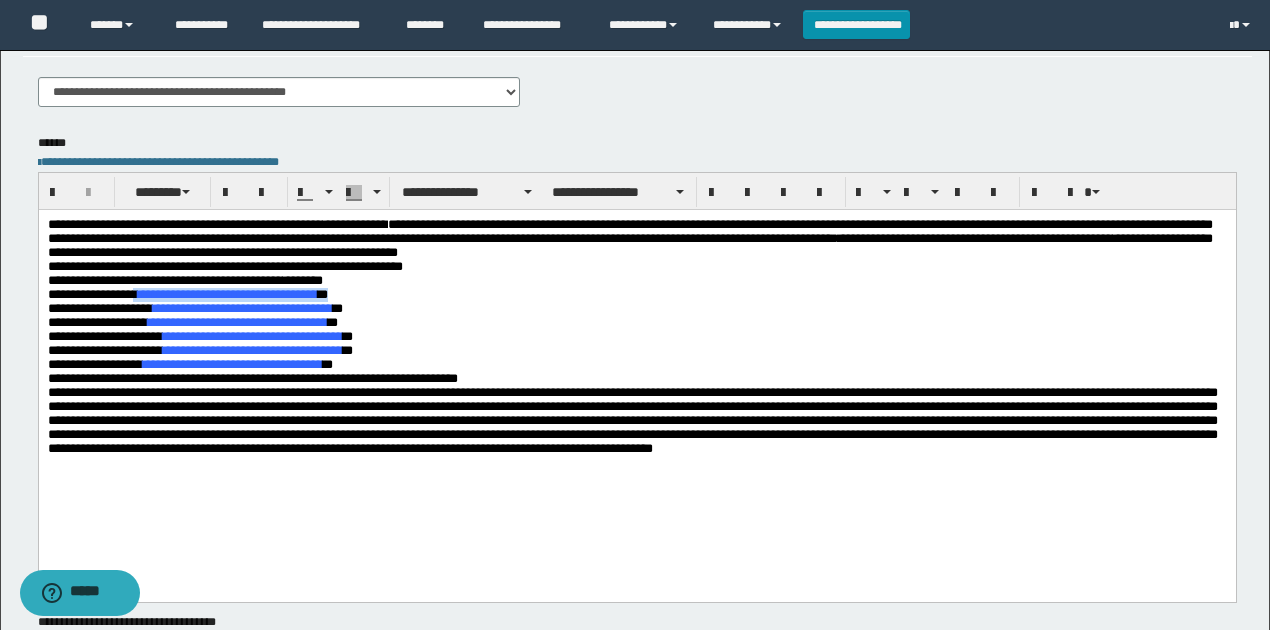 drag, startPoint x: 138, startPoint y: 311, endPoint x: 388, endPoint y: 314, distance: 250.018 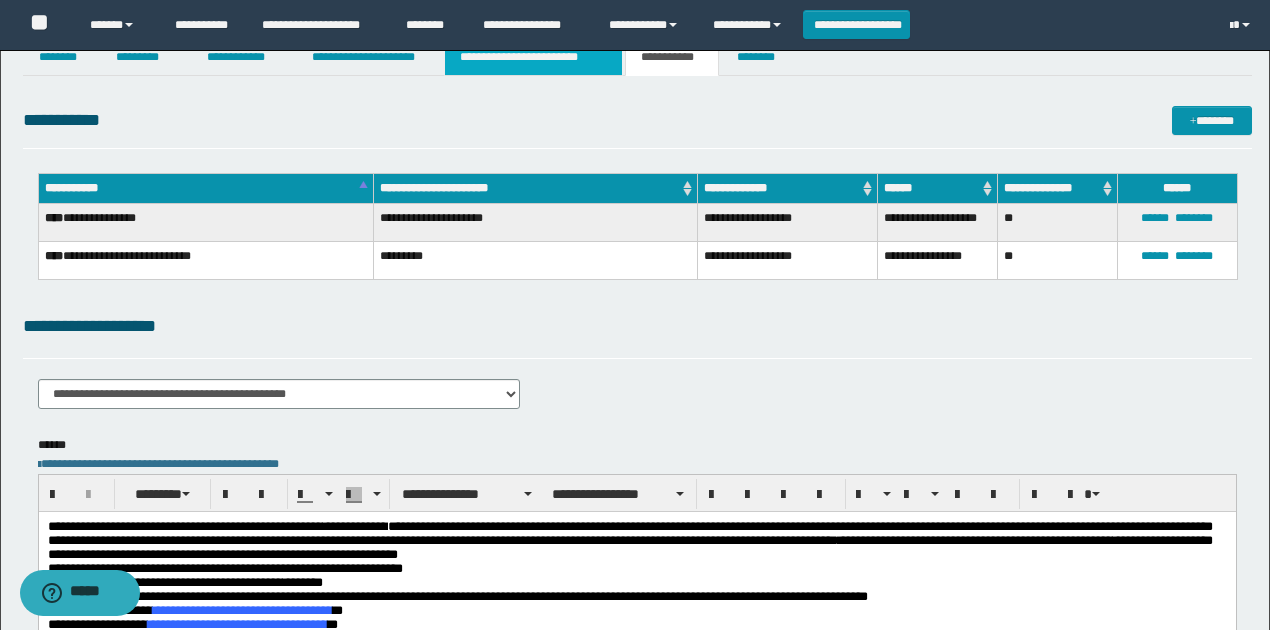 scroll, scrollTop: 0, scrollLeft: 0, axis: both 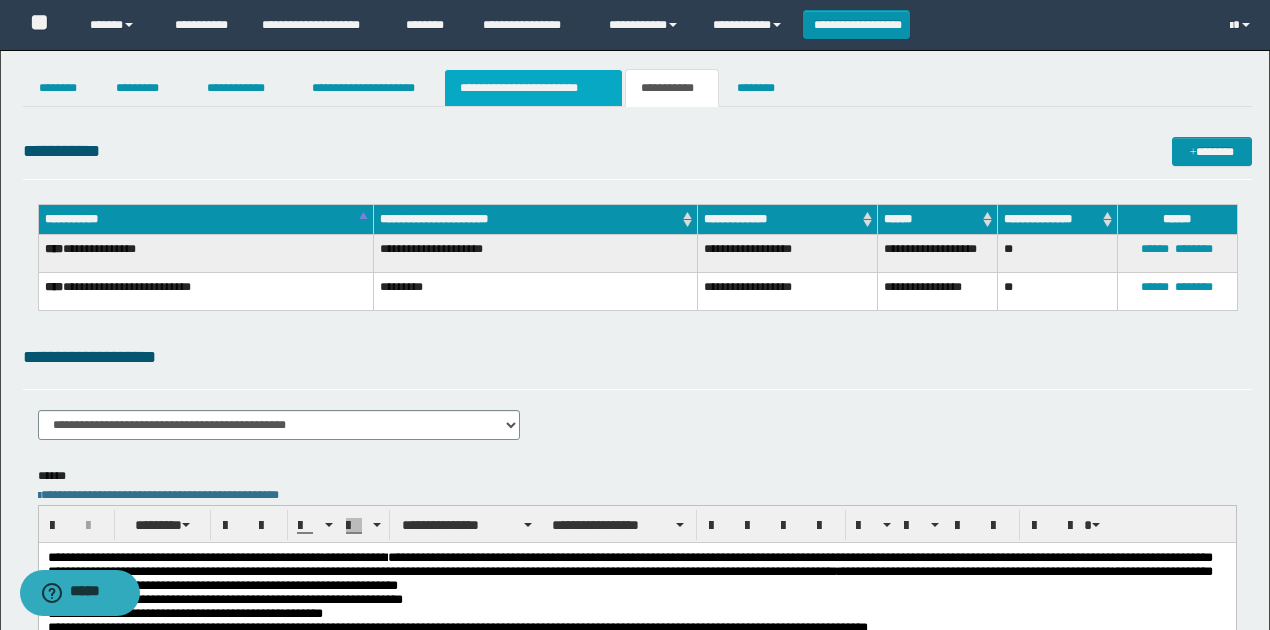 click on "**********" at bounding box center (533, 88) 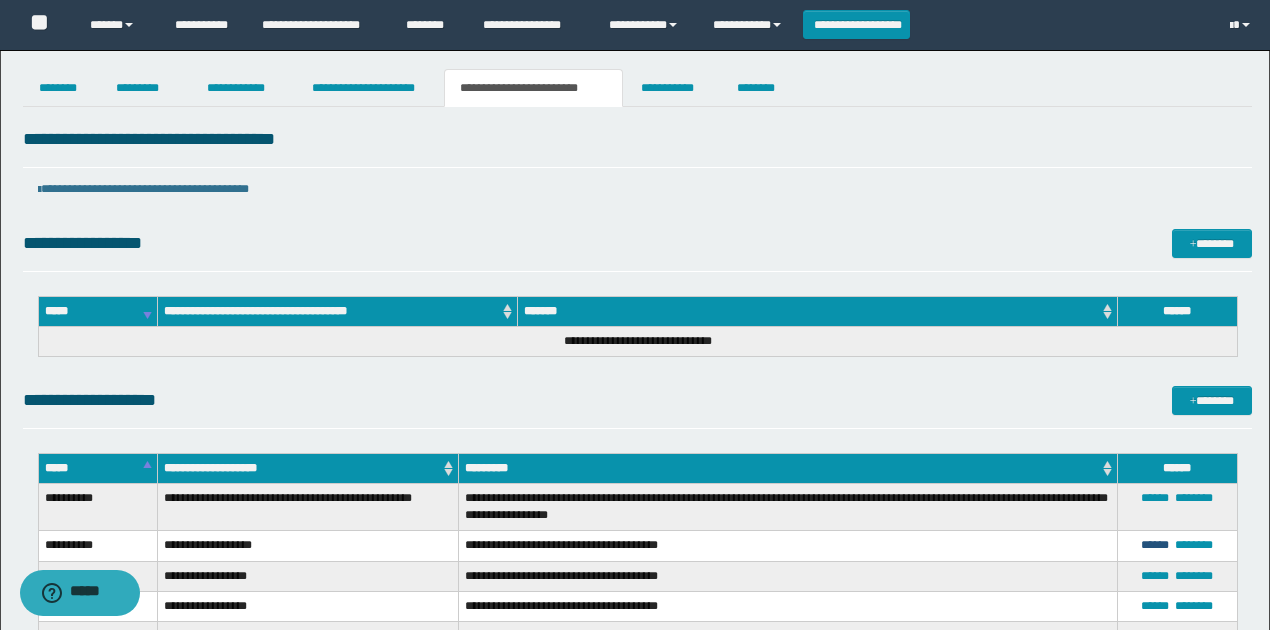click on "******" at bounding box center [1155, 545] 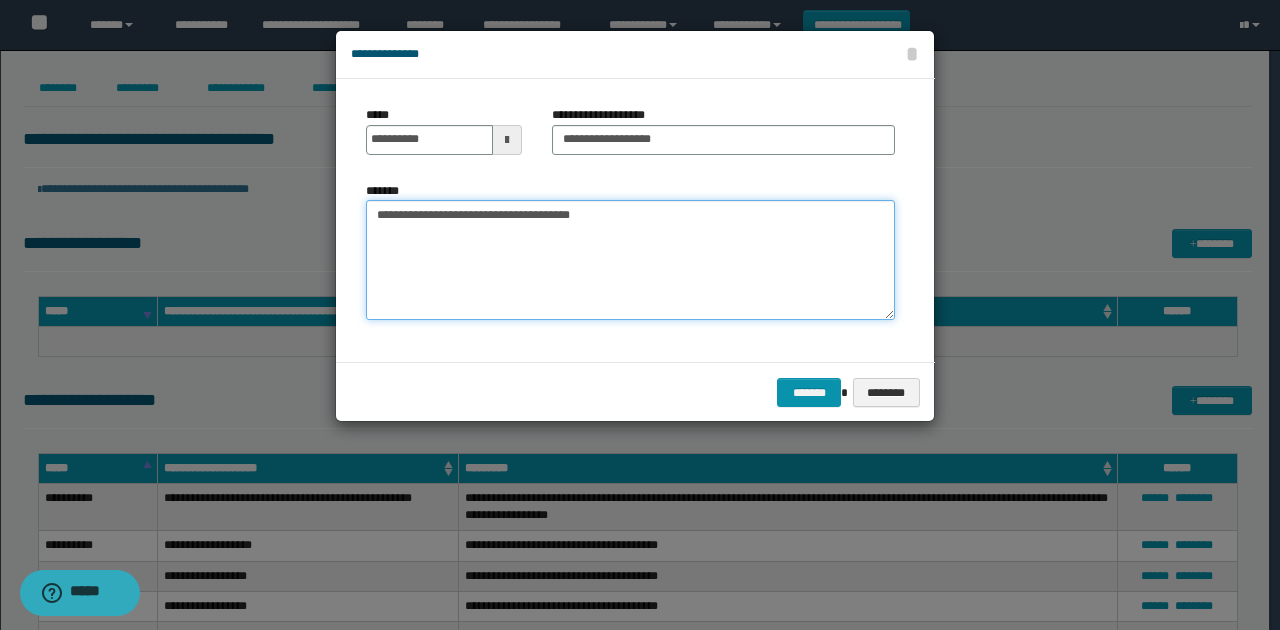 drag, startPoint x: 589, startPoint y: 217, endPoint x: 366, endPoint y: 222, distance: 223.05605 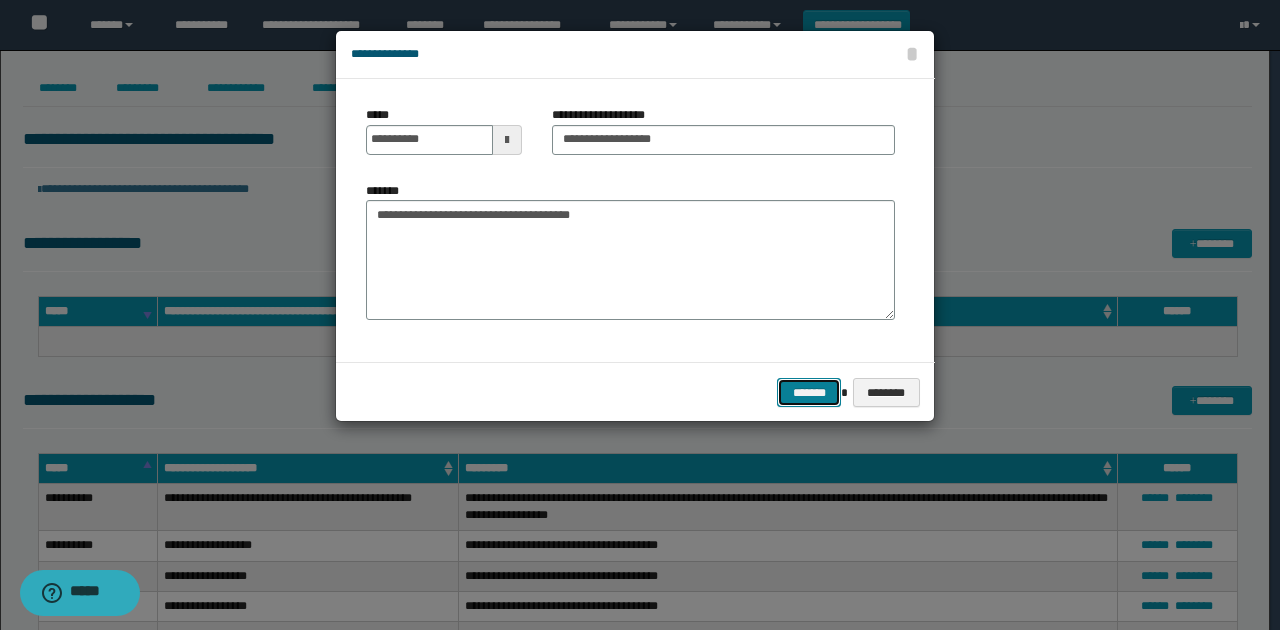 click on "*******" at bounding box center (809, 392) 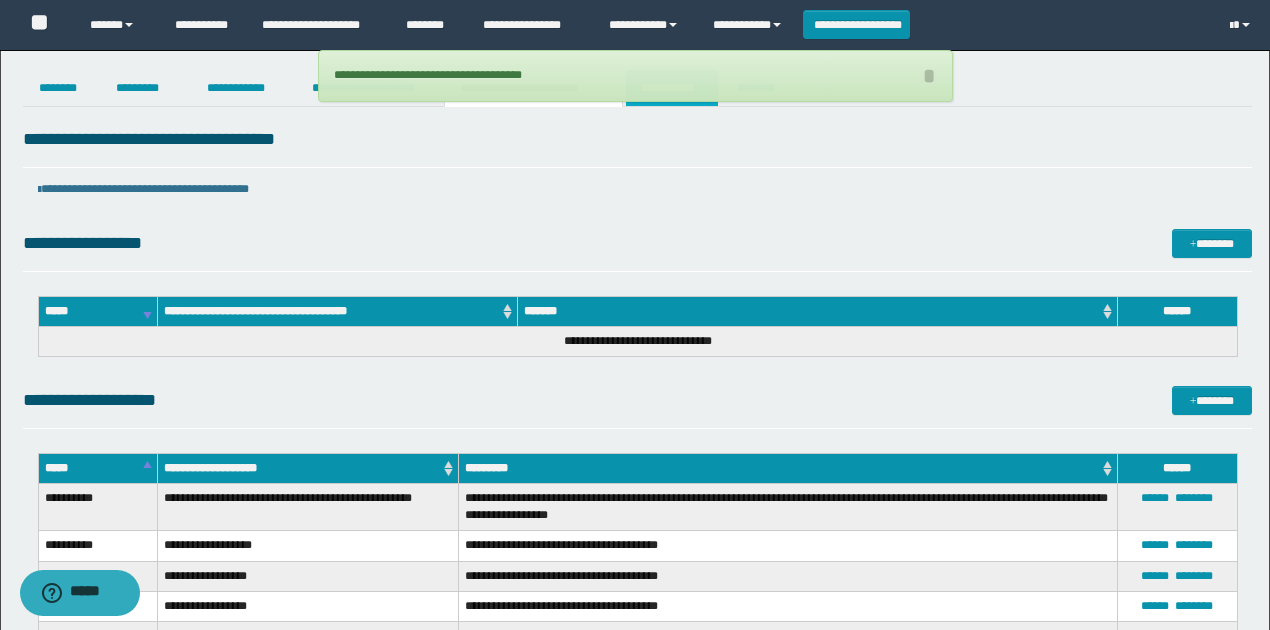 click on "**********" at bounding box center [672, 88] 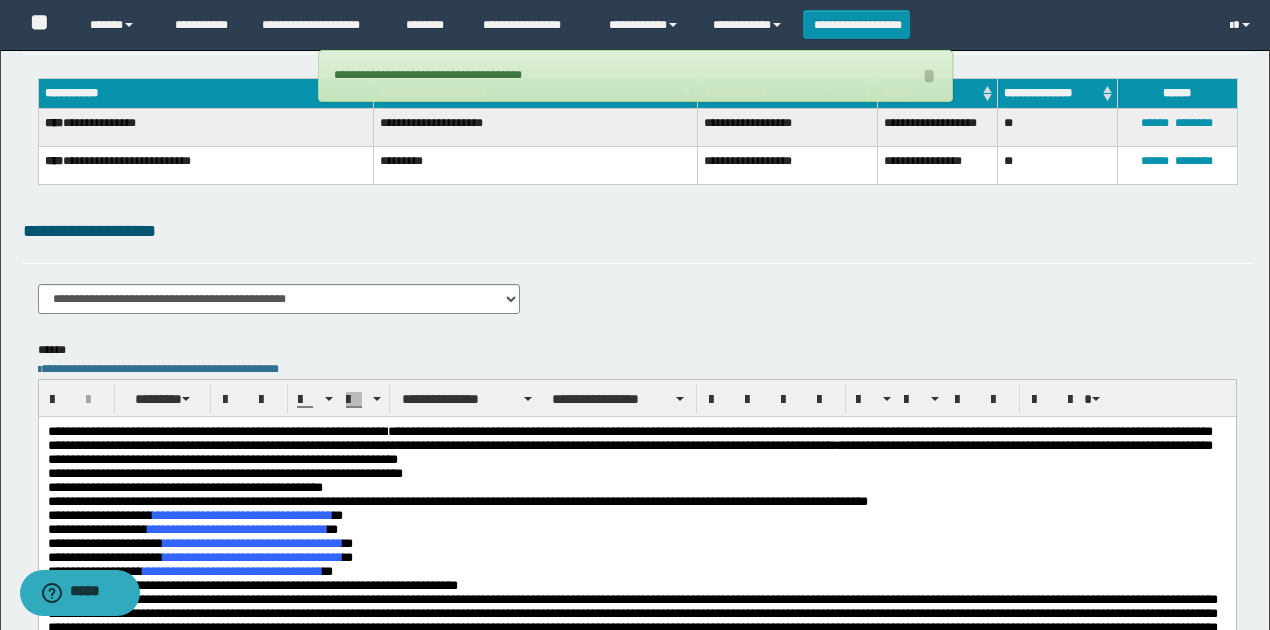 scroll, scrollTop: 266, scrollLeft: 0, axis: vertical 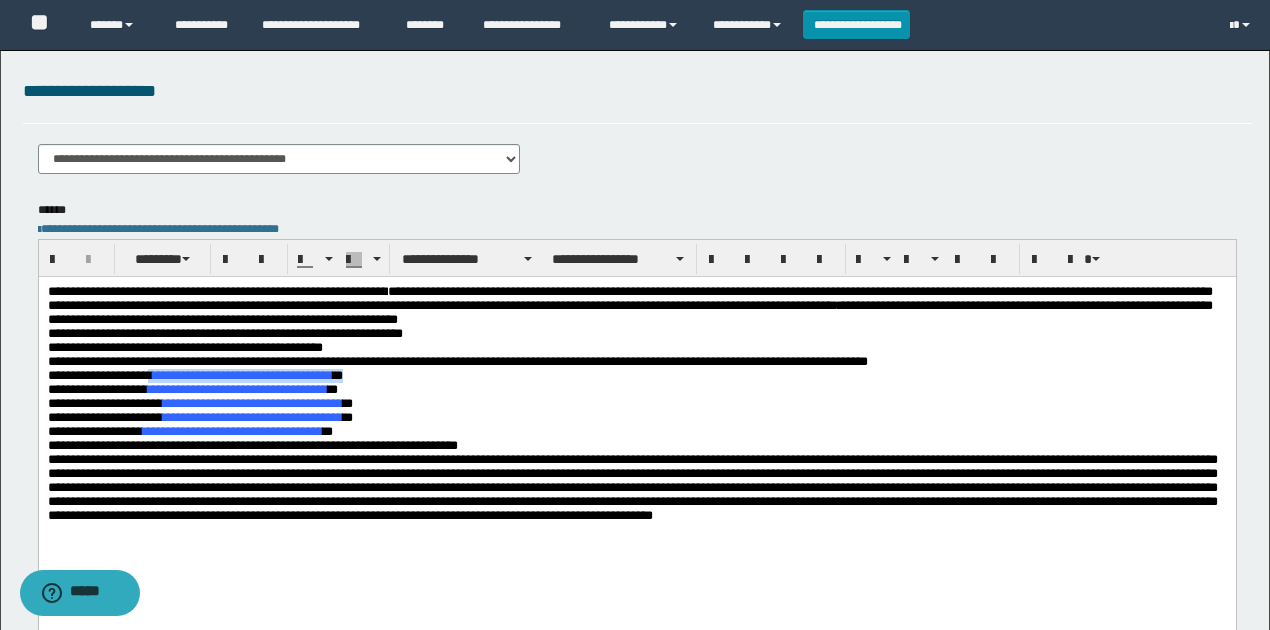 drag, startPoint x: 172, startPoint y: 398, endPoint x: 386, endPoint y: 396, distance: 214.00934 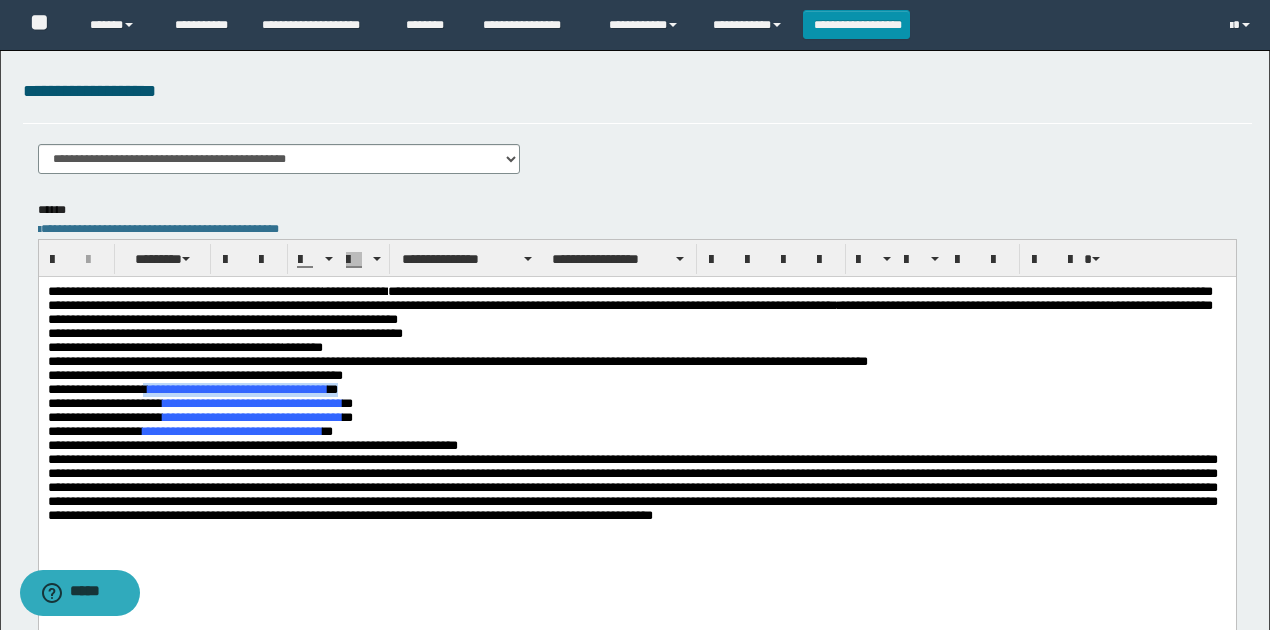 drag, startPoint x: 353, startPoint y: 410, endPoint x: 143, endPoint y: 412, distance: 210.00952 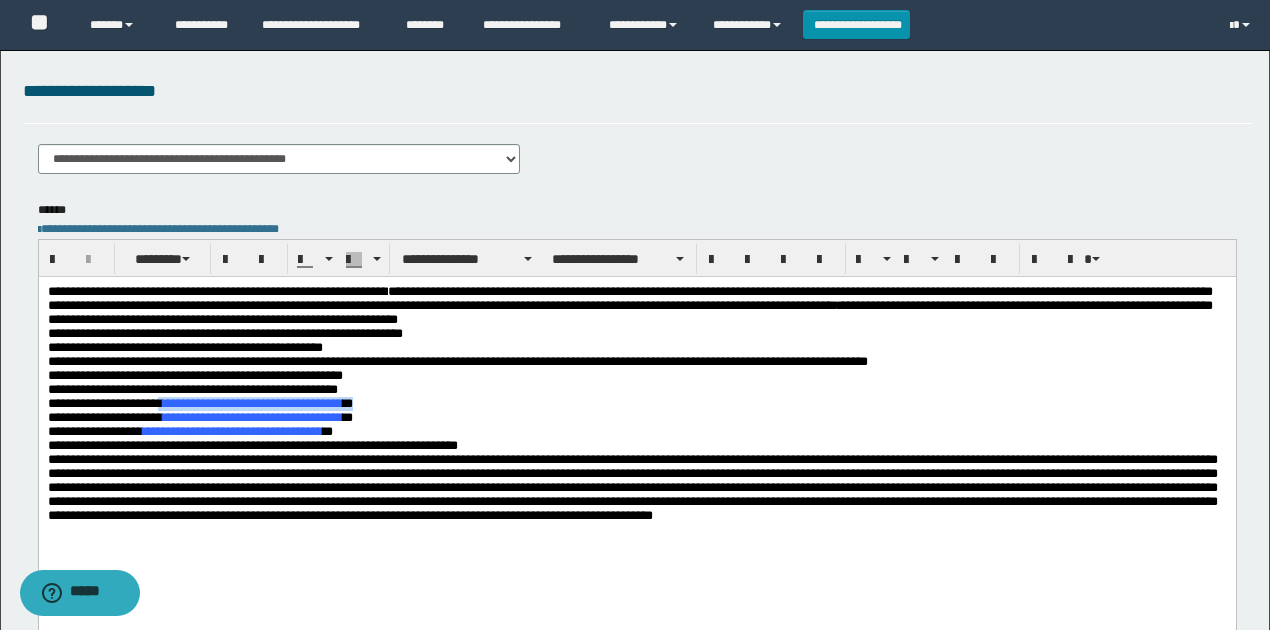 drag, startPoint x: 412, startPoint y: 430, endPoint x: 186, endPoint y: 428, distance: 226.00885 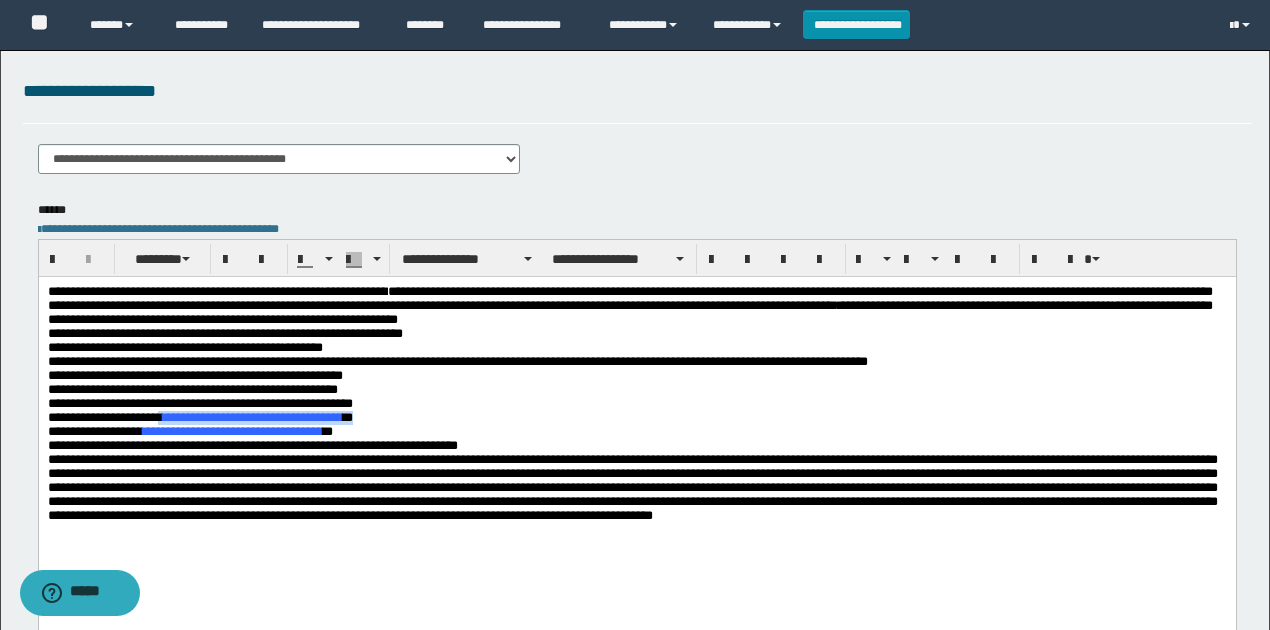 drag, startPoint x: 399, startPoint y: 446, endPoint x: 184, endPoint y: 445, distance: 215.00232 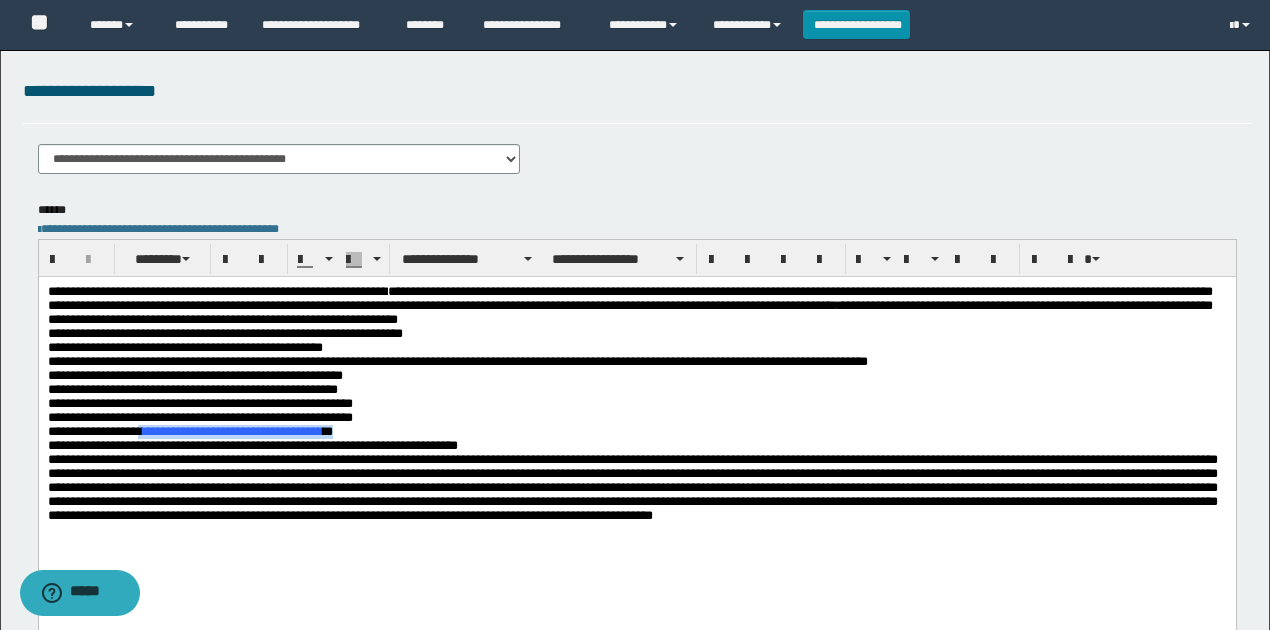 drag, startPoint x: 351, startPoint y: 458, endPoint x: 136, endPoint y: 456, distance: 215.00931 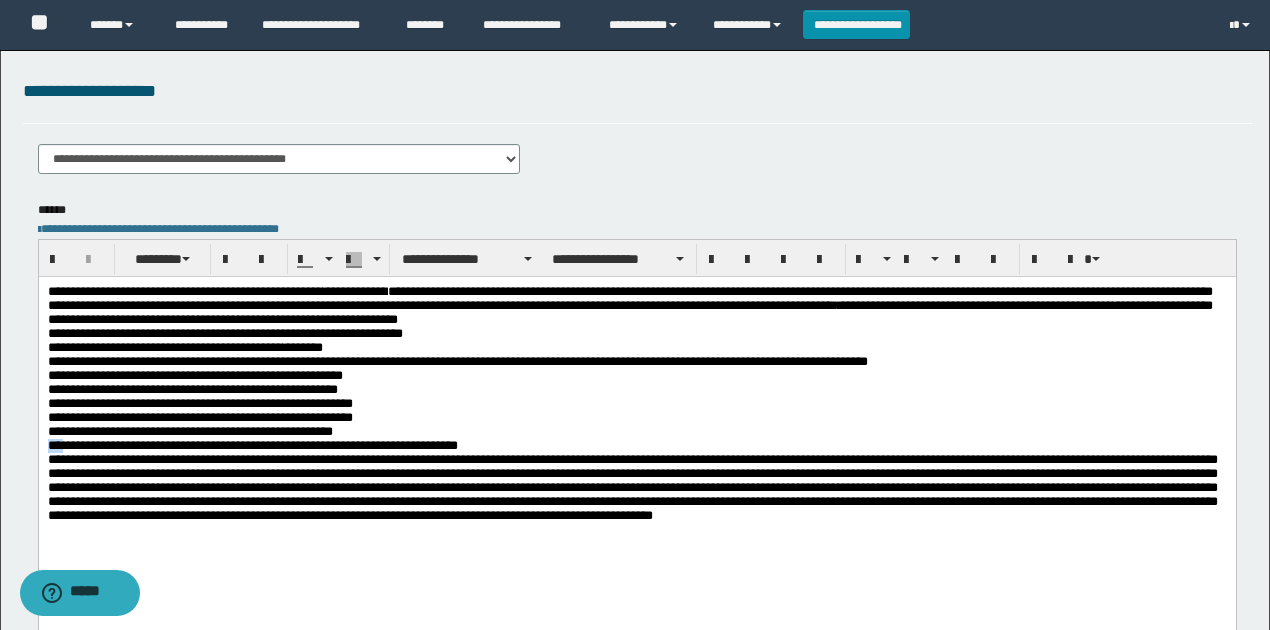 drag, startPoint x: 64, startPoint y: 472, endPoint x: 34, endPoint y: 473, distance: 30.016663 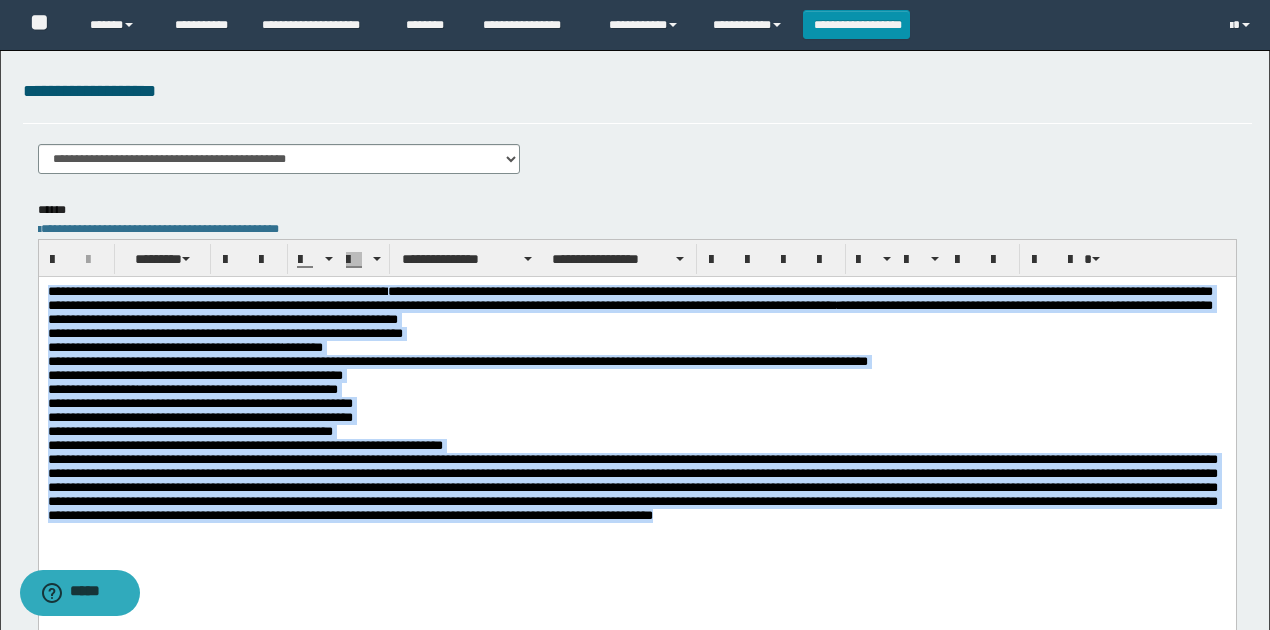 drag, startPoint x: 46, startPoint y: 292, endPoint x: 792, endPoint y: 468, distance: 766.4803 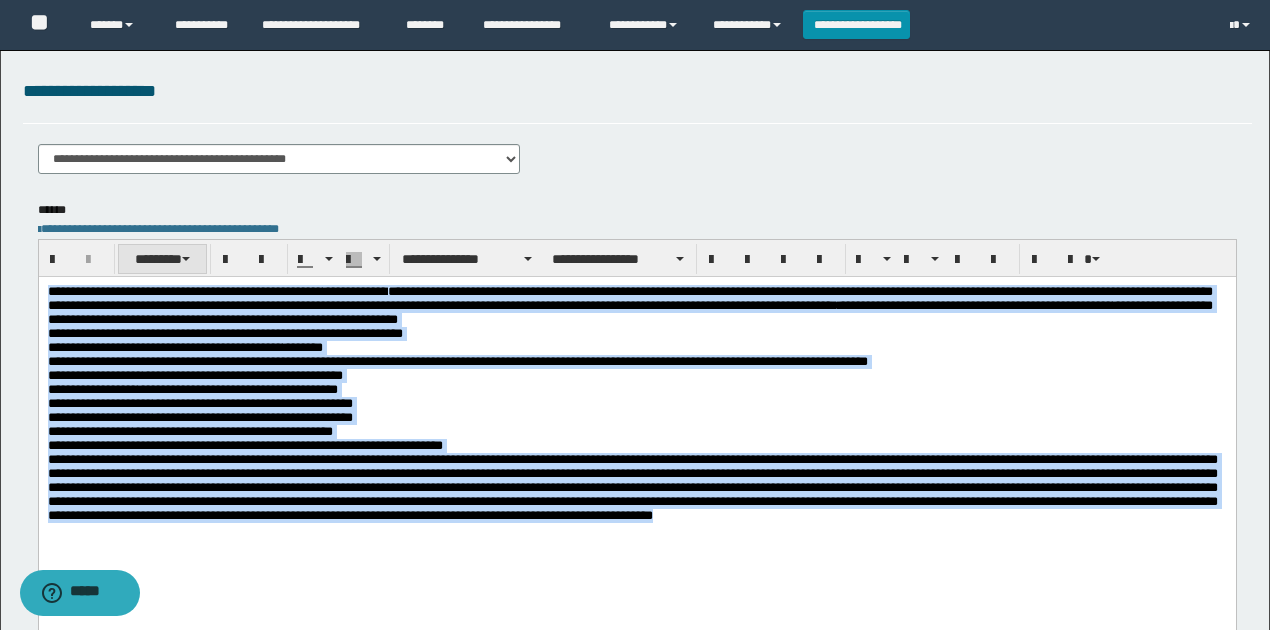 click at bounding box center [186, 259] 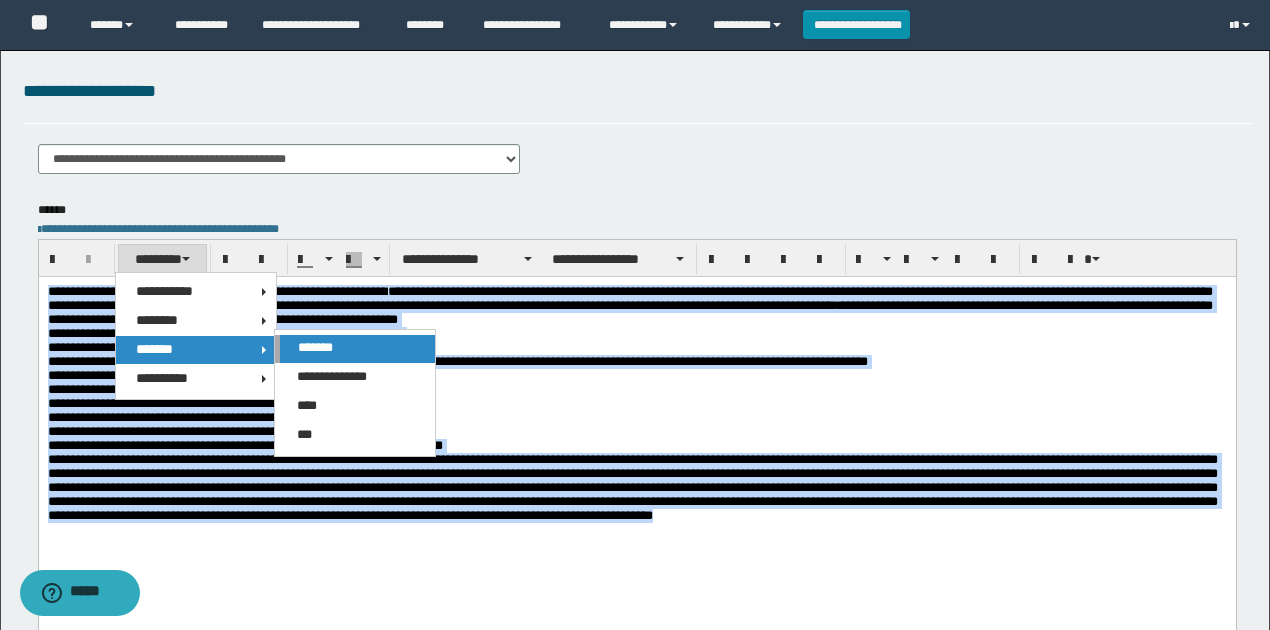 drag, startPoint x: 312, startPoint y: 344, endPoint x: 278, endPoint y: 72, distance: 274.11676 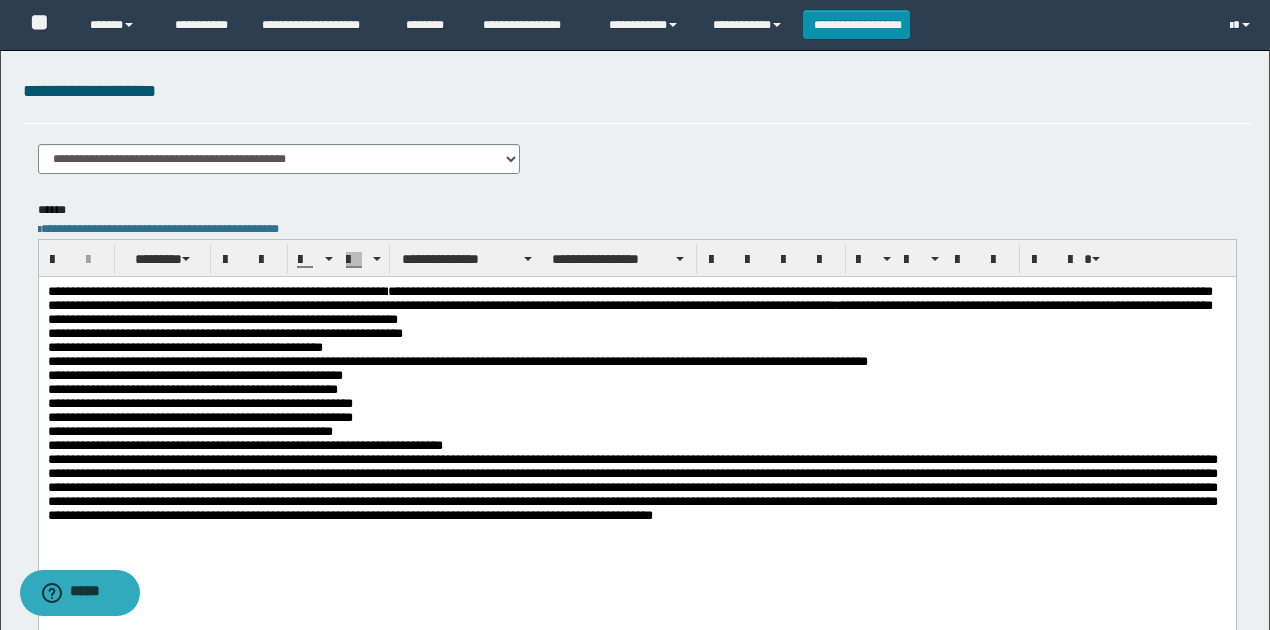 click on "**********" at bounding box center (636, 403) 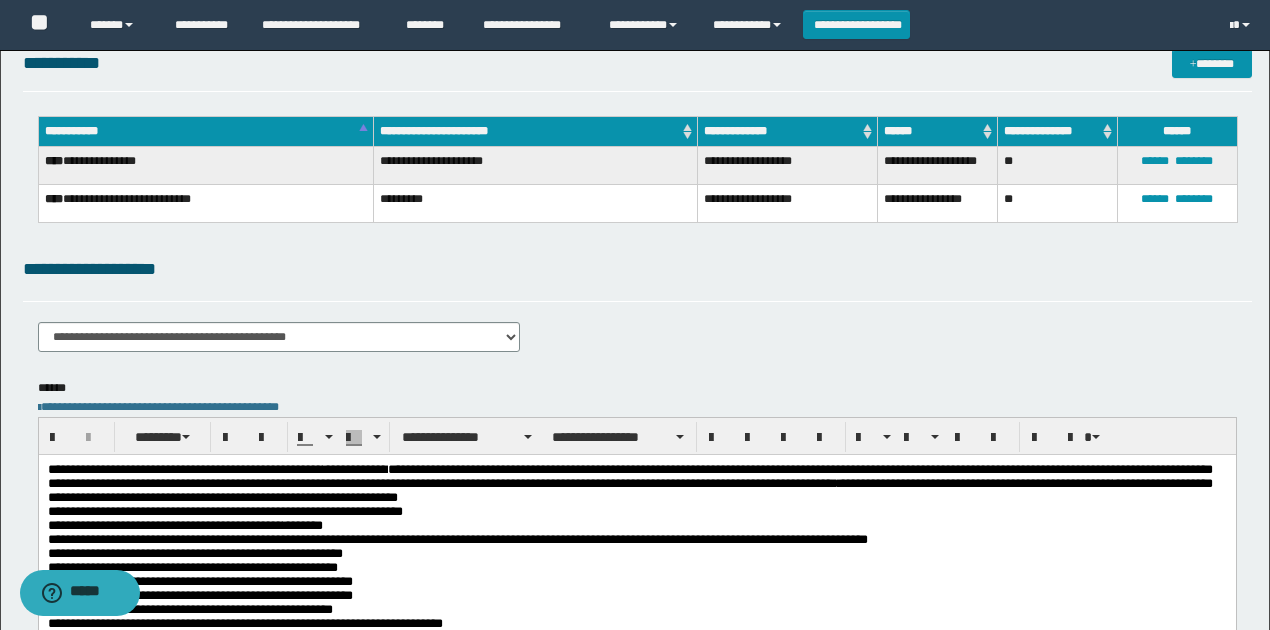 scroll, scrollTop: 0, scrollLeft: 0, axis: both 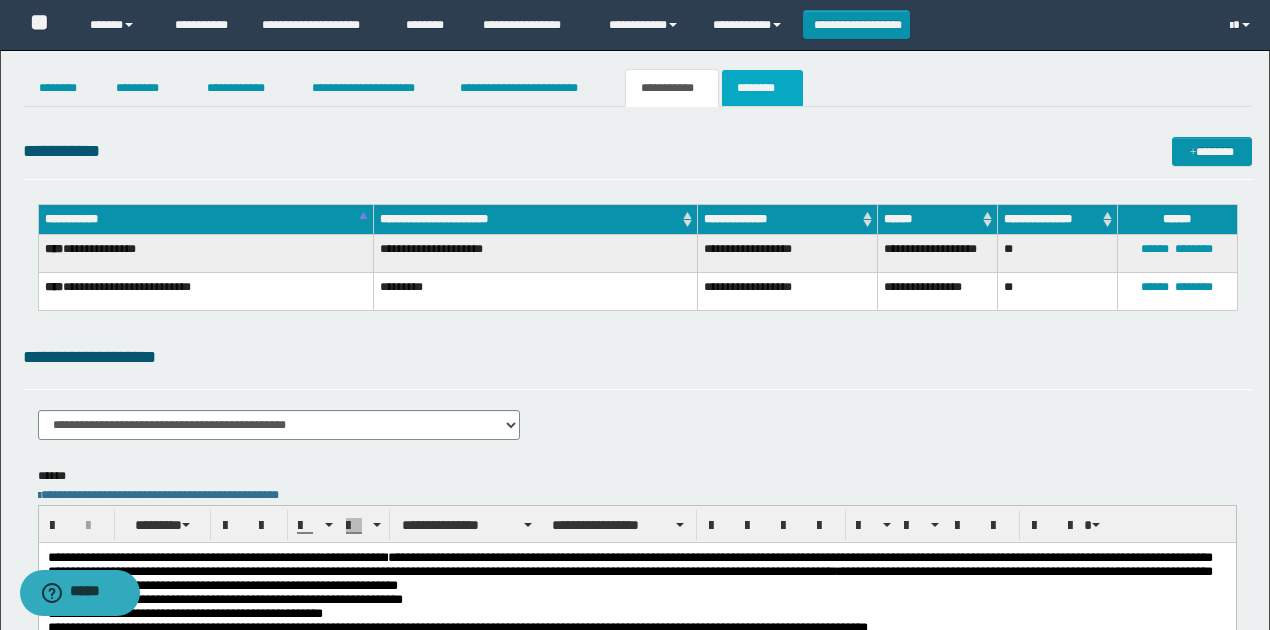 click on "********" at bounding box center (762, 88) 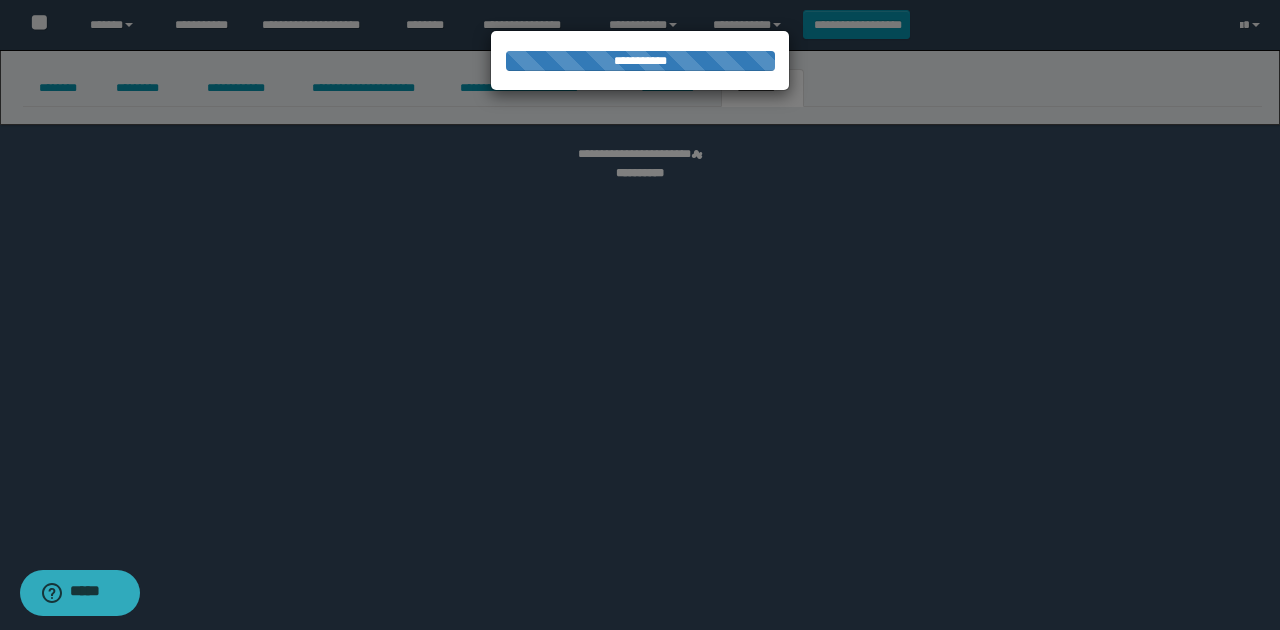 select 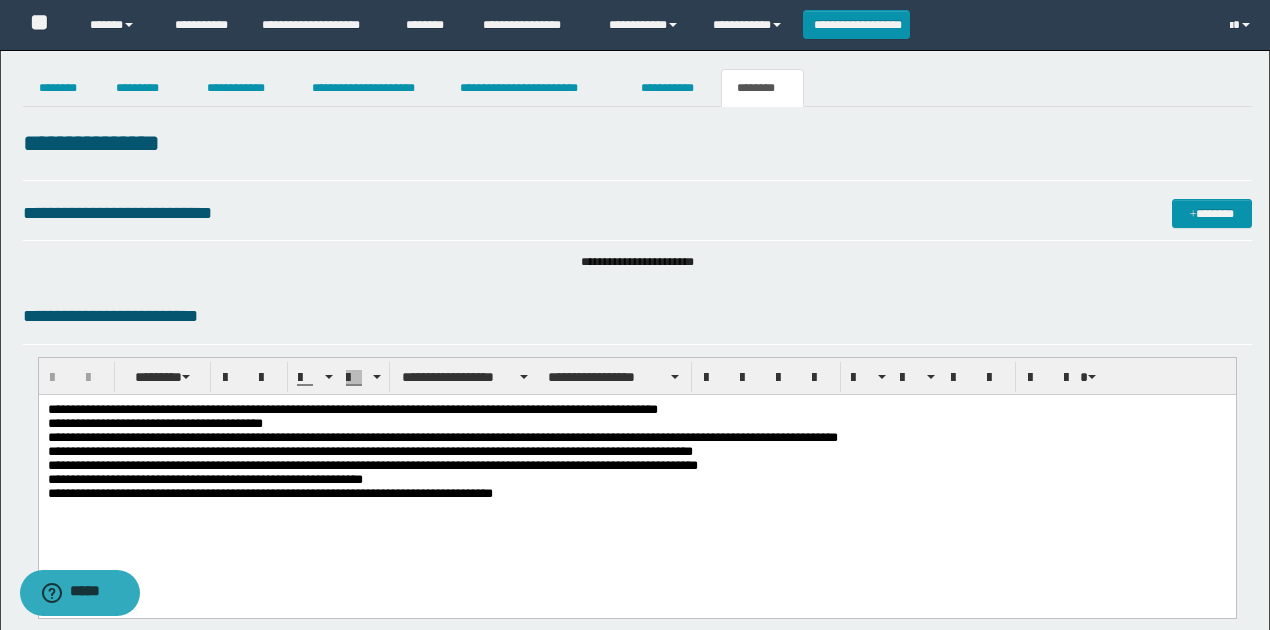 scroll, scrollTop: 0, scrollLeft: 0, axis: both 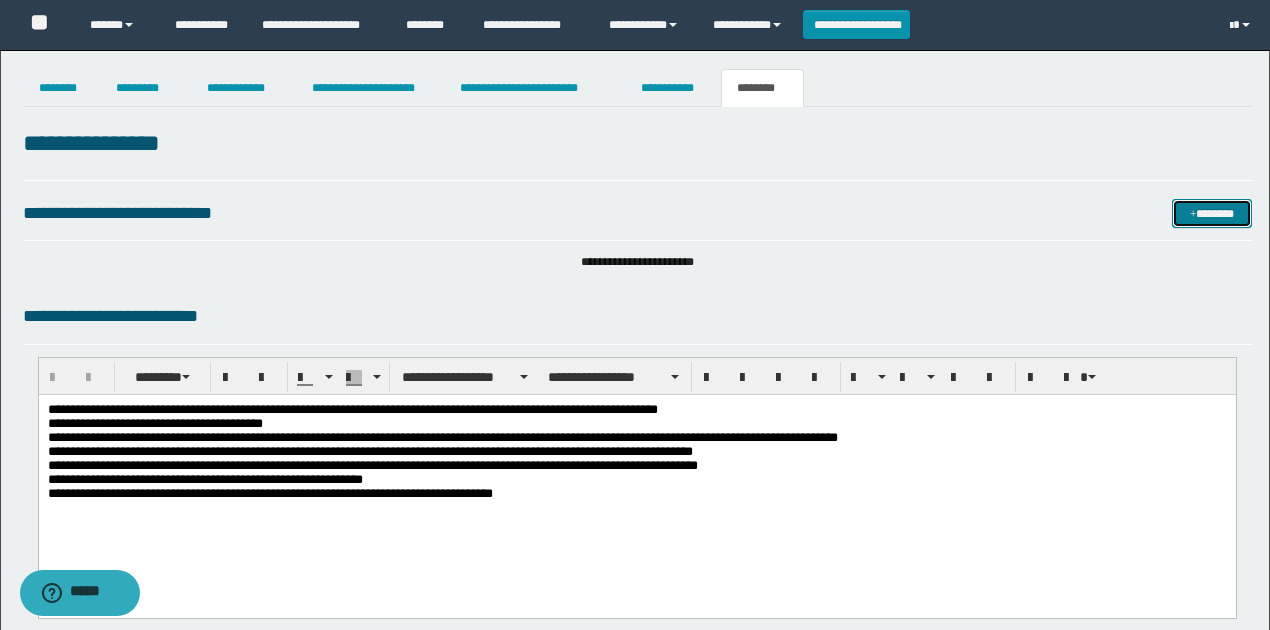 click on "*******" at bounding box center (1211, 213) 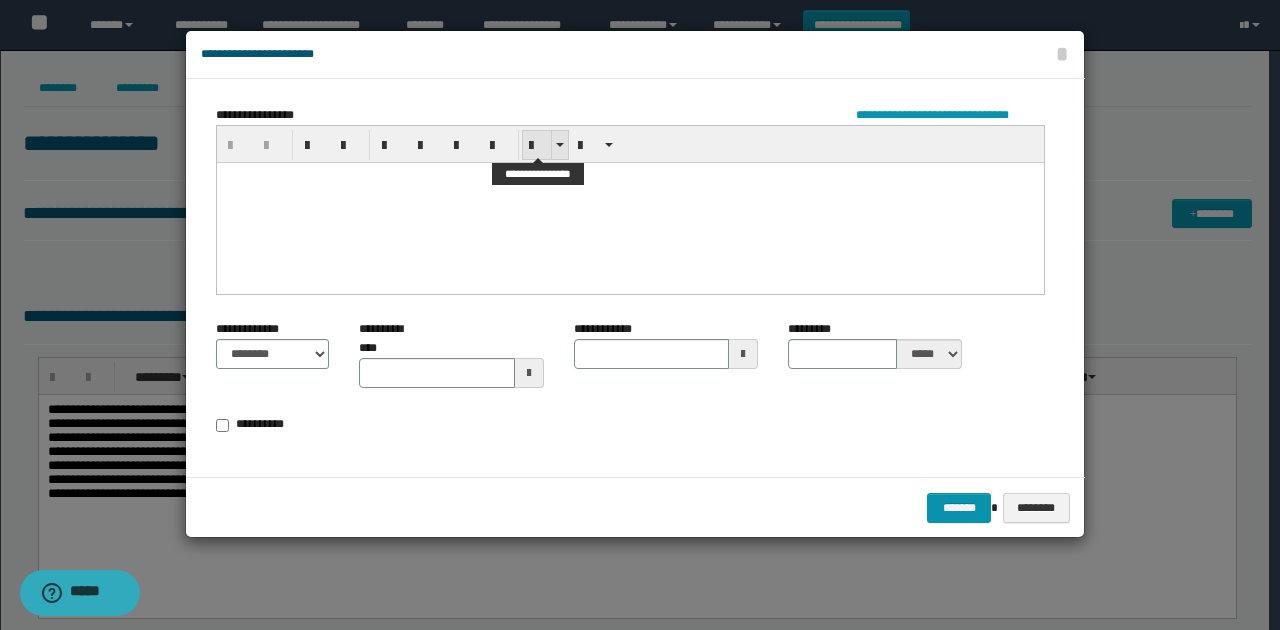 click at bounding box center [537, 146] 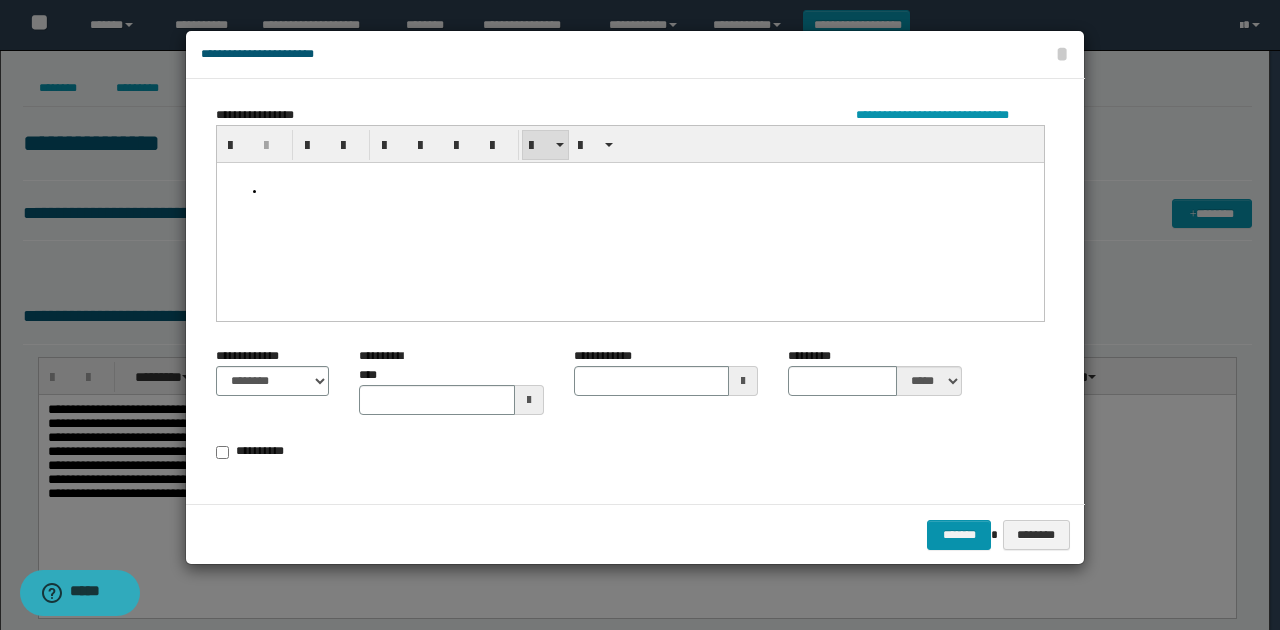 paste 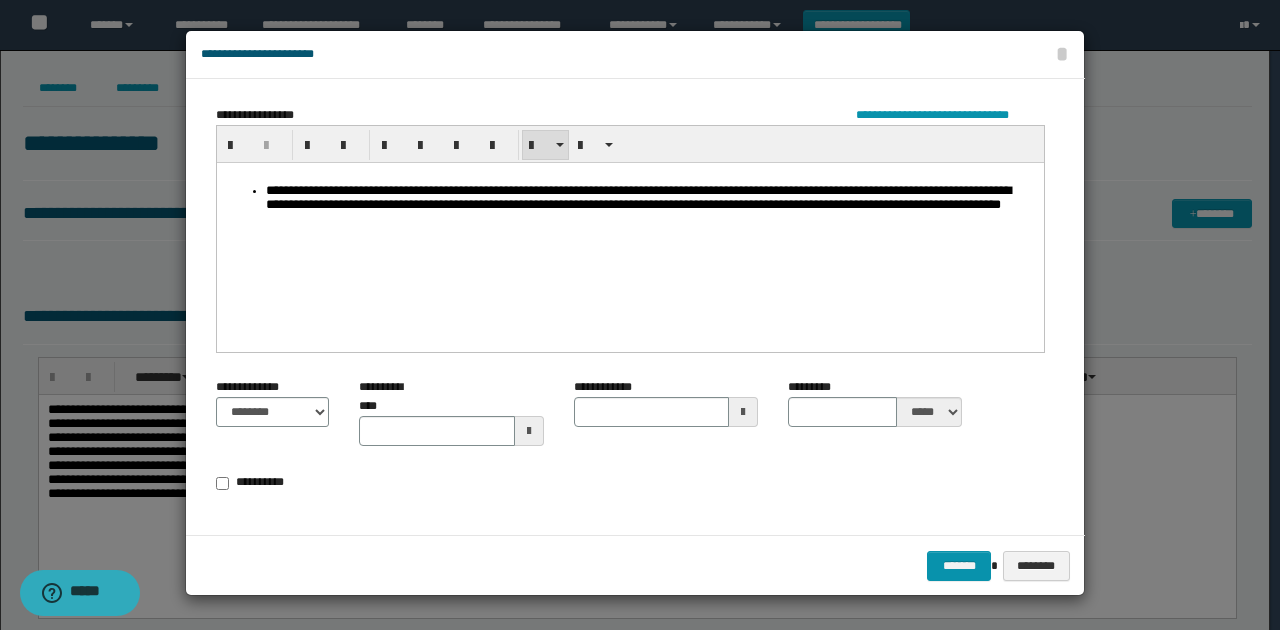 click on "**********" at bounding box center [650, 206] 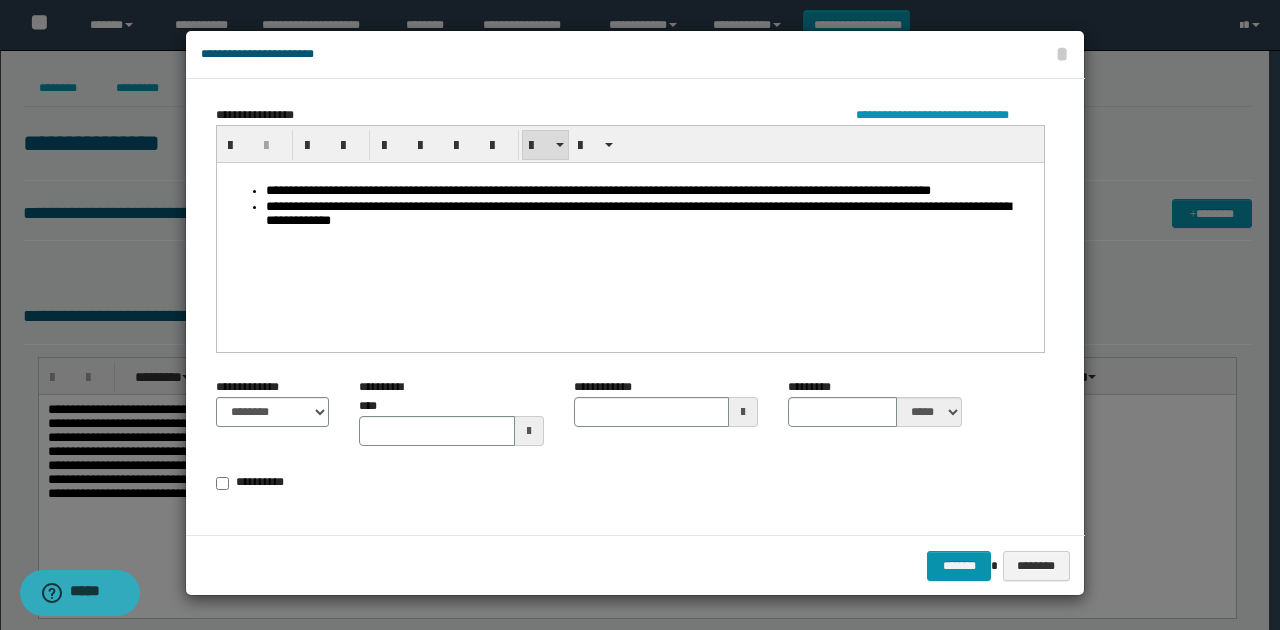 click on "**********" at bounding box center (650, 214) 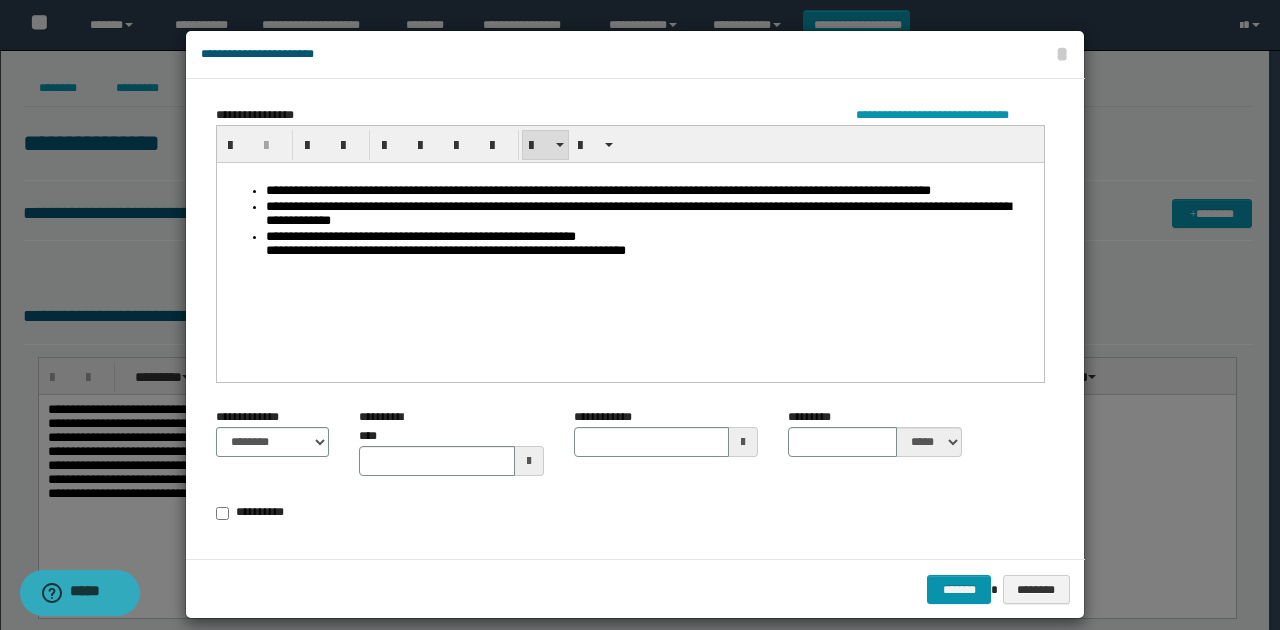 click on "**********" at bounding box center (650, 244) 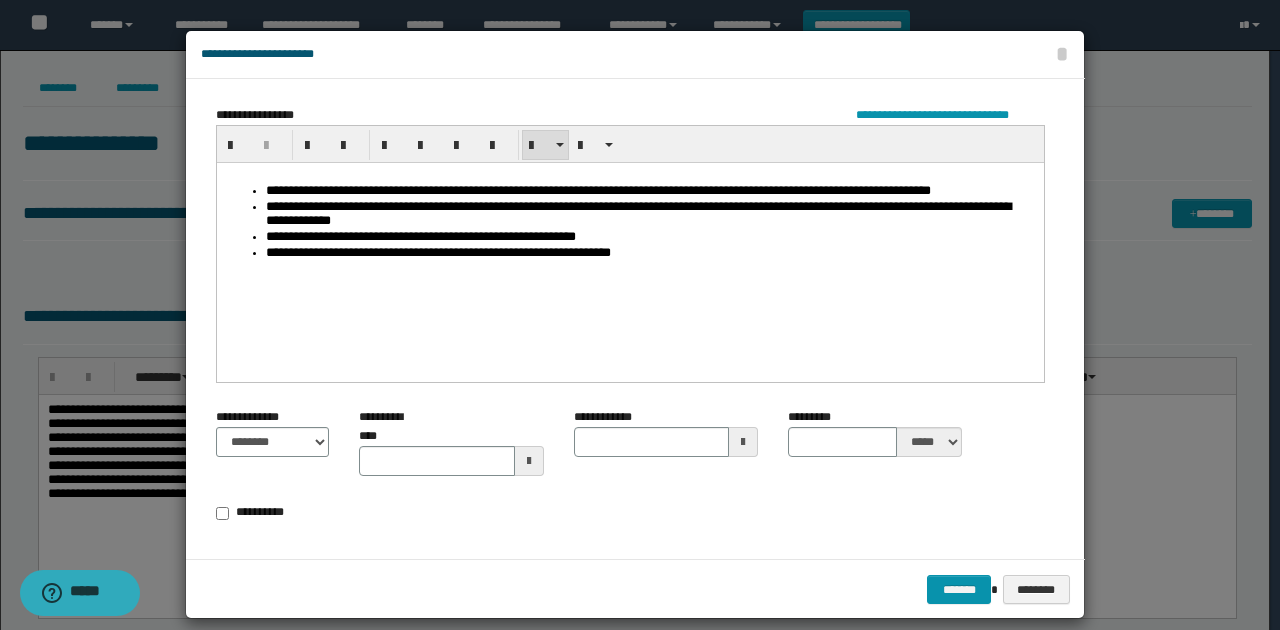 click on "**********" at bounding box center (650, 252) 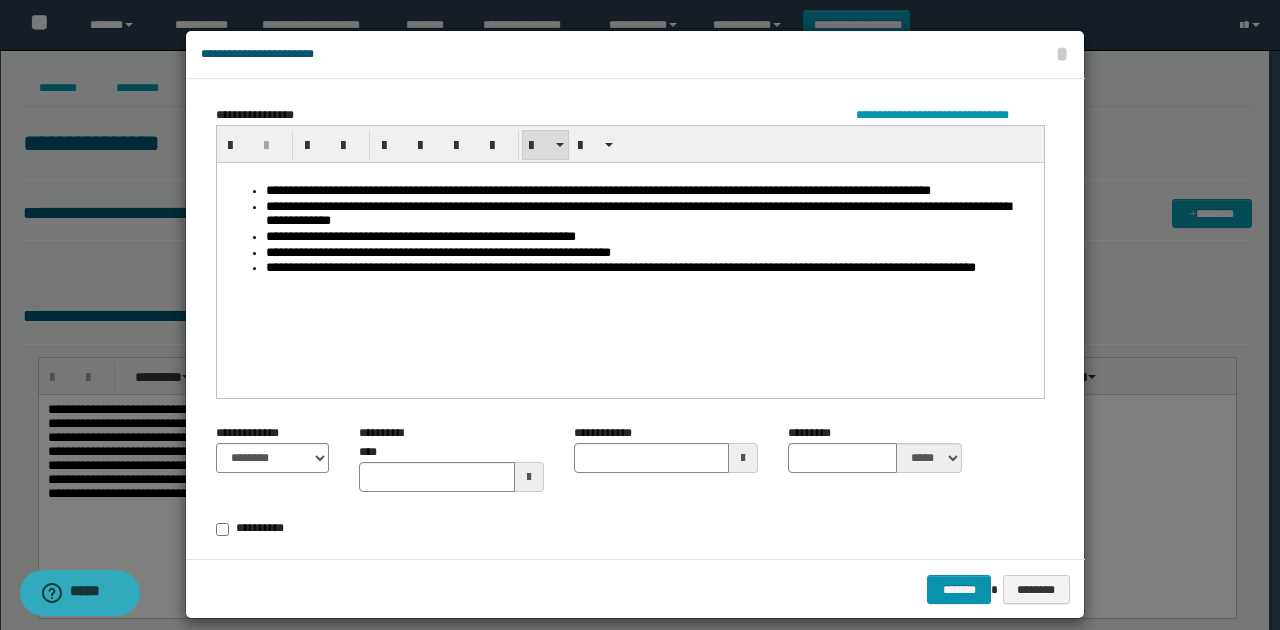 click on "**********" at bounding box center (630, 489) 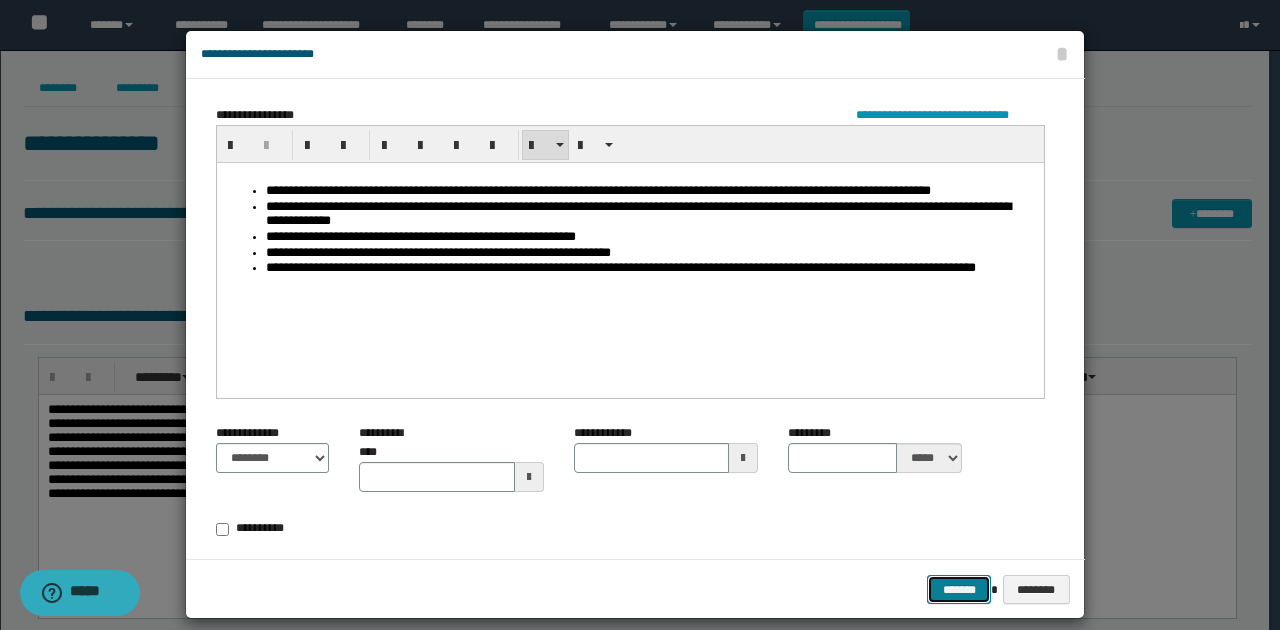 click on "*******" at bounding box center [959, 589] 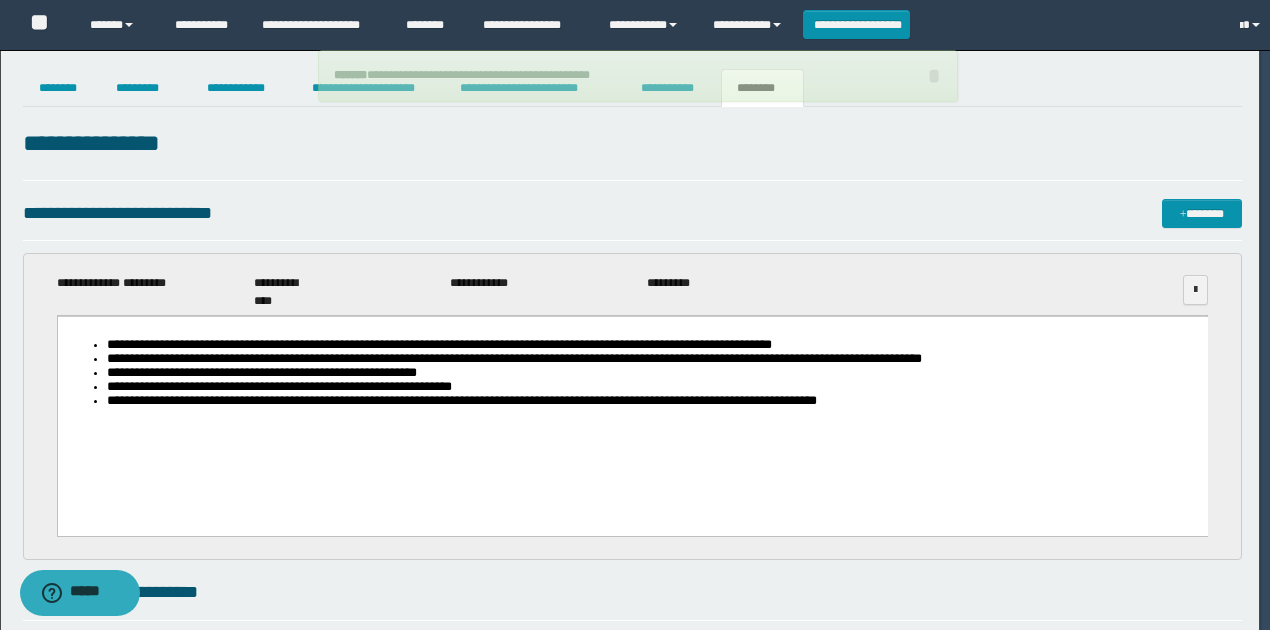scroll, scrollTop: 0, scrollLeft: 0, axis: both 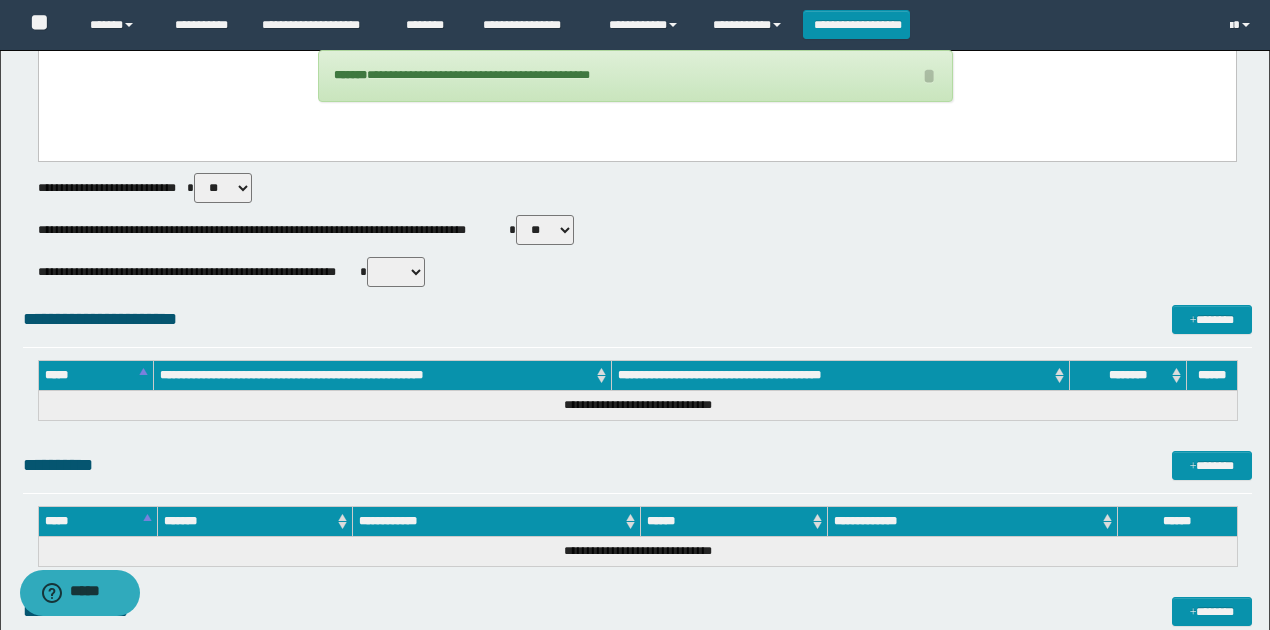 click on "**
**" at bounding box center (396, 272) 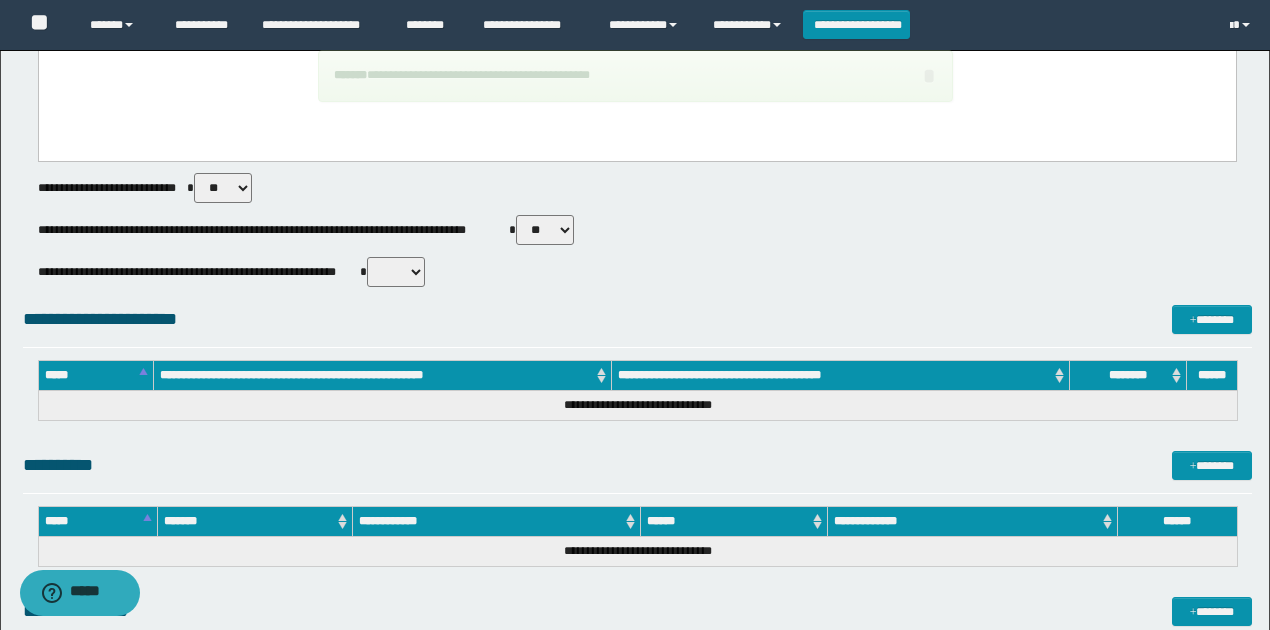 select on "*****" 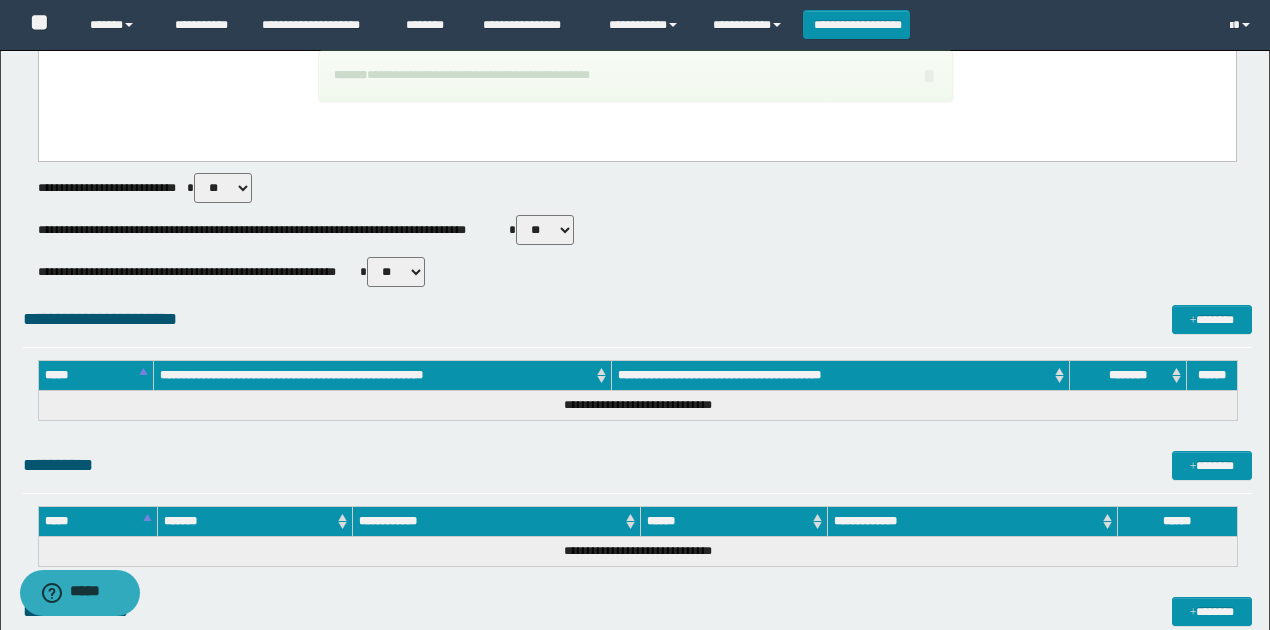 click on "**
**" at bounding box center (396, 272) 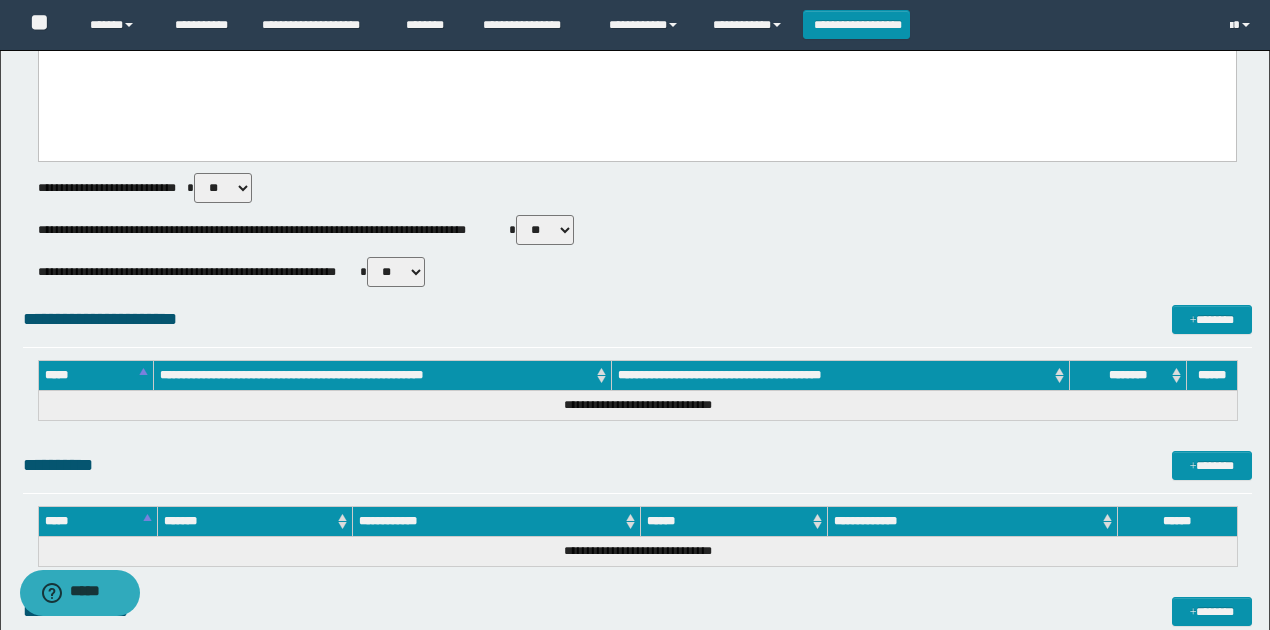 click on "**********" at bounding box center (637, 215) 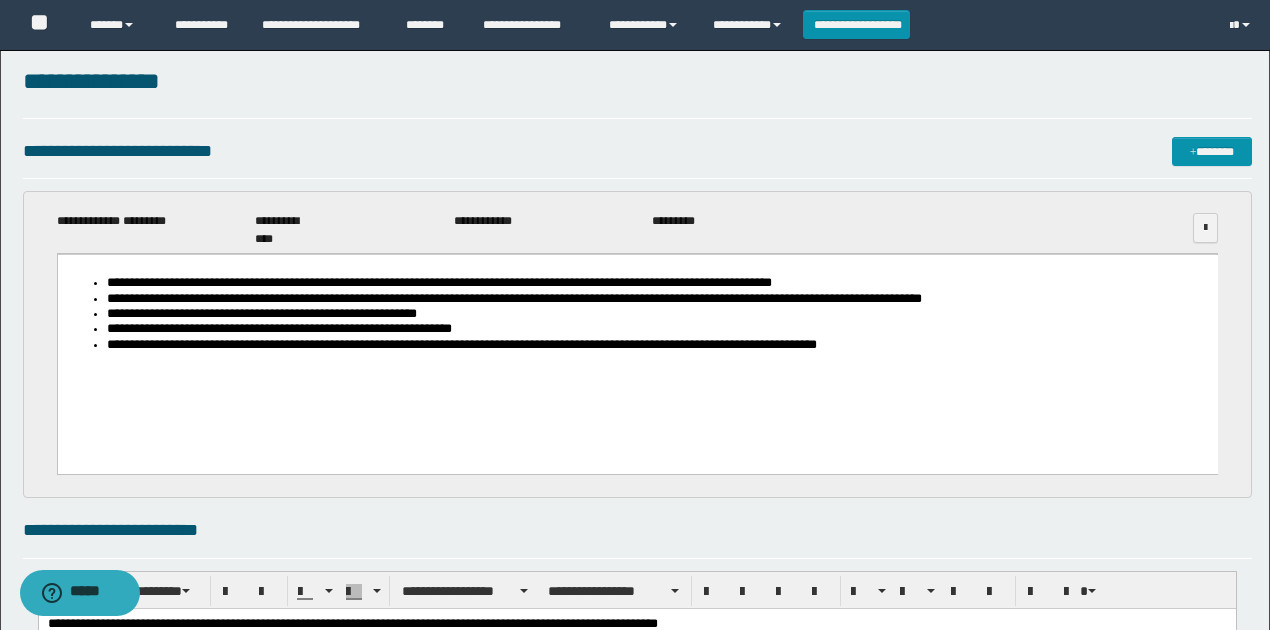 scroll, scrollTop: 0, scrollLeft: 0, axis: both 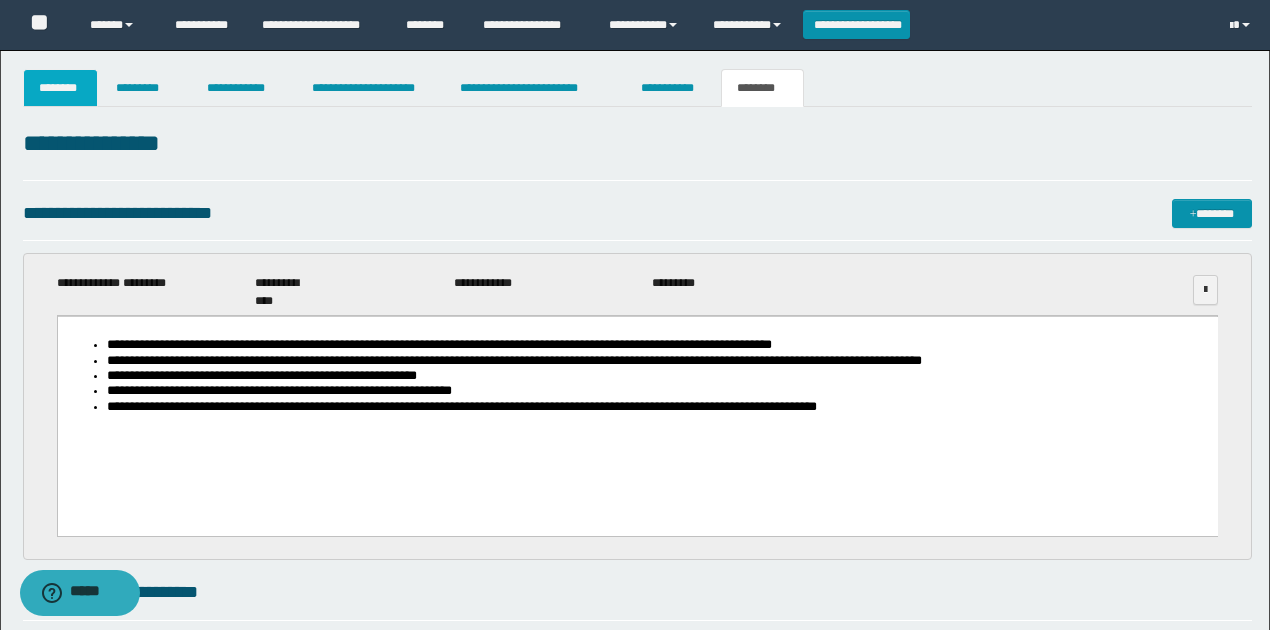 click on "********" at bounding box center [61, 88] 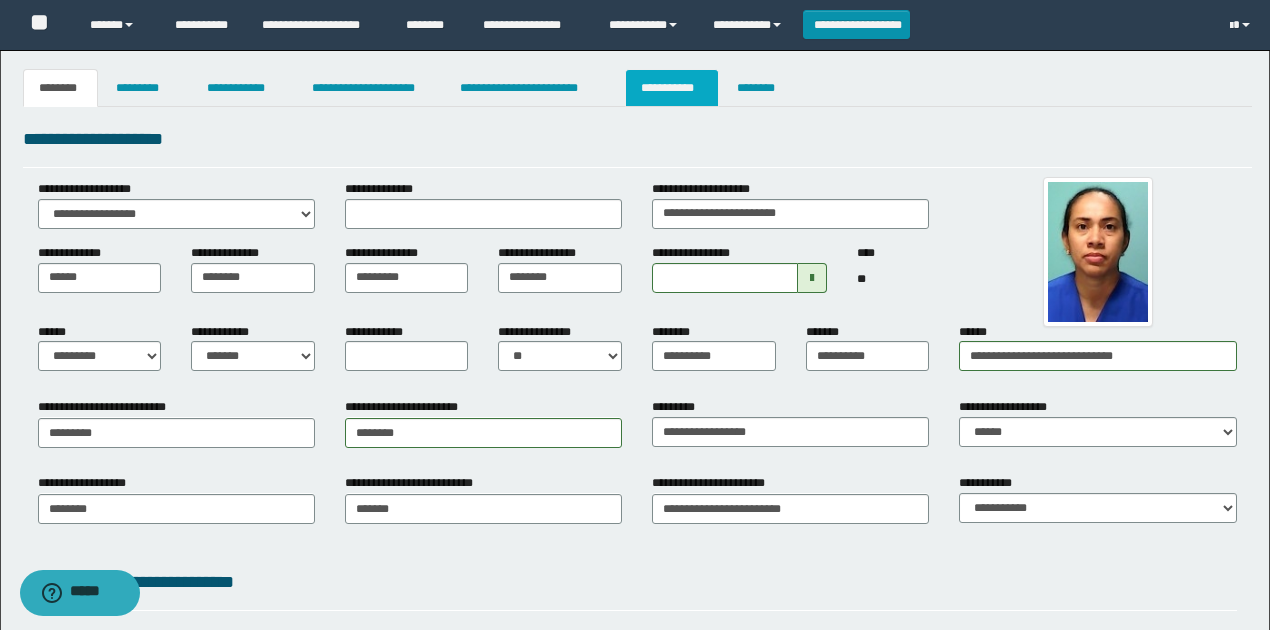 click on "**********" at bounding box center (672, 88) 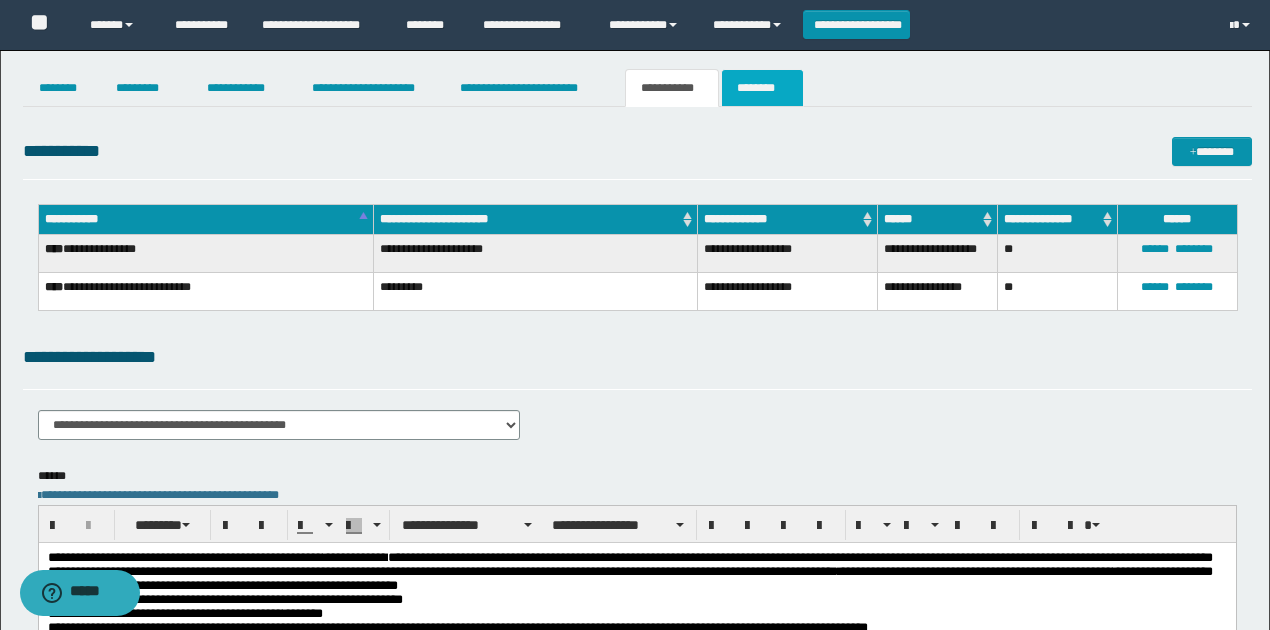 click on "********" at bounding box center (762, 88) 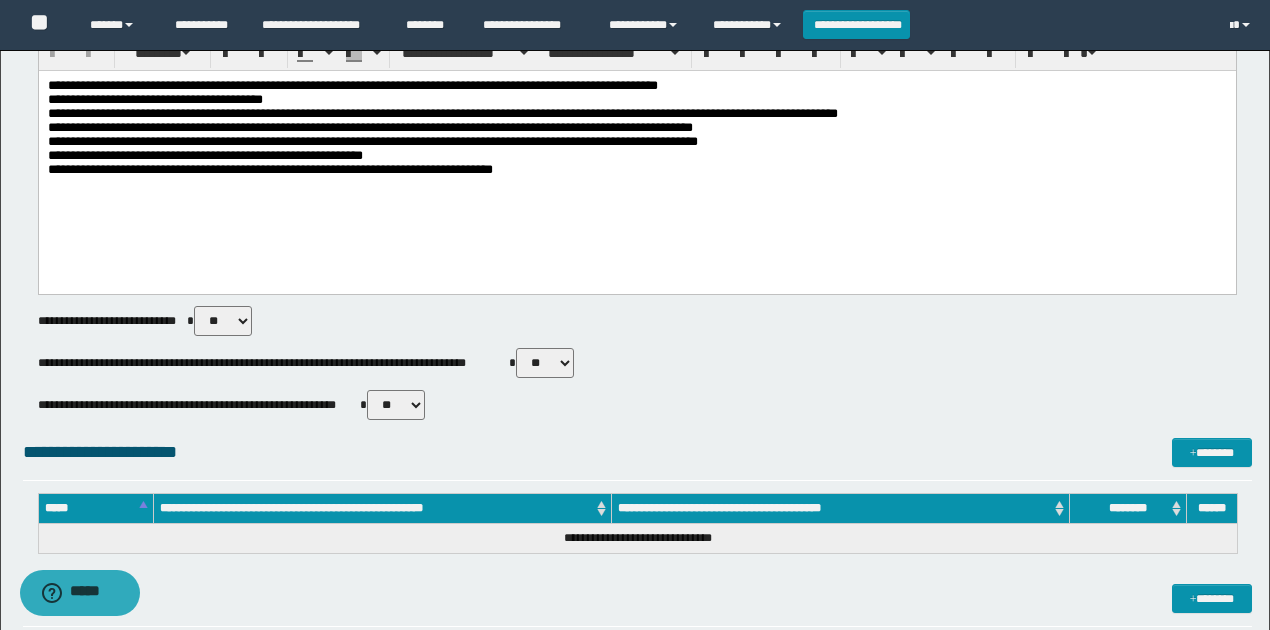 click on "**********" at bounding box center [636, 157] 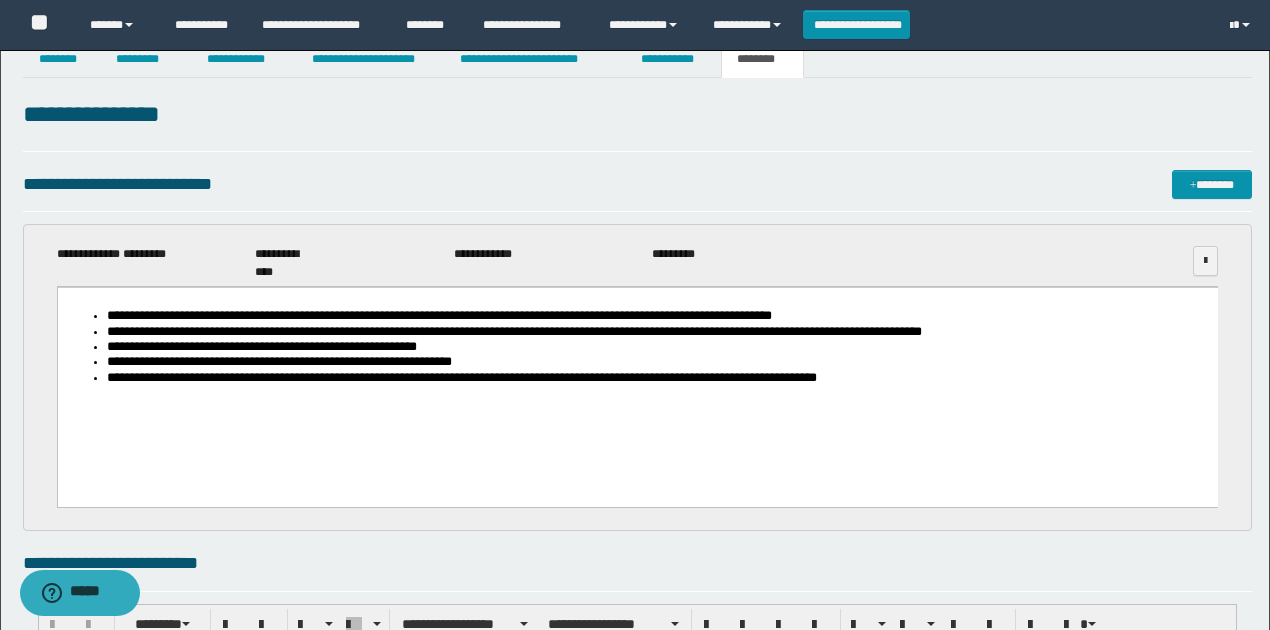 scroll, scrollTop: 0, scrollLeft: 0, axis: both 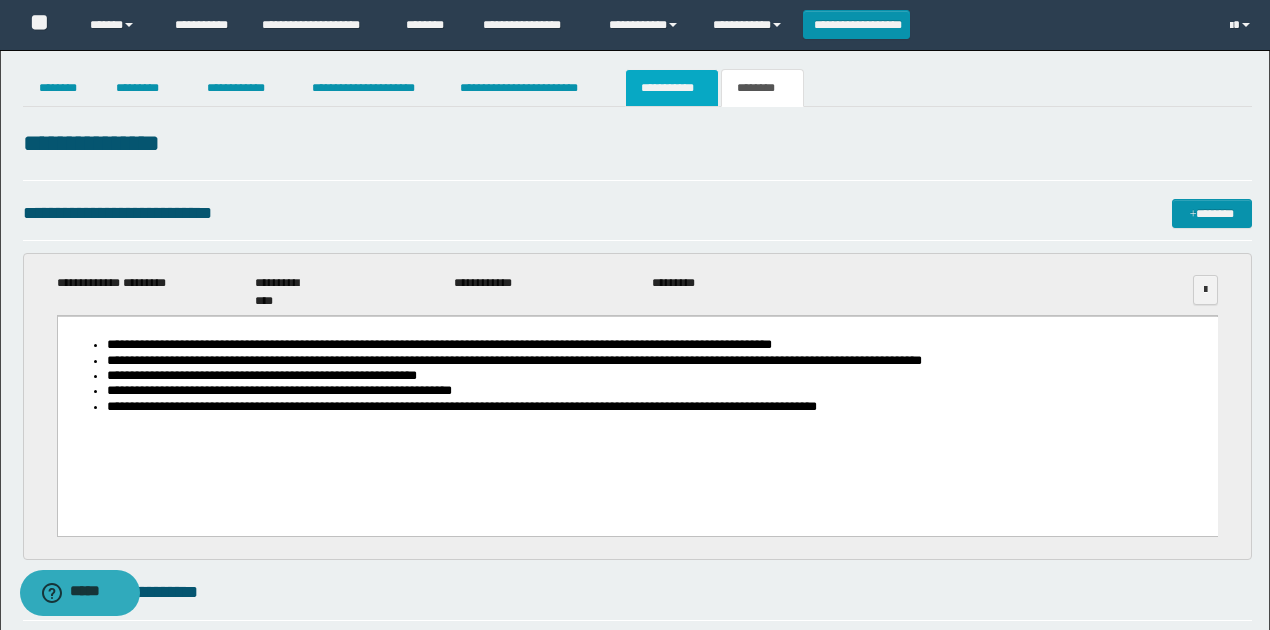 click on "**********" at bounding box center [672, 88] 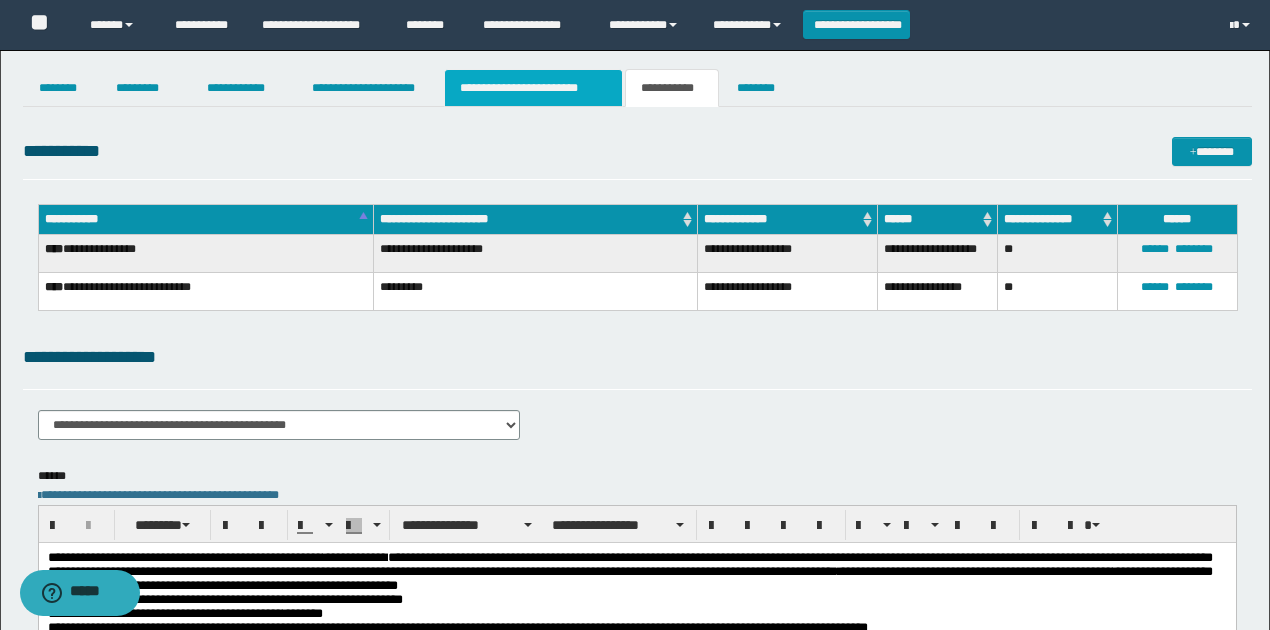 click on "**********" at bounding box center [533, 88] 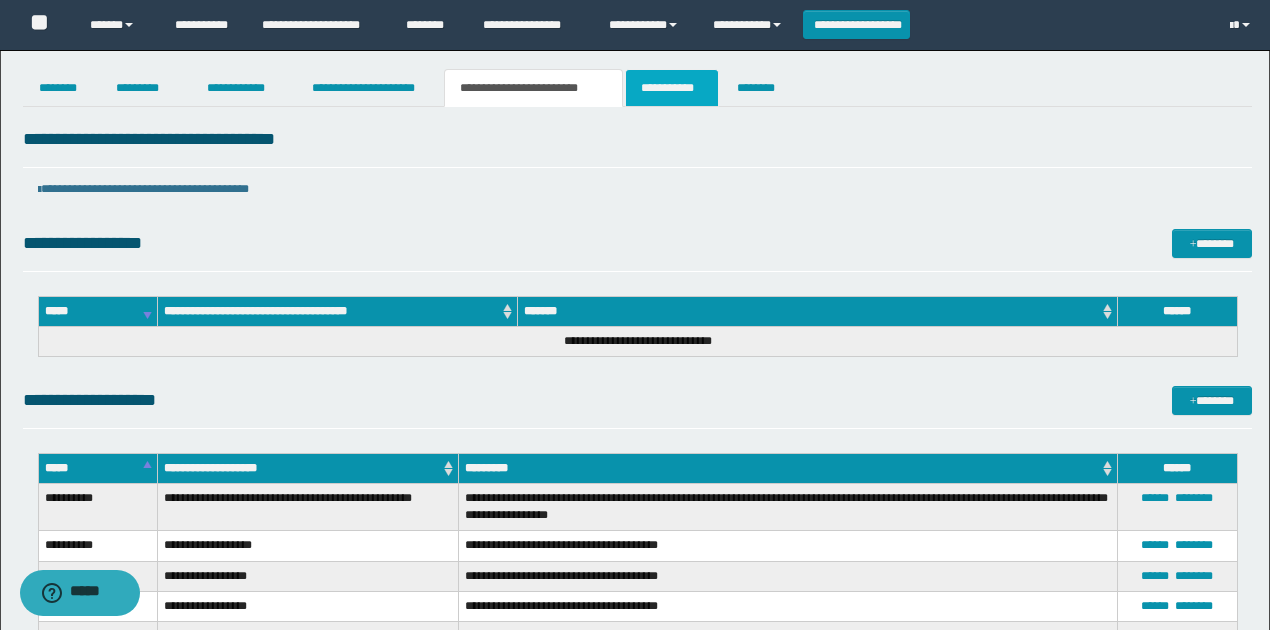 click on "**********" at bounding box center (672, 88) 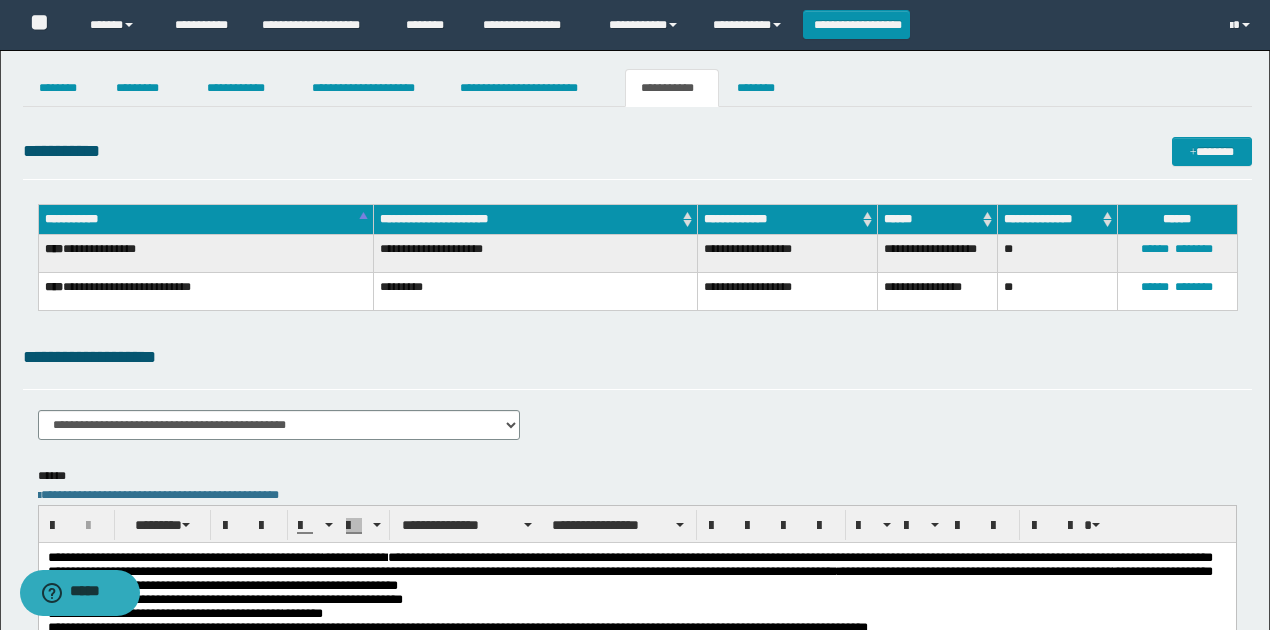 click on "**********" at bounding box center (637, 366) 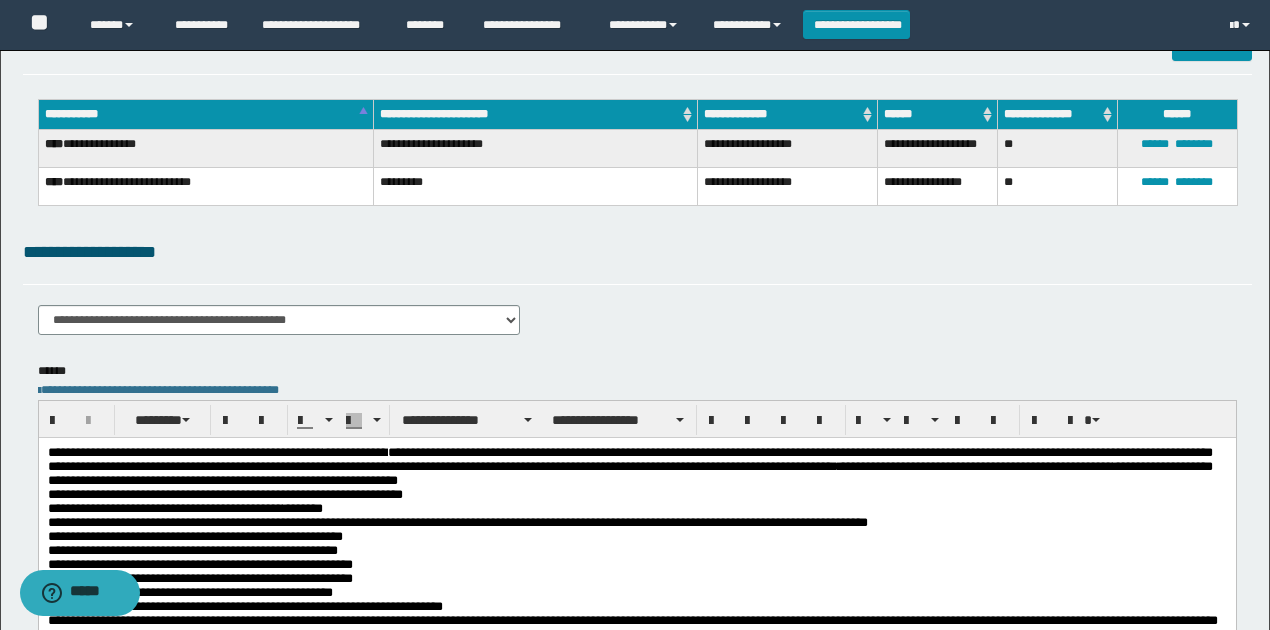 scroll, scrollTop: 0, scrollLeft: 0, axis: both 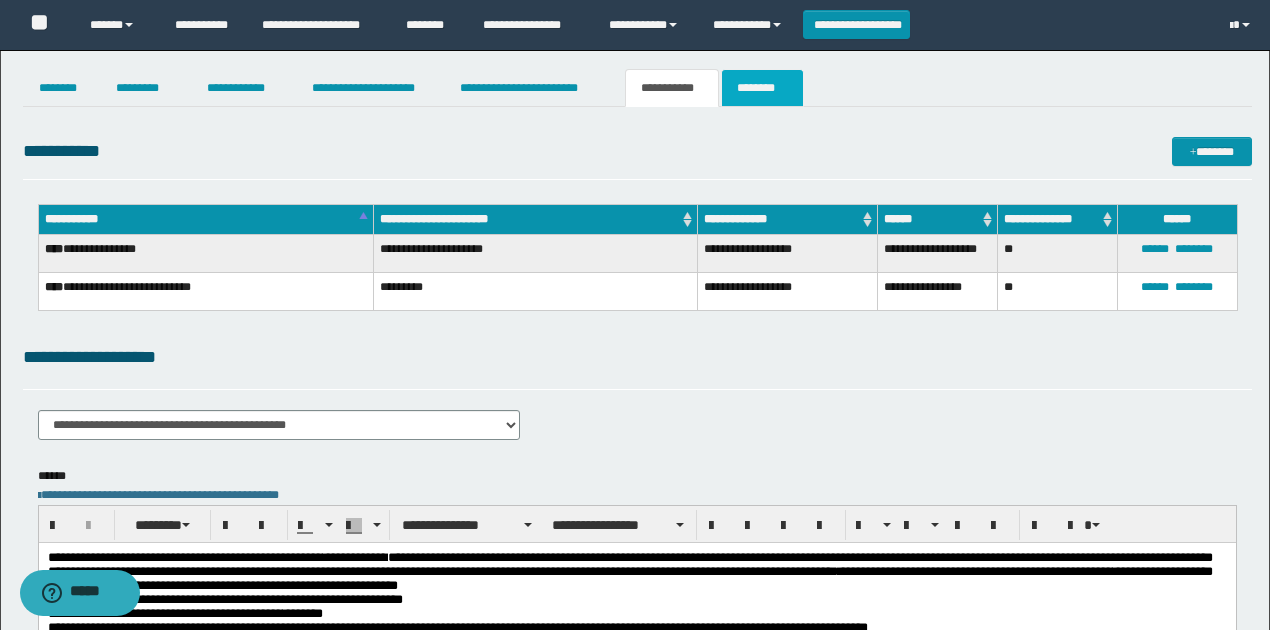 click on "********" at bounding box center [762, 88] 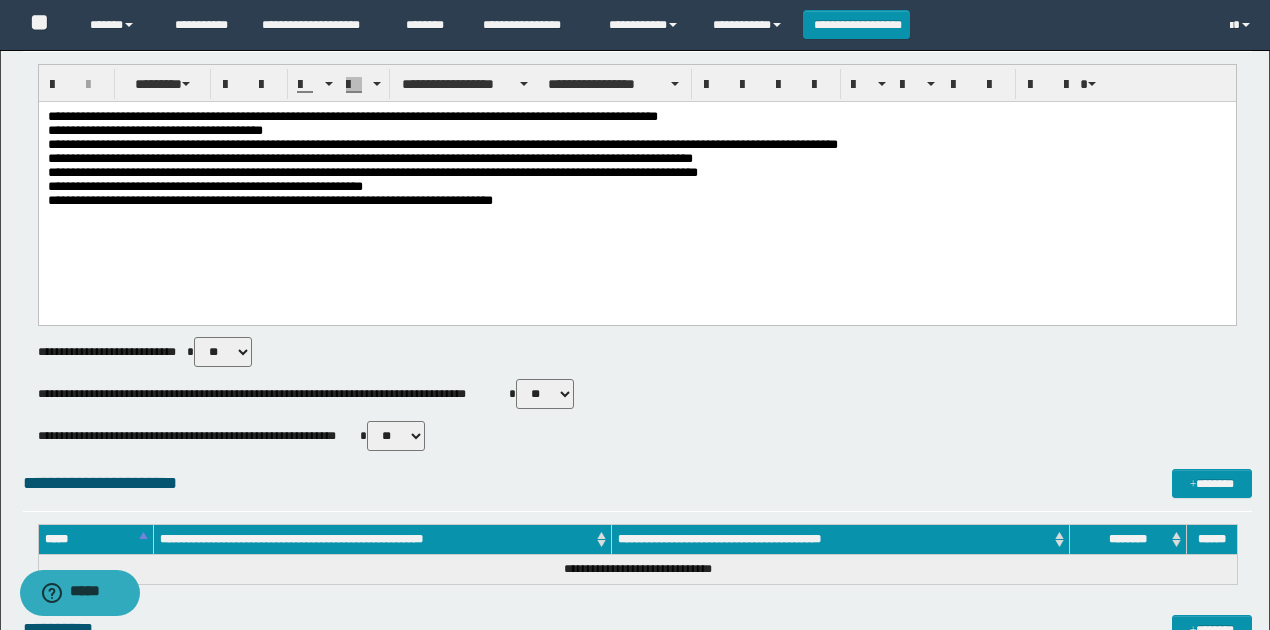 scroll, scrollTop: 800, scrollLeft: 0, axis: vertical 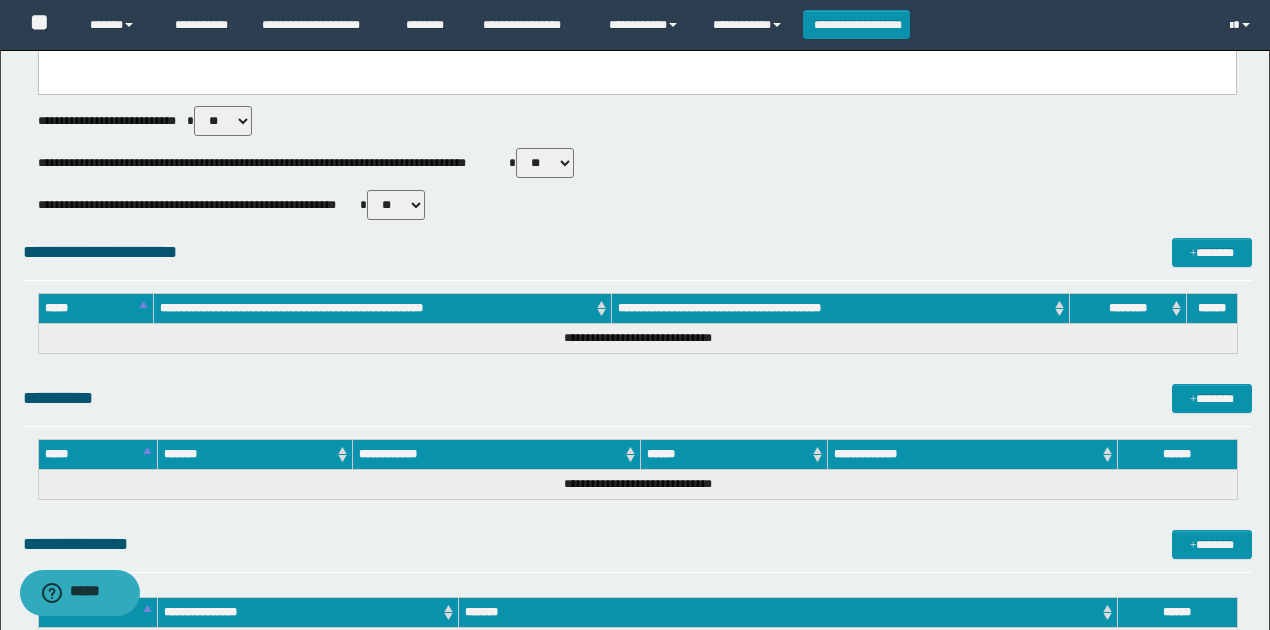 drag, startPoint x: 533, startPoint y: 163, endPoint x: 534, endPoint y: 176, distance: 13.038404 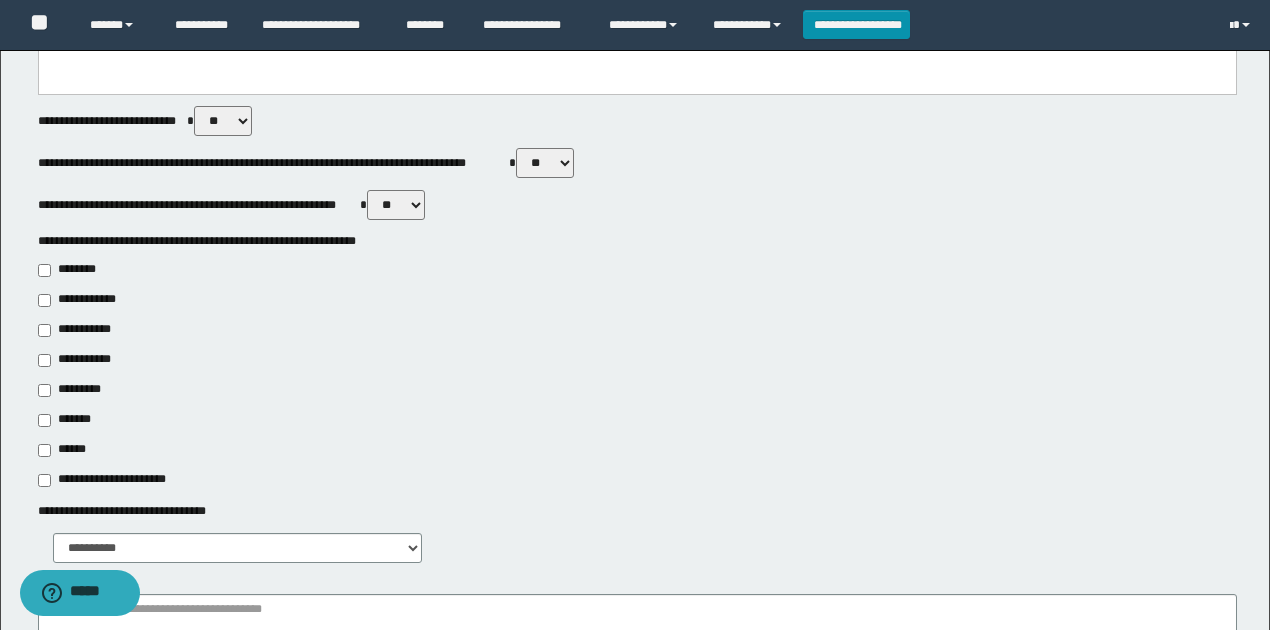 click on "**********" at bounding box center [81, 330] 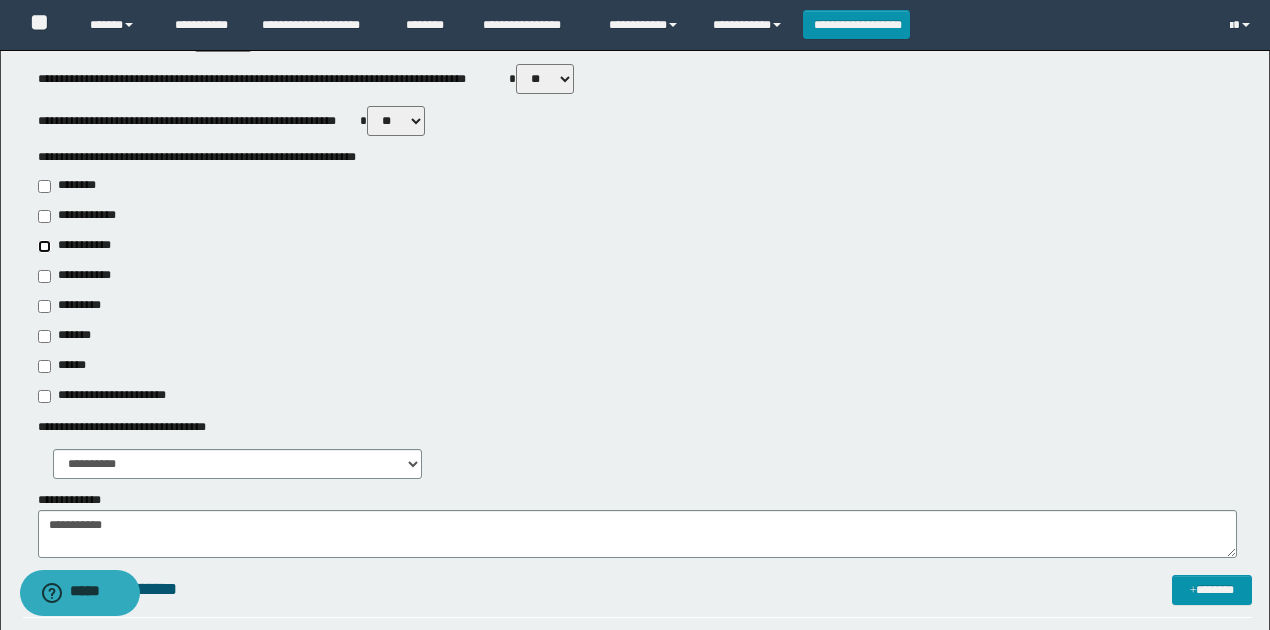 scroll, scrollTop: 933, scrollLeft: 0, axis: vertical 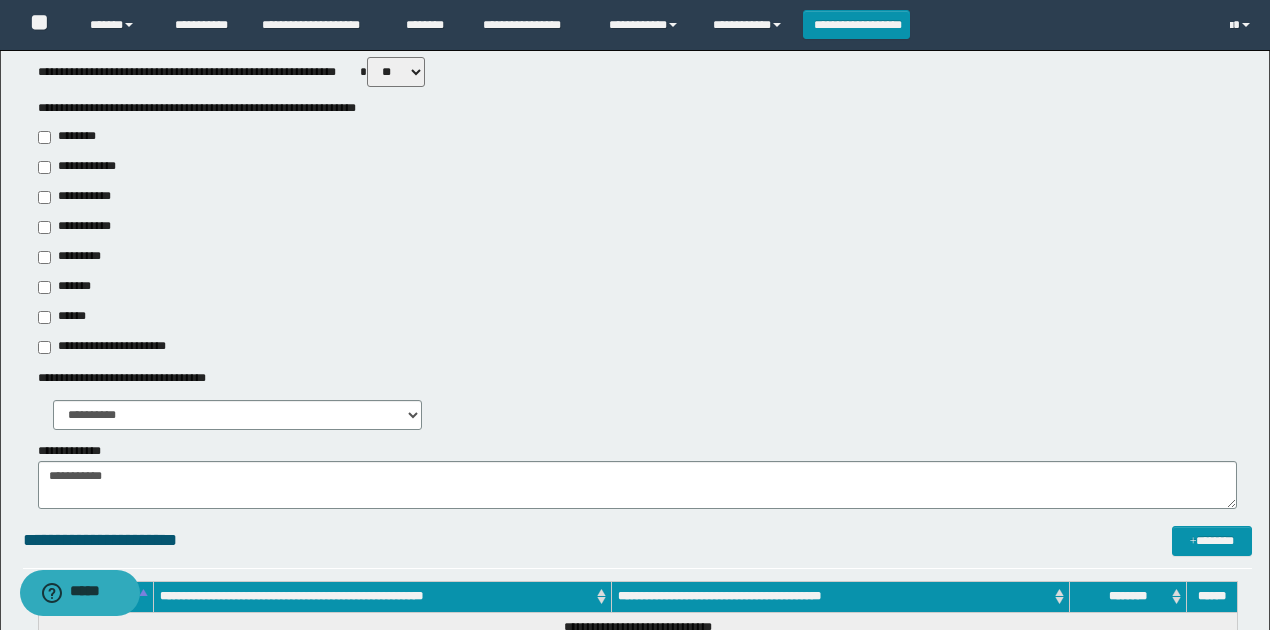 click on "*******" at bounding box center (70, 287) 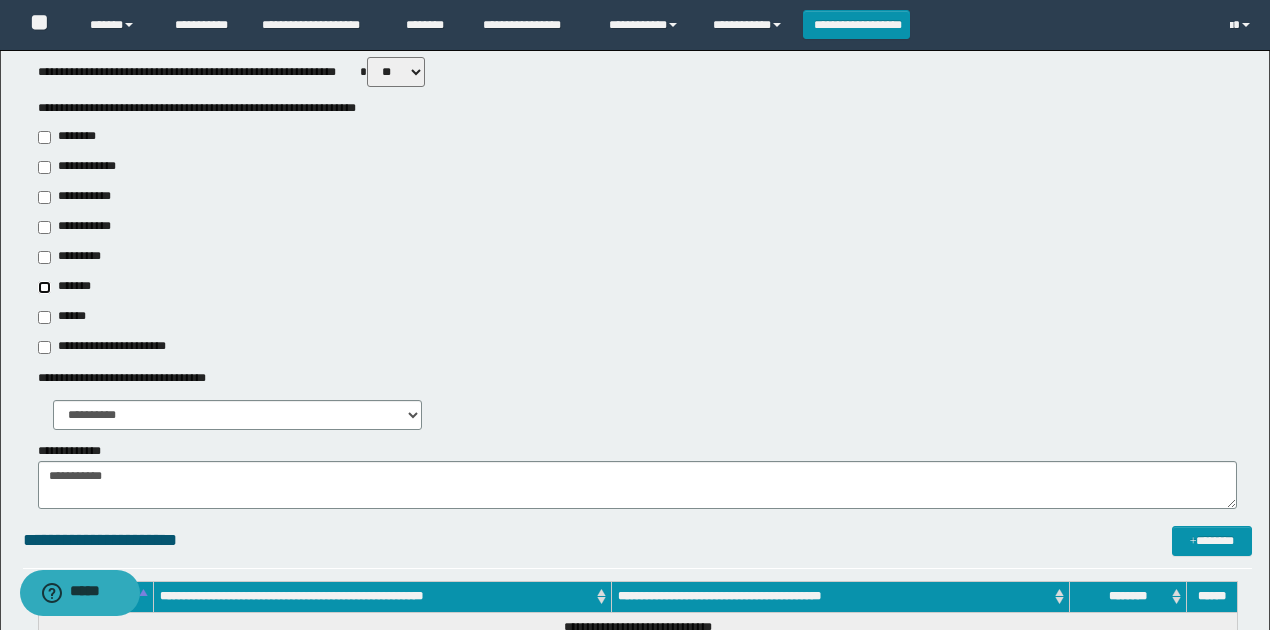 type on "**********" 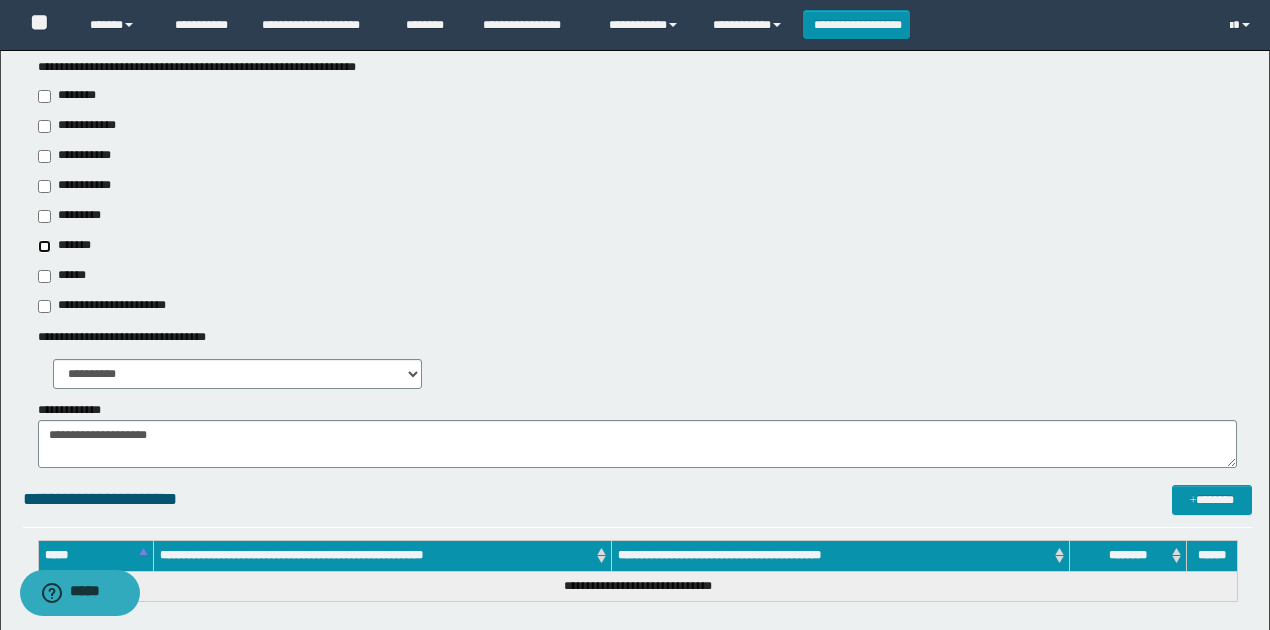 scroll, scrollTop: 1066, scrollLeft: 0, axis: vertical 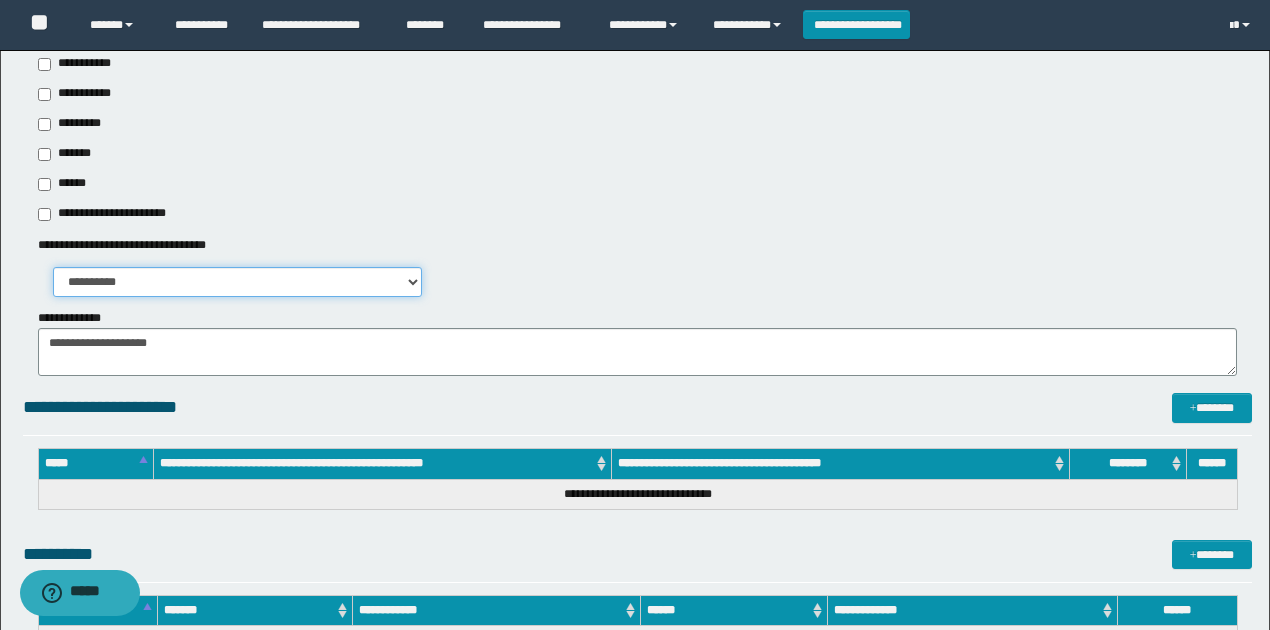 click on "**********" at bounding box center [238, 282] 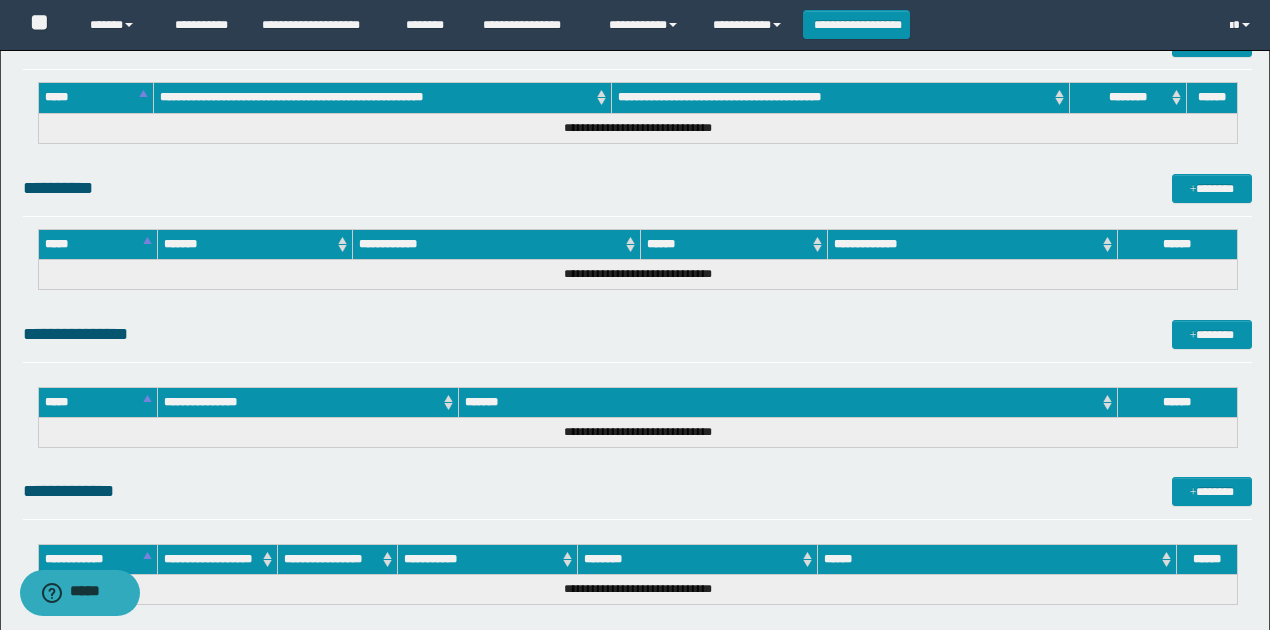 scroll, scrollTop: 1600, scrollLeft: 0, axis: vertical 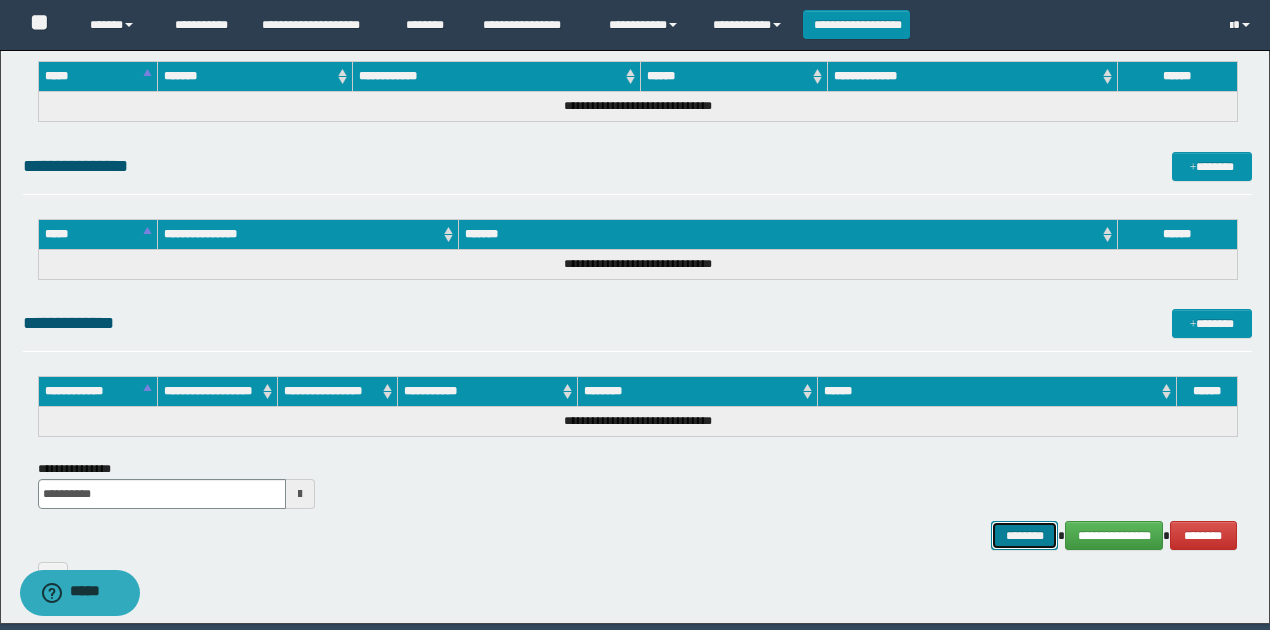 click on "********" at bounding box center [1024, 535] 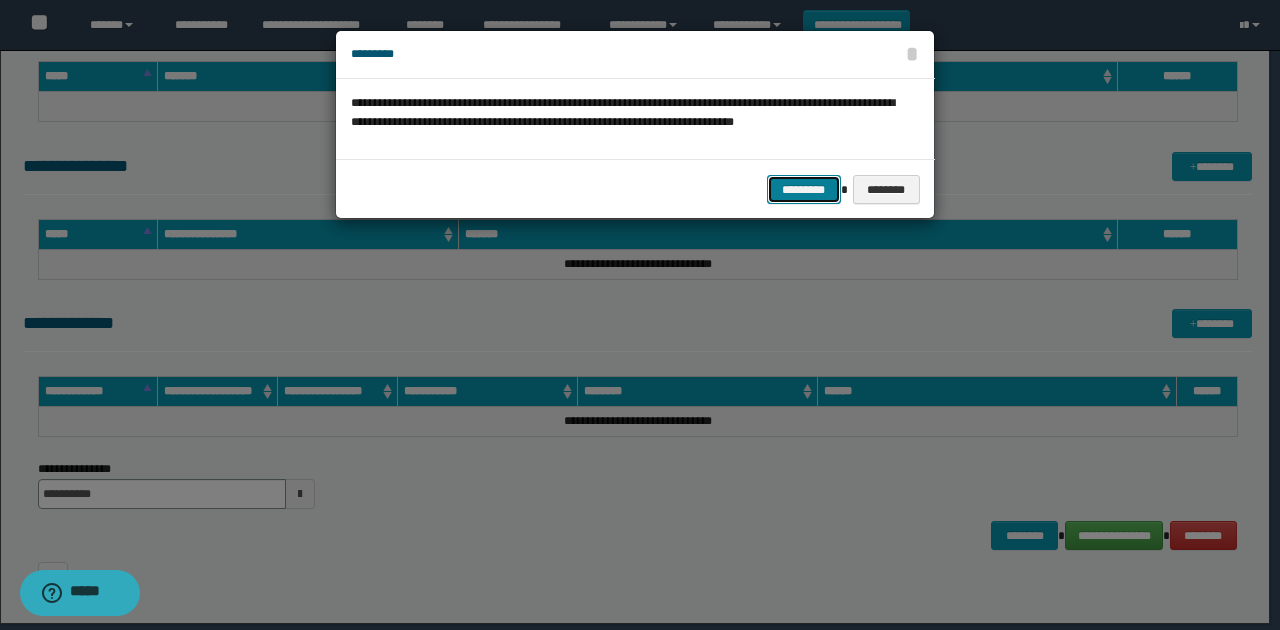 click on "*********" at bounding box center (804, 189) 